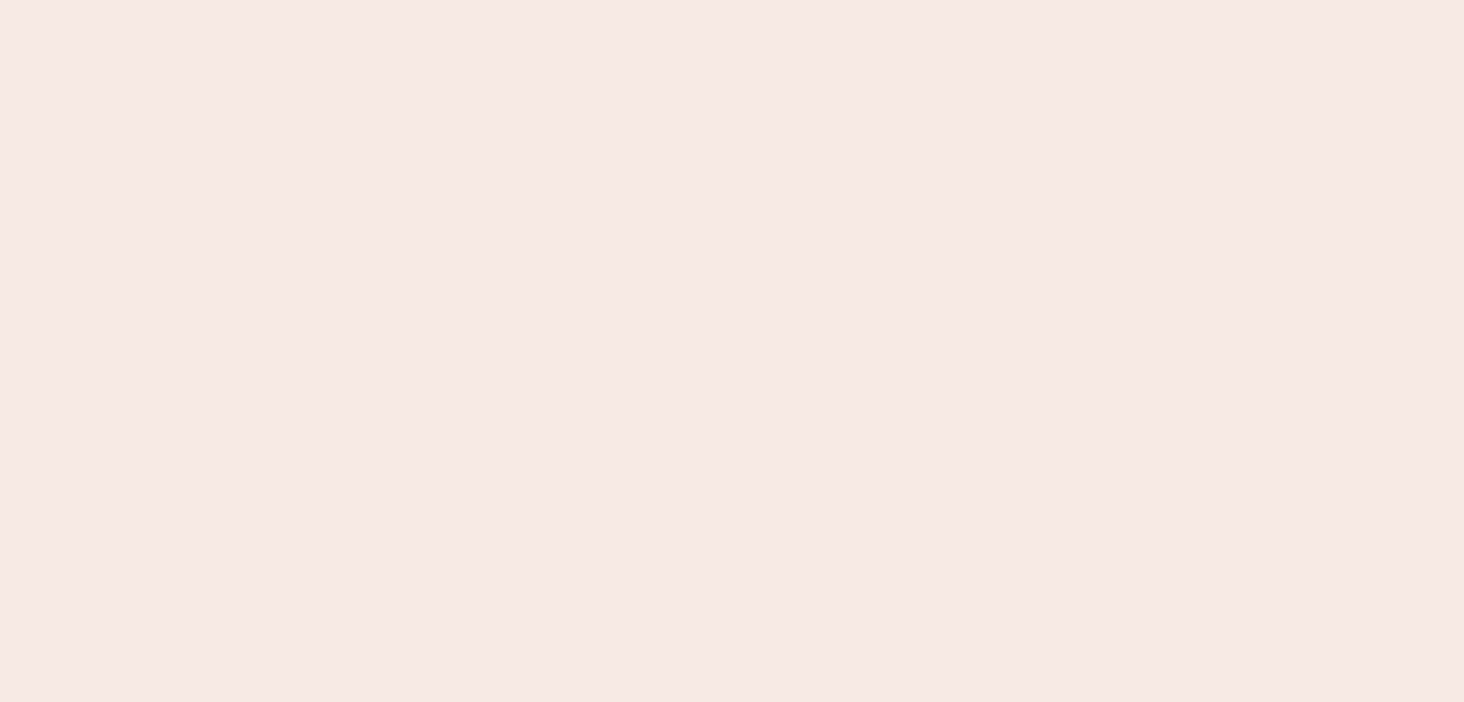 scroll, scrollTop: 0, scrollLeft: 0, axis: both 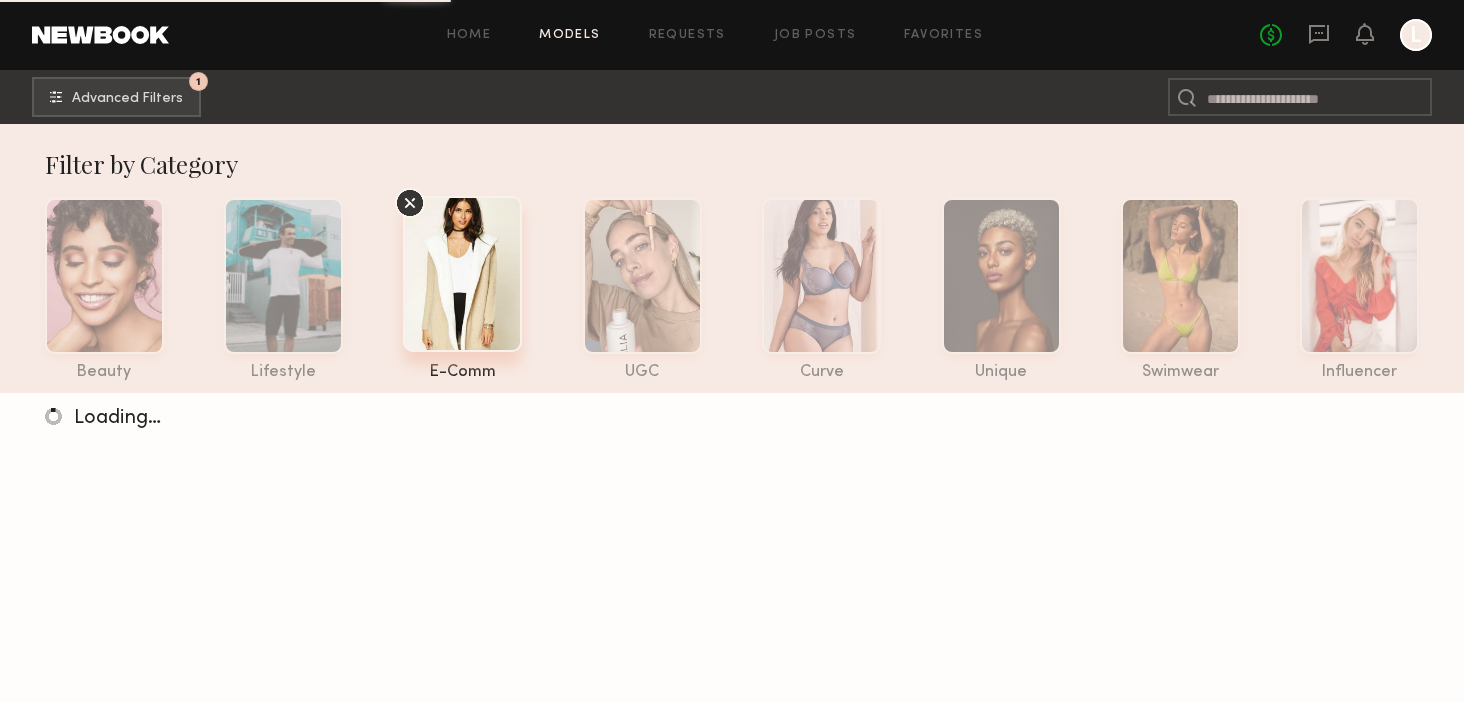 click 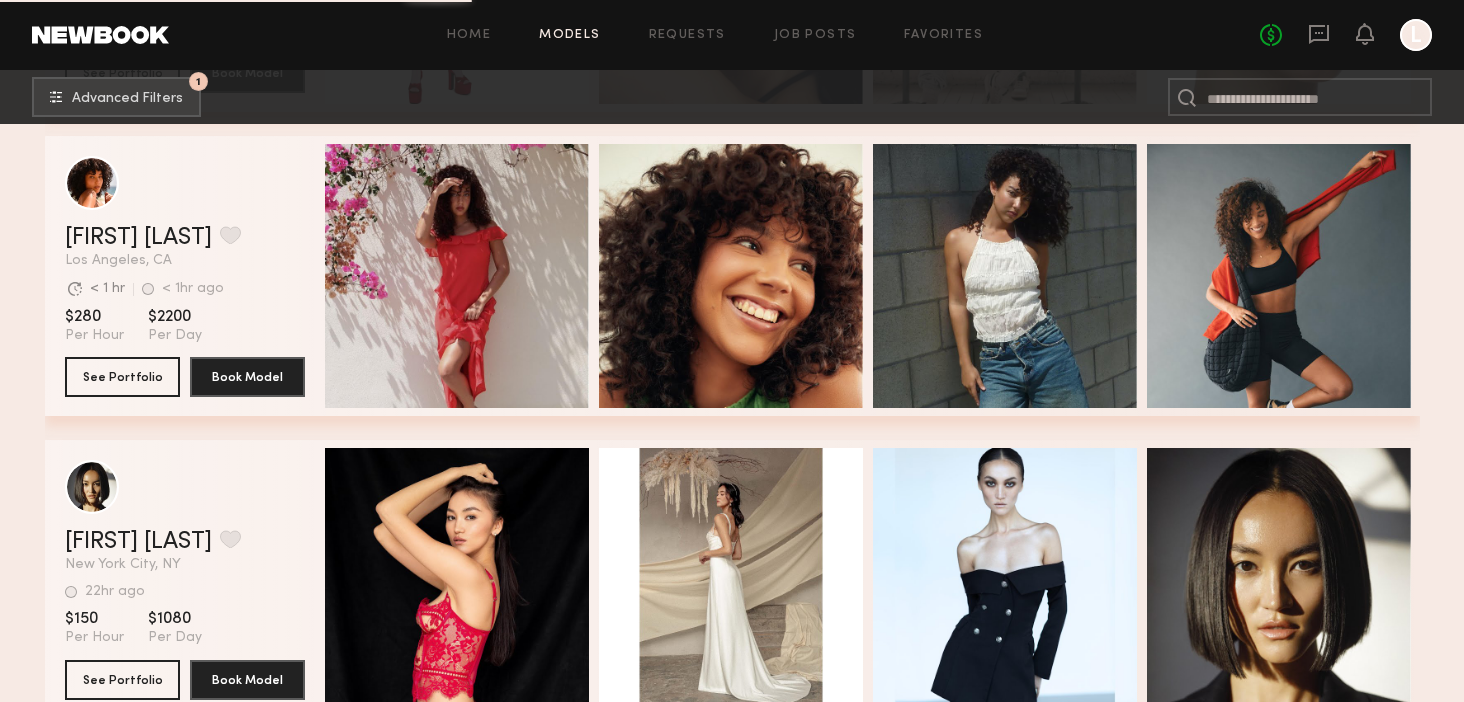 scroll, scrollTop: 3464, scrollLeft: 0, axis: vertical 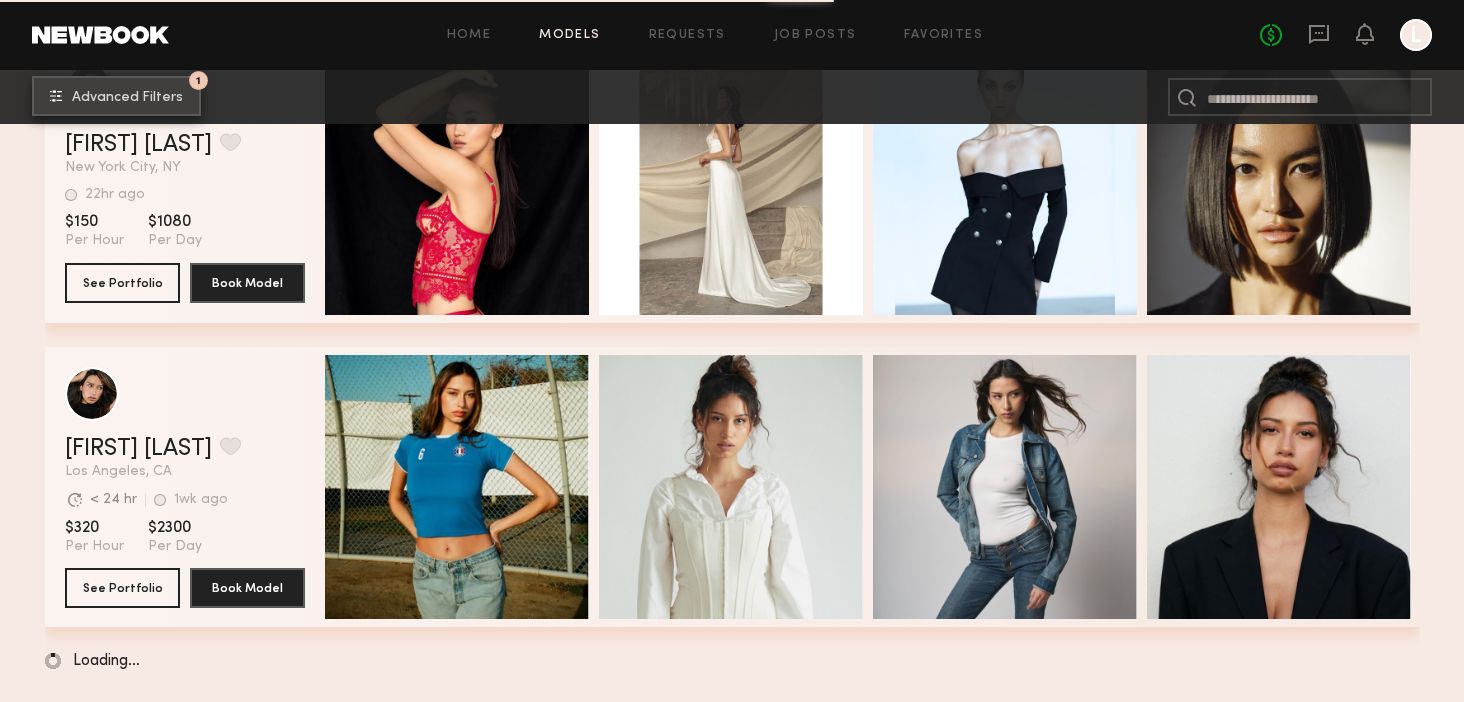 click on "Advanced Filters" 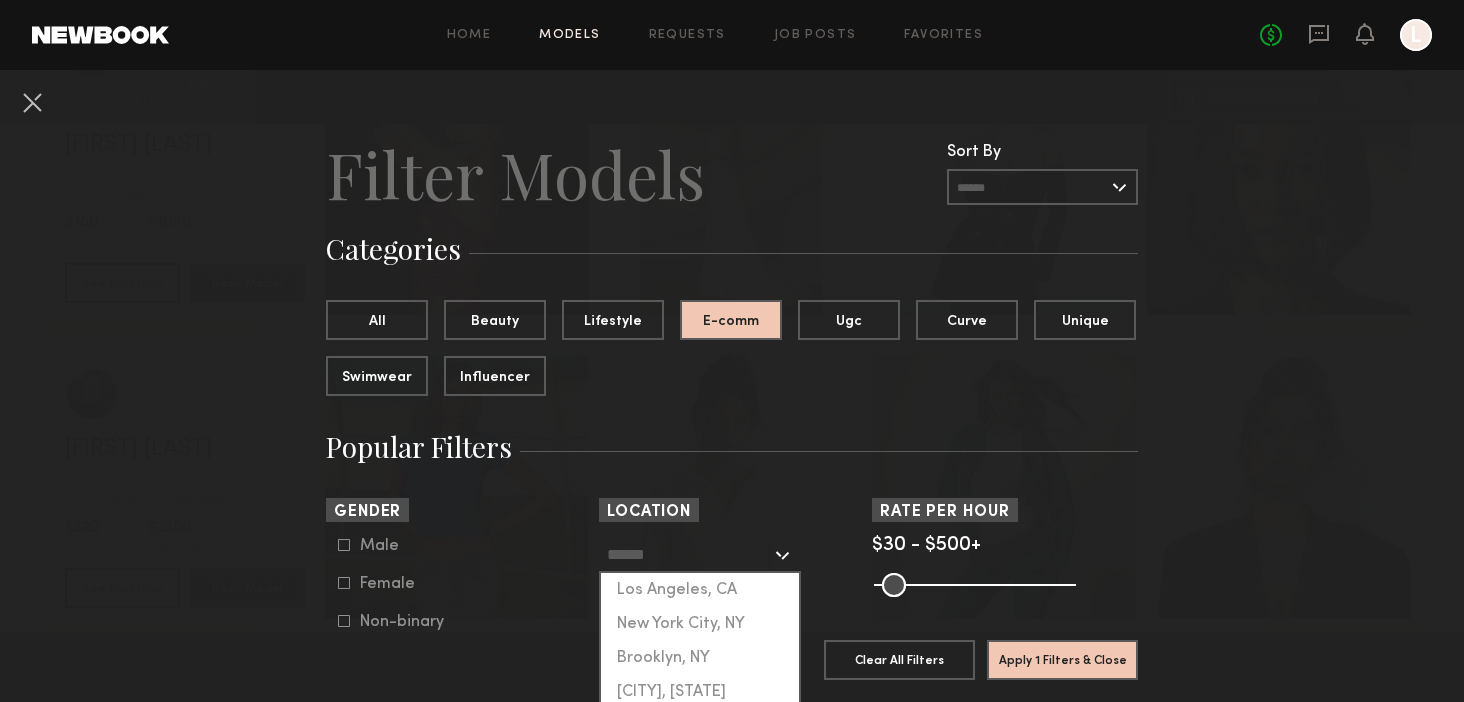 click 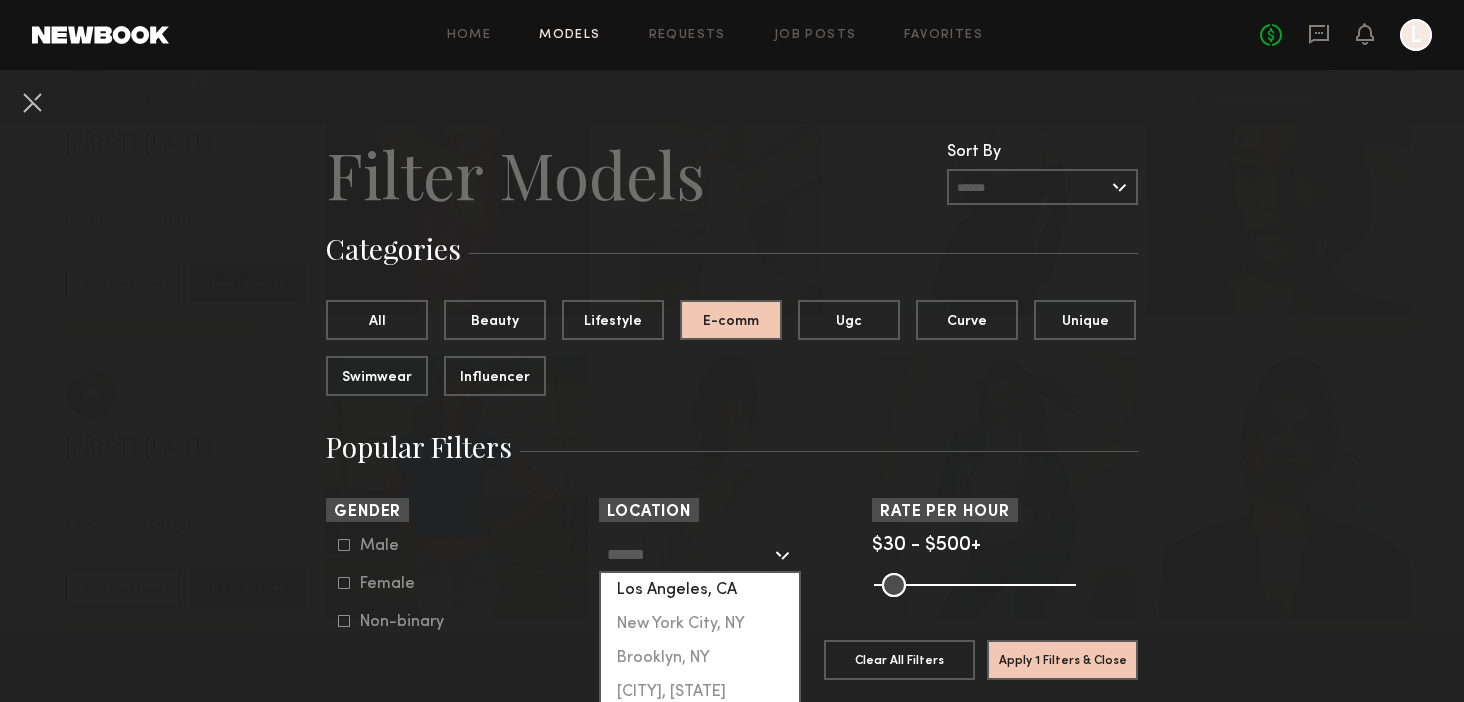click on "Los Angeles, CA" 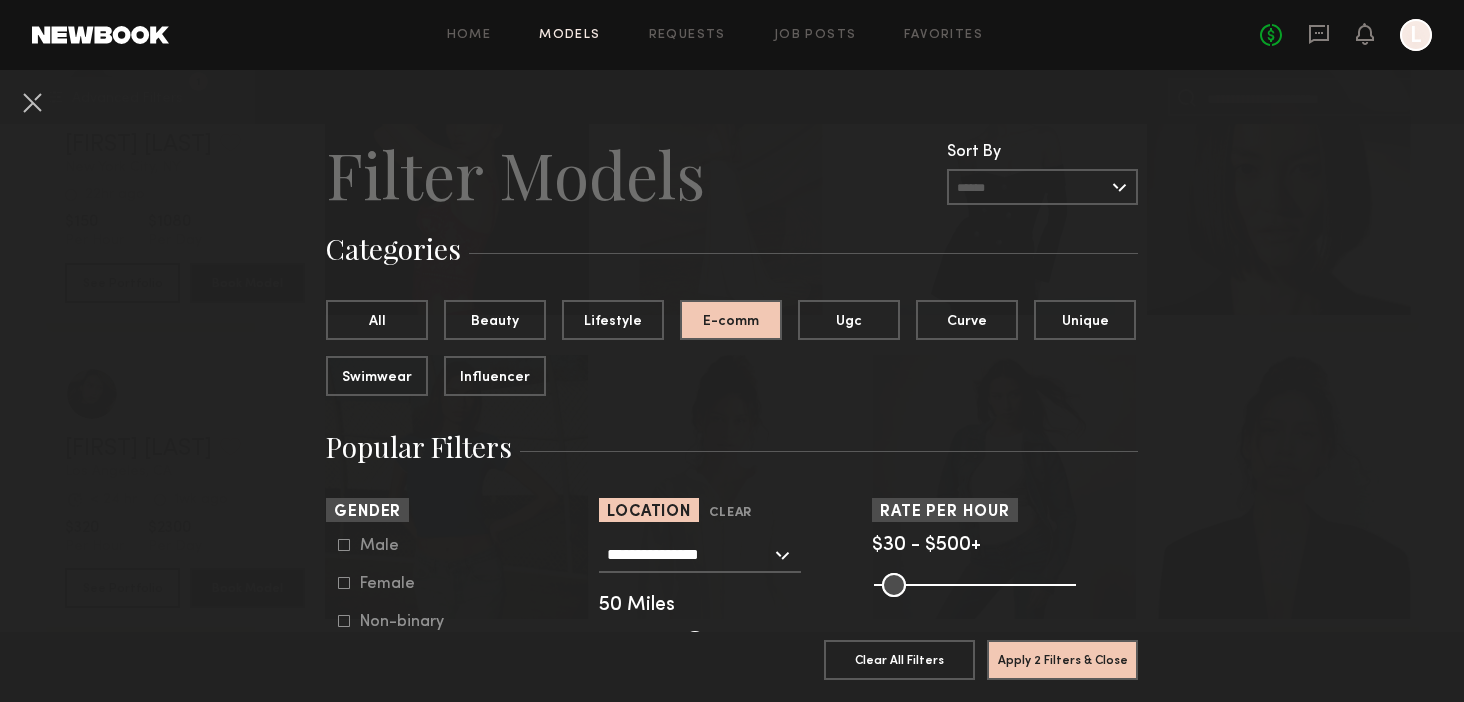 click 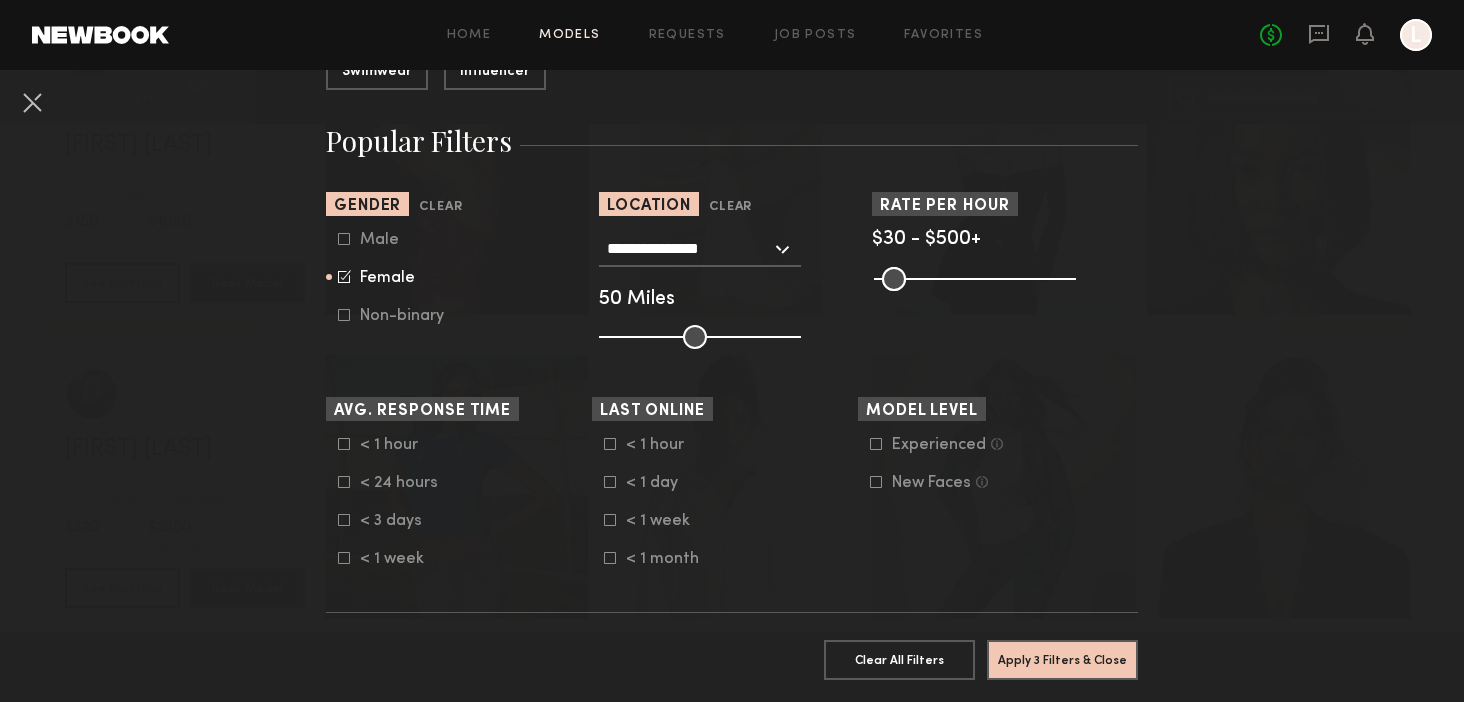 scroll, scrollTop: 304, scrollLeft: 0, axis: vertical 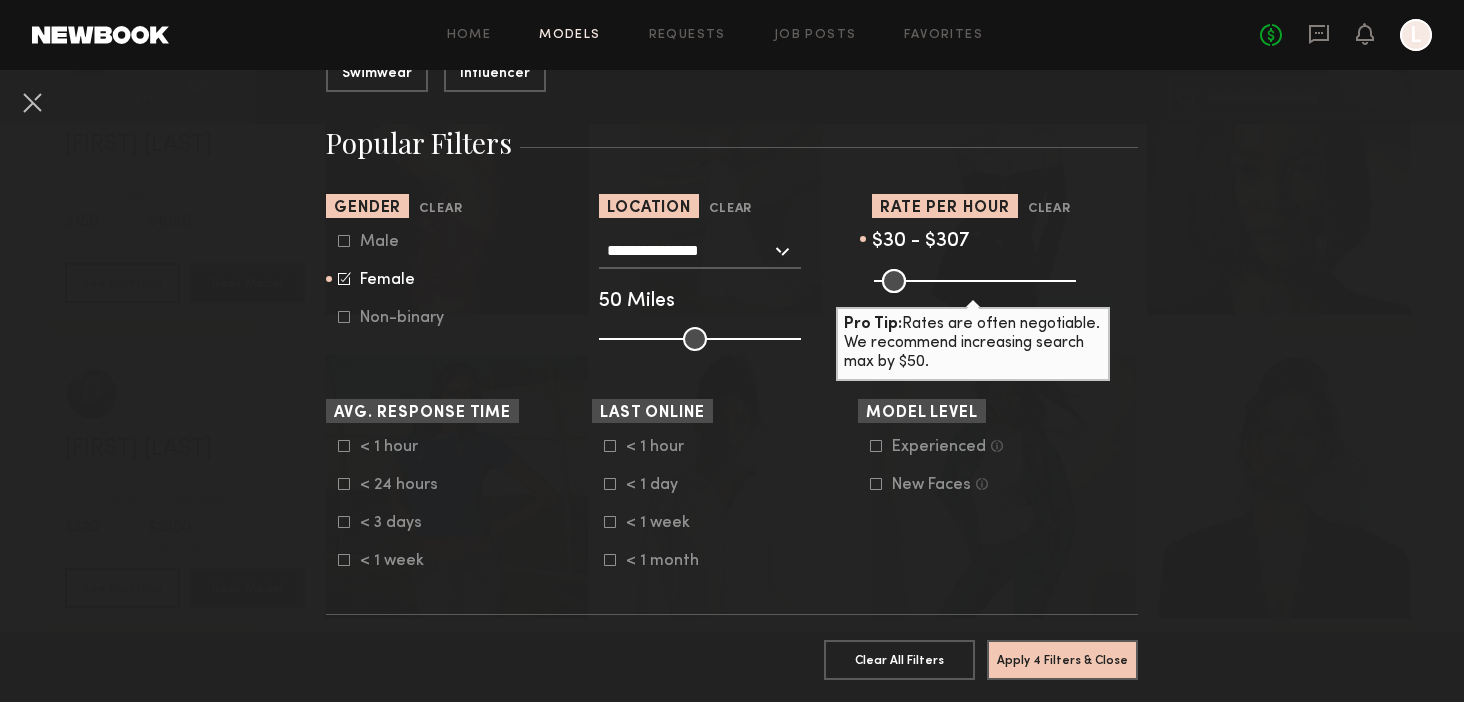 type on "***" 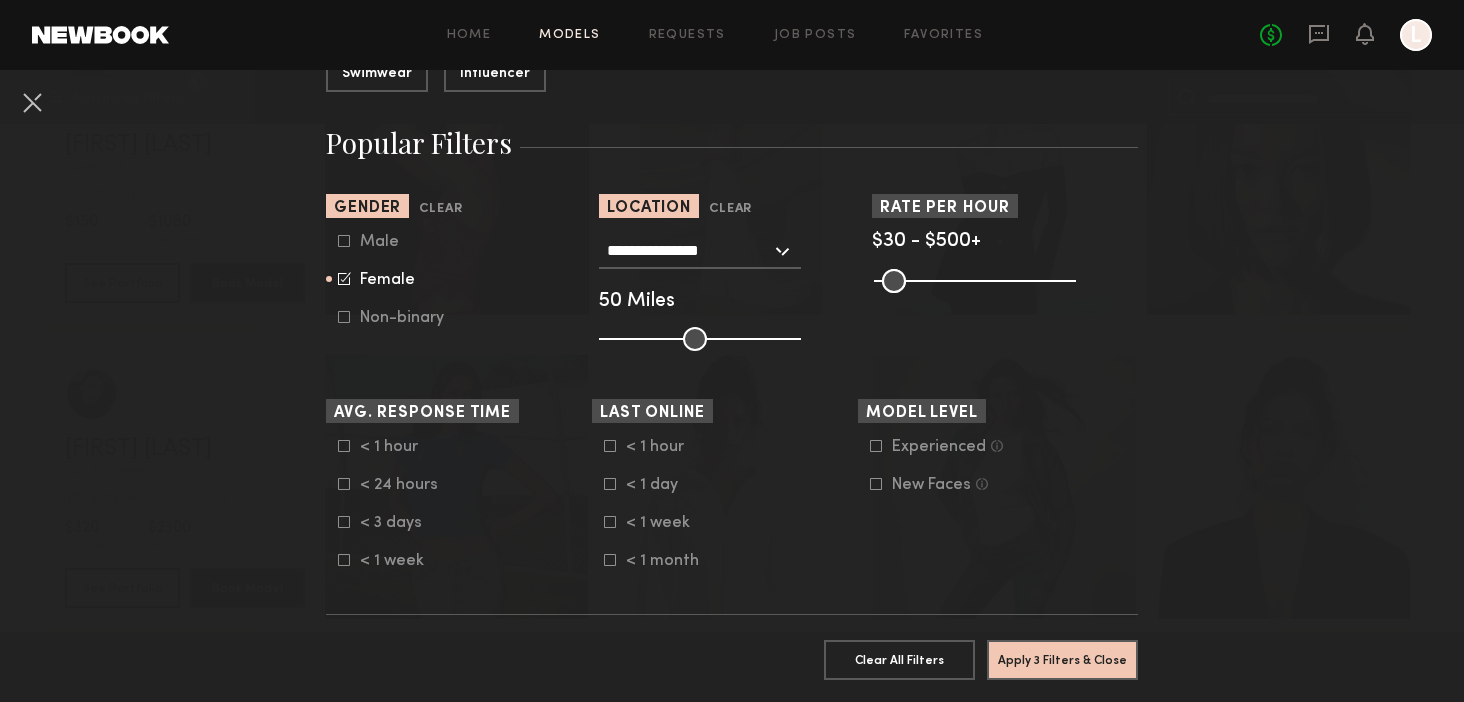 drag, startPoint x: 1065, startPoint y: 279, endPoint x: 1199, endPoint y: 275, distance: 134.0597 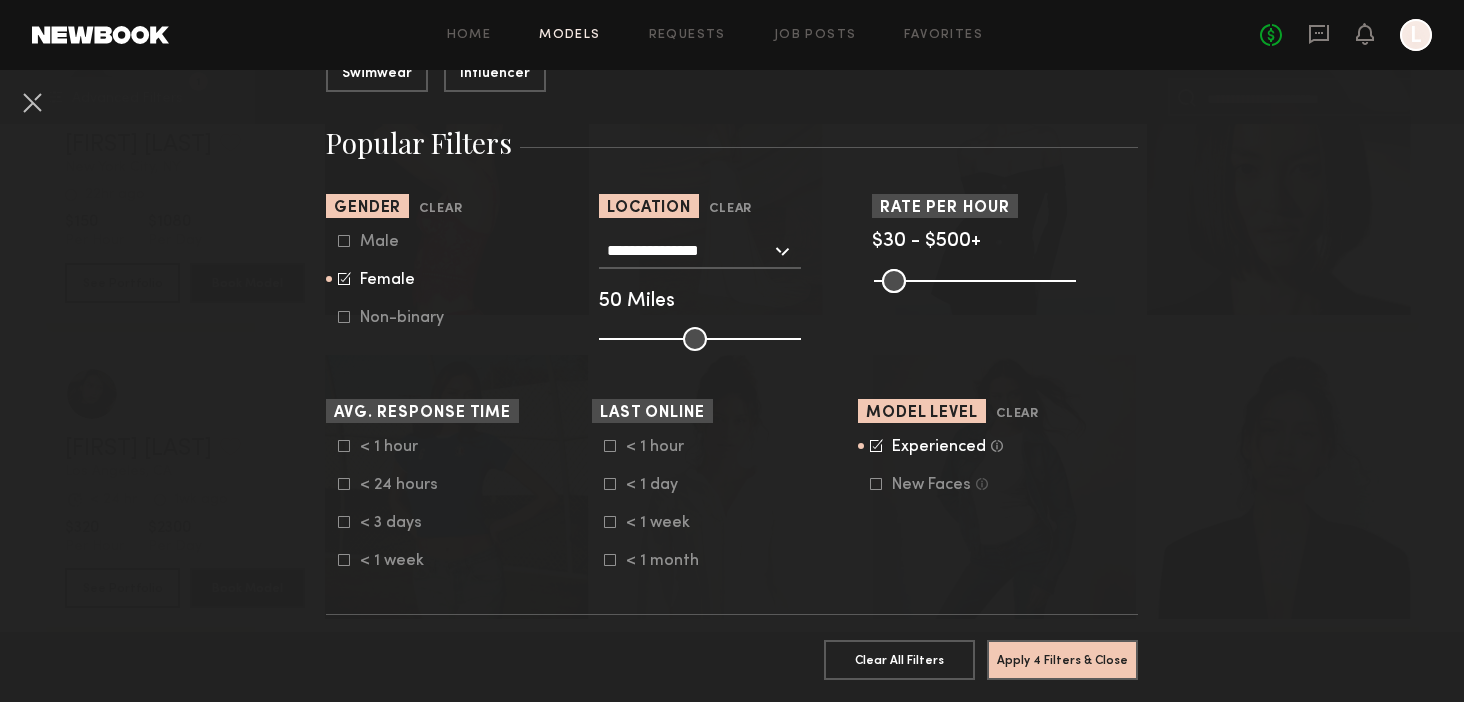 scroll, scrollTop: 364, scrollLeft: 0, axis: vertical 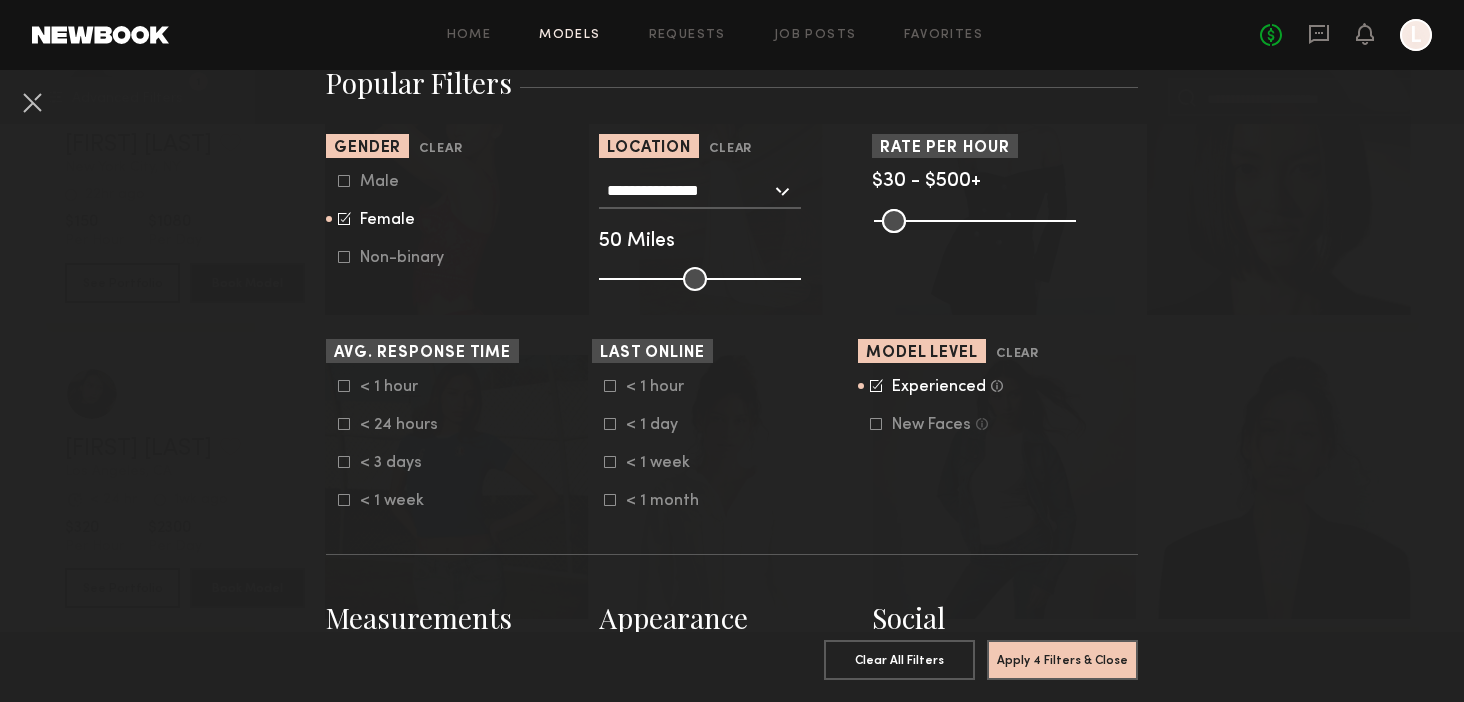 click 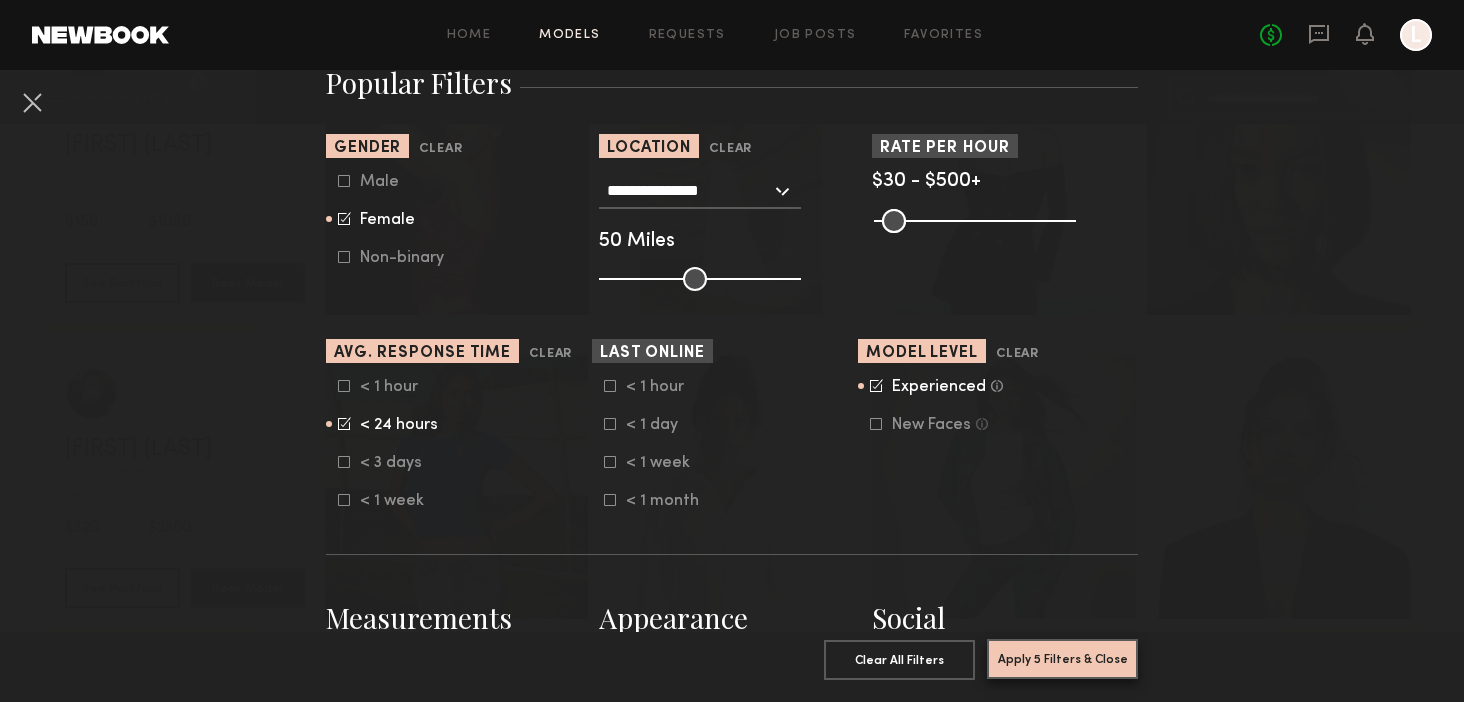 click on "Apply 5 Filters & Close" 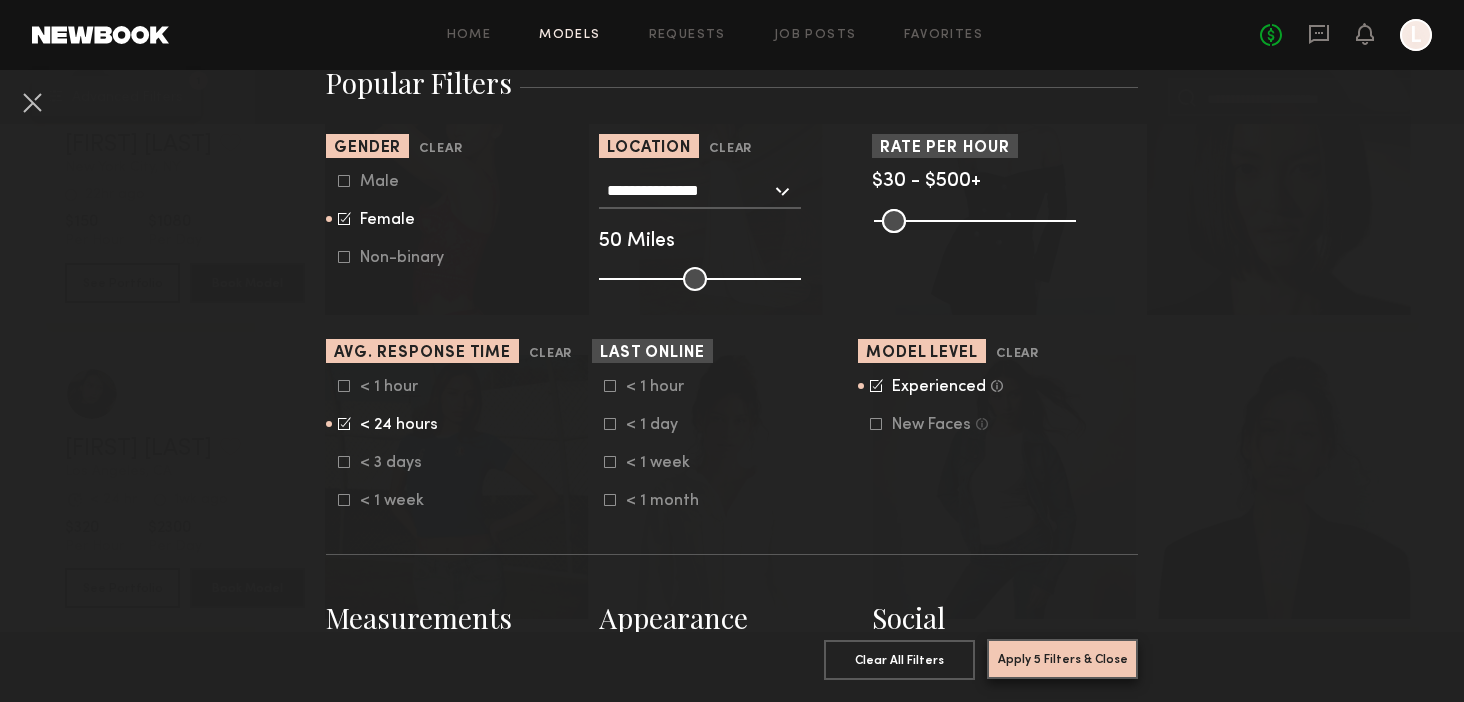 scroll, scrollTop: 0, scrollLeft: 0, axis: both 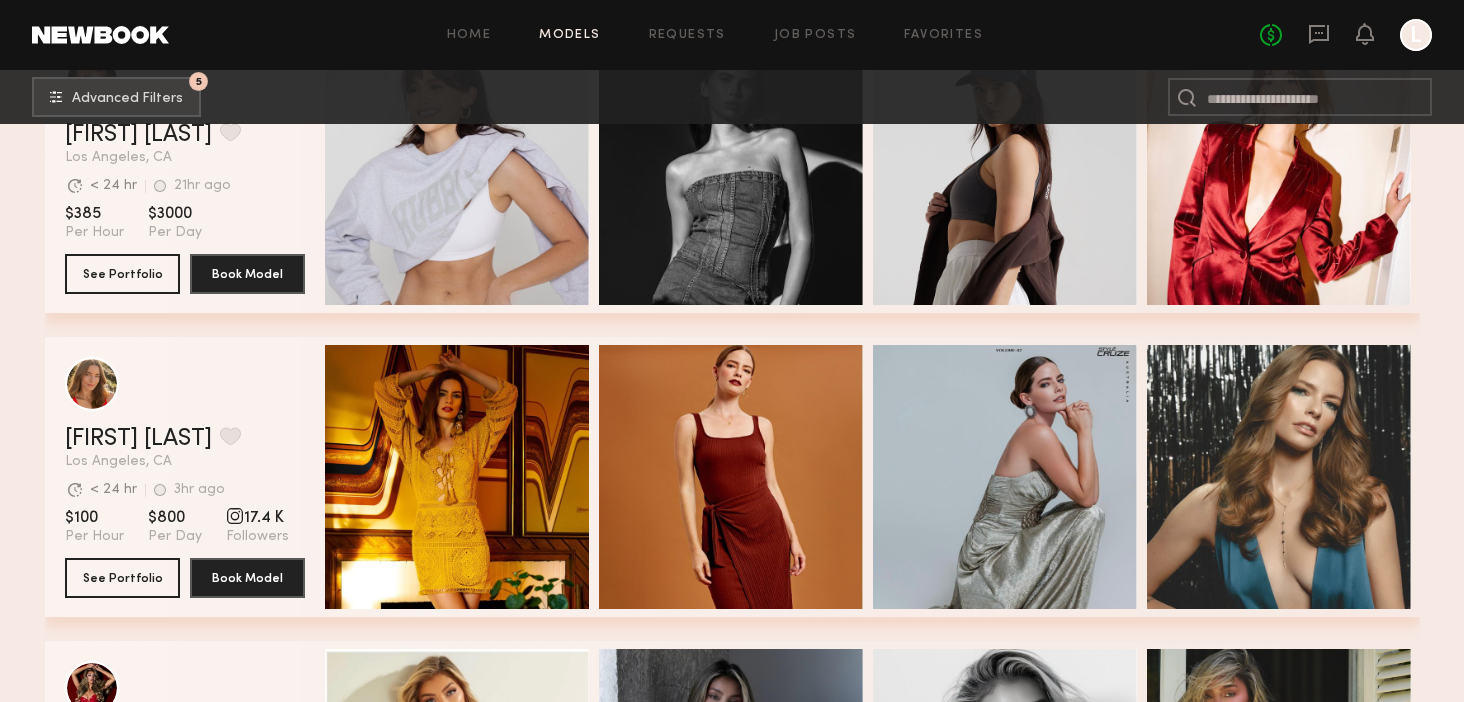 click on "Avg. request  response time < 24 hr 3hr ago Last Online" 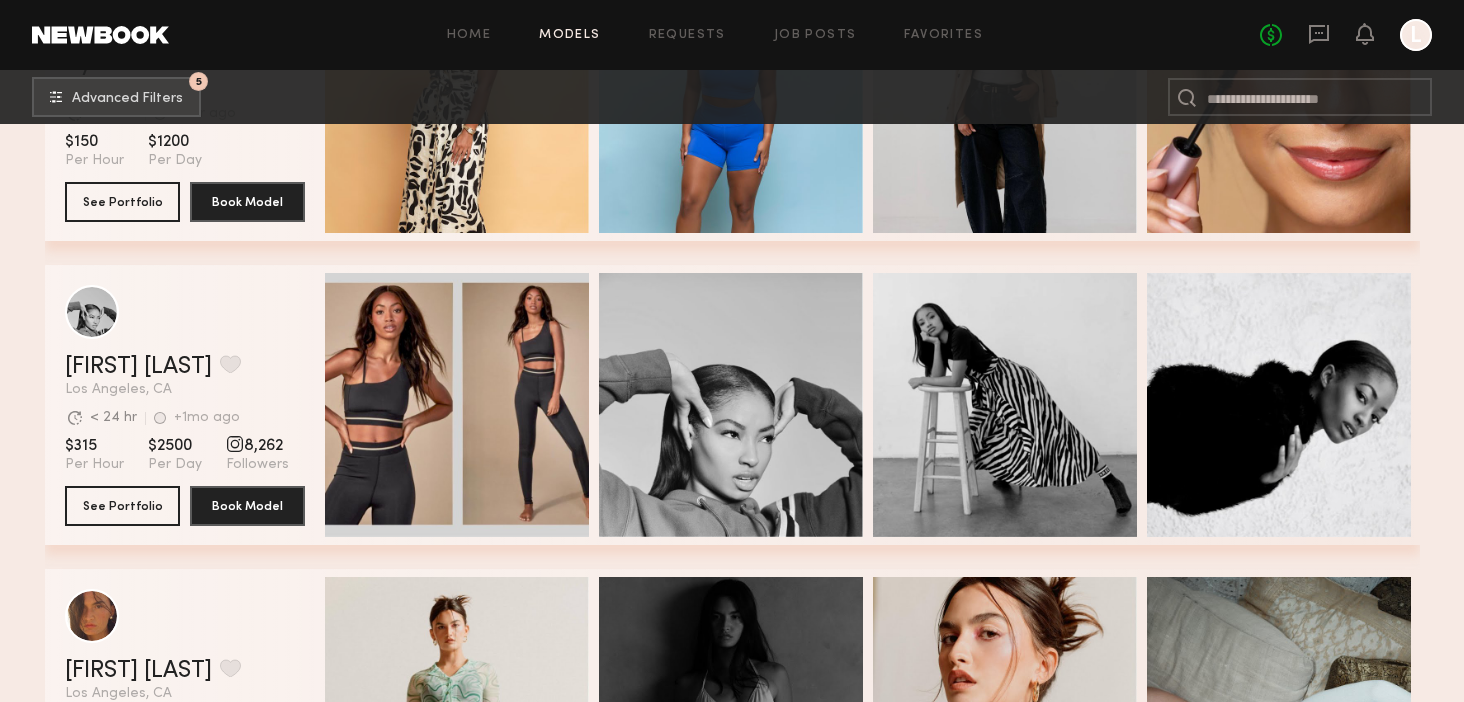 scroll, scrollTop: 4202, scrollLeft: 0, axis: vertical 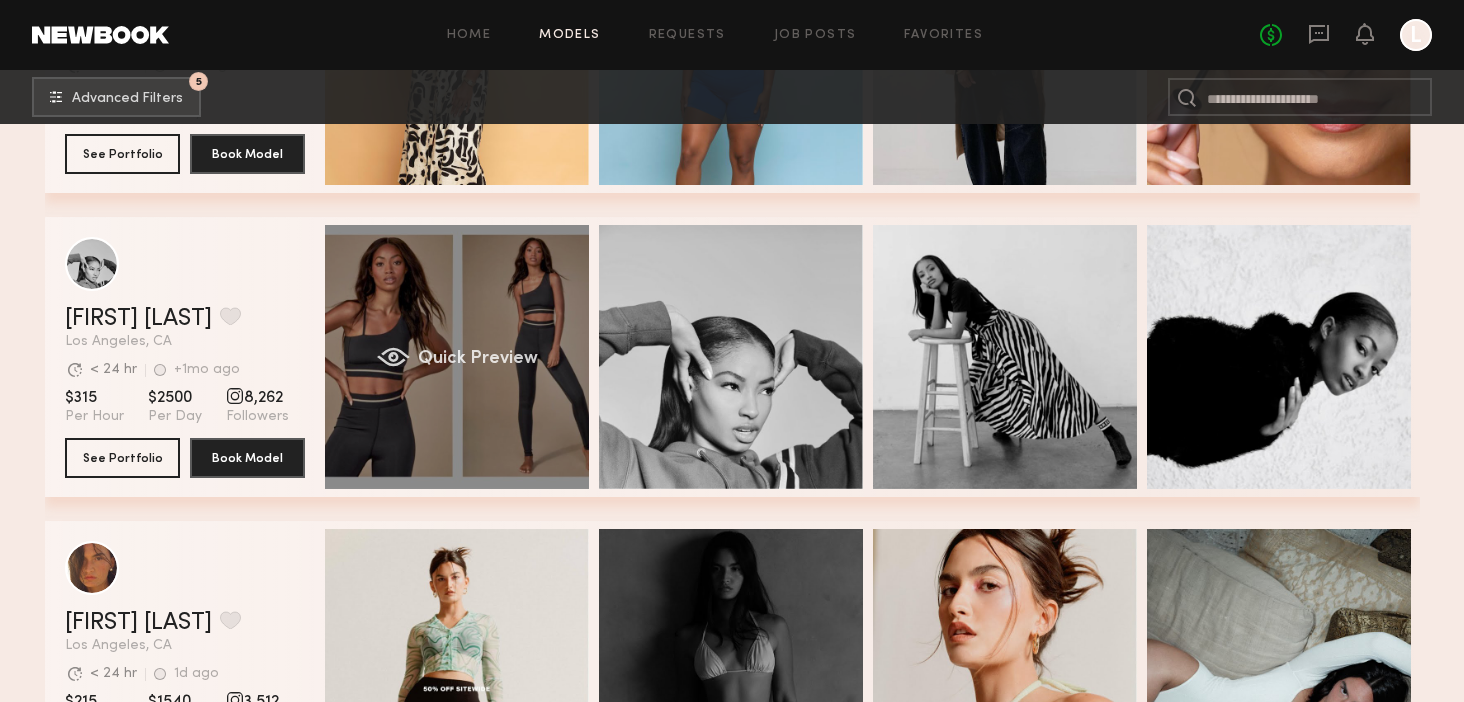 click 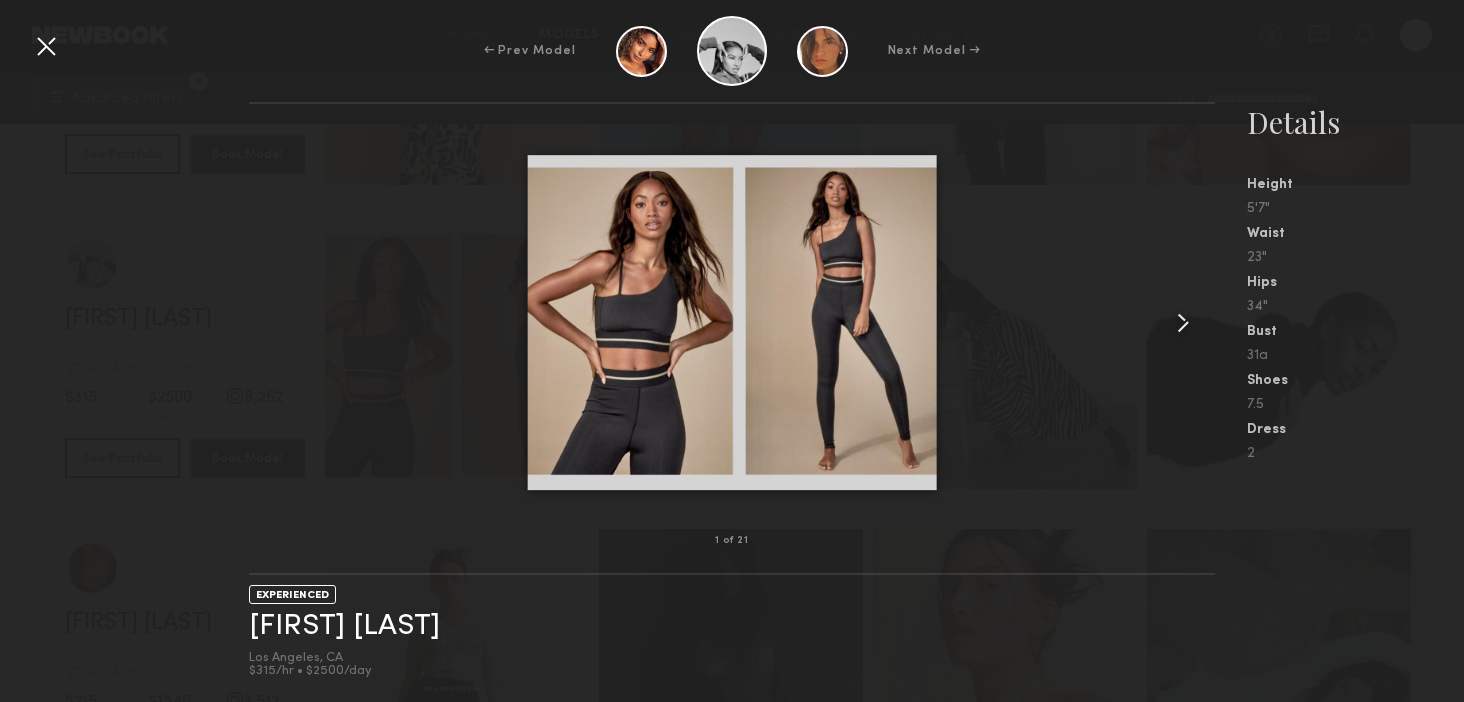 click at bounding box center (1183, 323) 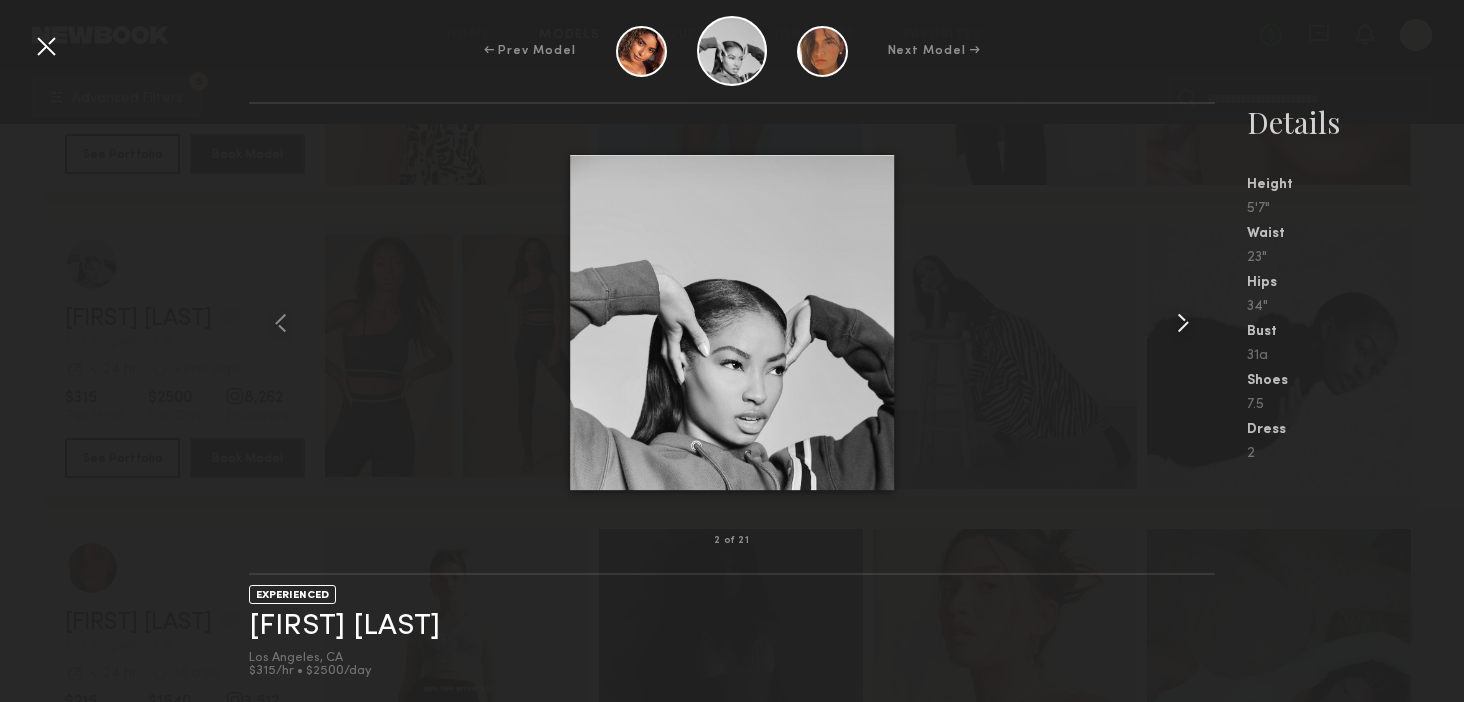 click at bounding box center [1183, 323] 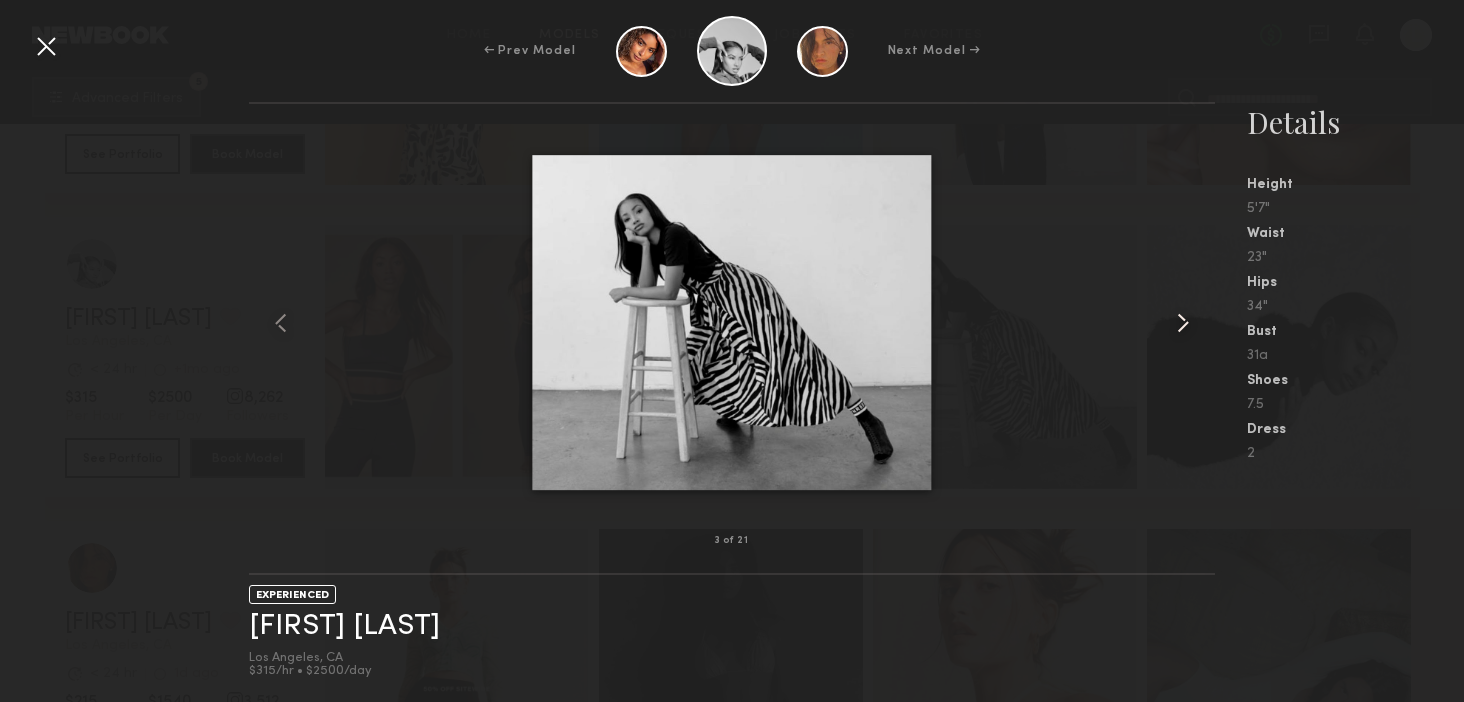 click at bounding box center (1183, 323) 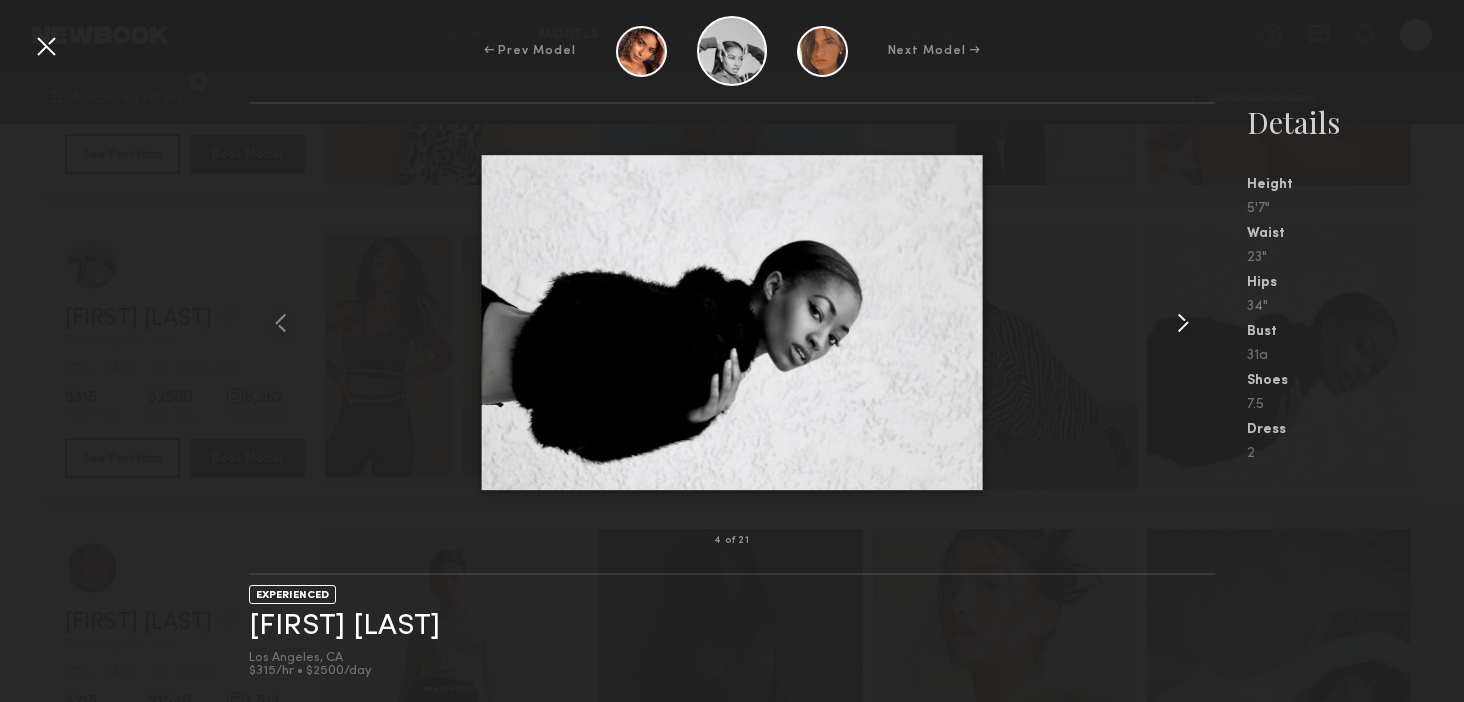 click at bounding box center [1183, 323] 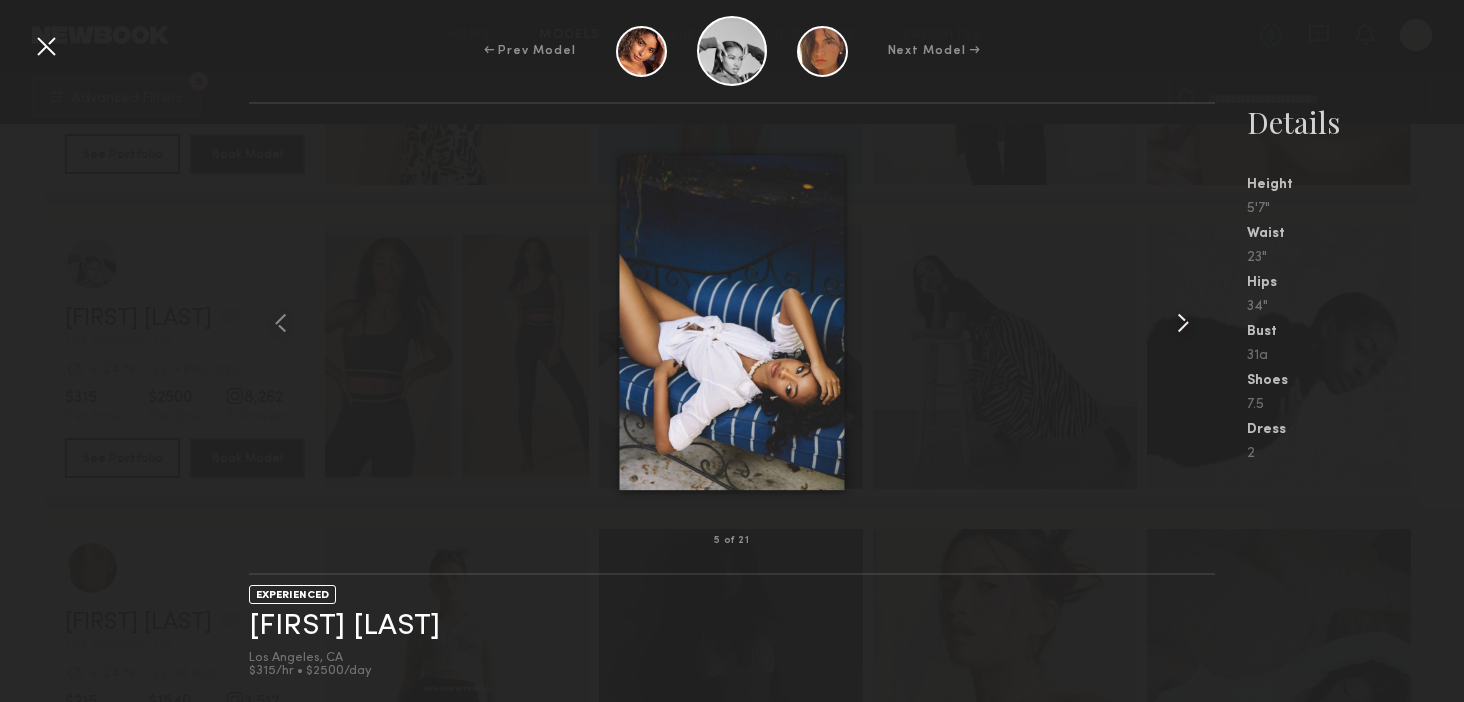 click at bounding box center [1183, 323] 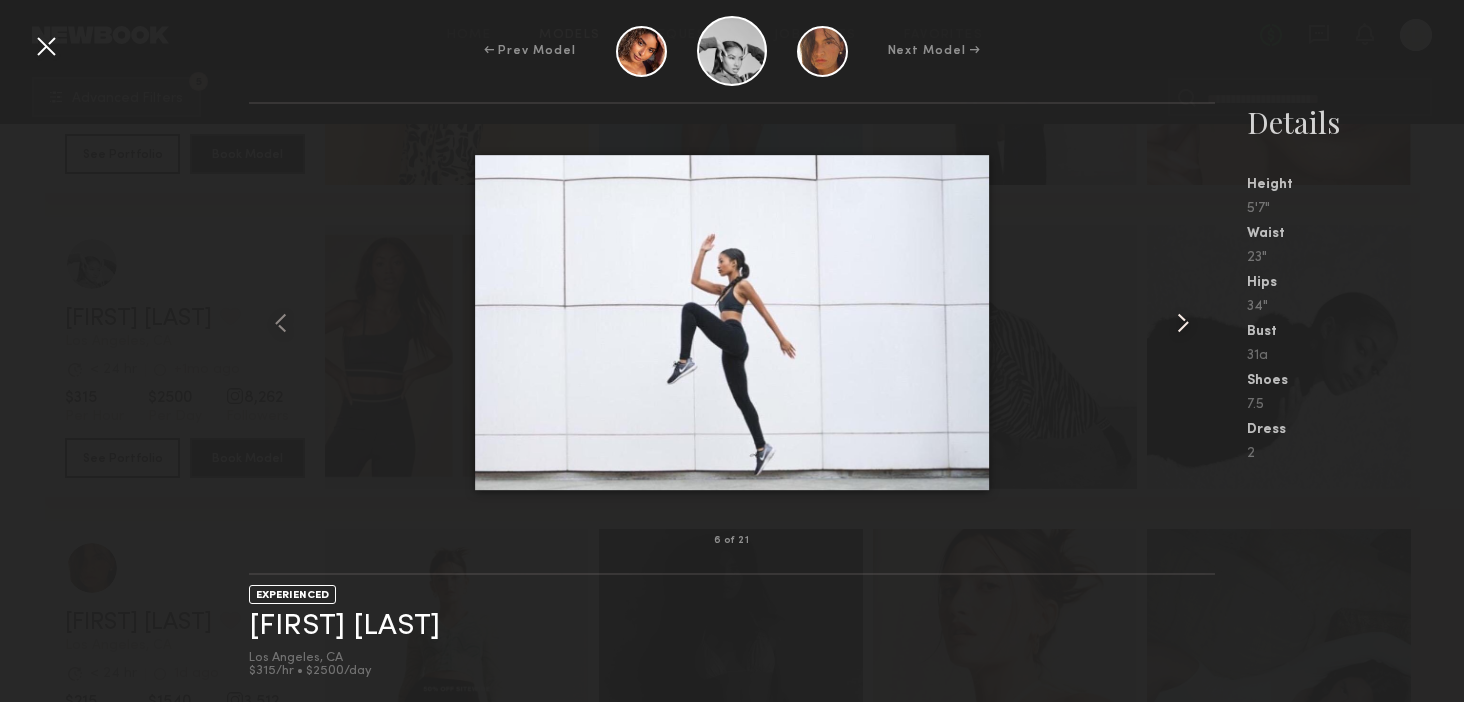 click at bounding box center (1183, 323) 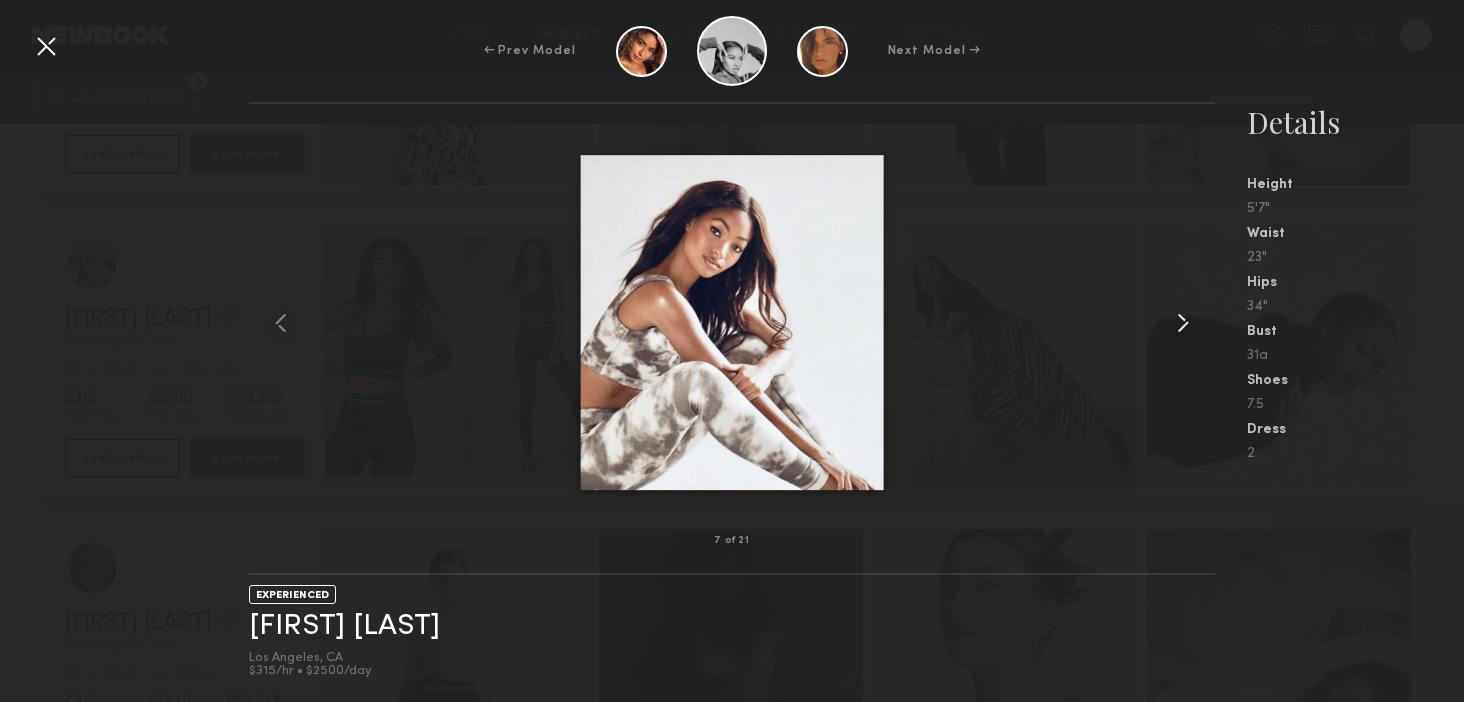 click at bounding box center [1183, 323] 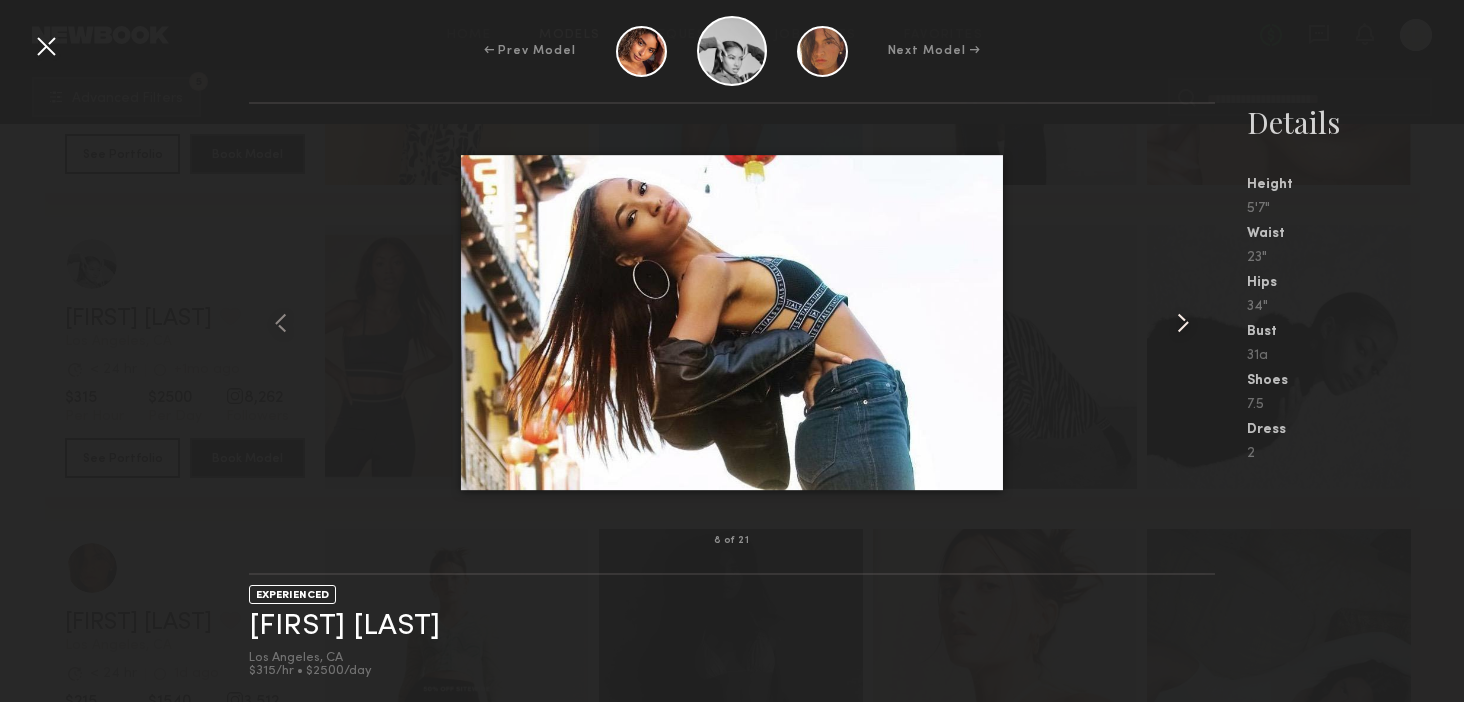 click at bounding box center (1183, 323) 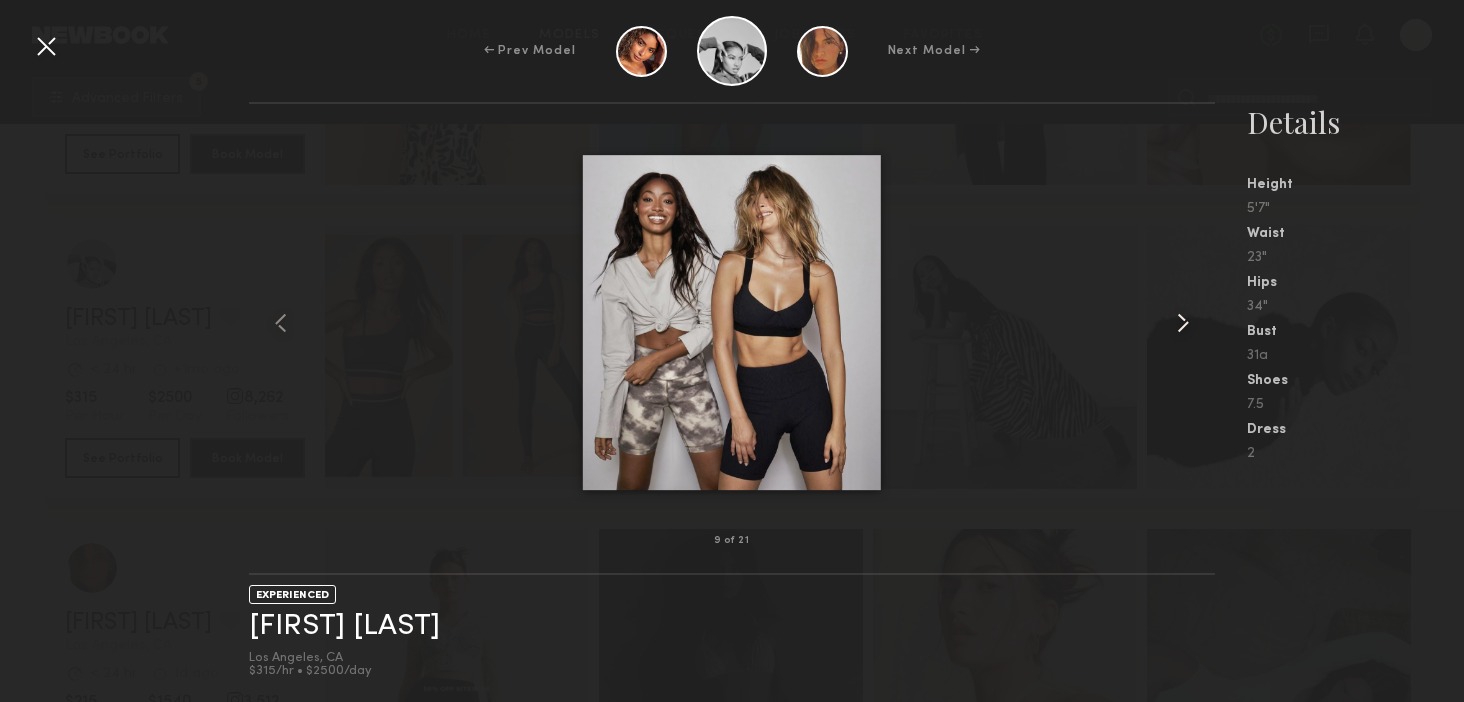 click at bounding box center [1183, 323] 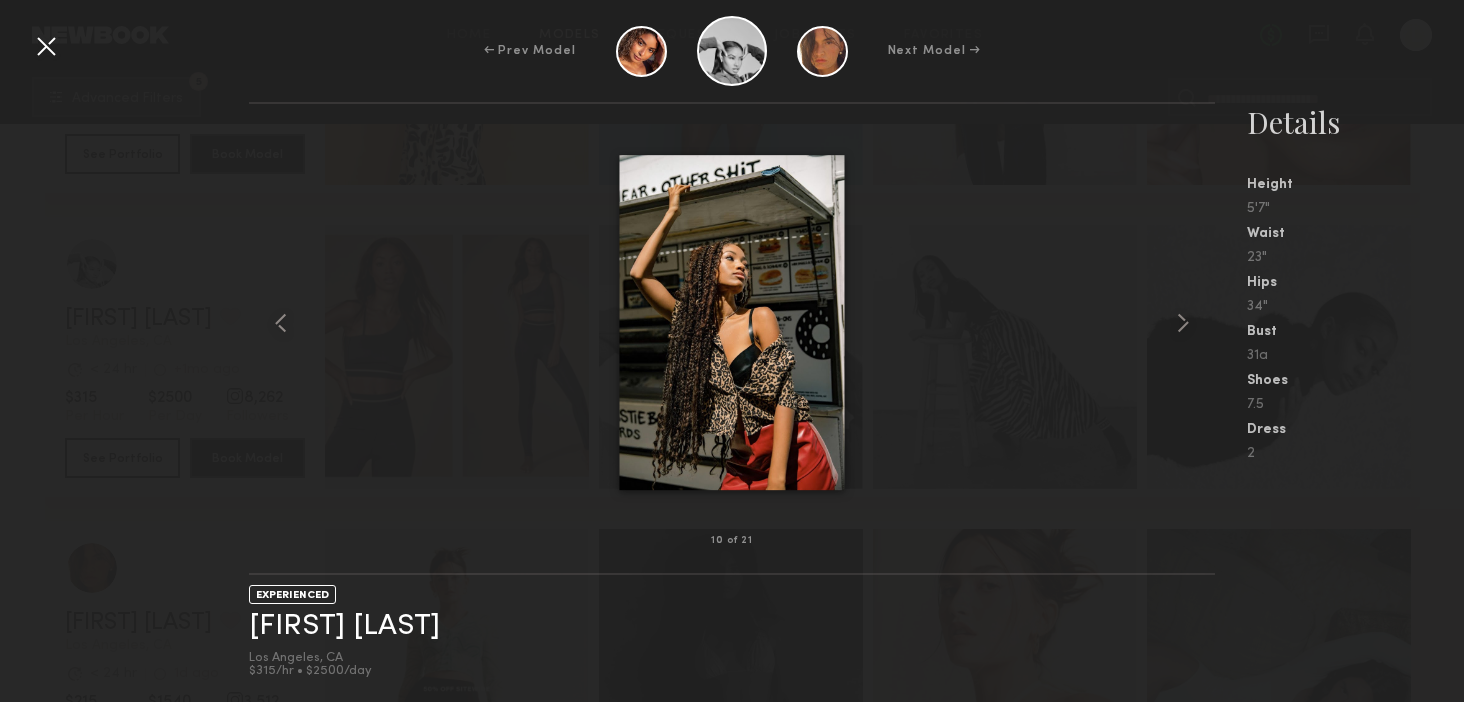 click at bounding box center [46, 46] 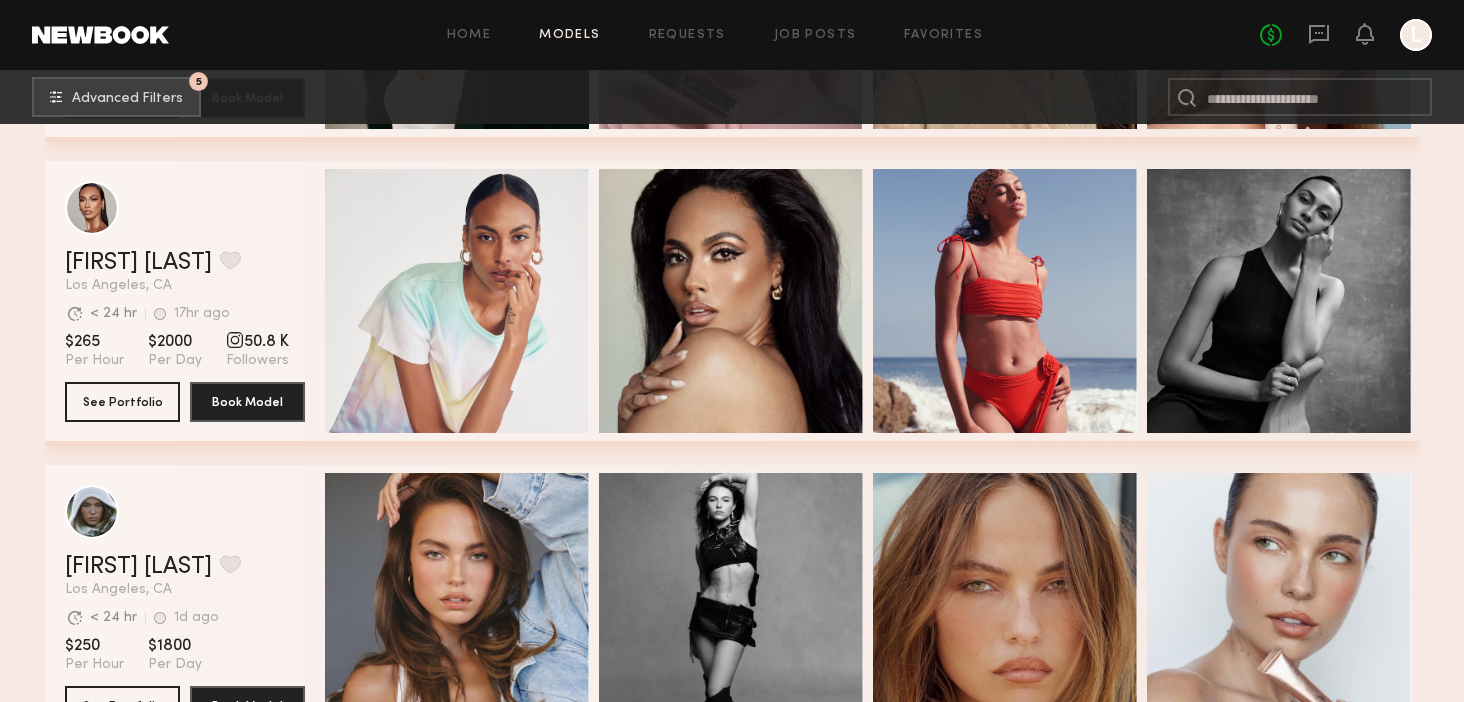 scroll, scrollTop: 6392, scrollLeft: 0, axis: vertical 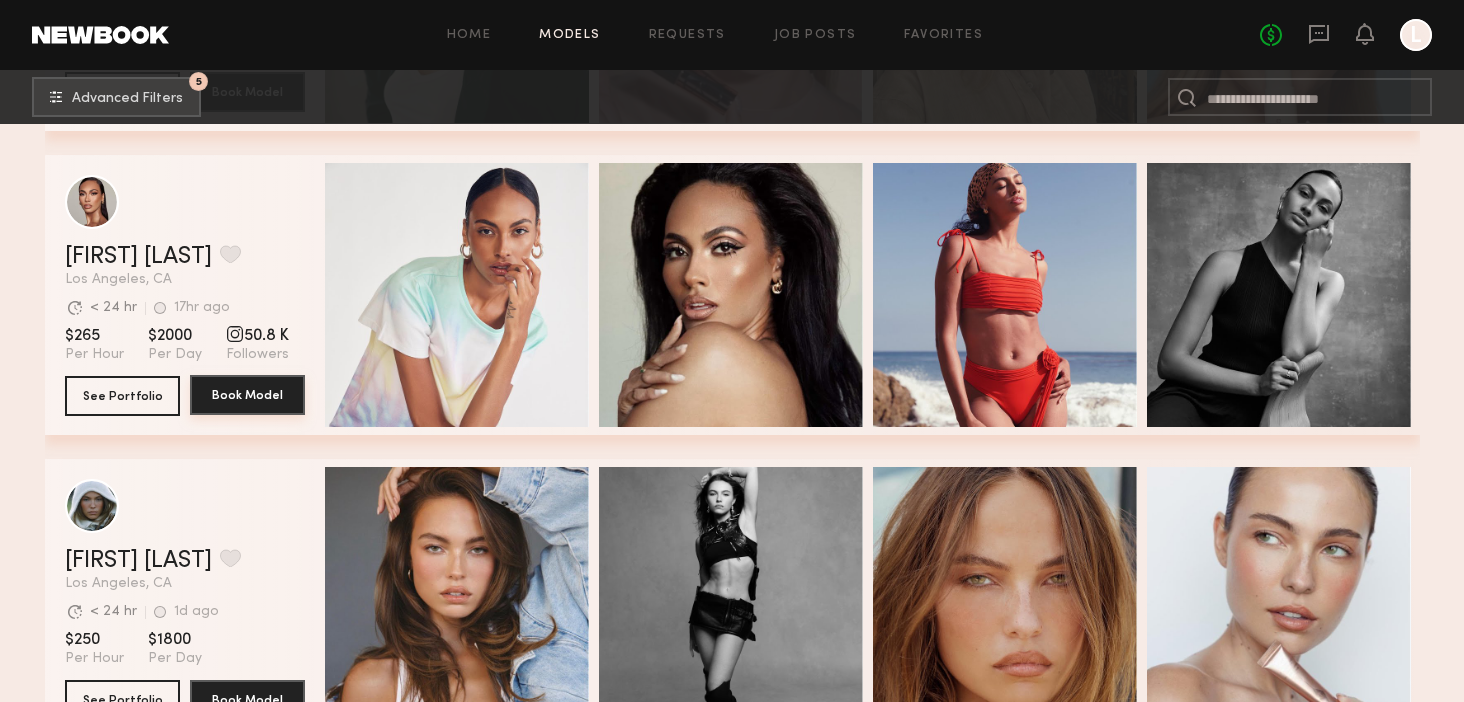 click on "Book Model" 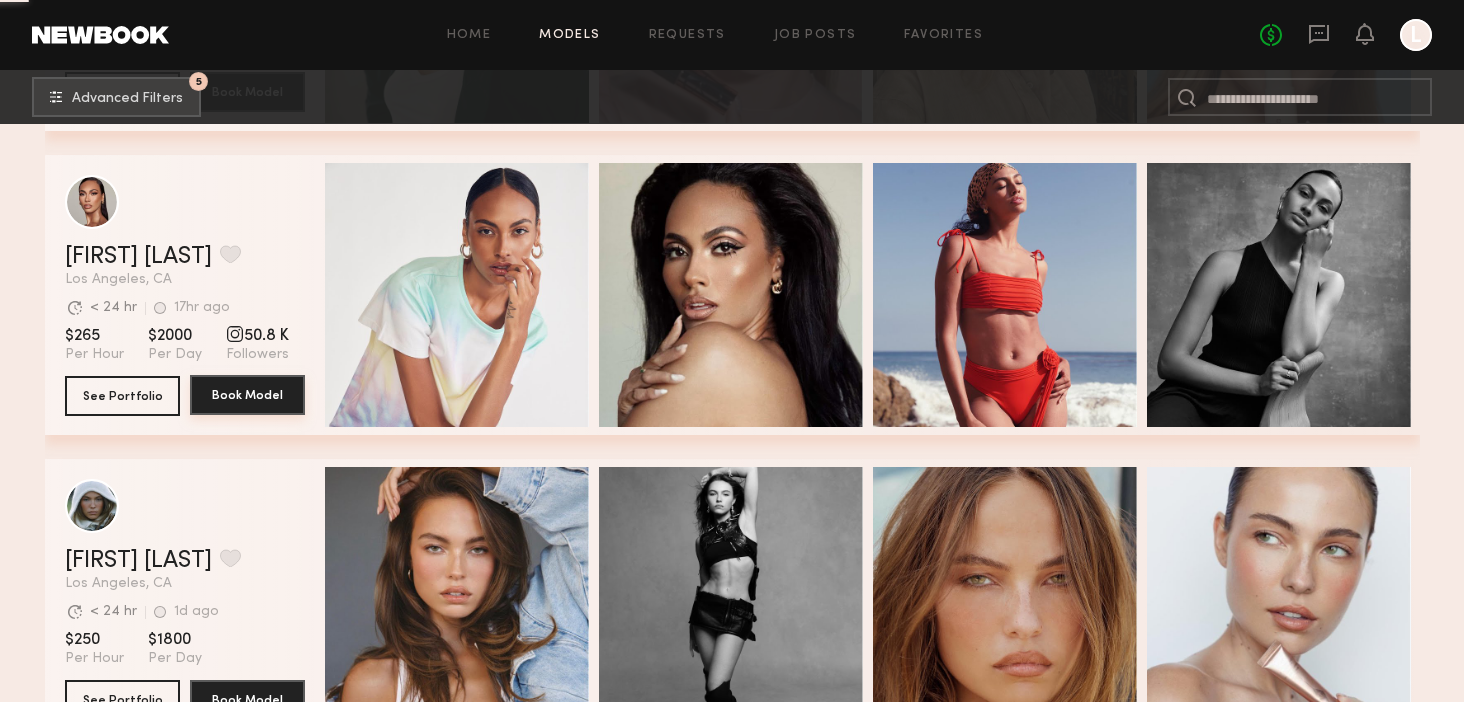 scroll, scrollTop: 0, scrollLeft: 0, axis: both 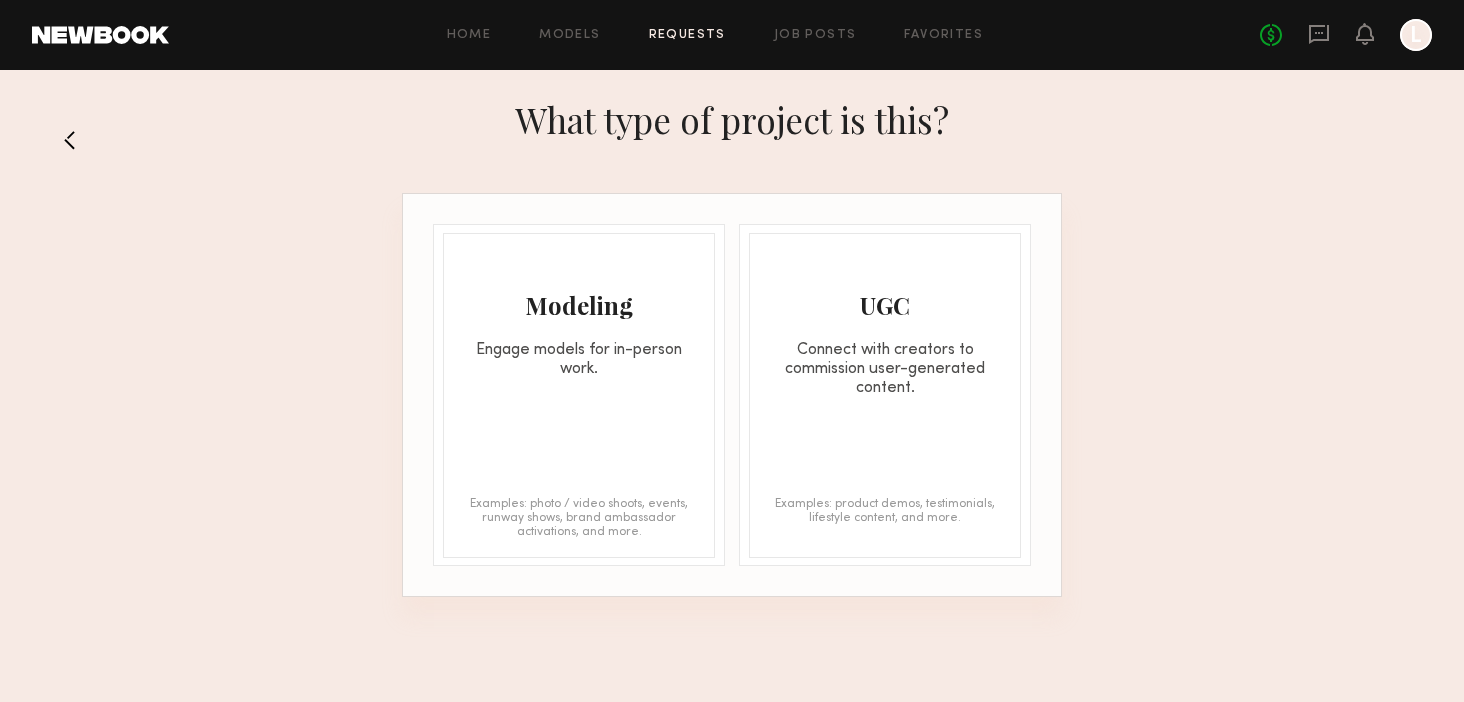 click on "Engage models for in-person work." 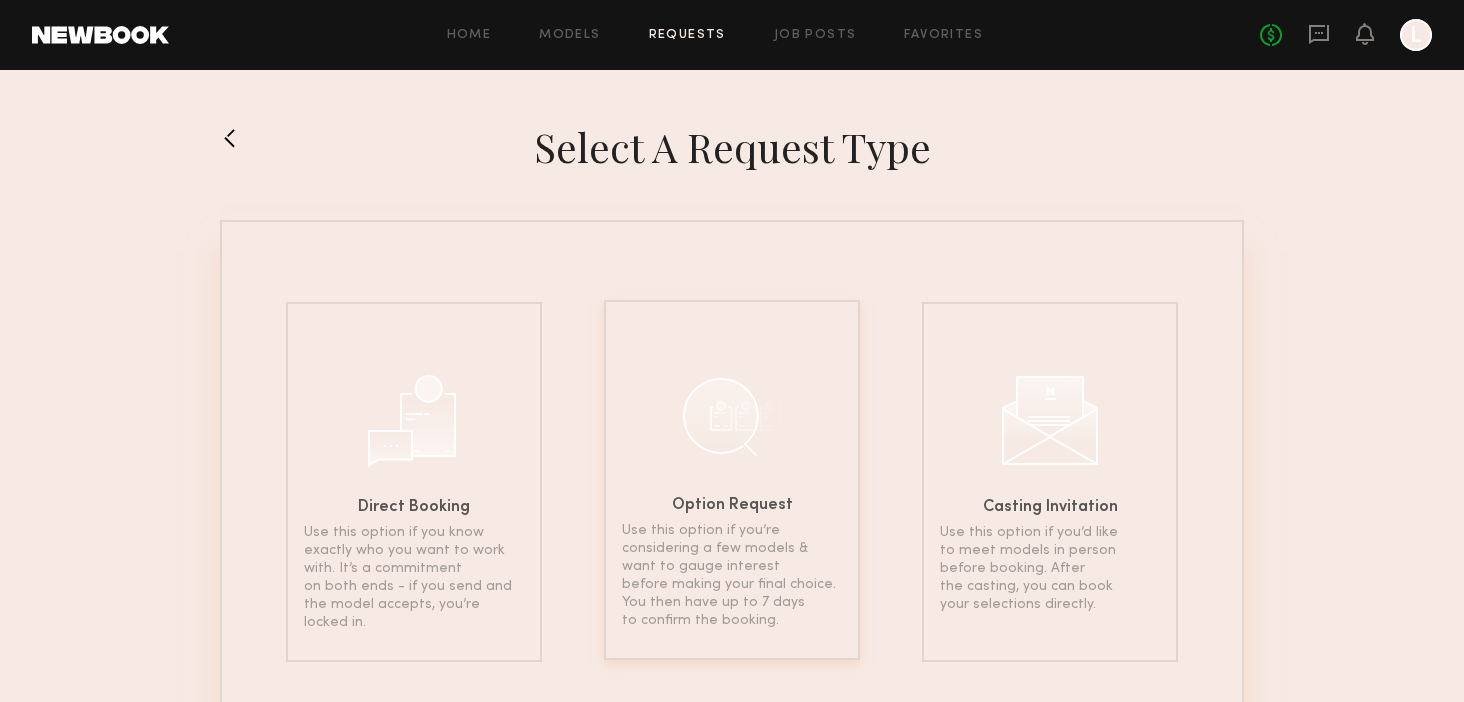 click on "Option Request Use this option if you’re considering a few models & want to gauge interest before making your final choice. You then have up to 7 days to confirm the booking." 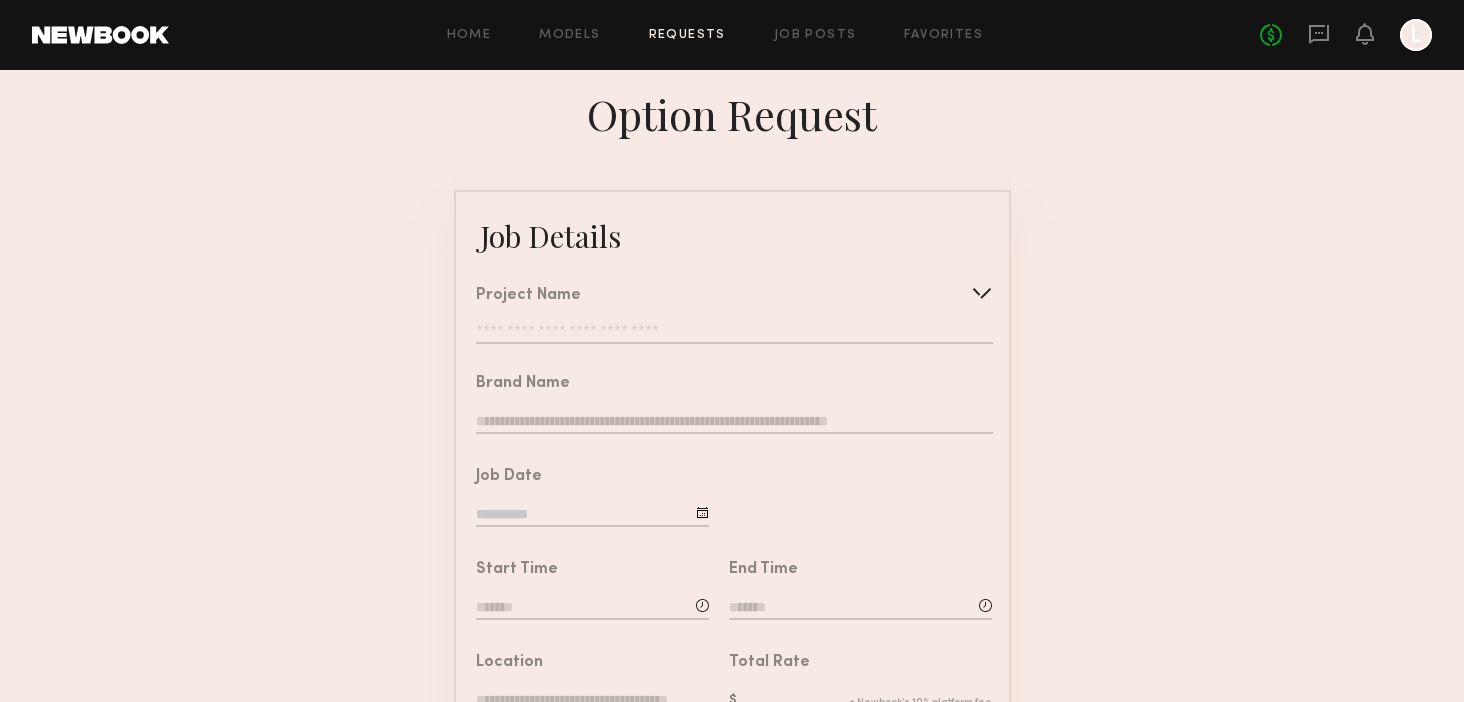 click 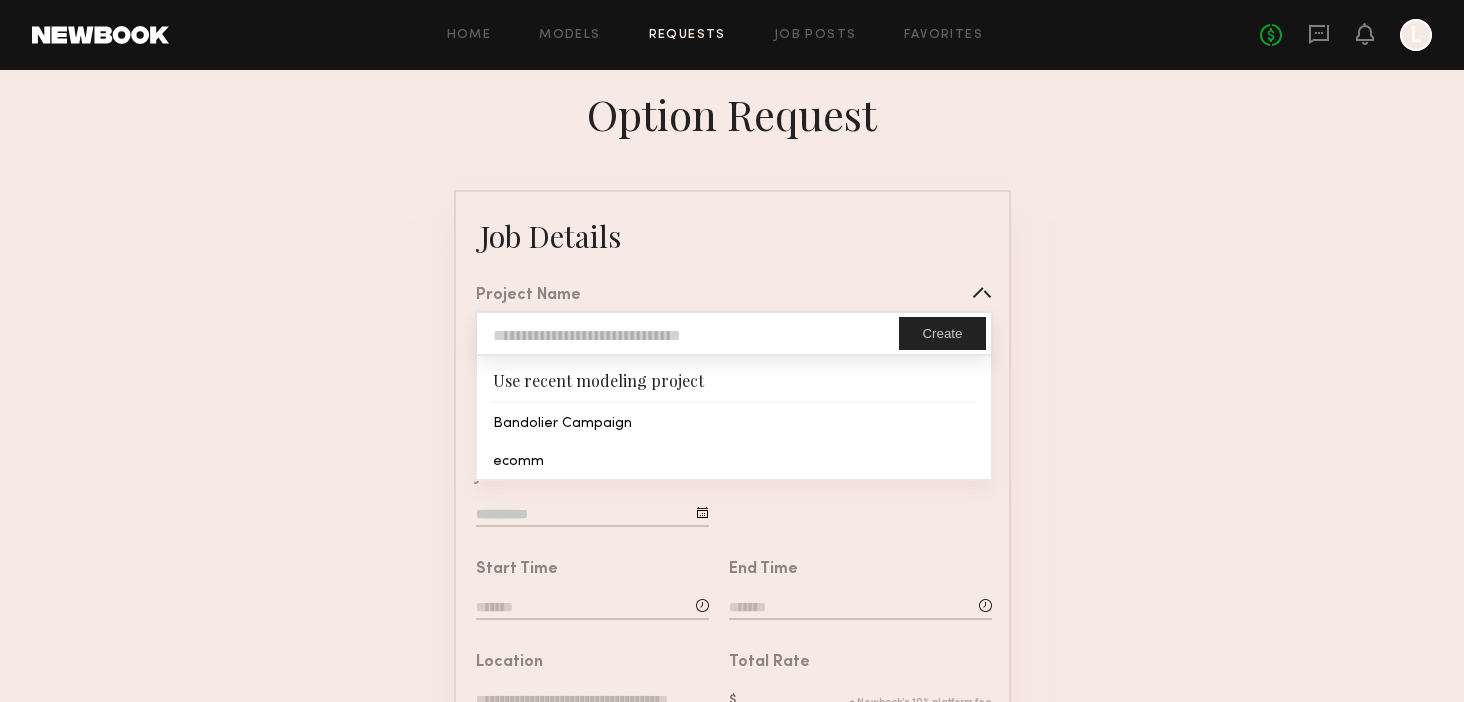 click 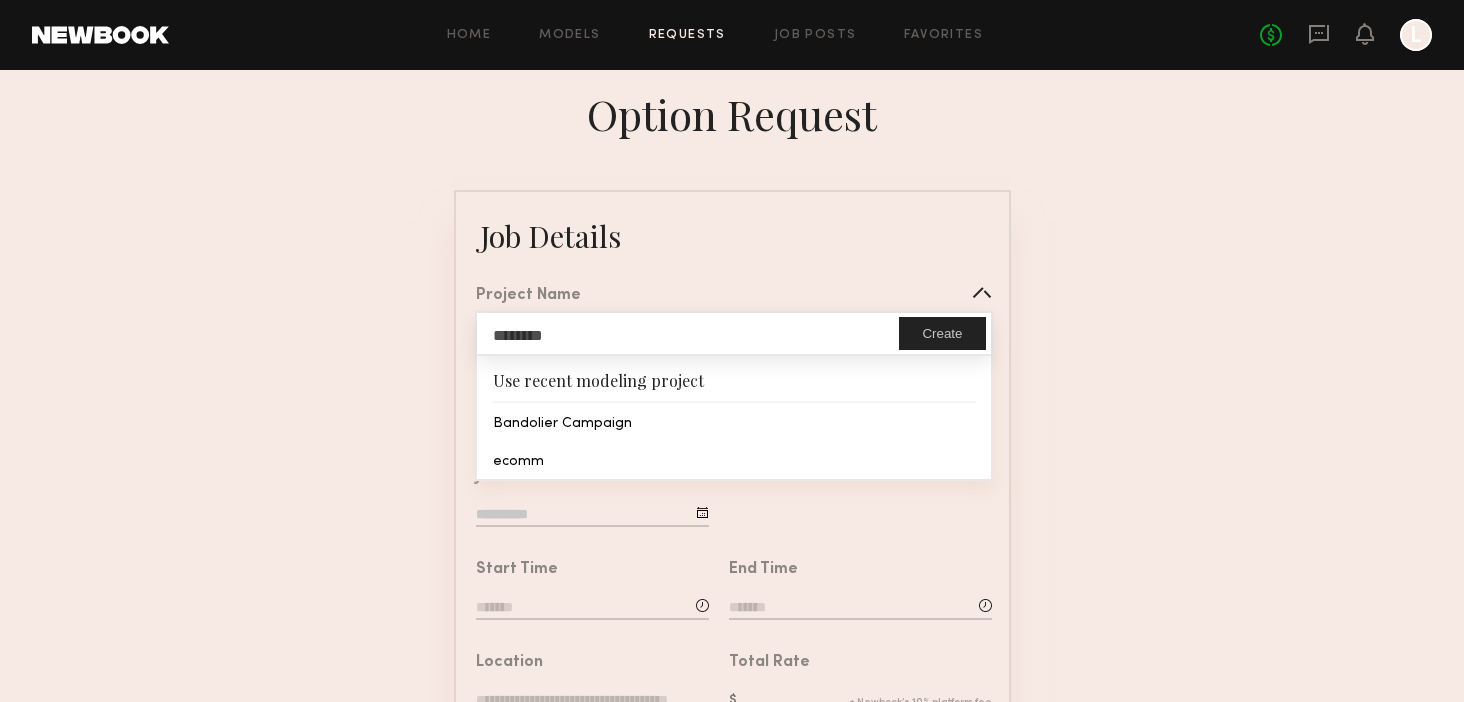 type on "*********" 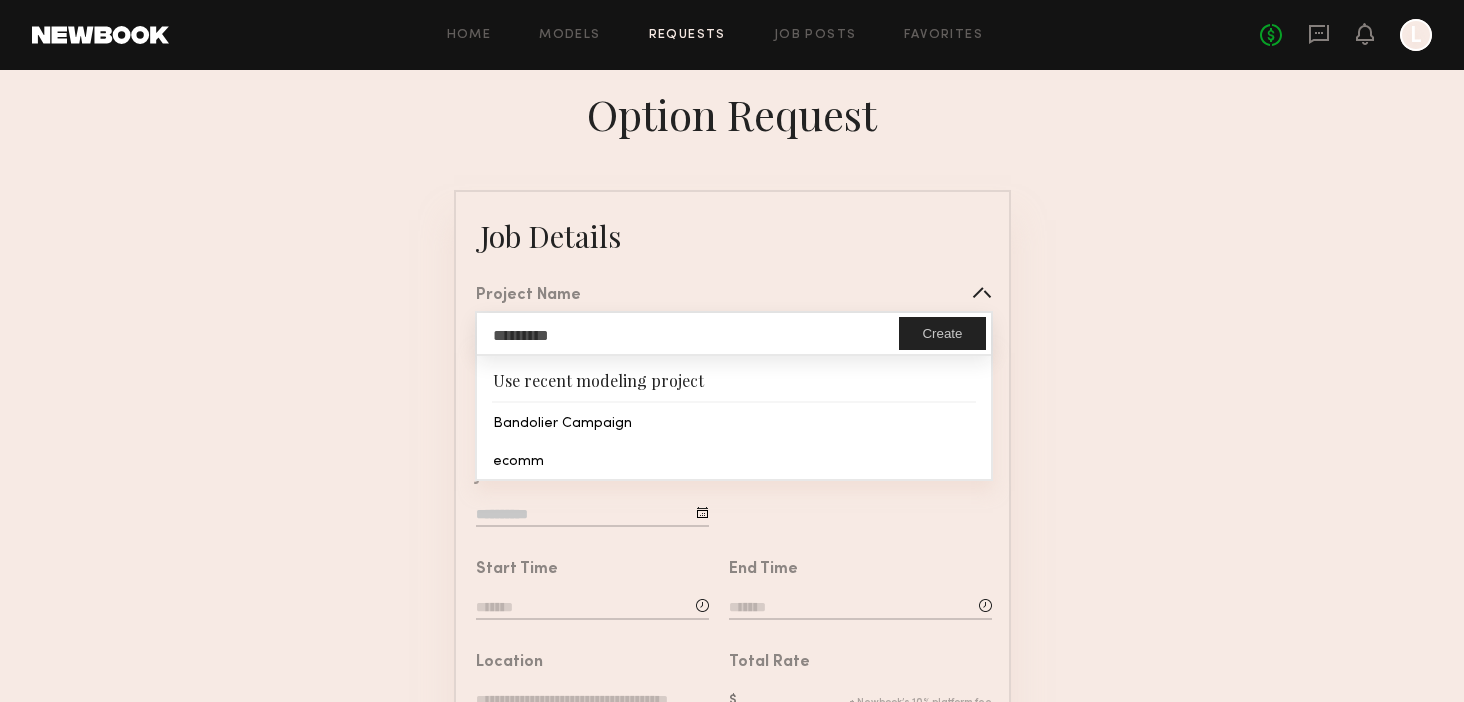 type on "**********" 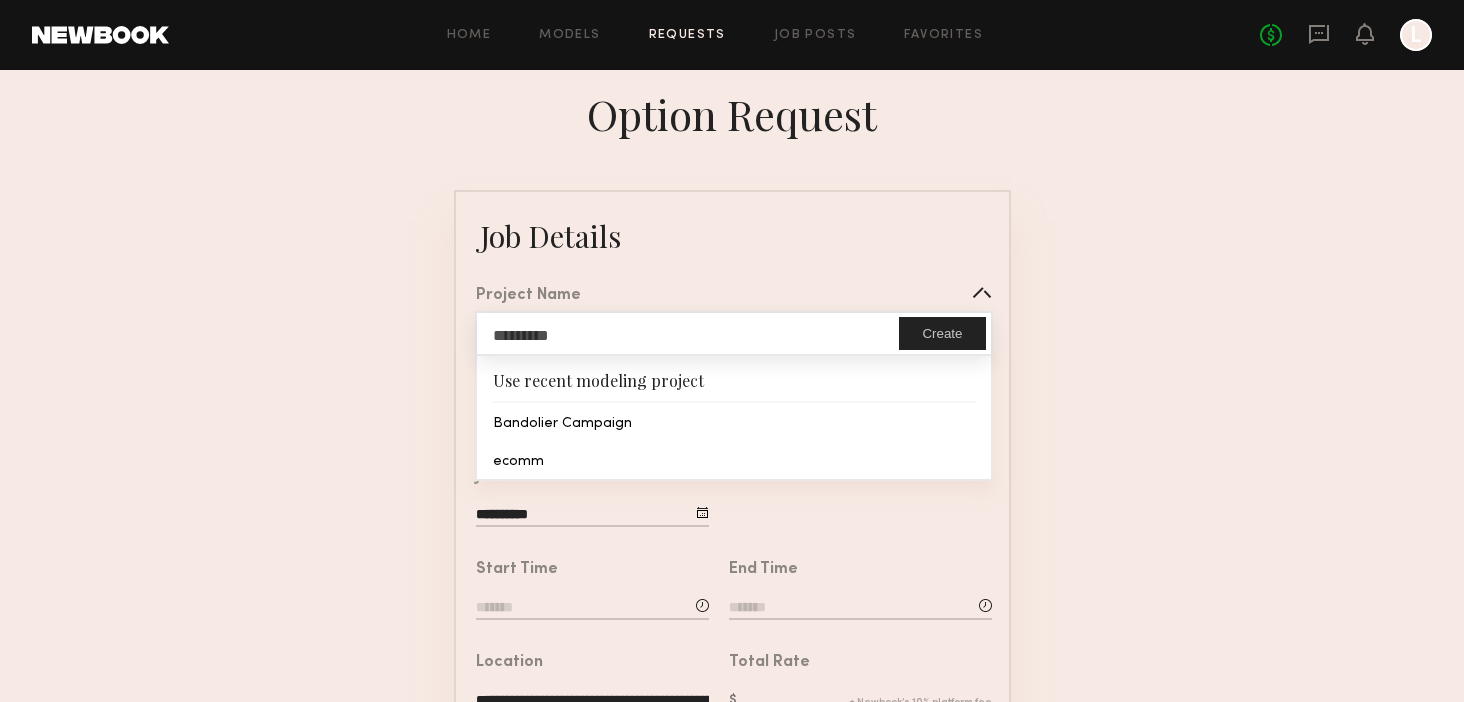 click on "**********" 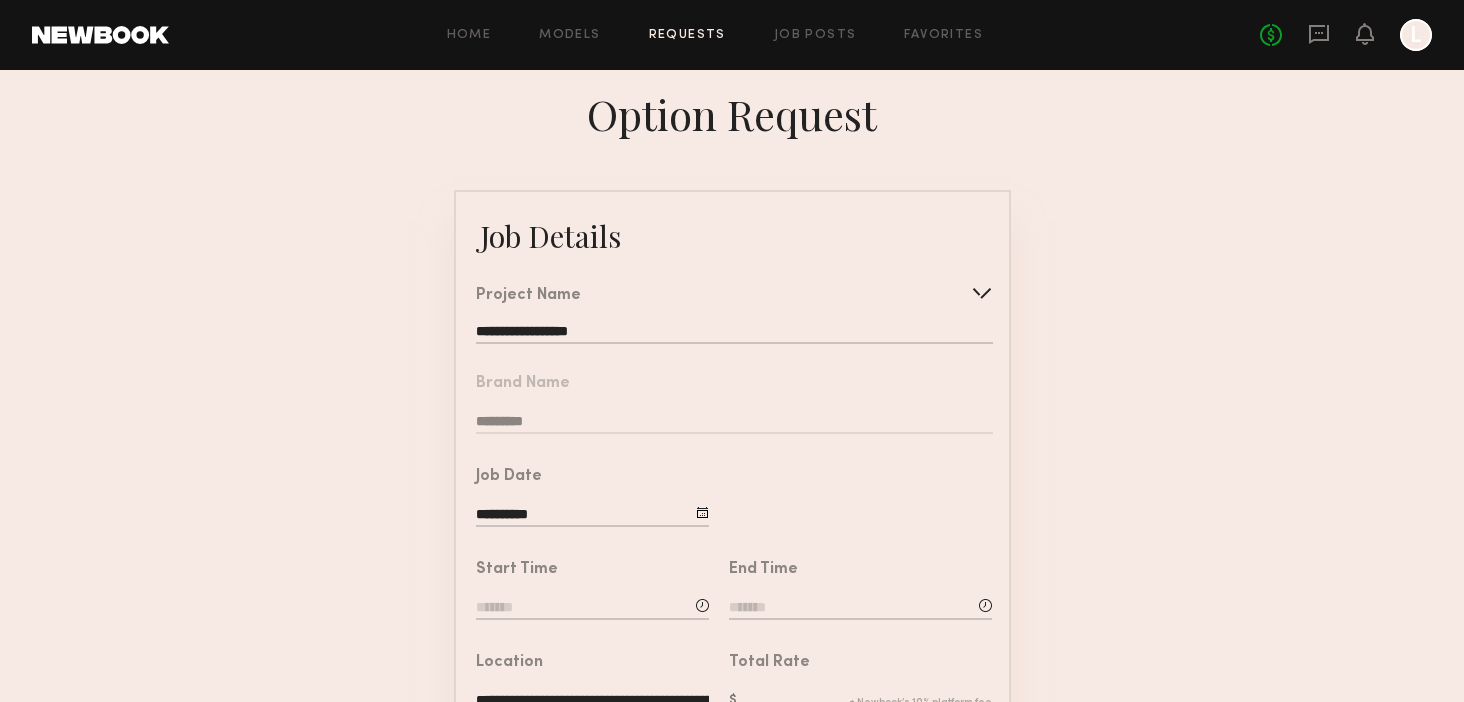 click on "Brand Name  *********" 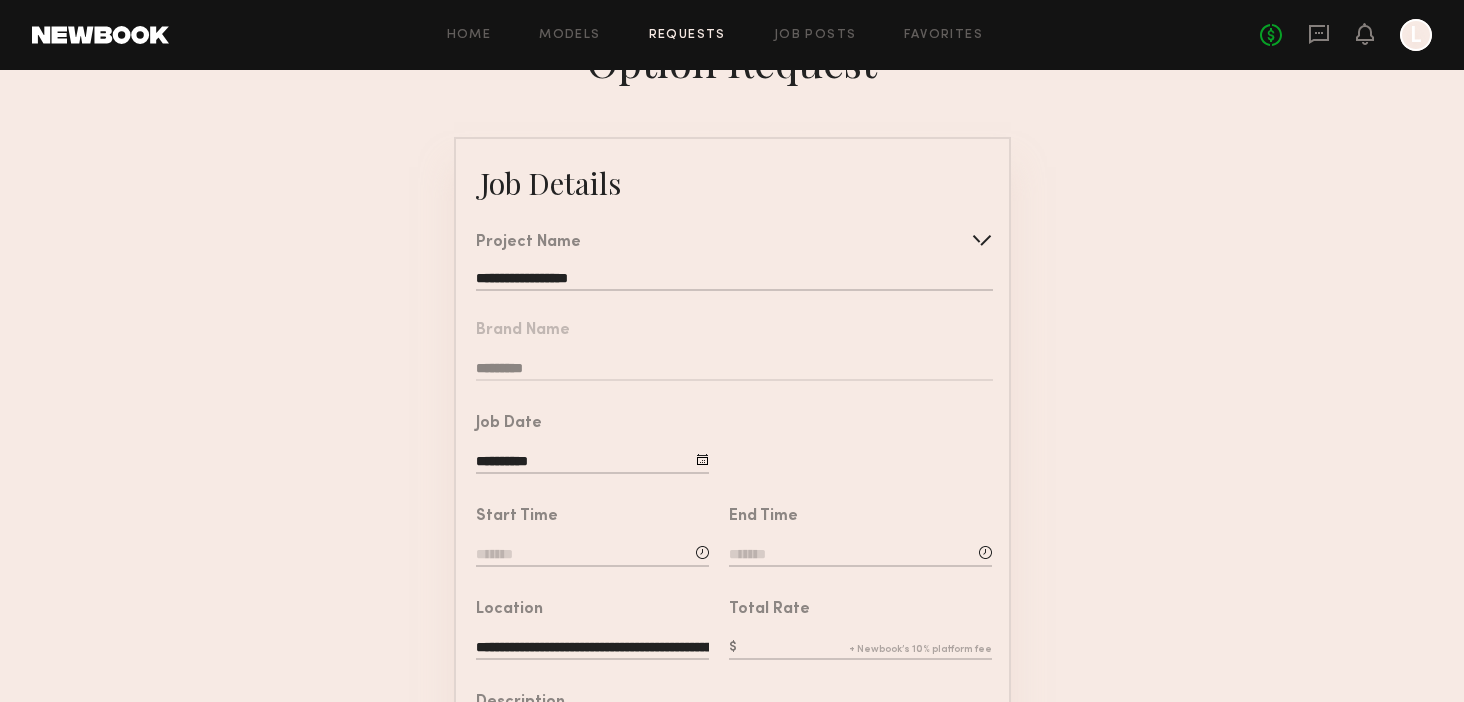 scroll, scrollTop: 72, scrollLeft: 0, axis: vertical 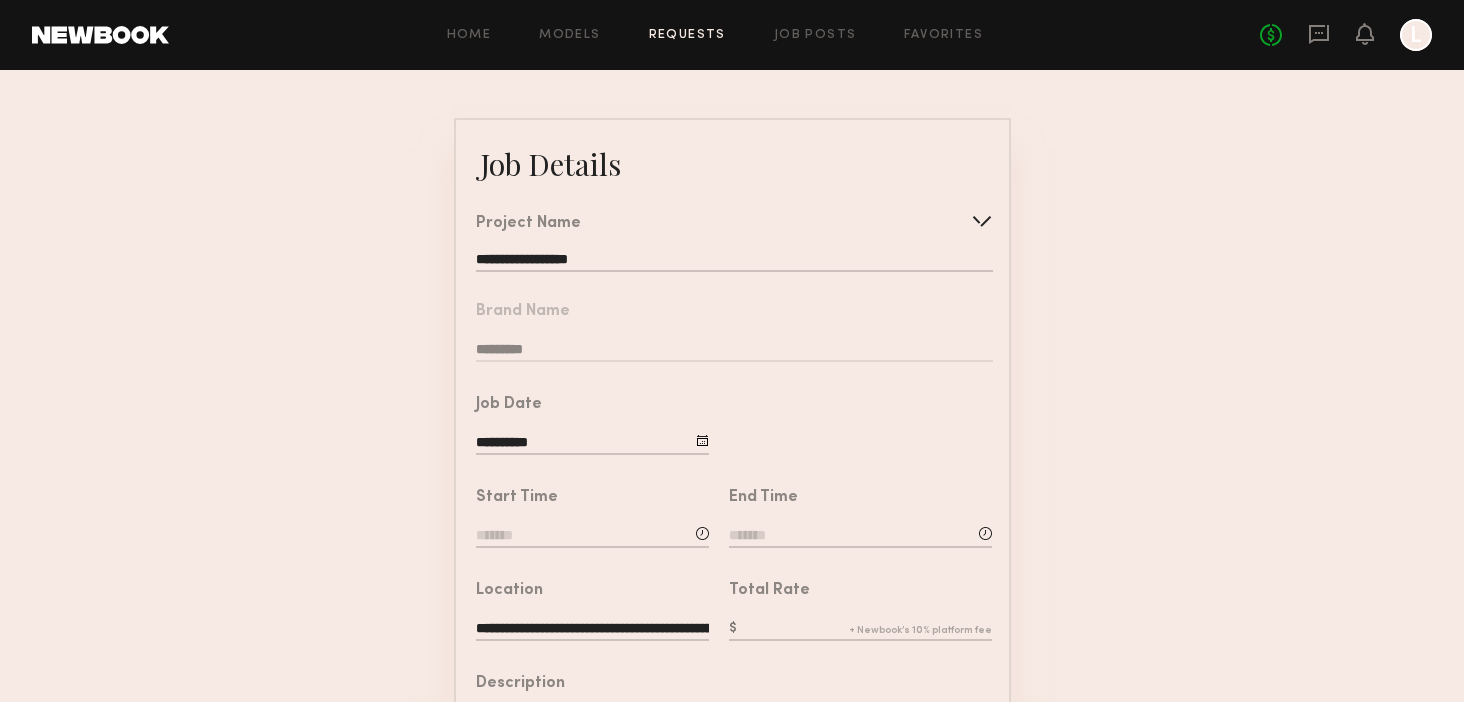click on "**********" 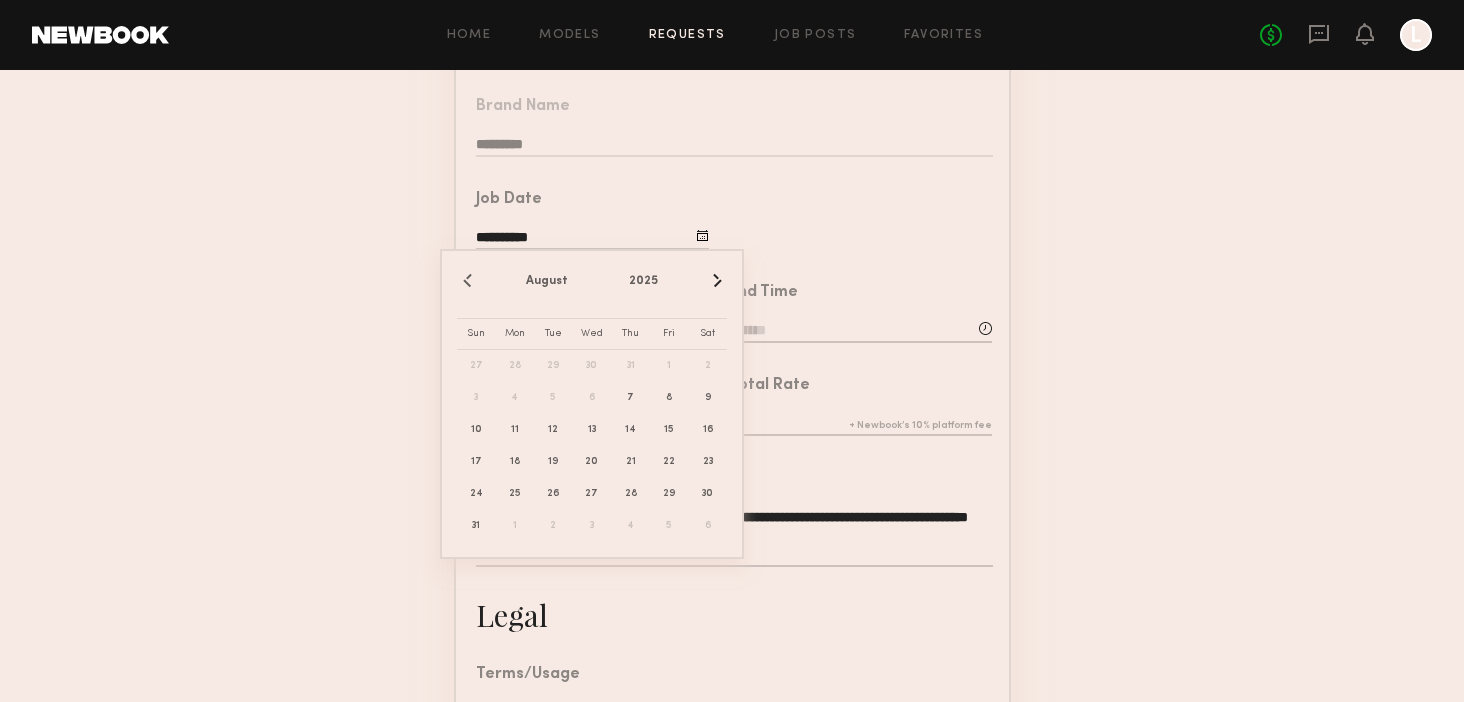 scroll, scrollTop: 279, scrollLeft: 0, axis: vertical 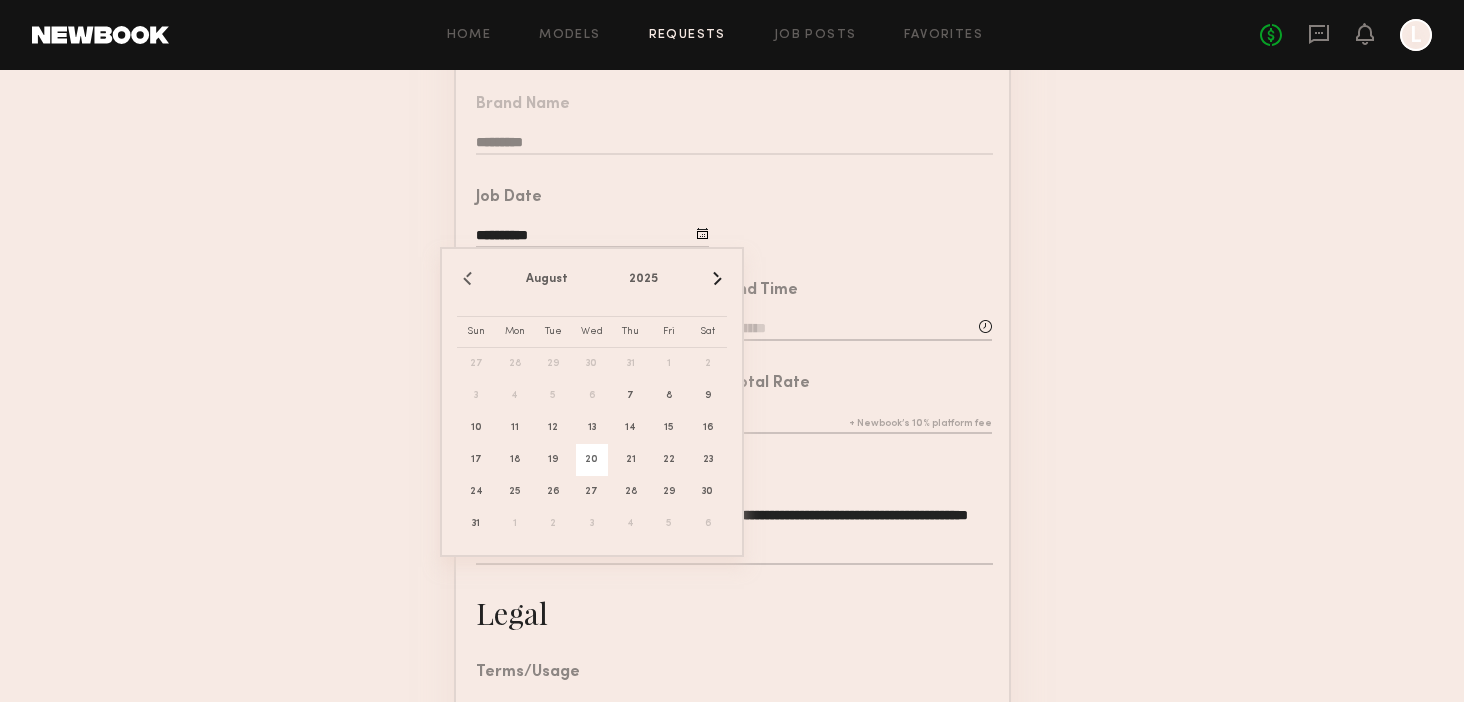click on "20" 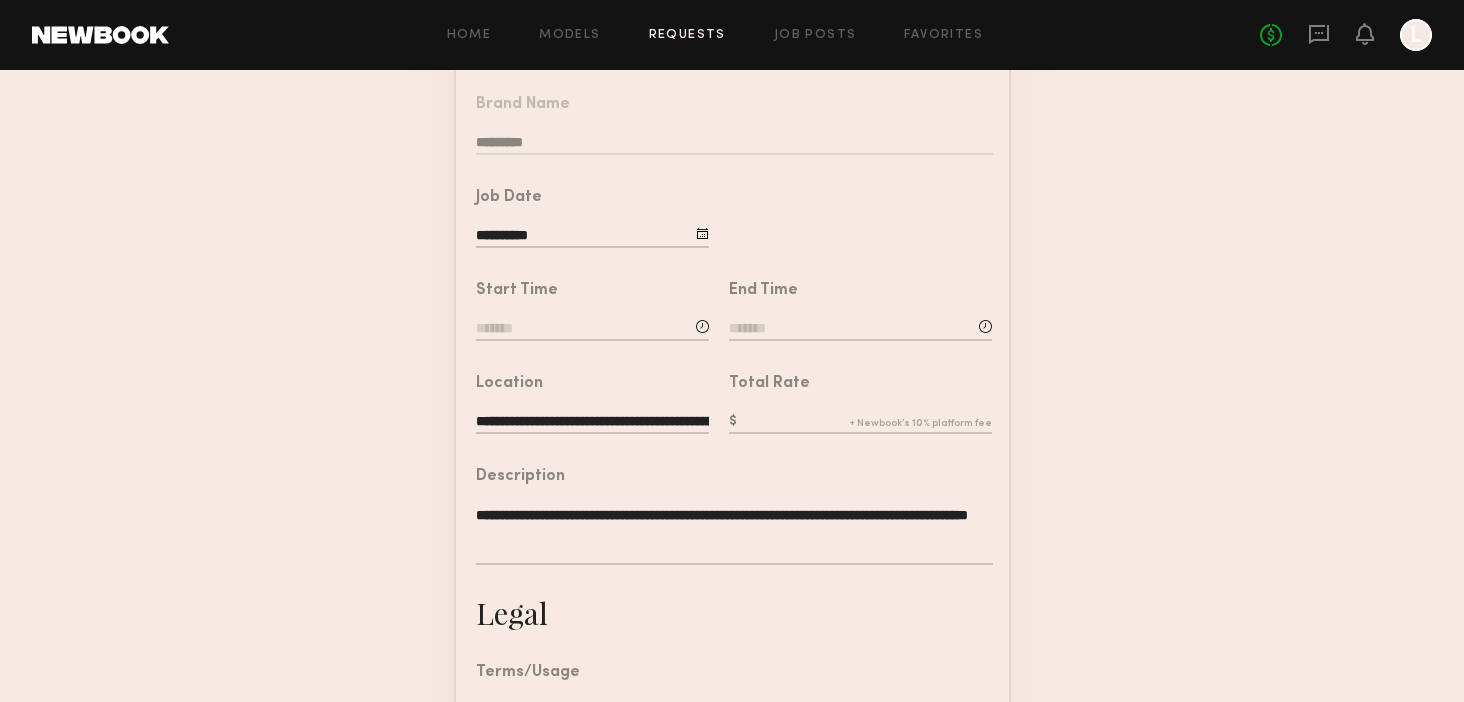 click 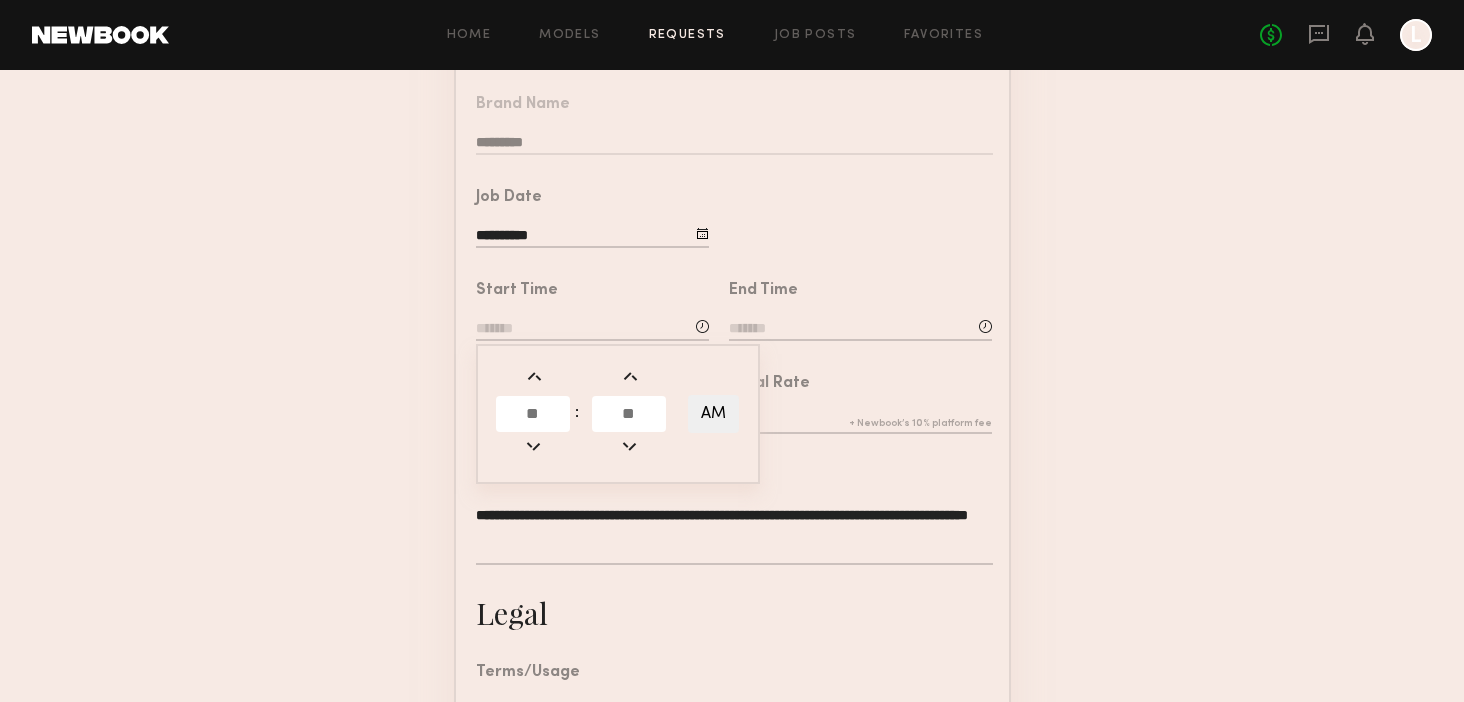 click 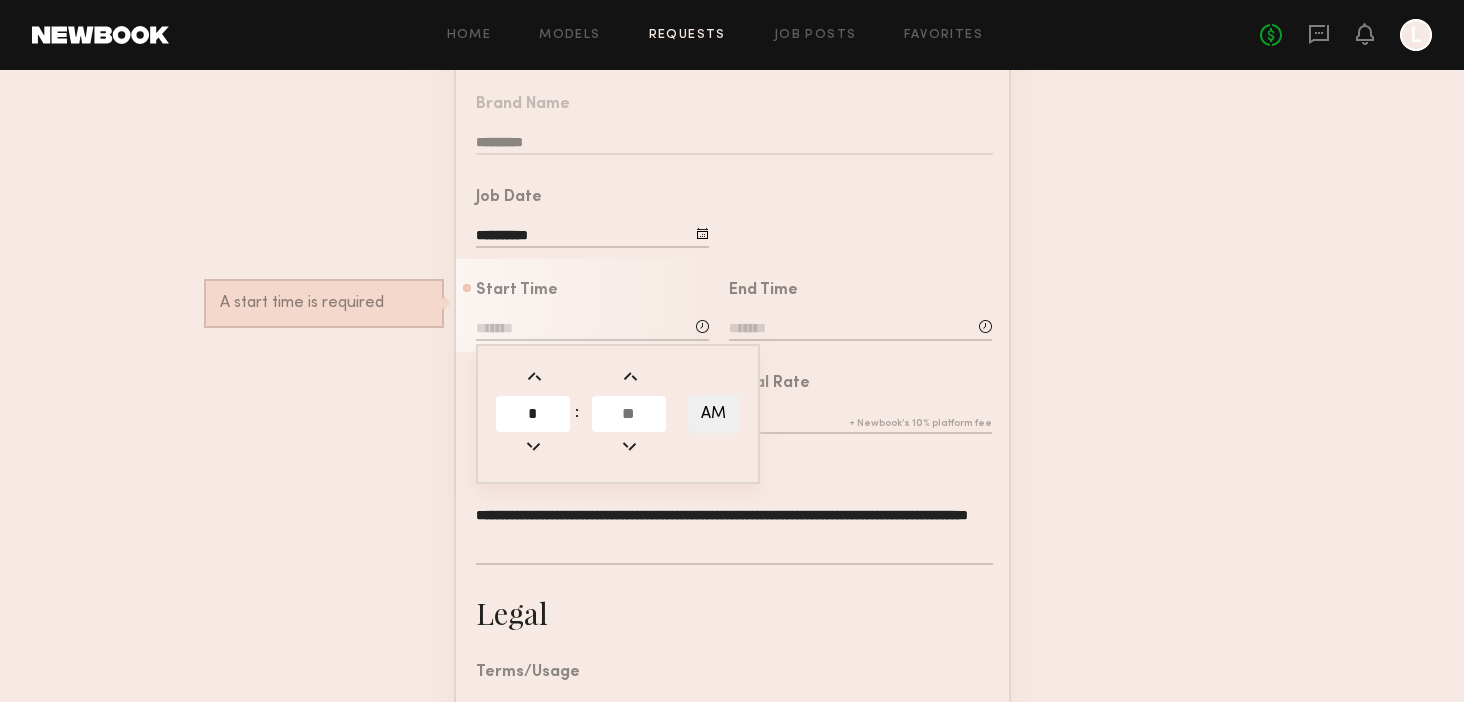 type on "*" 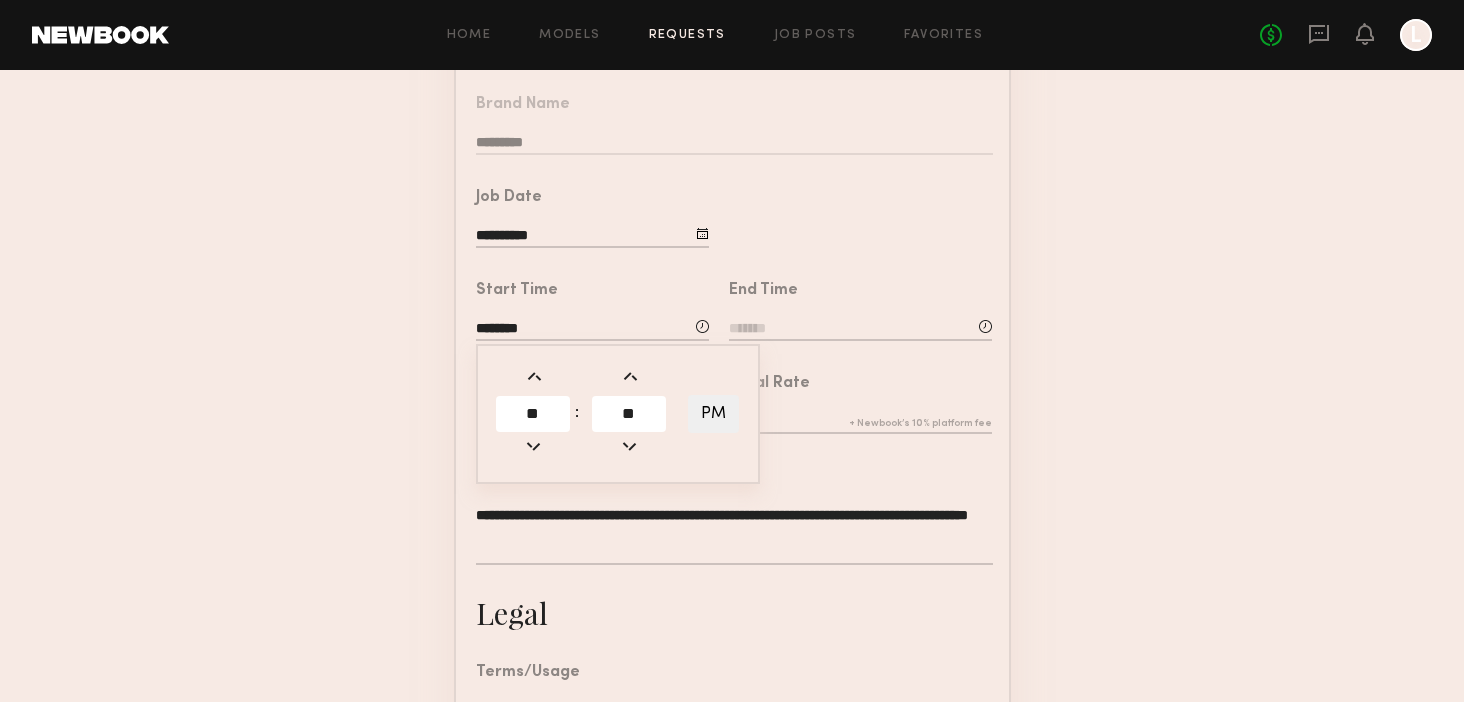 click 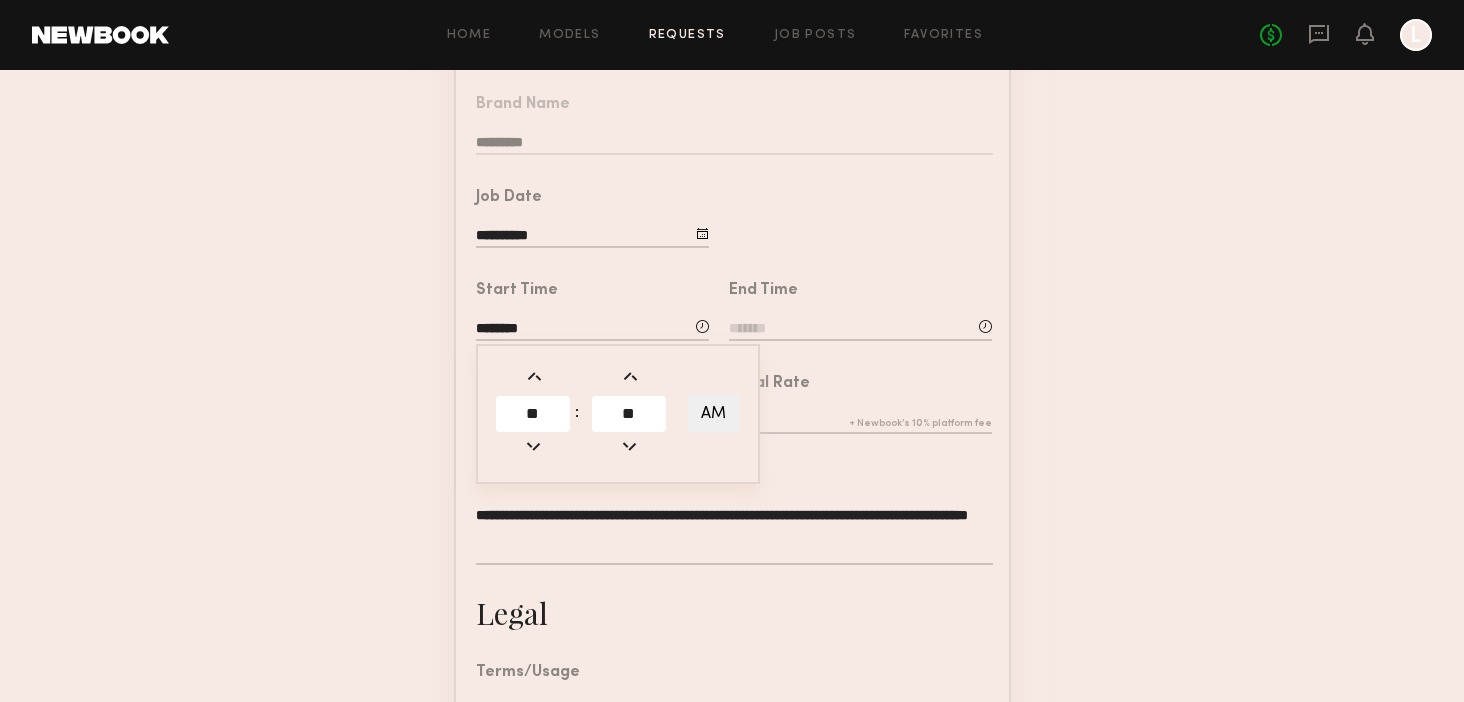 click 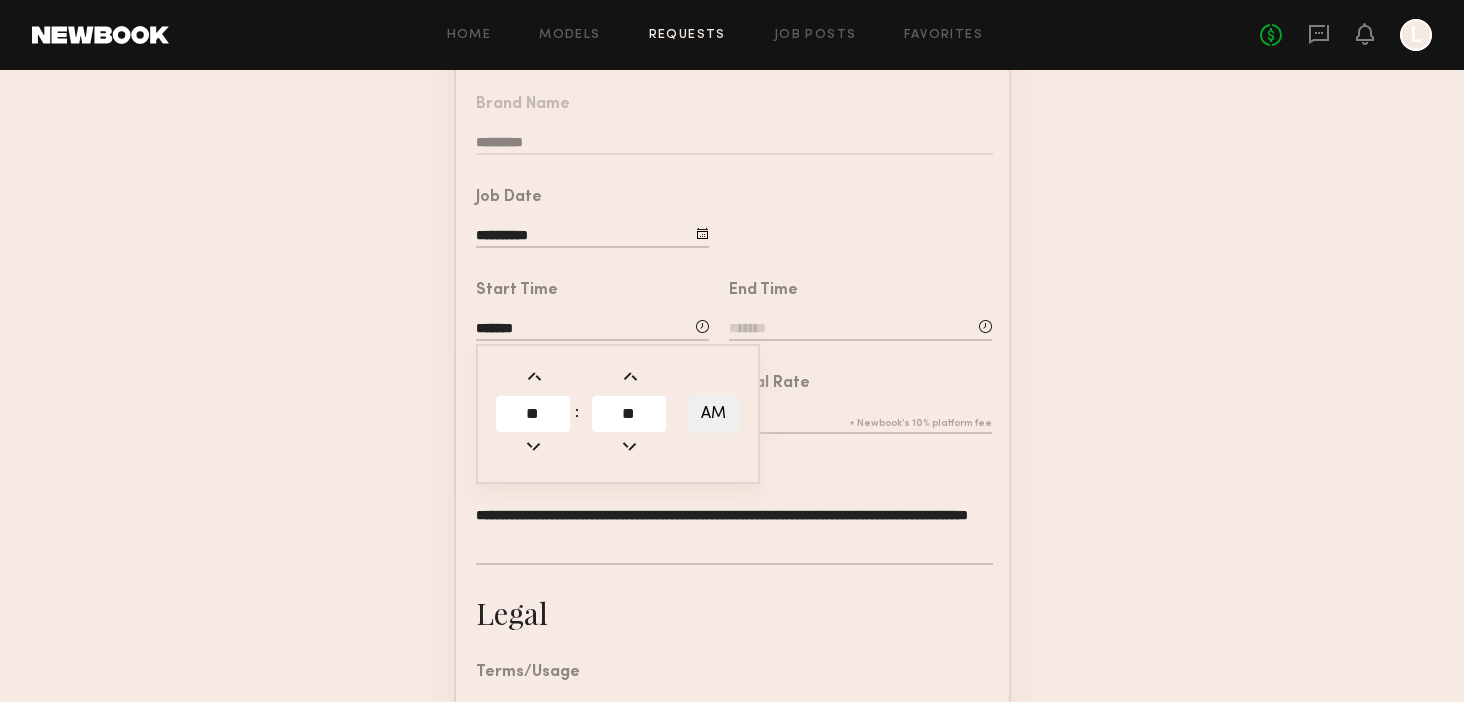 click 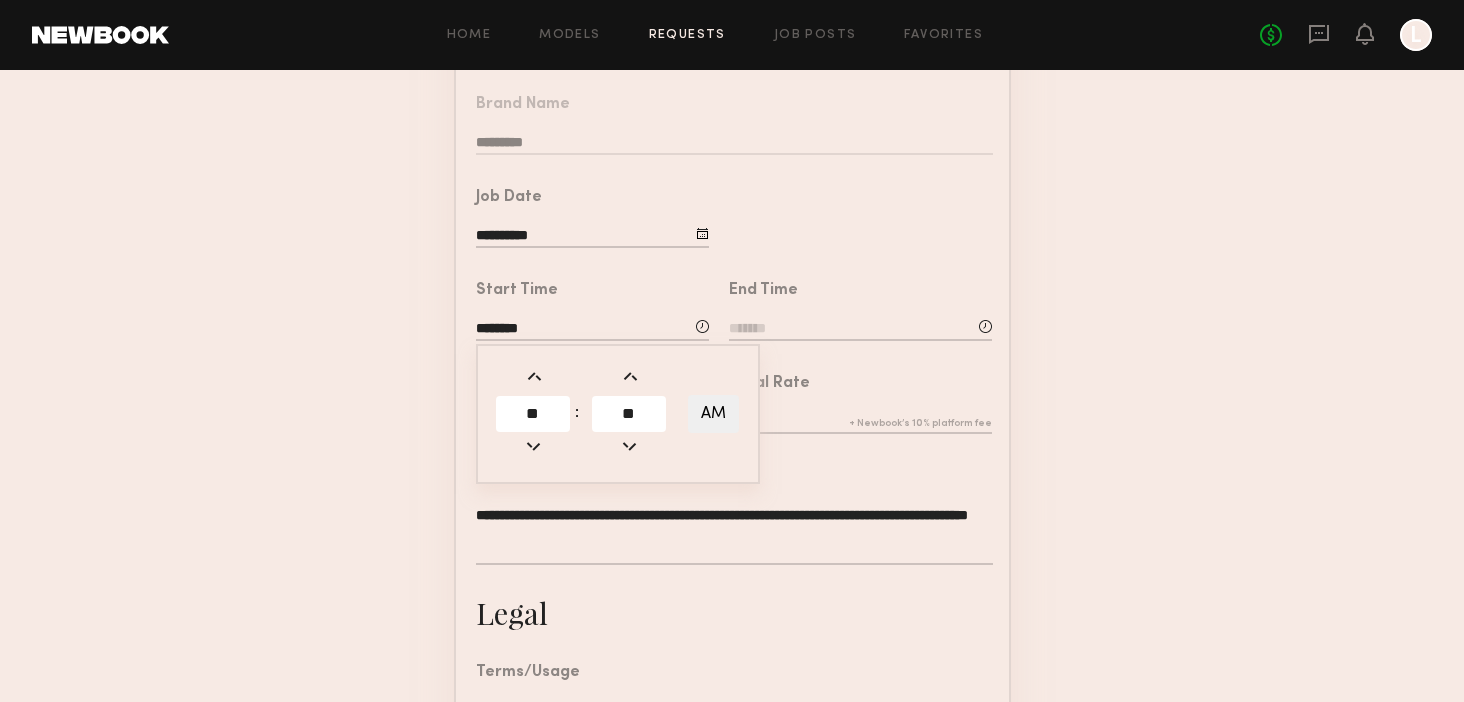 click 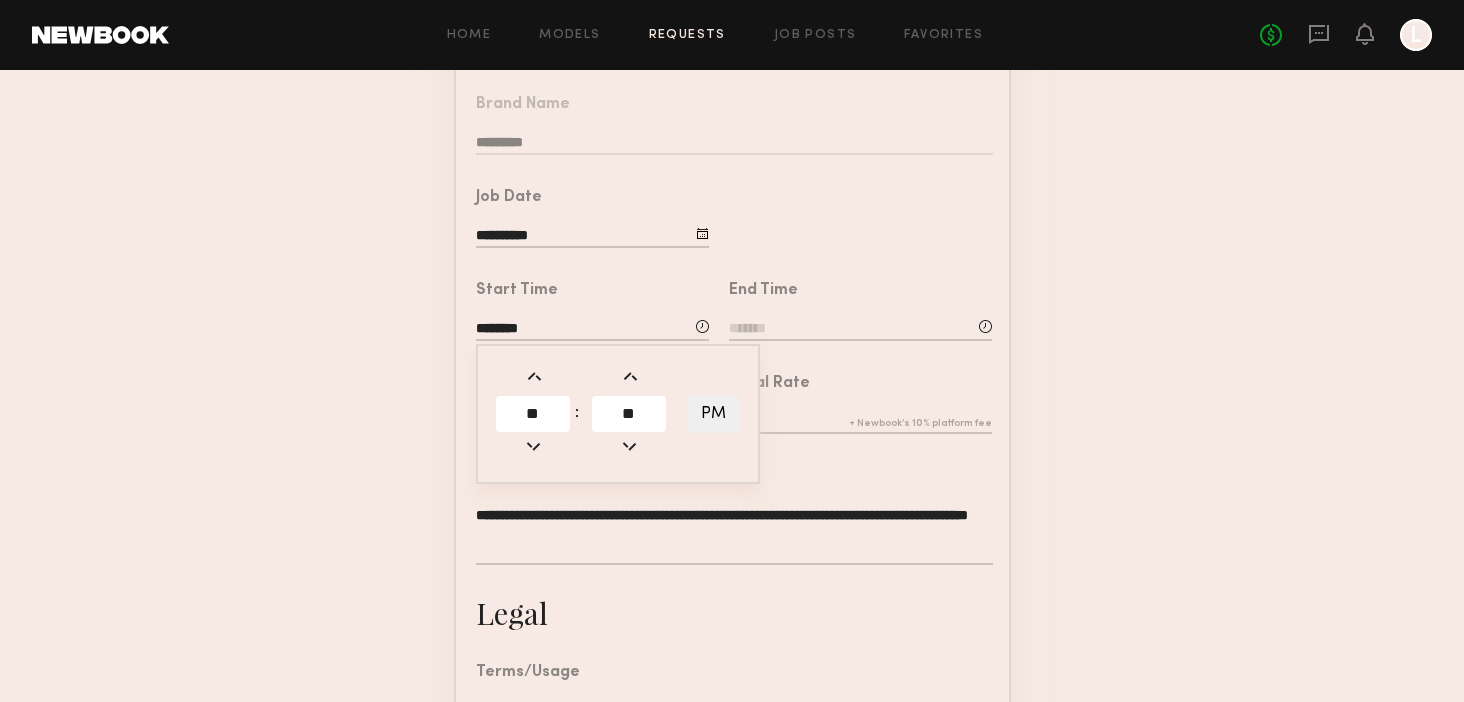 click 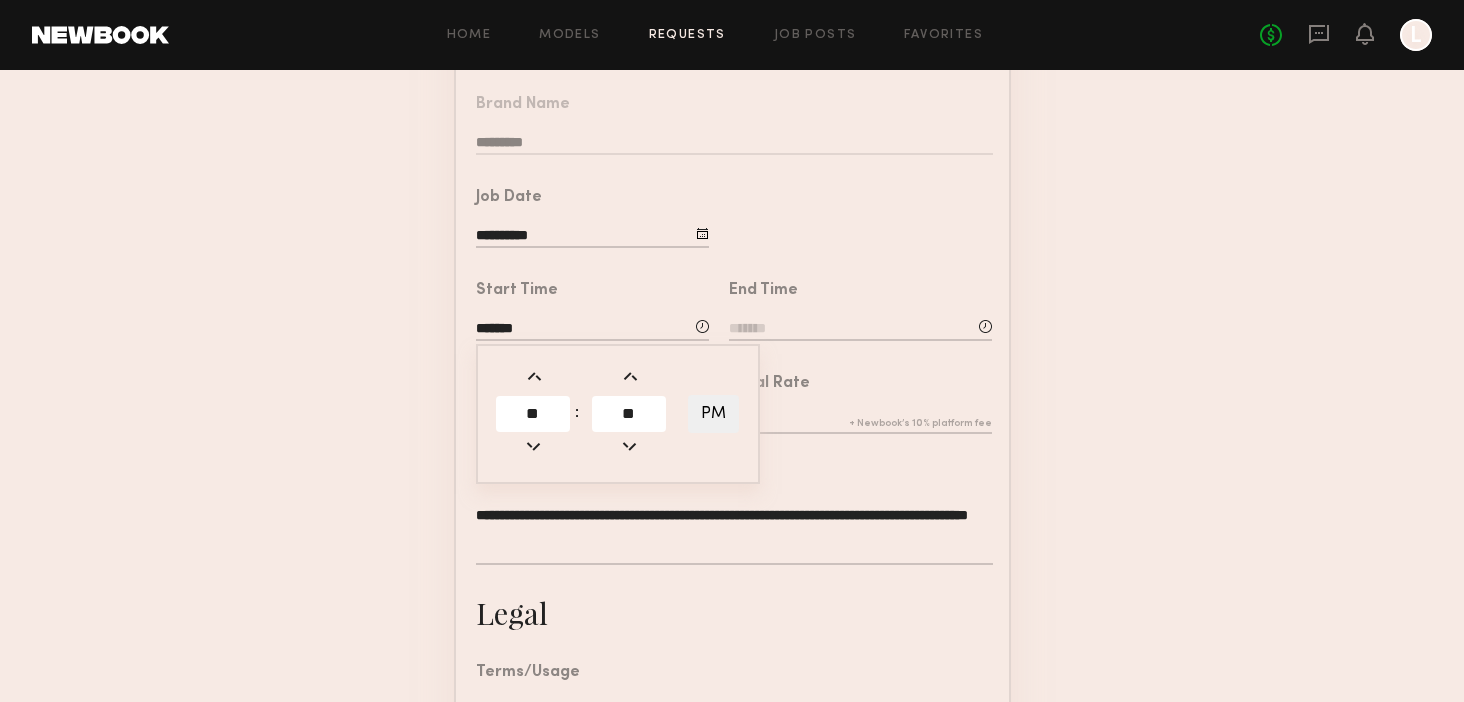 click 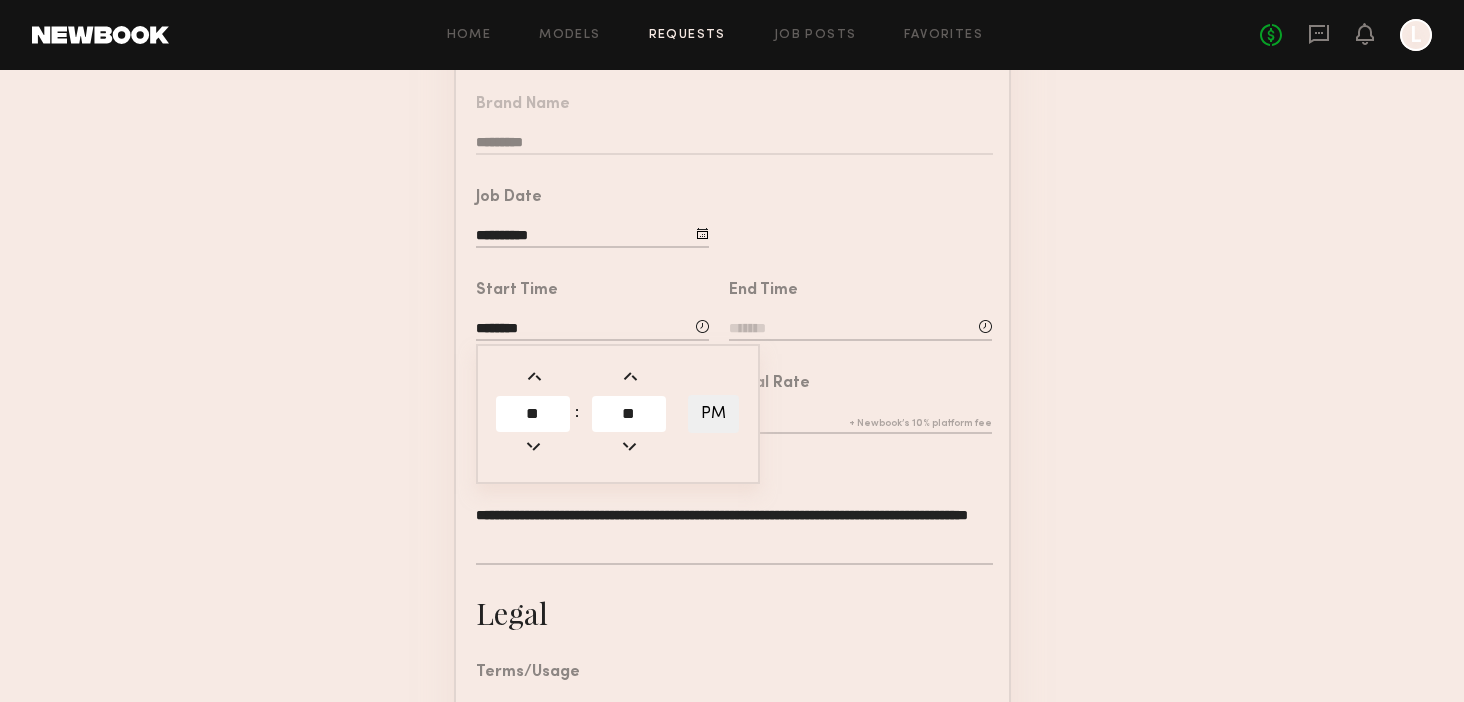 click on "PM" 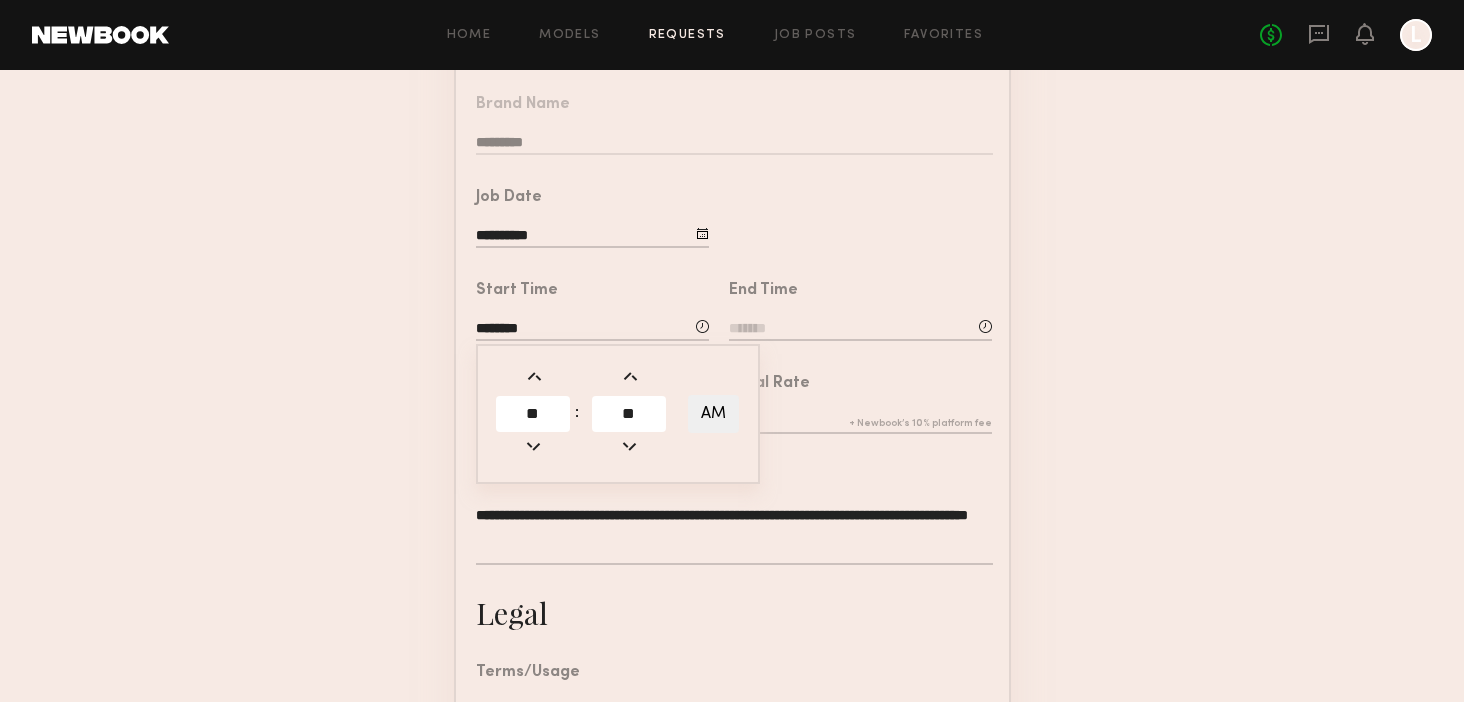 click on "Total Rate" 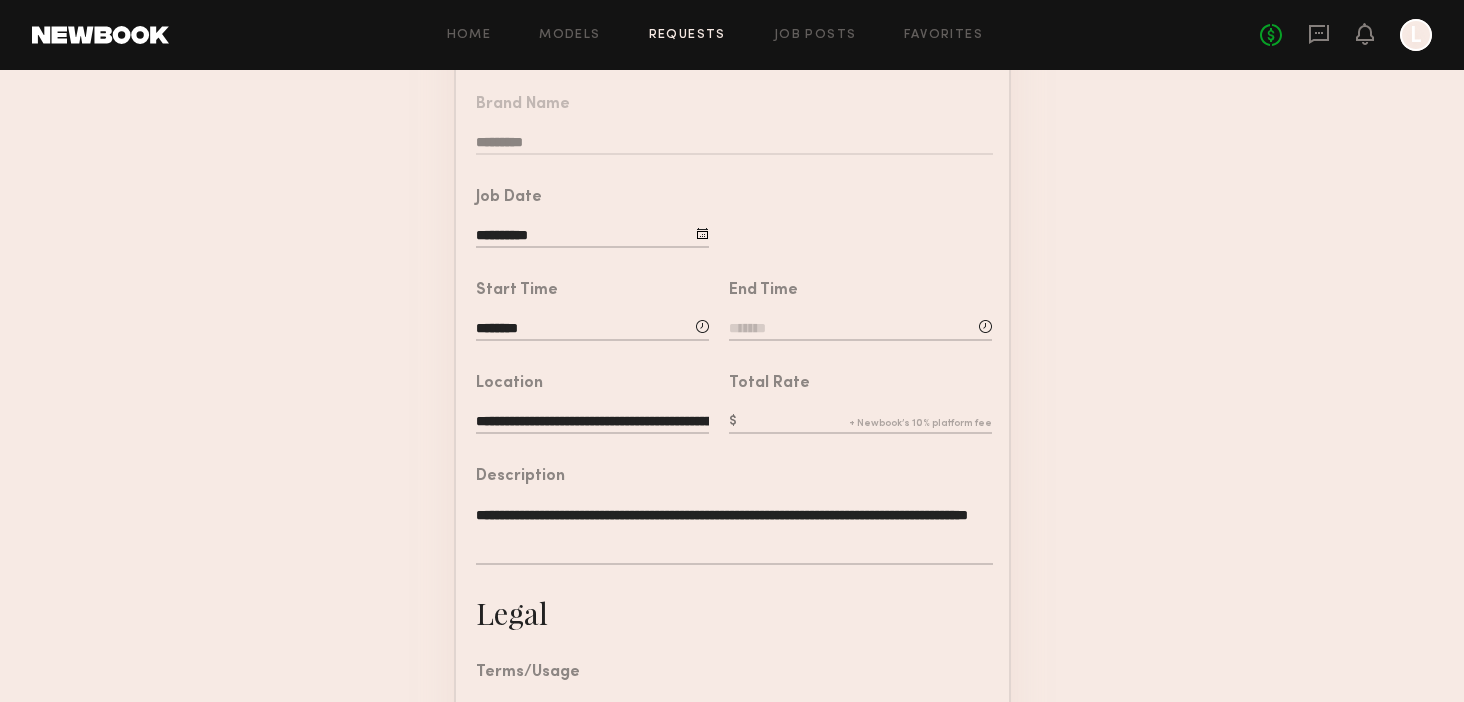 click 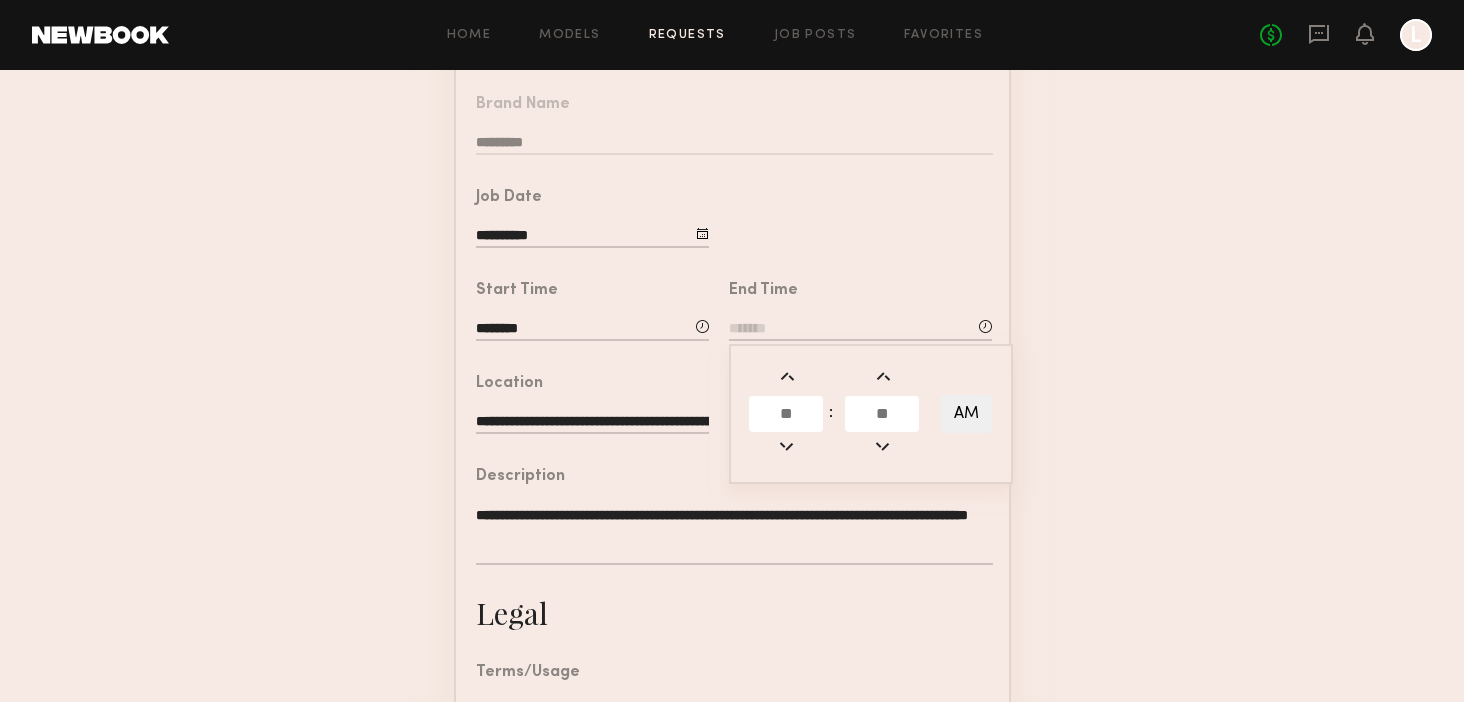click 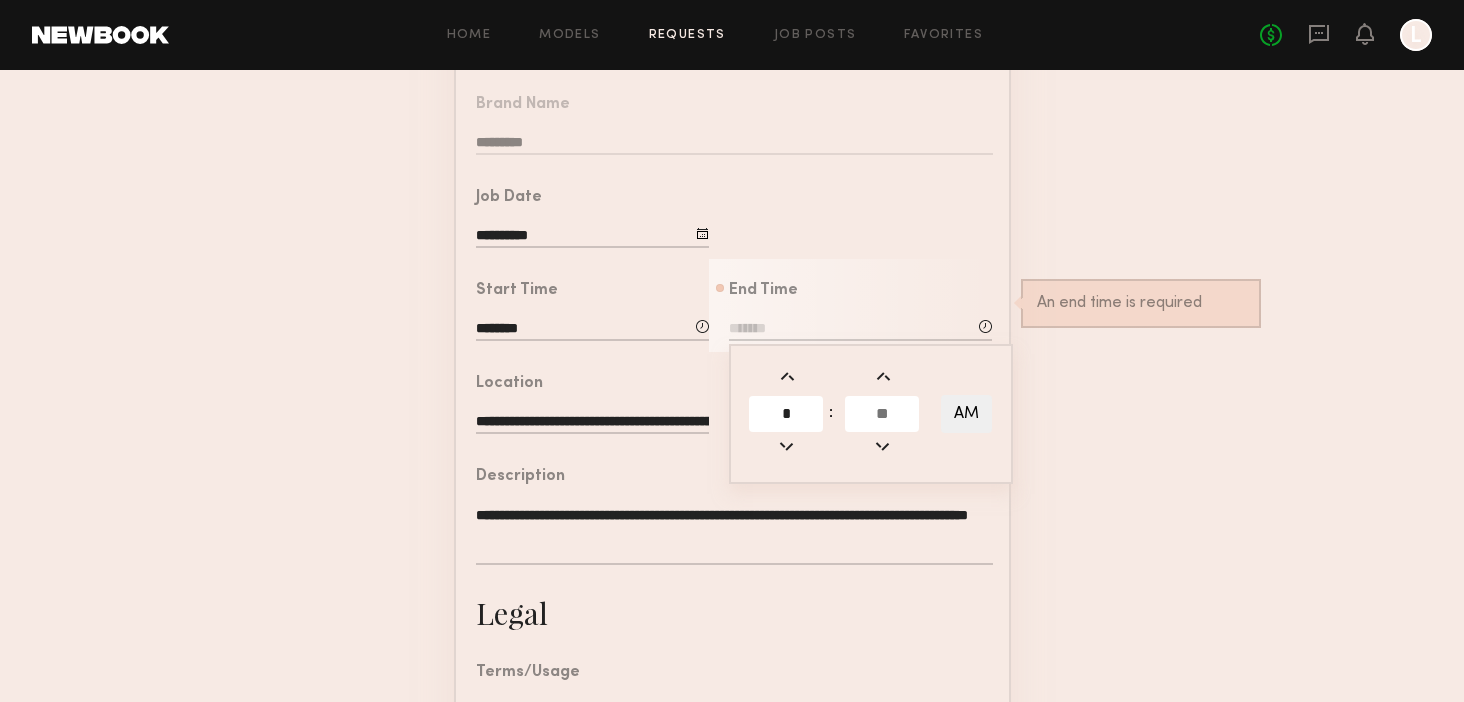 type on "*" 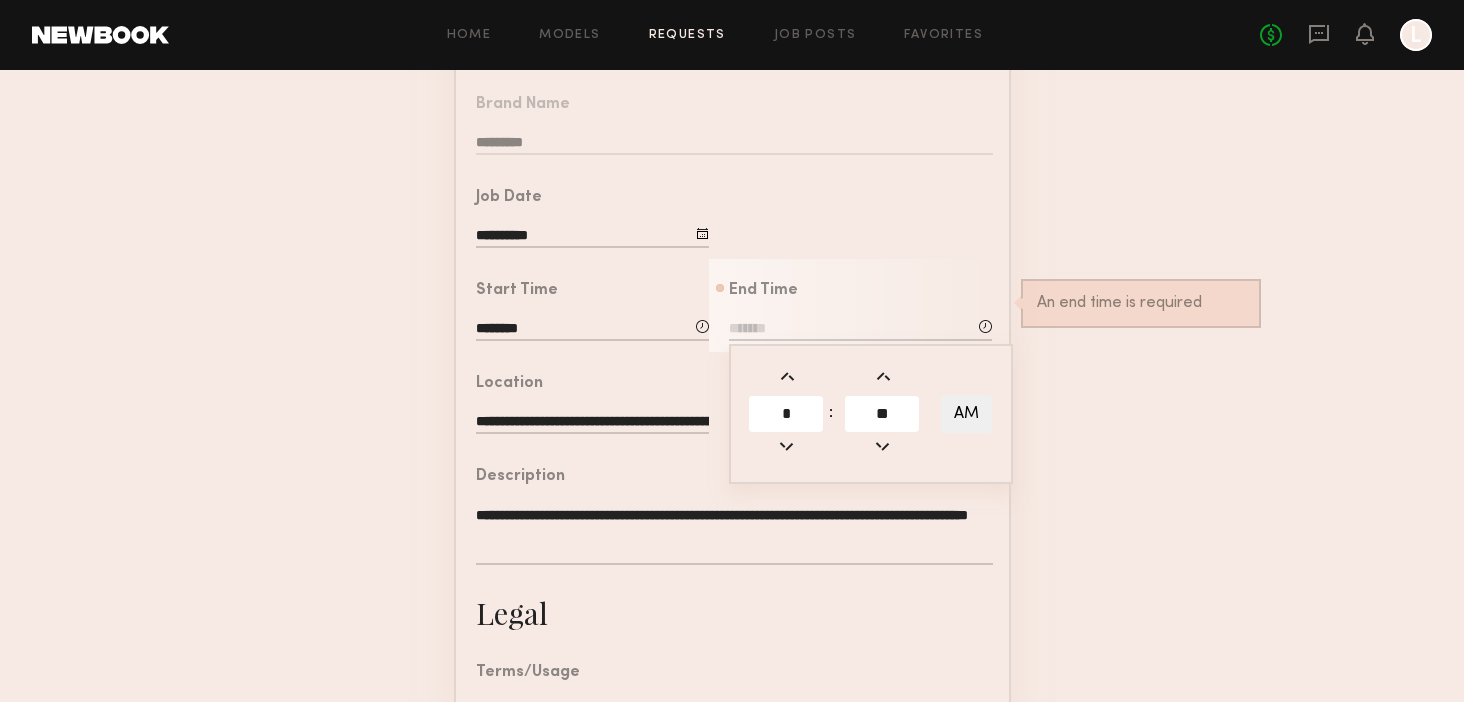 type on "**" 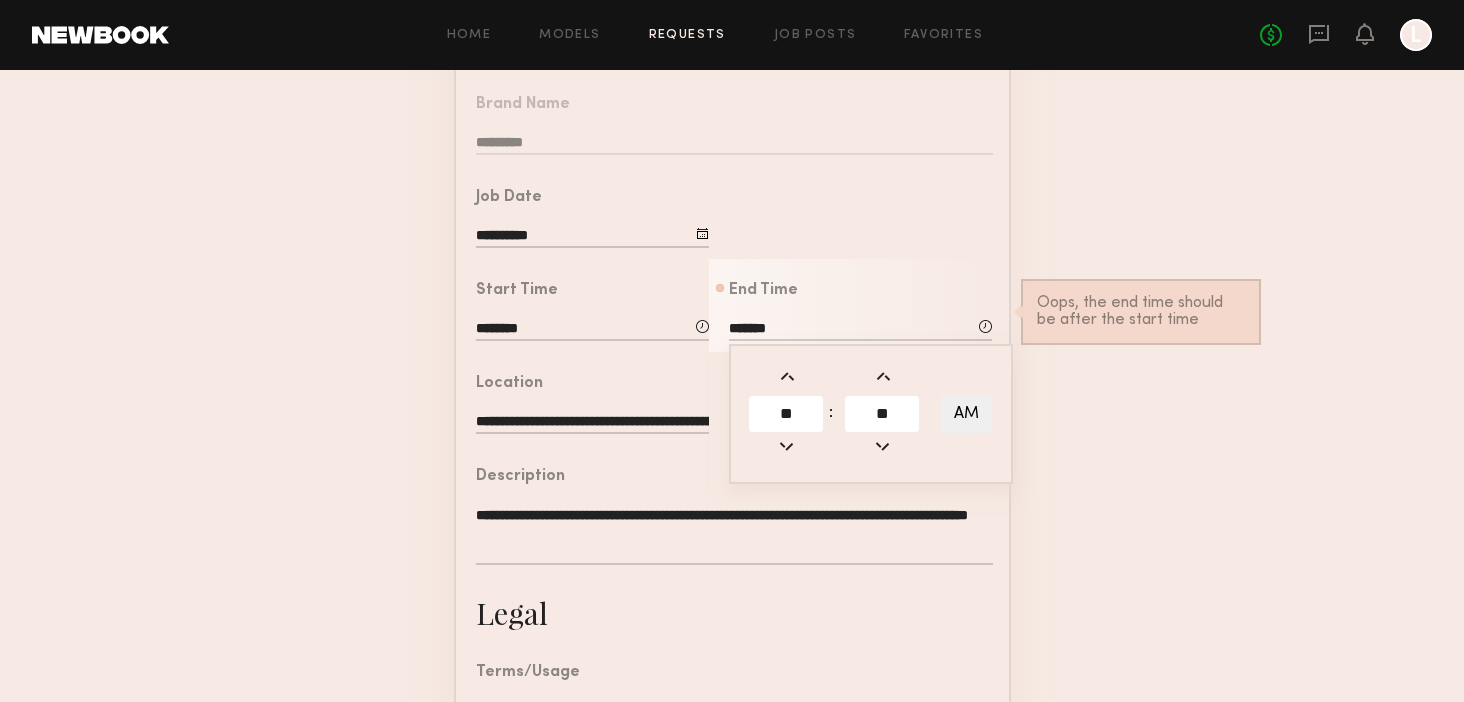 click on "AM" 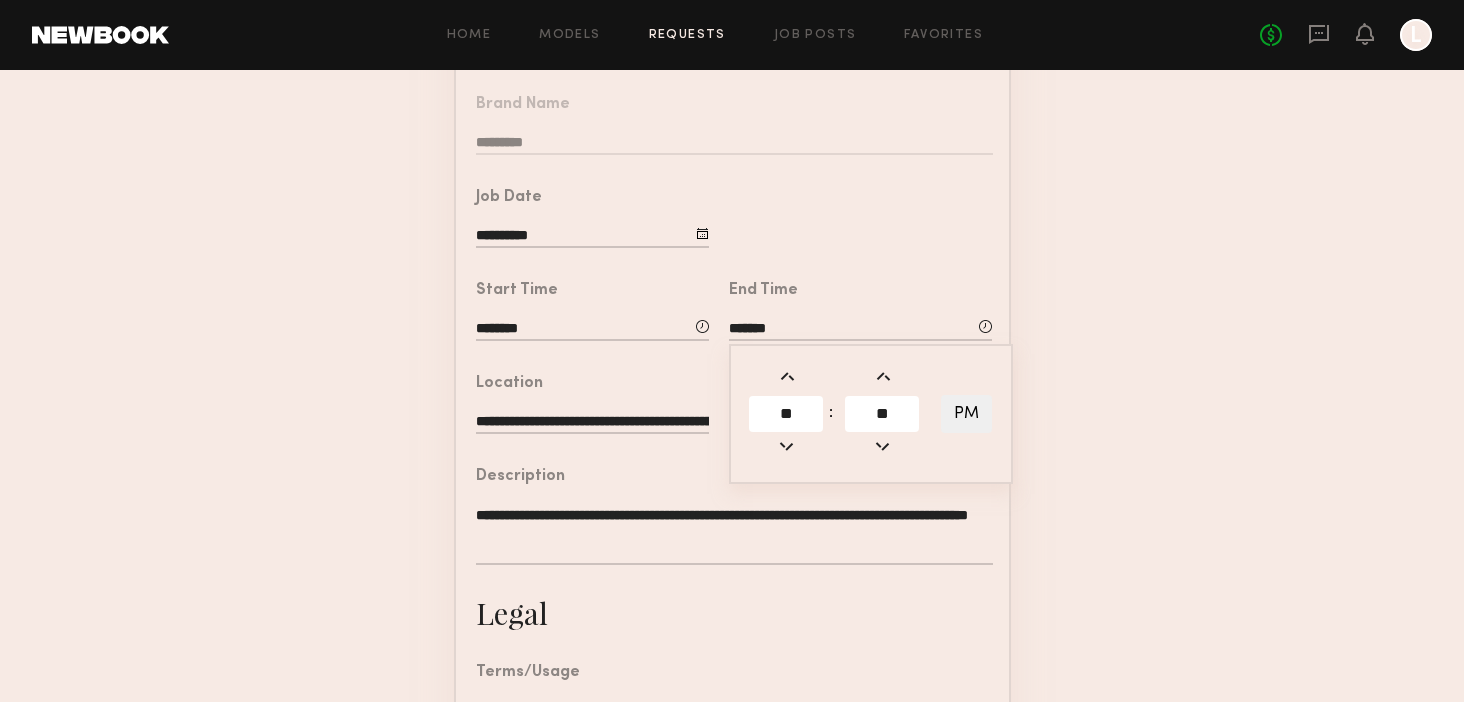click on "**********" 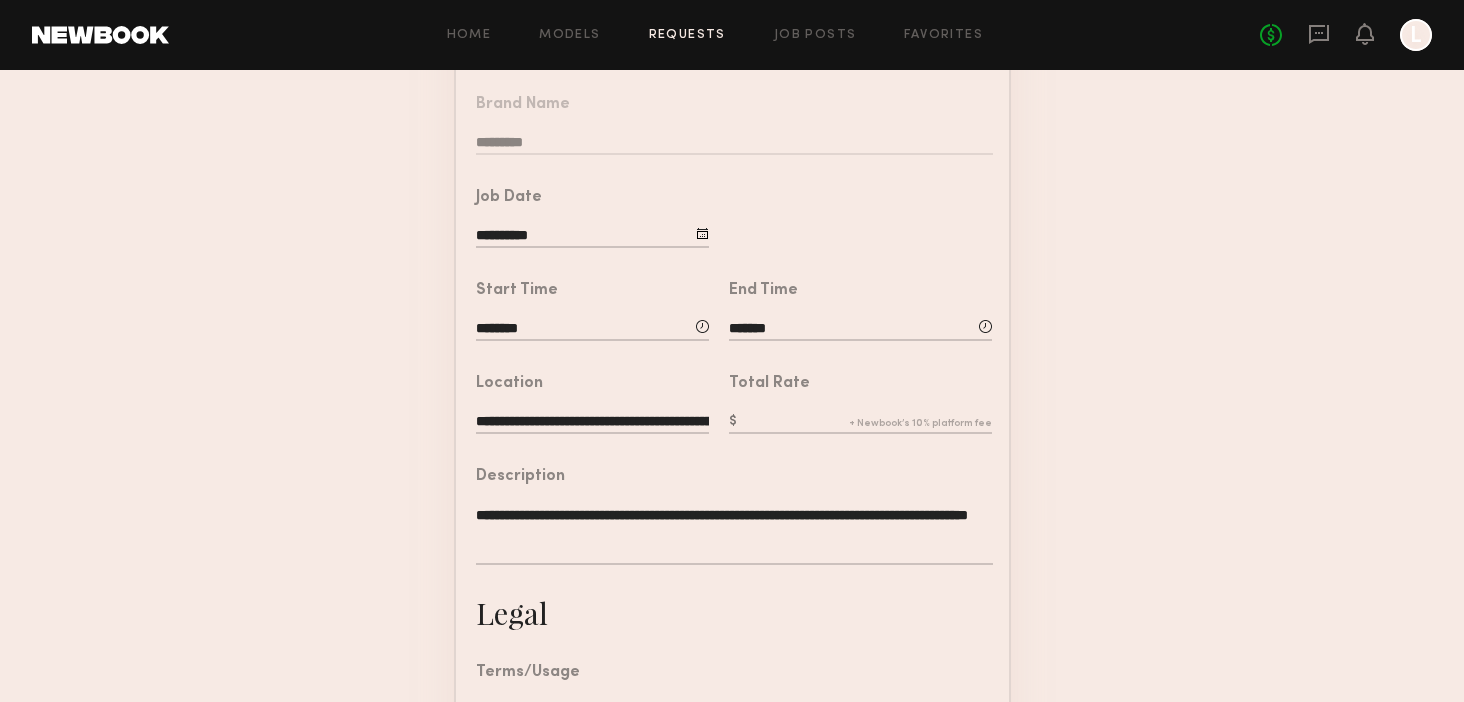click on "********" 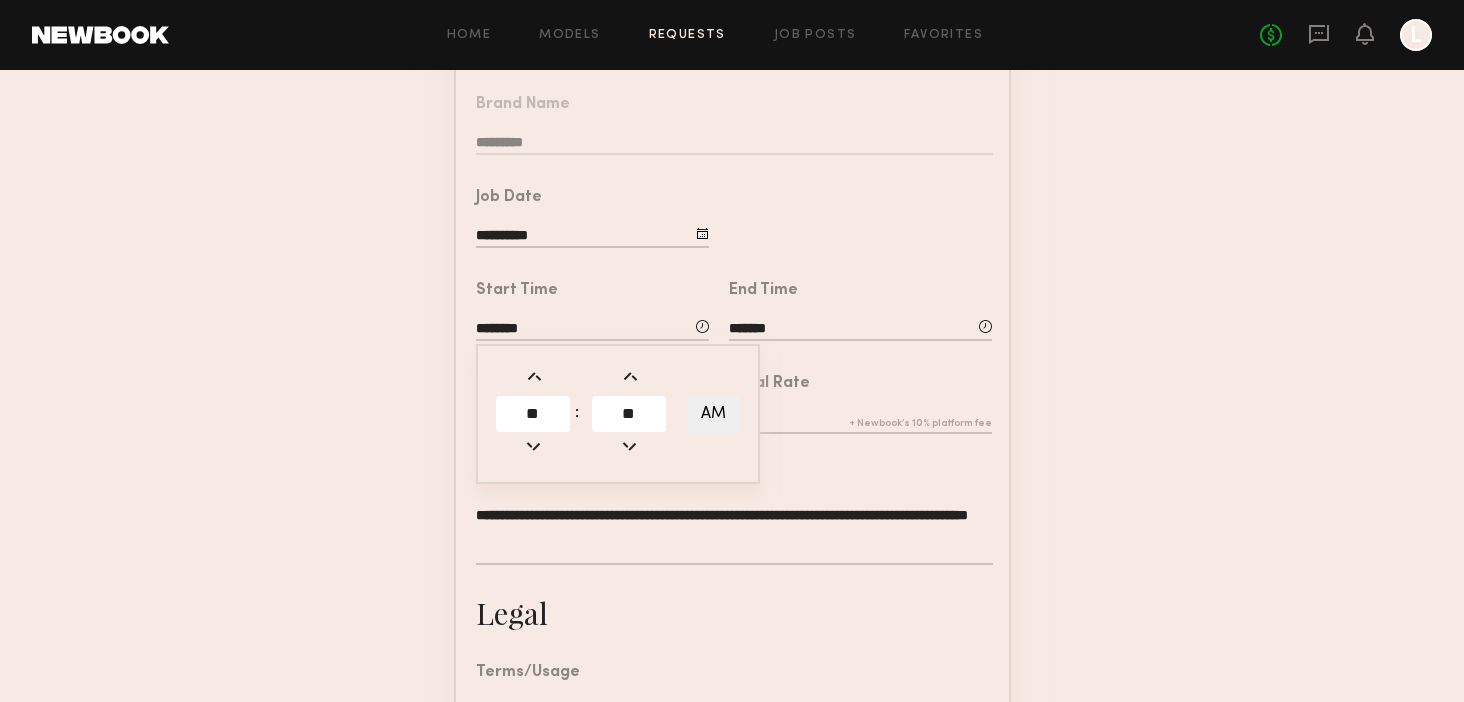 click 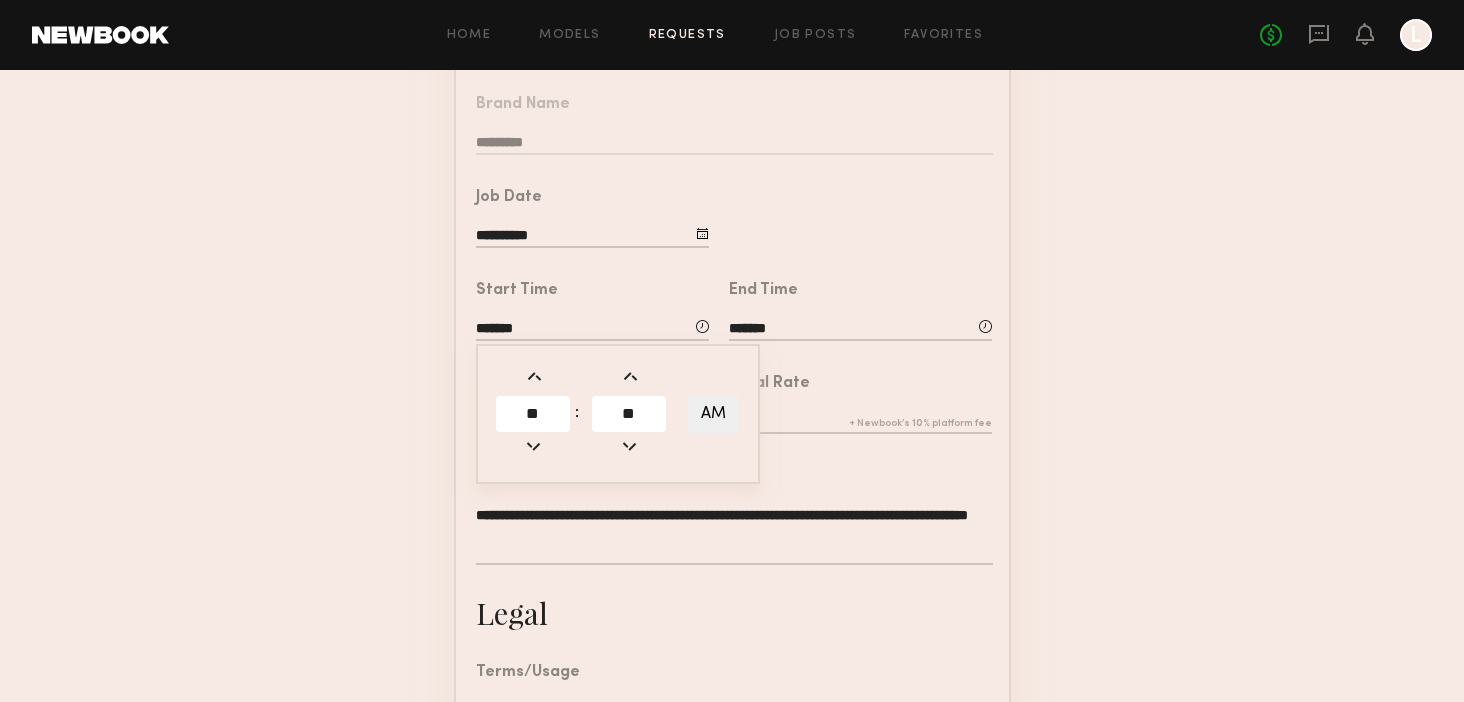 click on "**********" 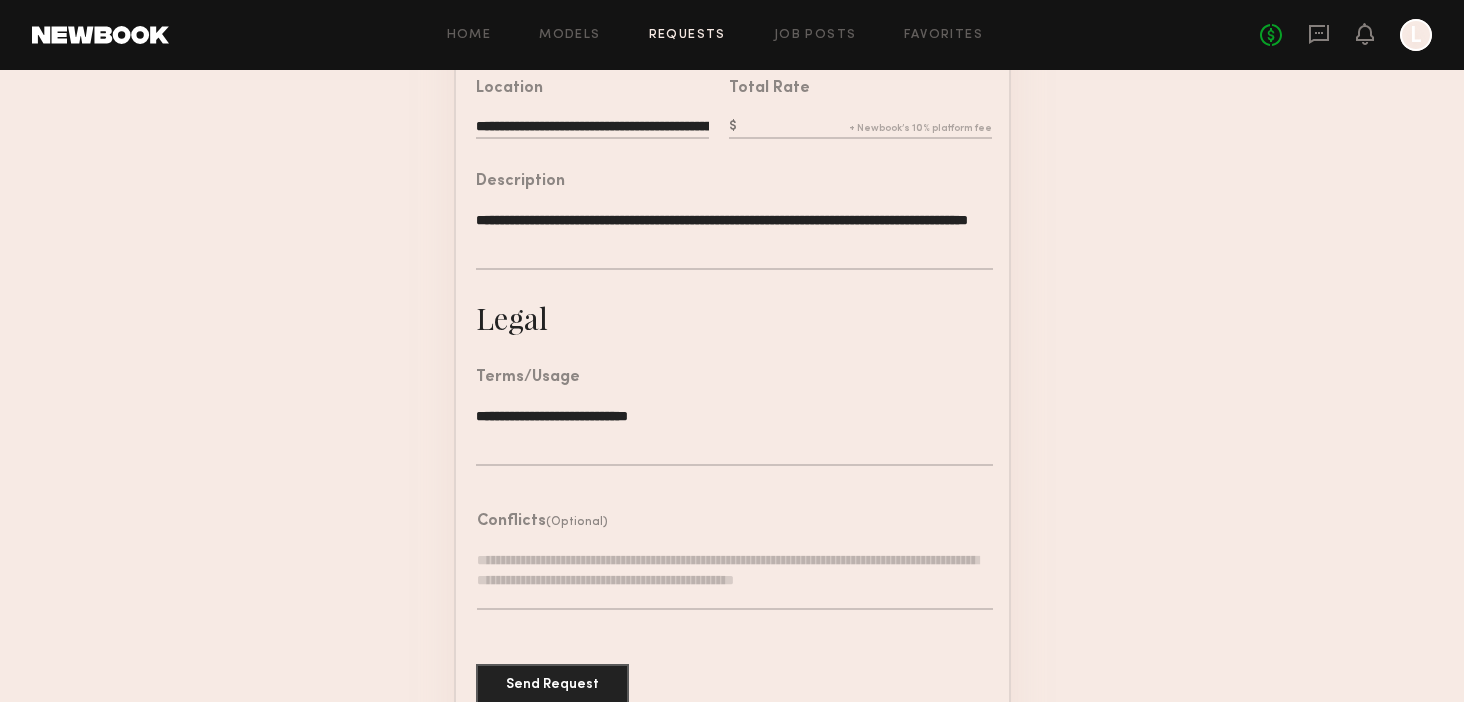 scroll, scrollTop: 614, scrollLeft: 0, axis: vertical 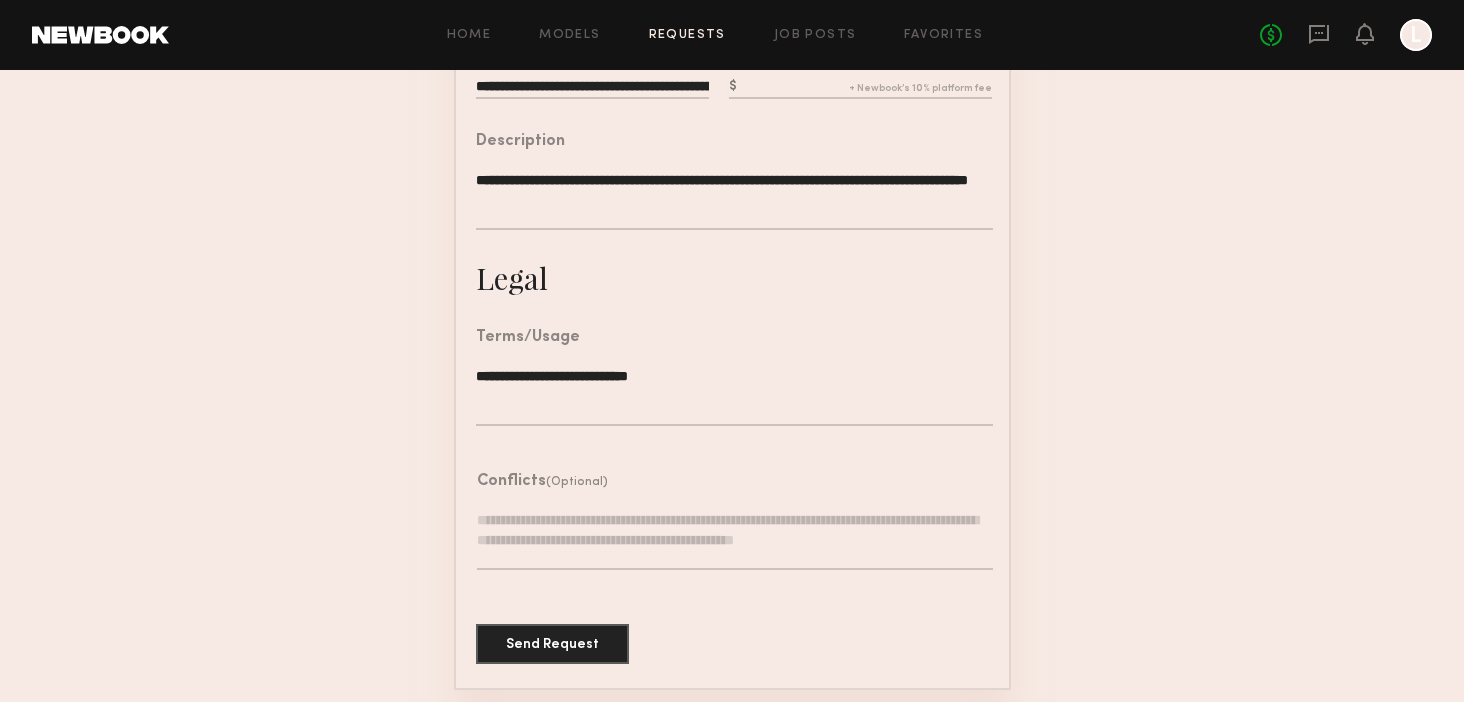 click on "**********" 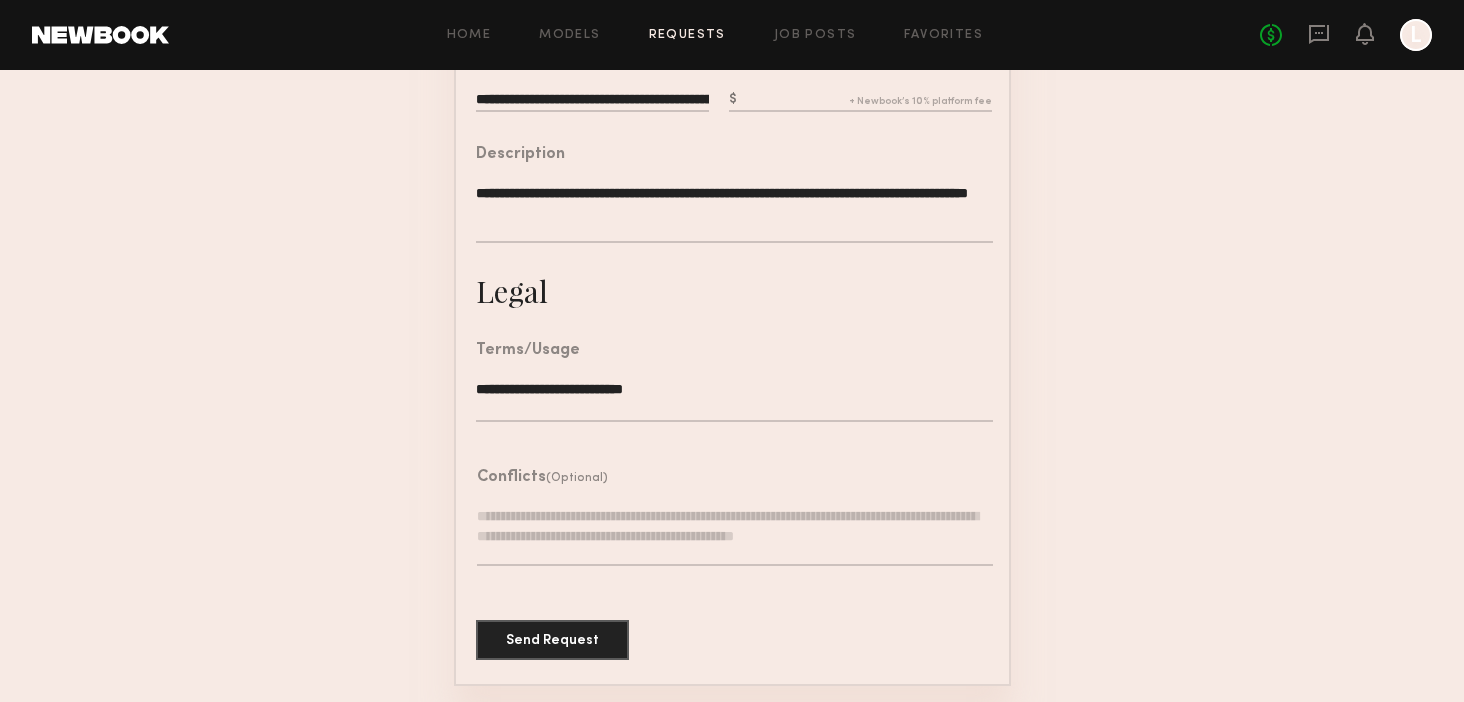 scroll, scrollTop: 597, scrollLeft: 0, axis: vertical 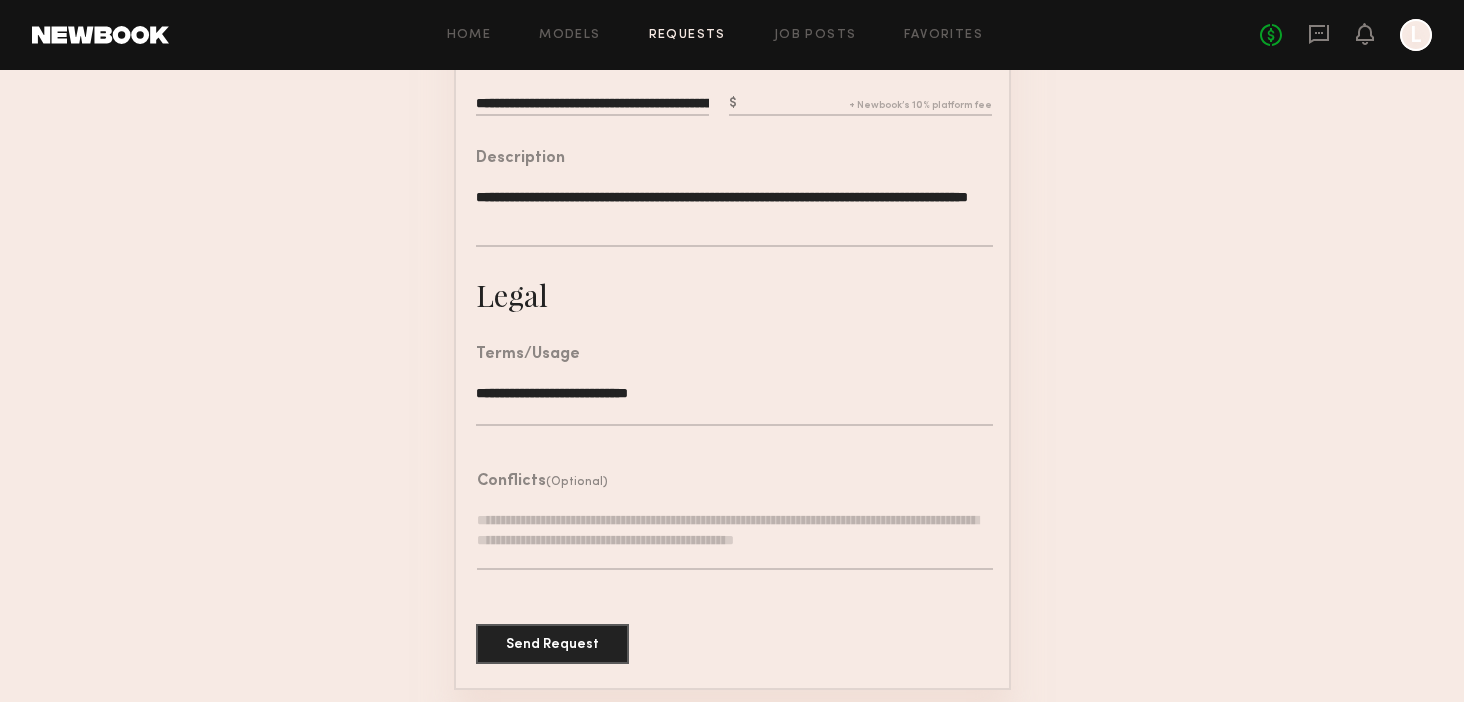 type on "**********" 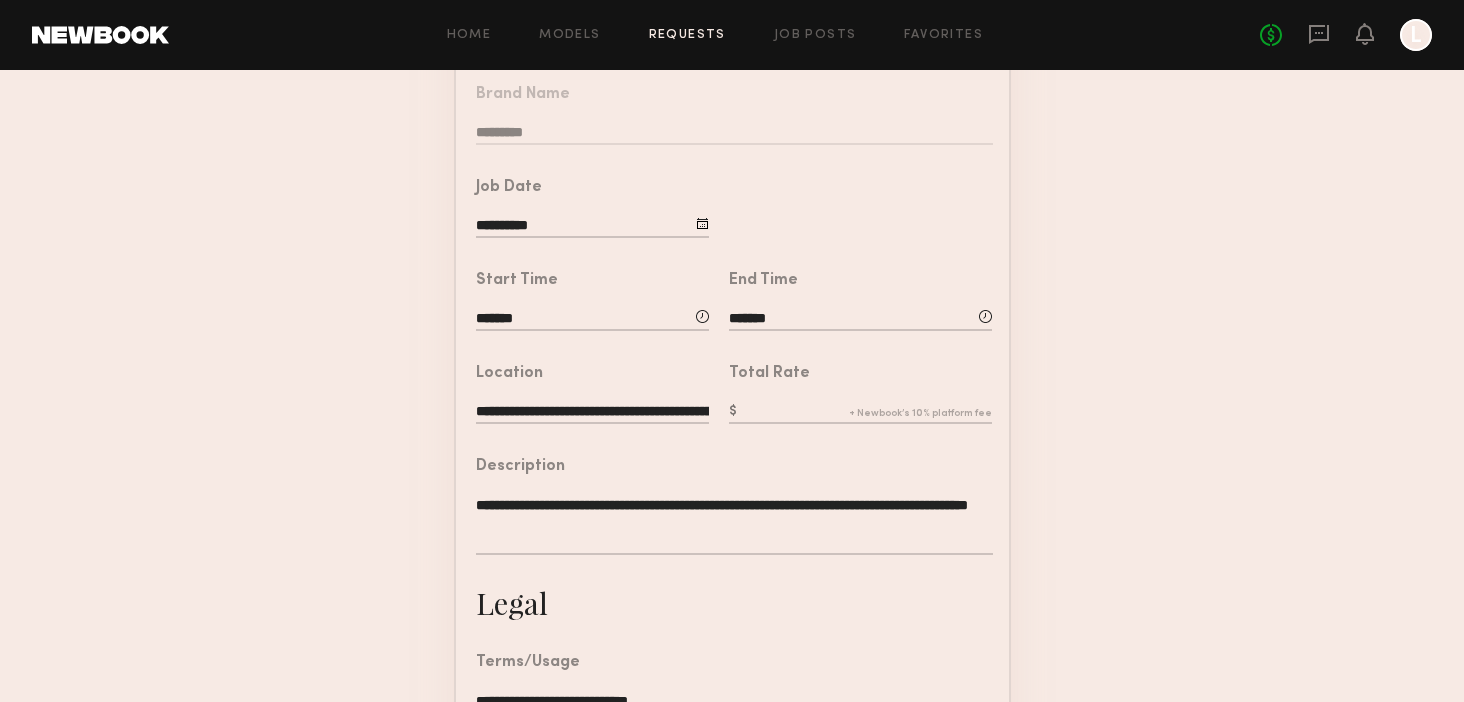 scroll, scrollTop: 254, scrollLeft: 0, axis: vertical 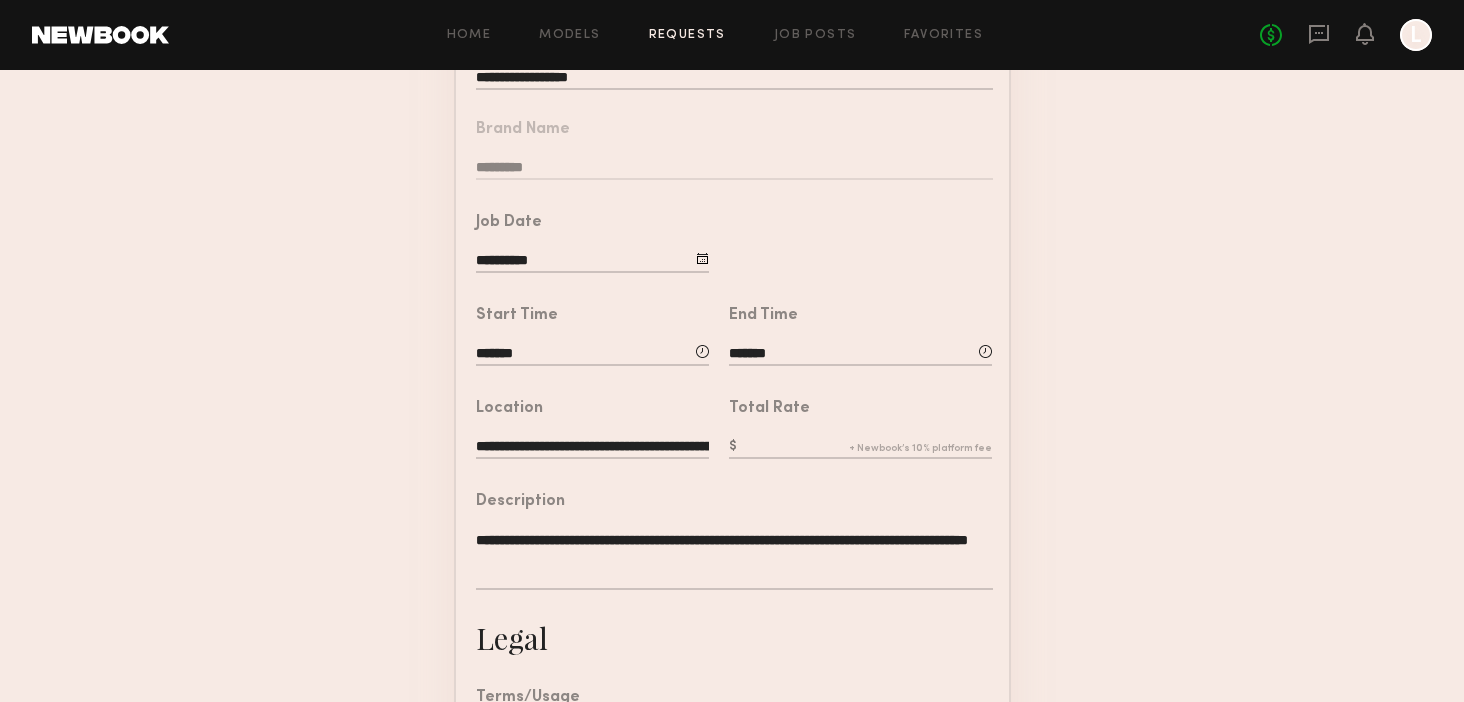 click 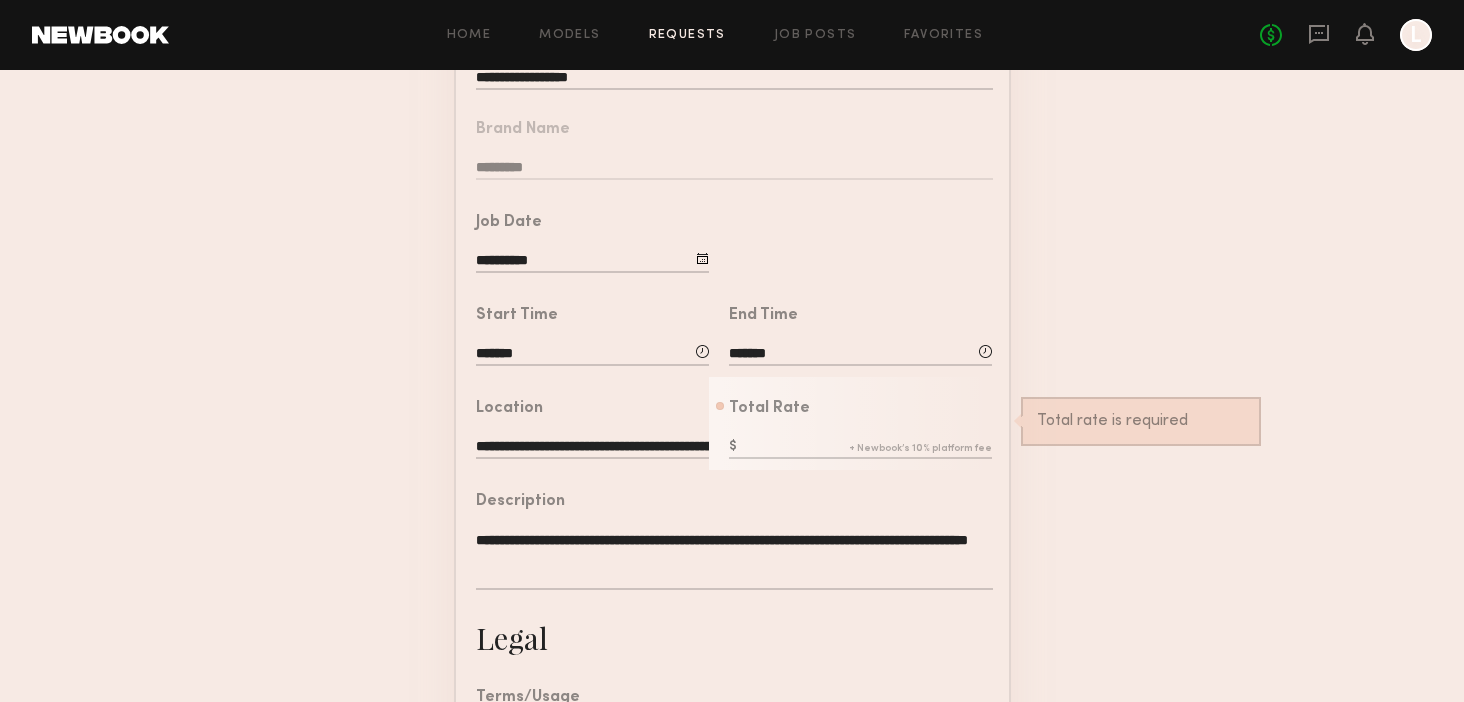 click on "**********" 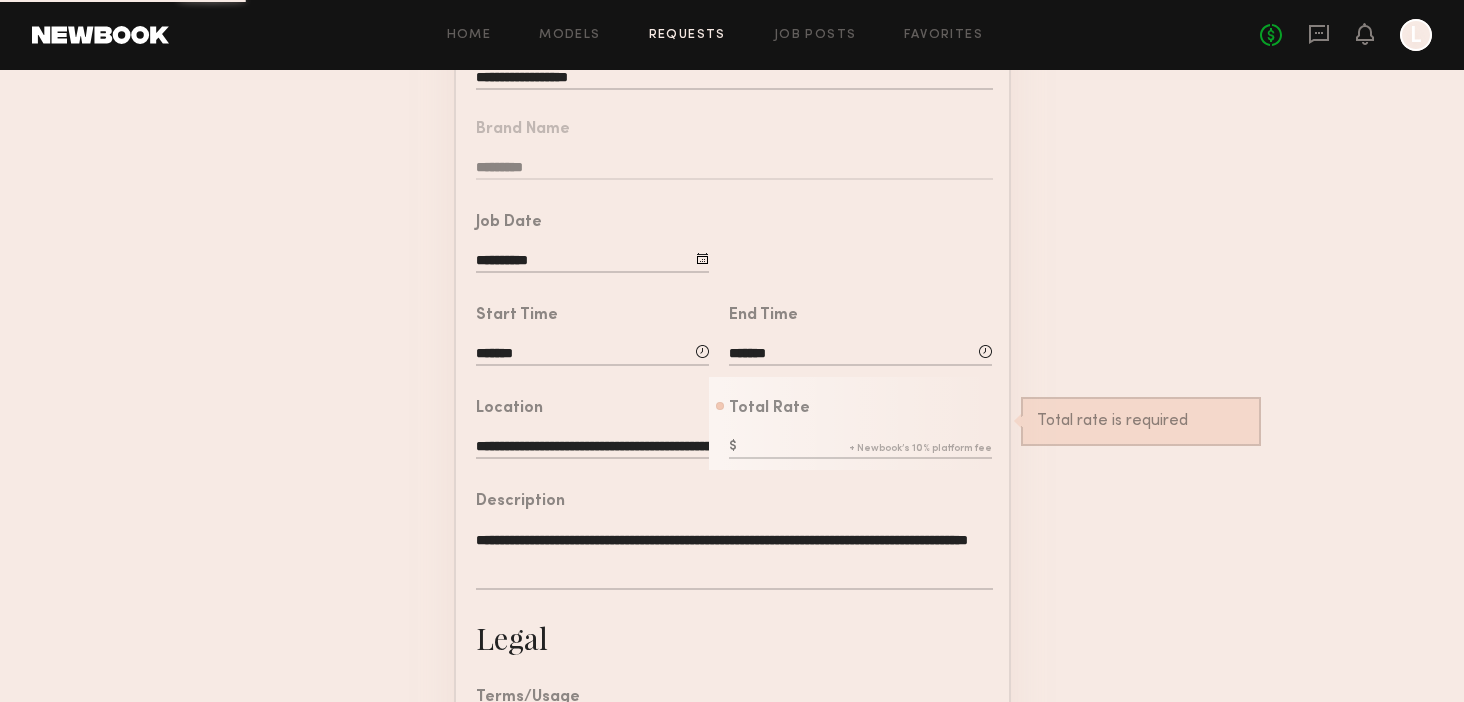scroll, scrollTop: 0, scrollLeft: 0, axis: both 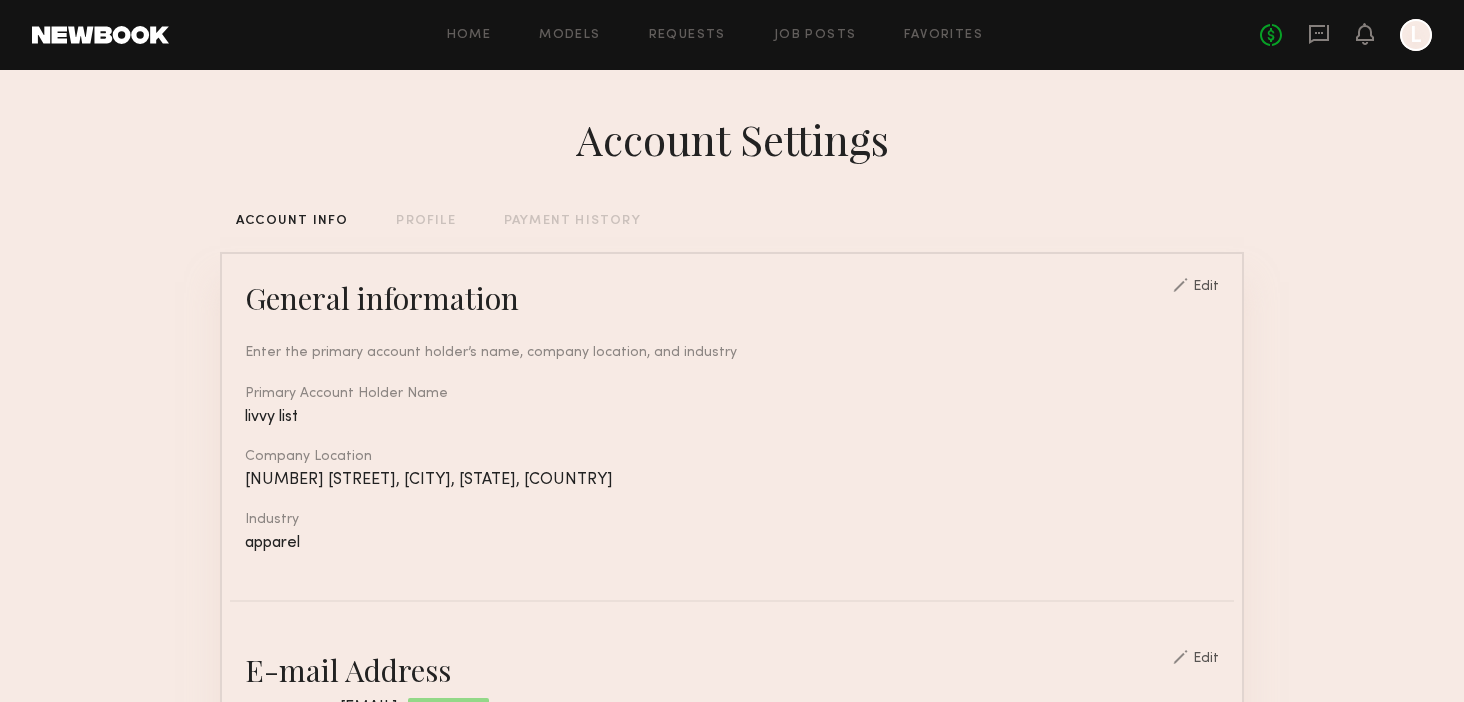 click on "Home Models Requests Job Posts Favorites Sign Out No fees up to $5,000 L" 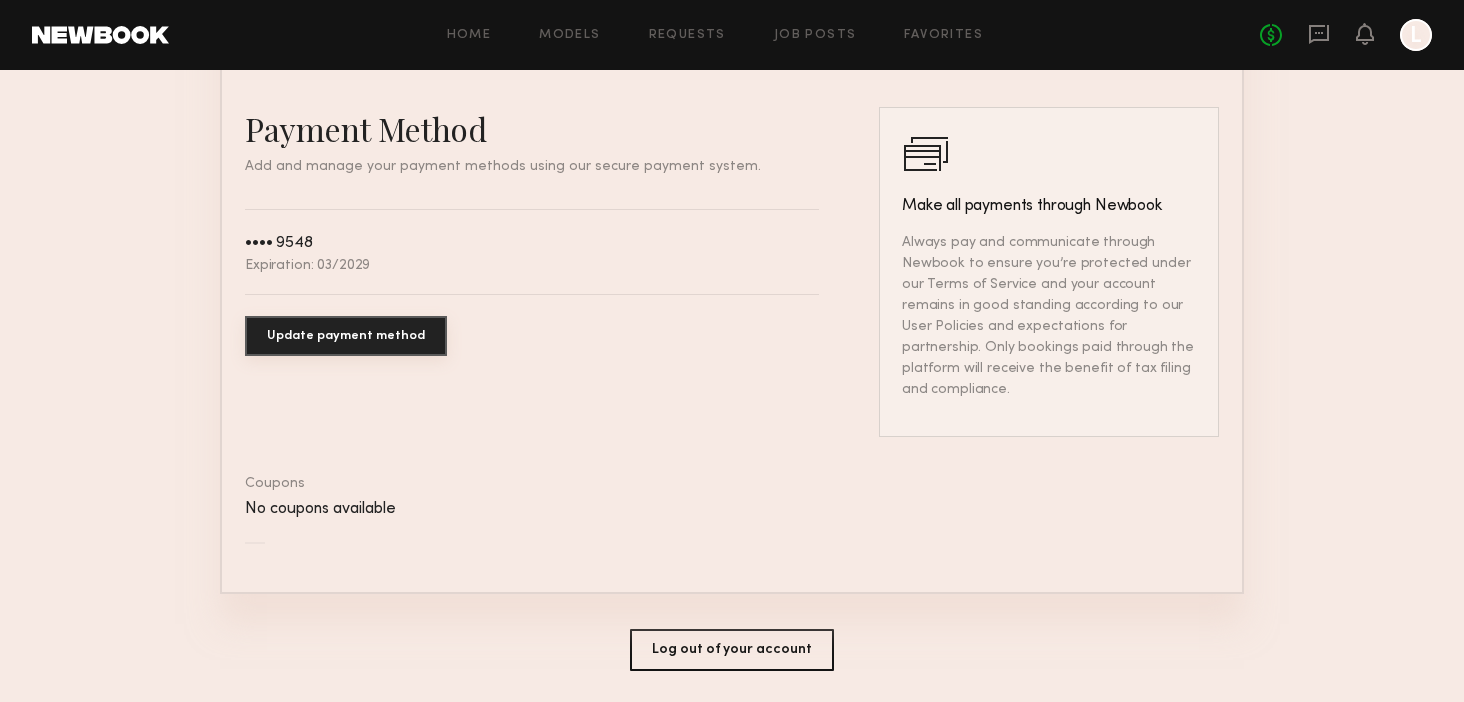 scroll, scrollTop: 1145, scrollLeft: 0, axis: vertical 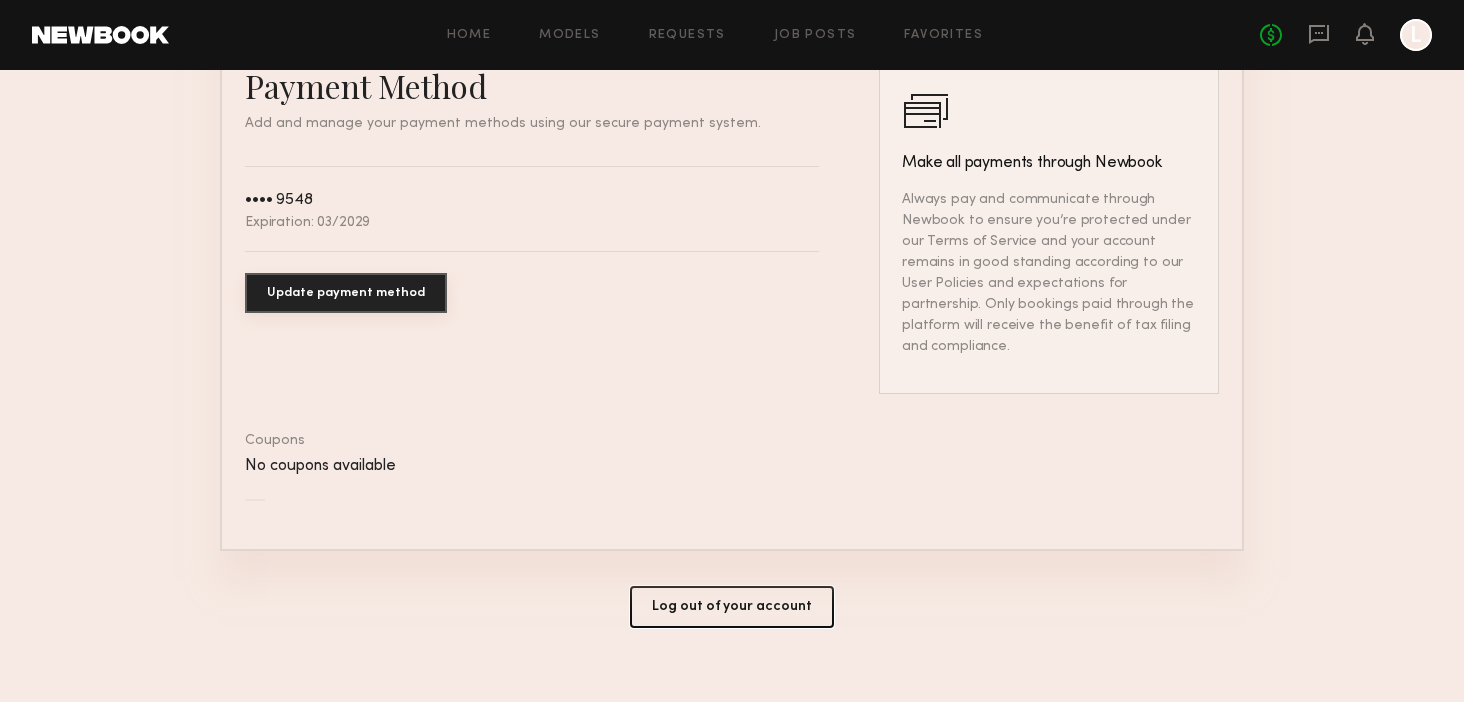 click on "Log out of your account" 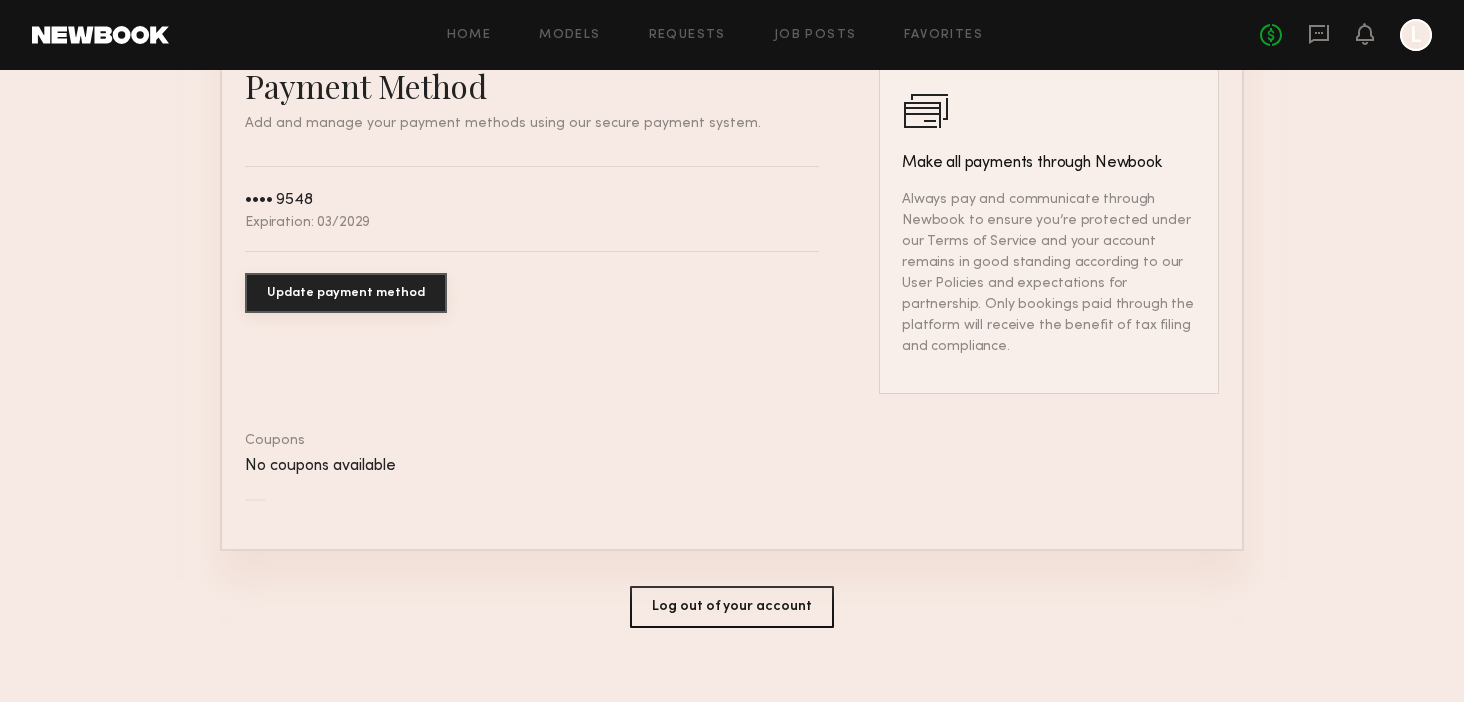 scroll, scrollTop: 0, scrollLeft: 0, axis: both 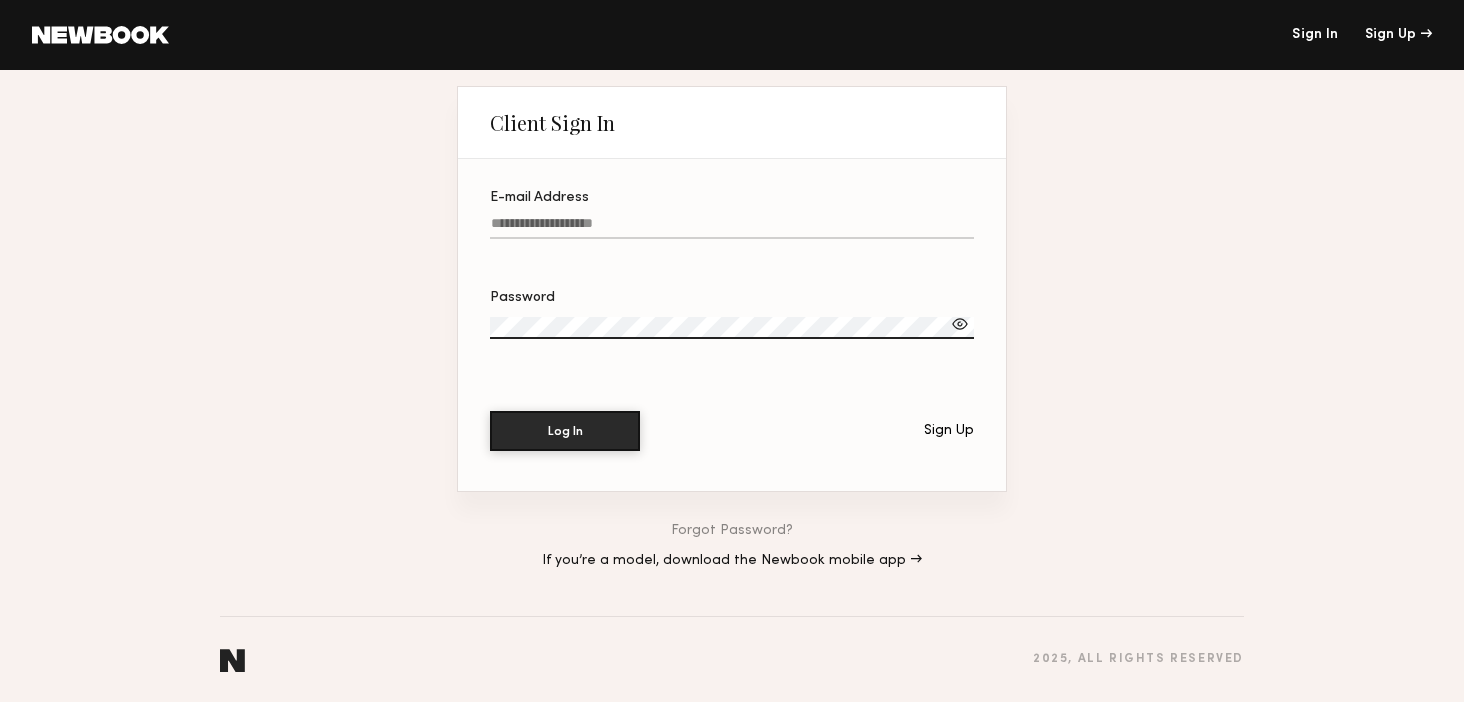 click on "E-mail Address" 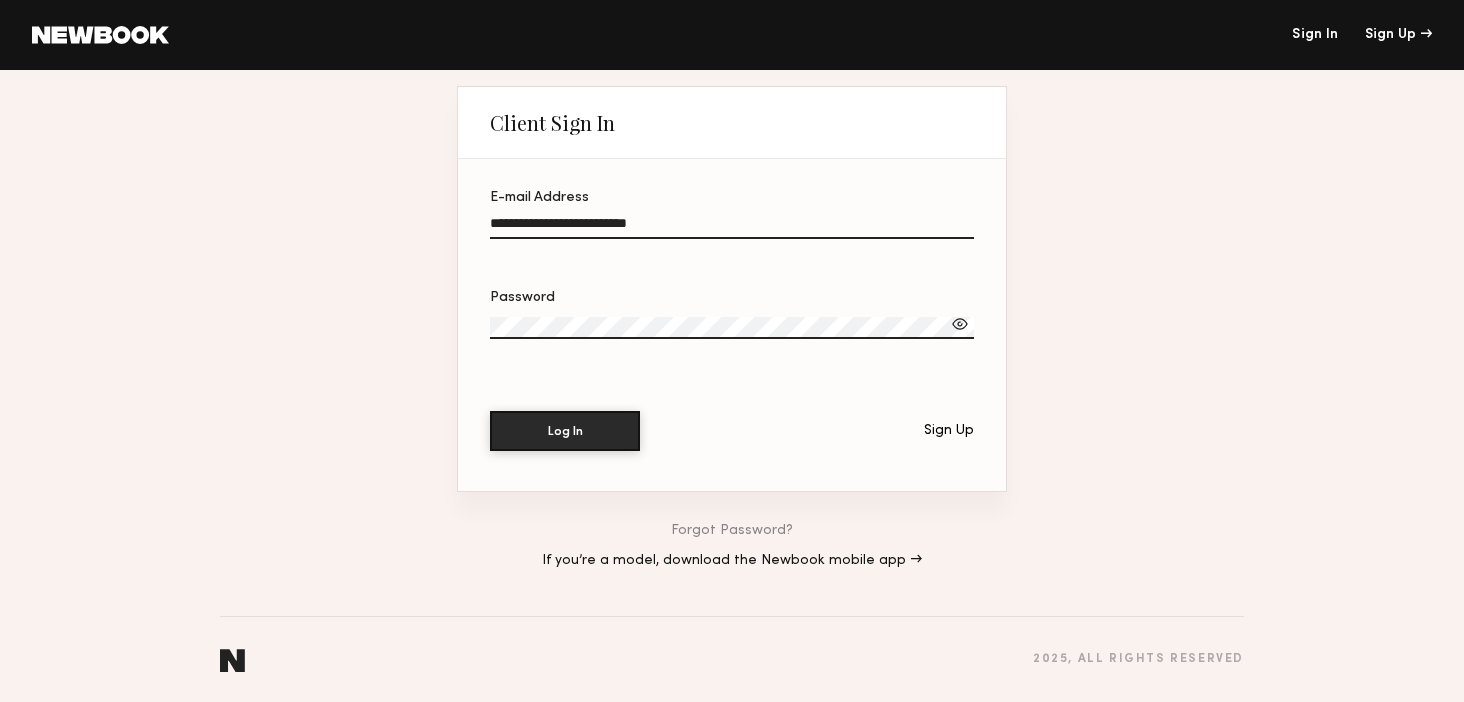 type on "**********" 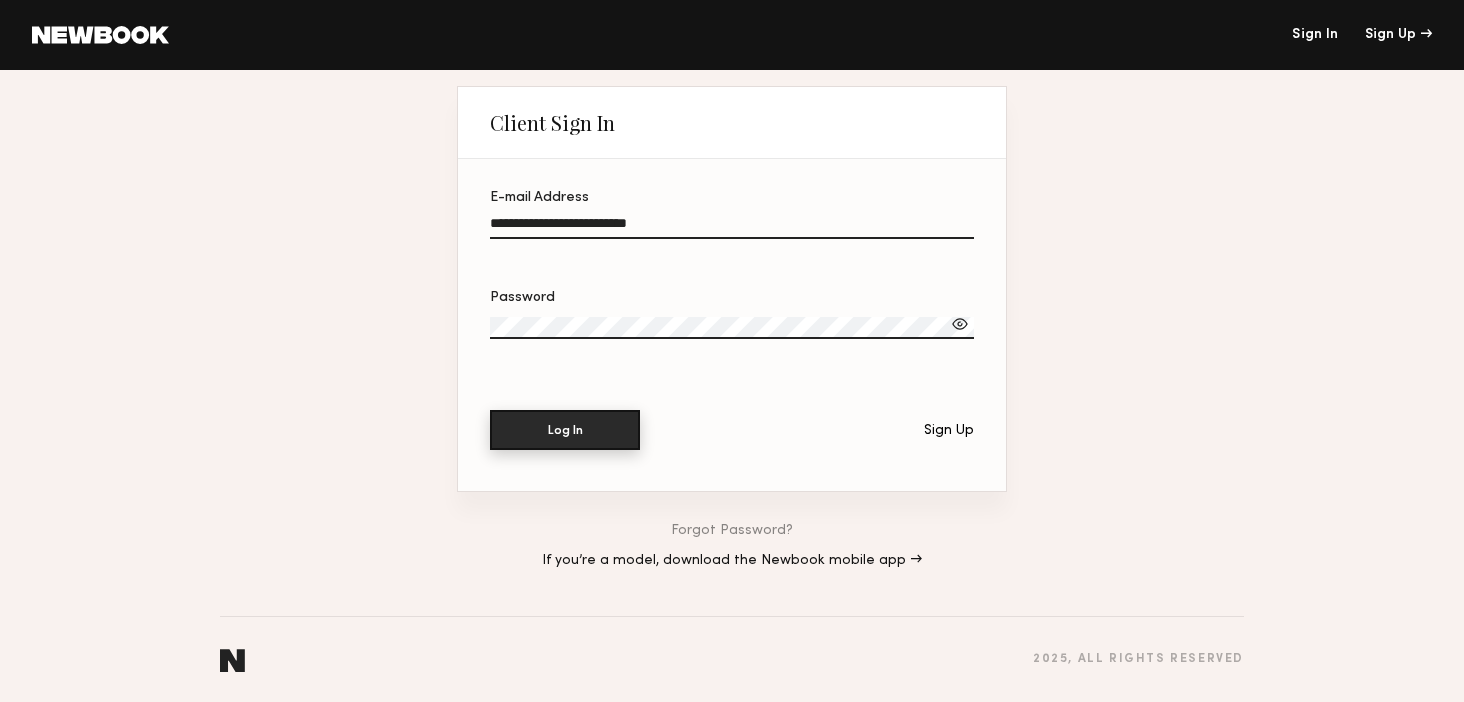 click on "Log In" 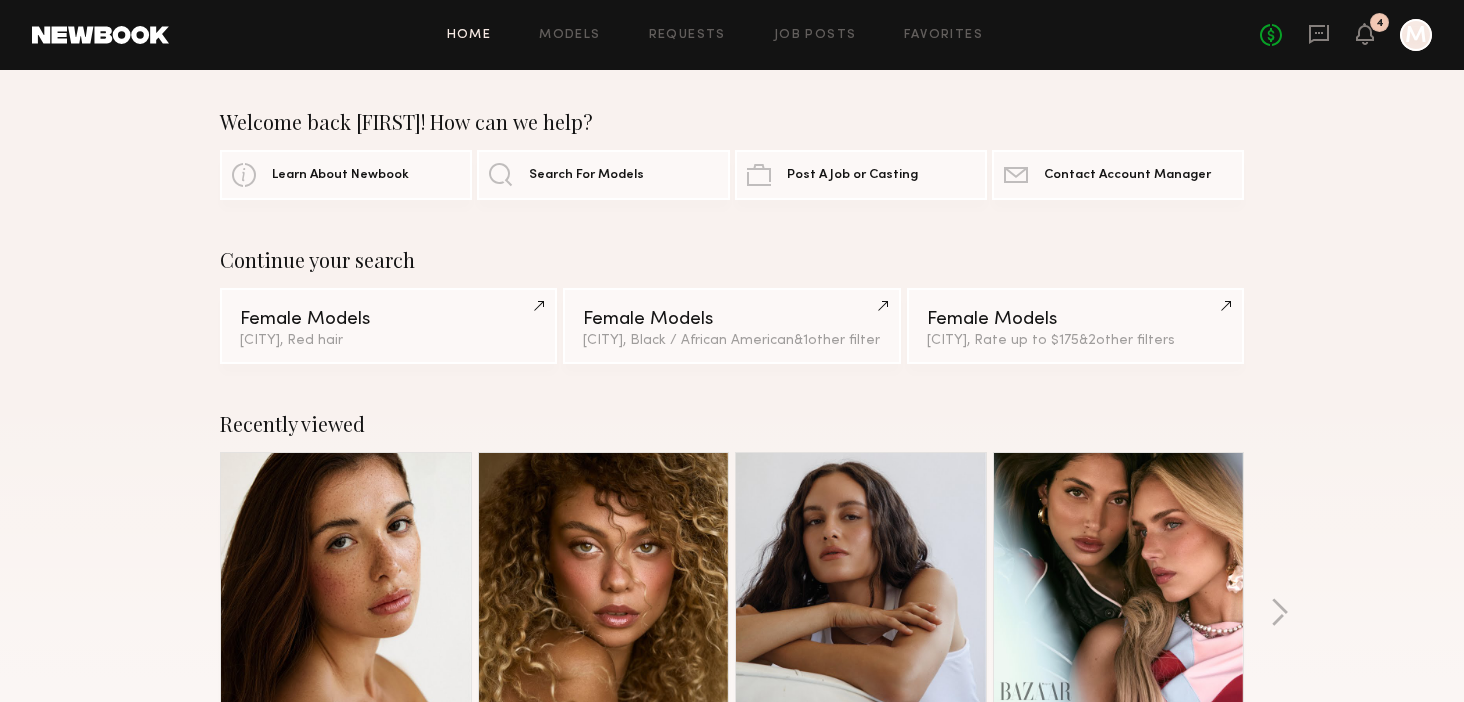 click on "Recently viewed [FIRST] [LAST] Favorite [CITY], [STATE] [FIRST] [LAST] Favorite [CITY], [STATE] [FIRST] [LAST] Favorite [CITY], [STATE] [FIRST] [LAST] Favorite [CITY], [STATE]" 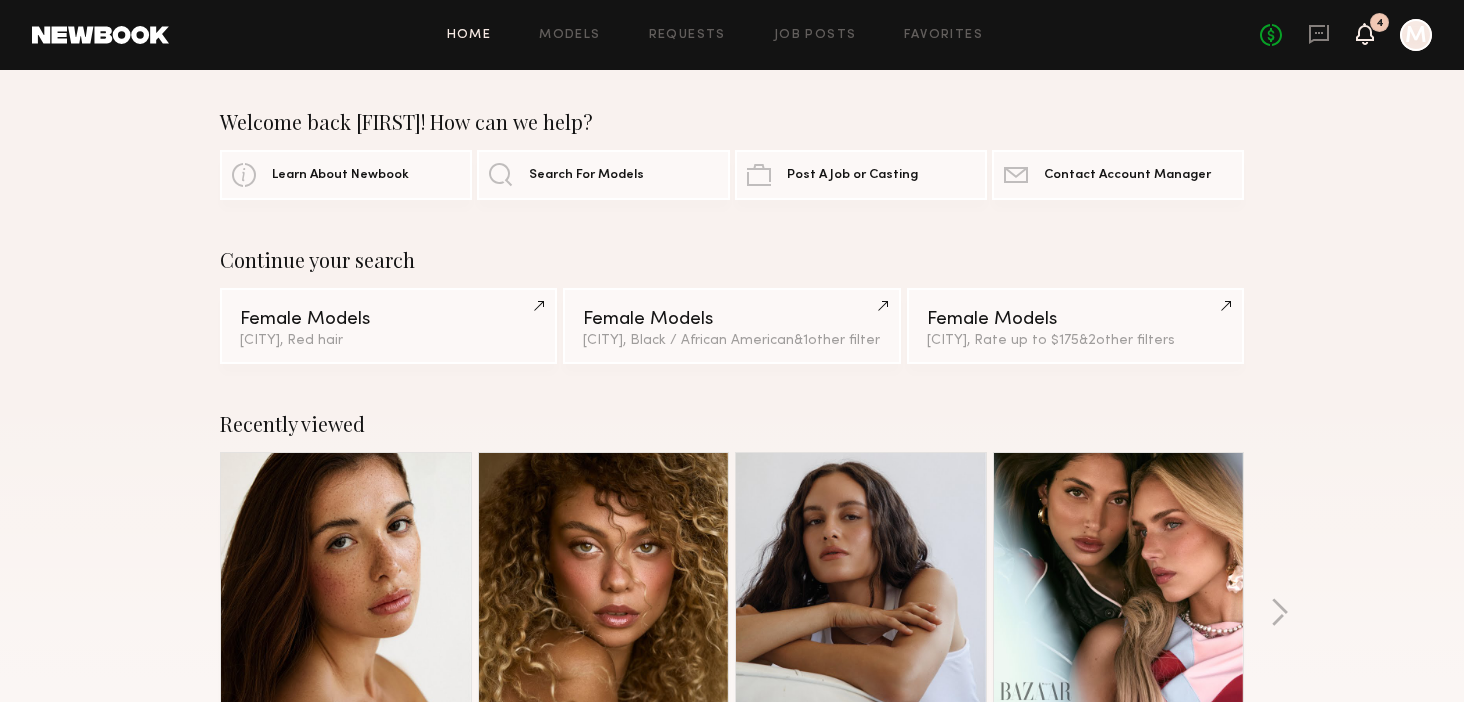 click 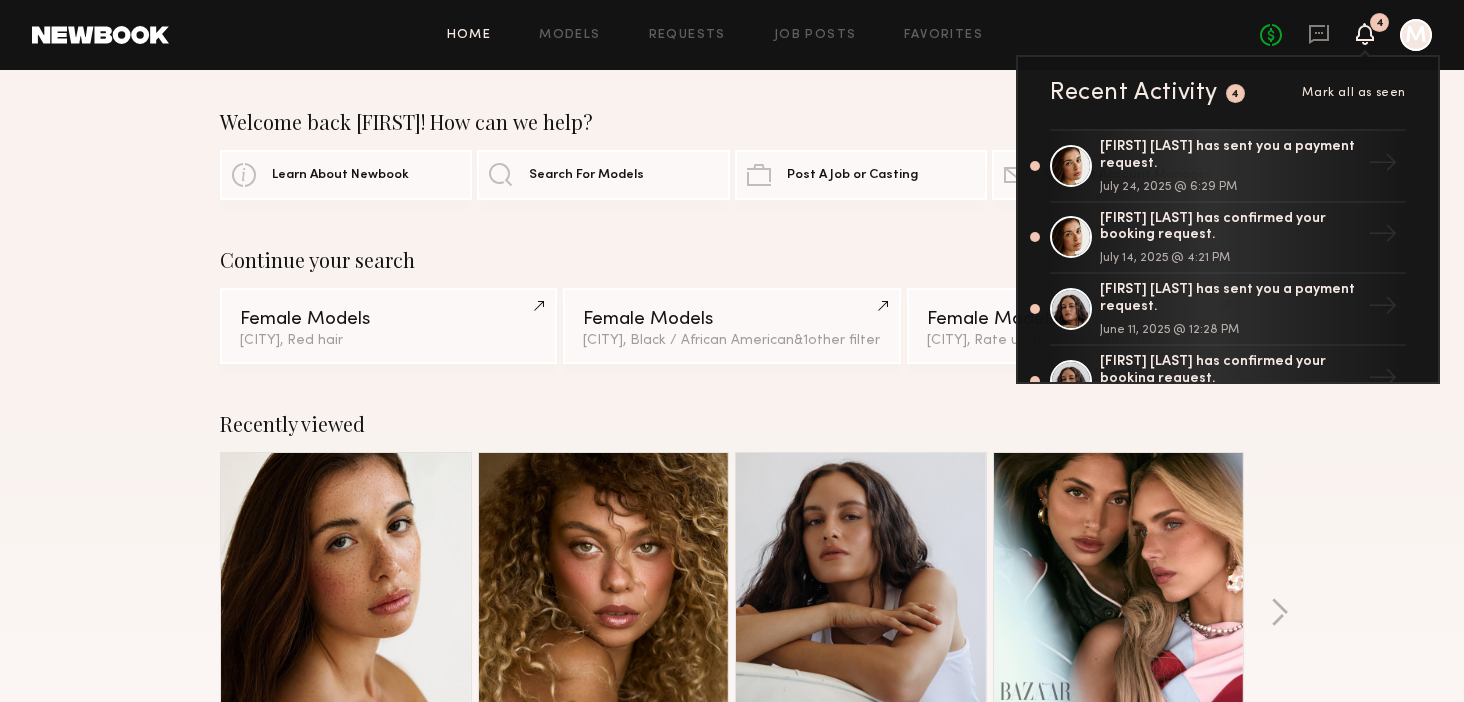click 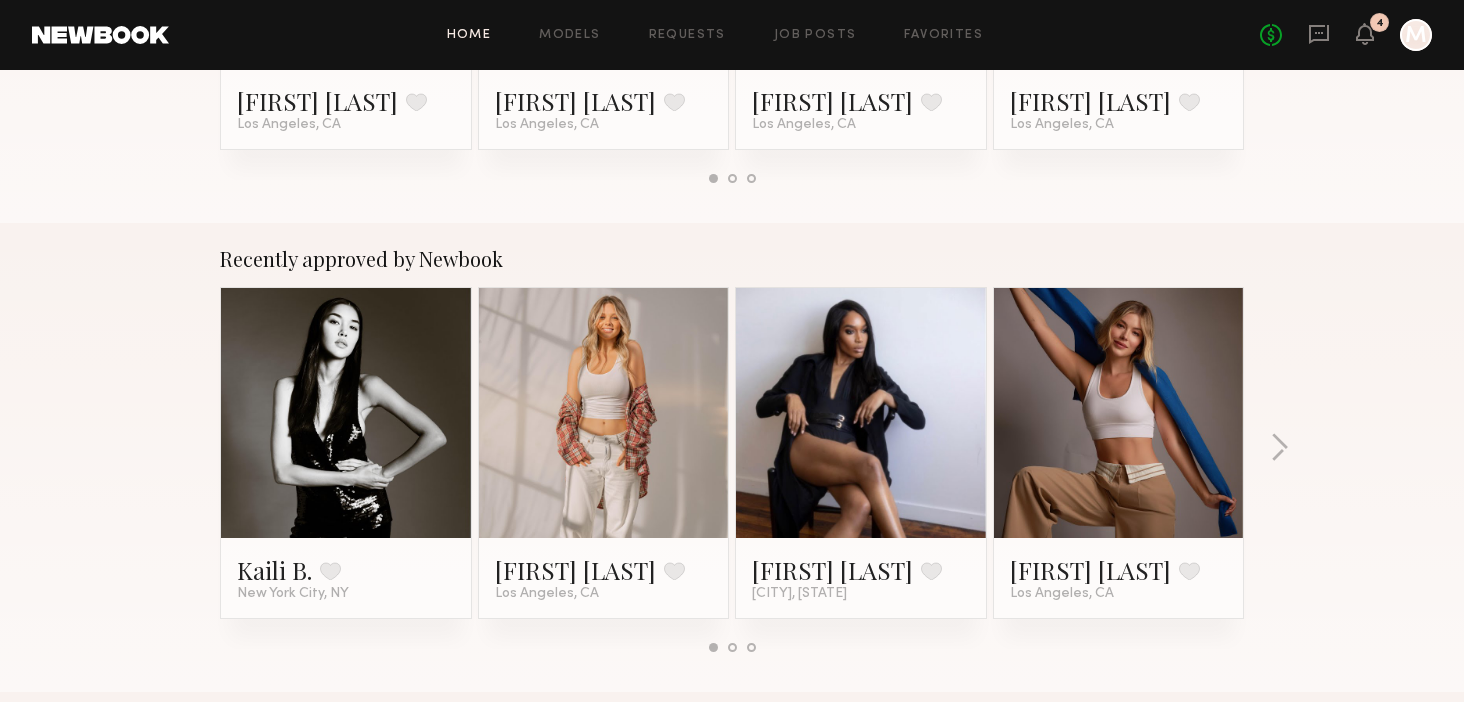 scroll, scrollTop: 622, scrollLeft: 0, axis: vertical 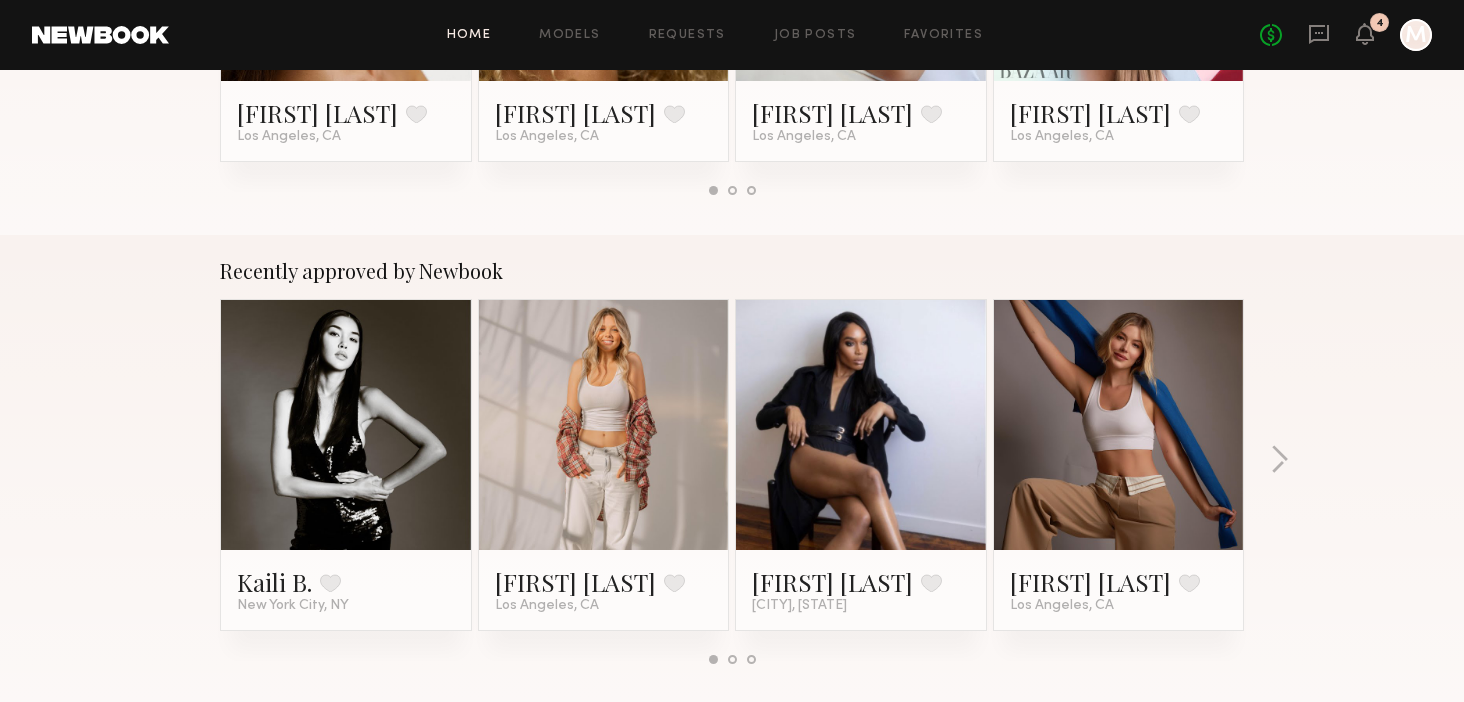 click on "Recently approved by Newbook [FIRST] Favorite [CITY], [STATE] [FIRST] Favorite [CITY], [STATE] [FIRST] Favorite [CITY], [STATE] [FIRST] Favorite [CITY], [STATE]" 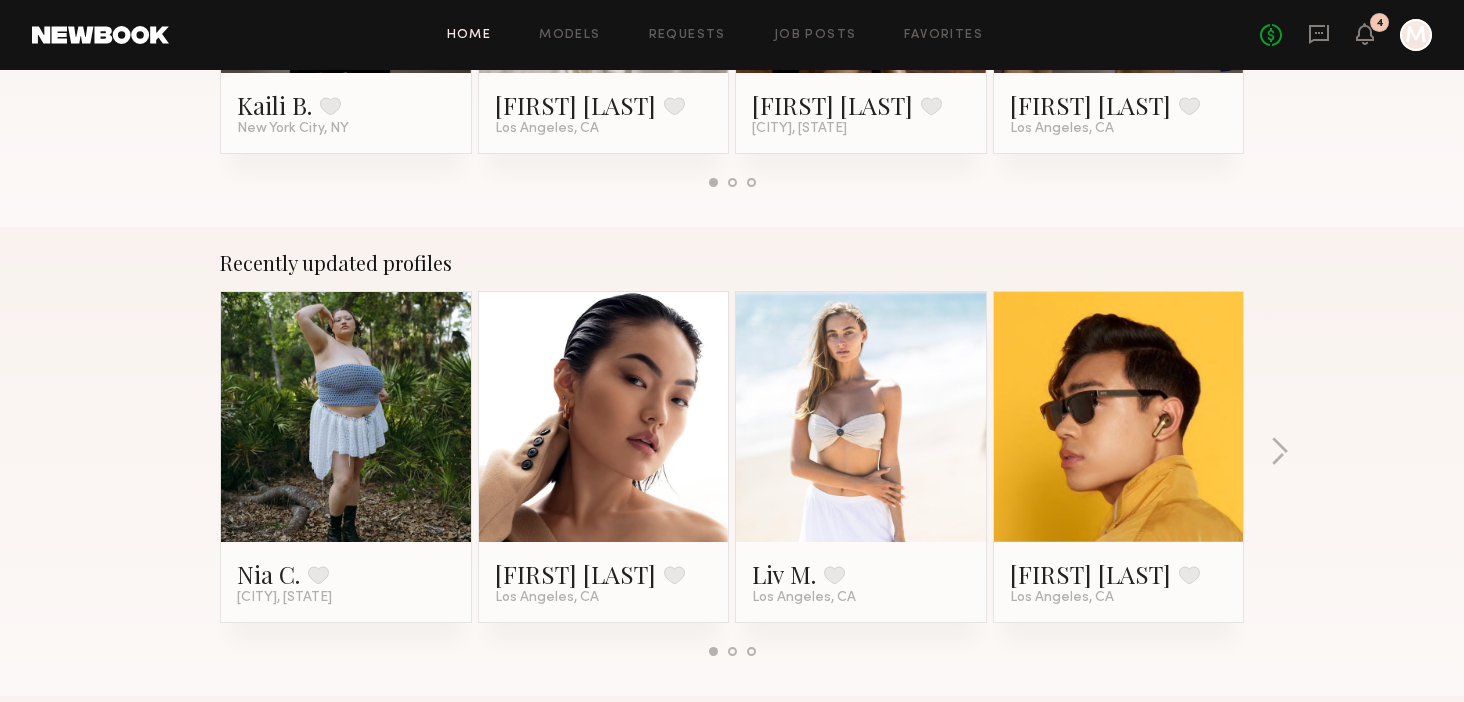 scroll, scrollTop: 0, scrollLeft: 0, axis: both 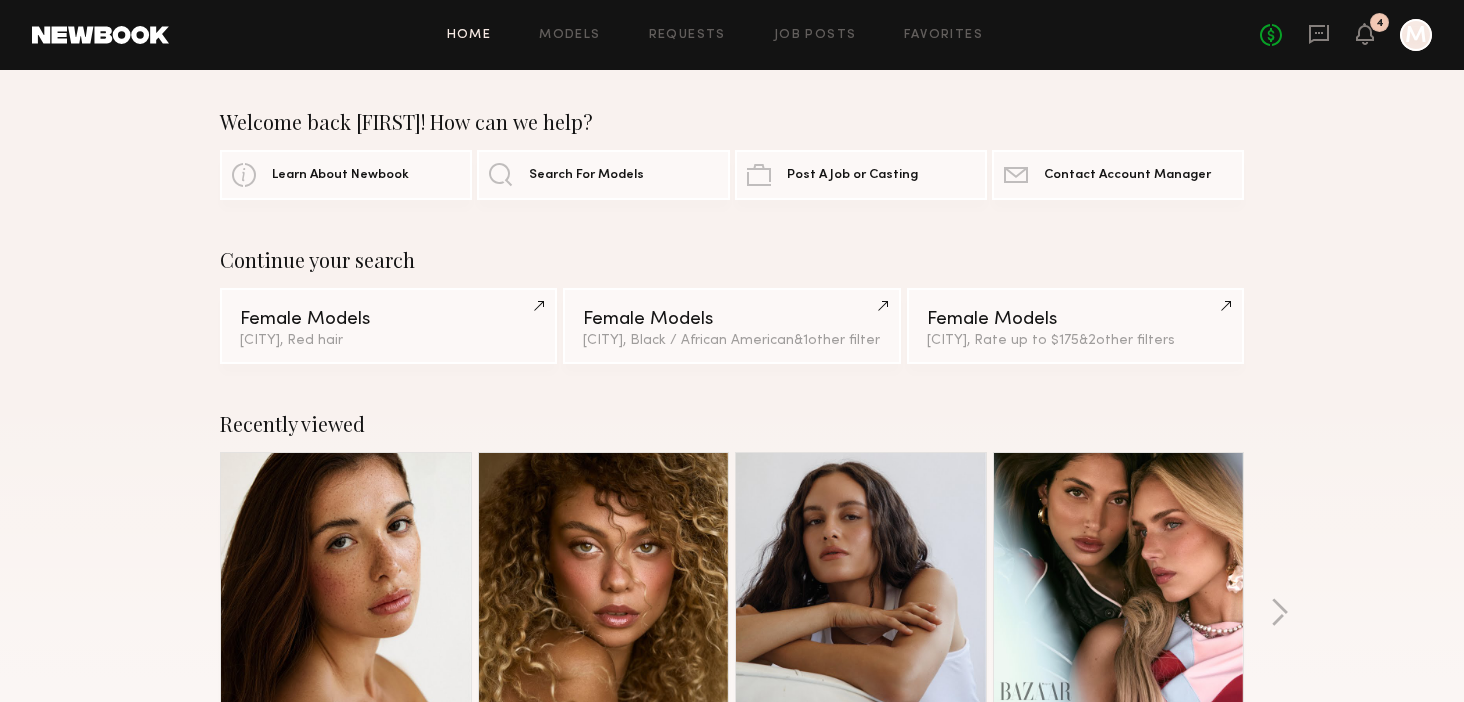 click on "Home" 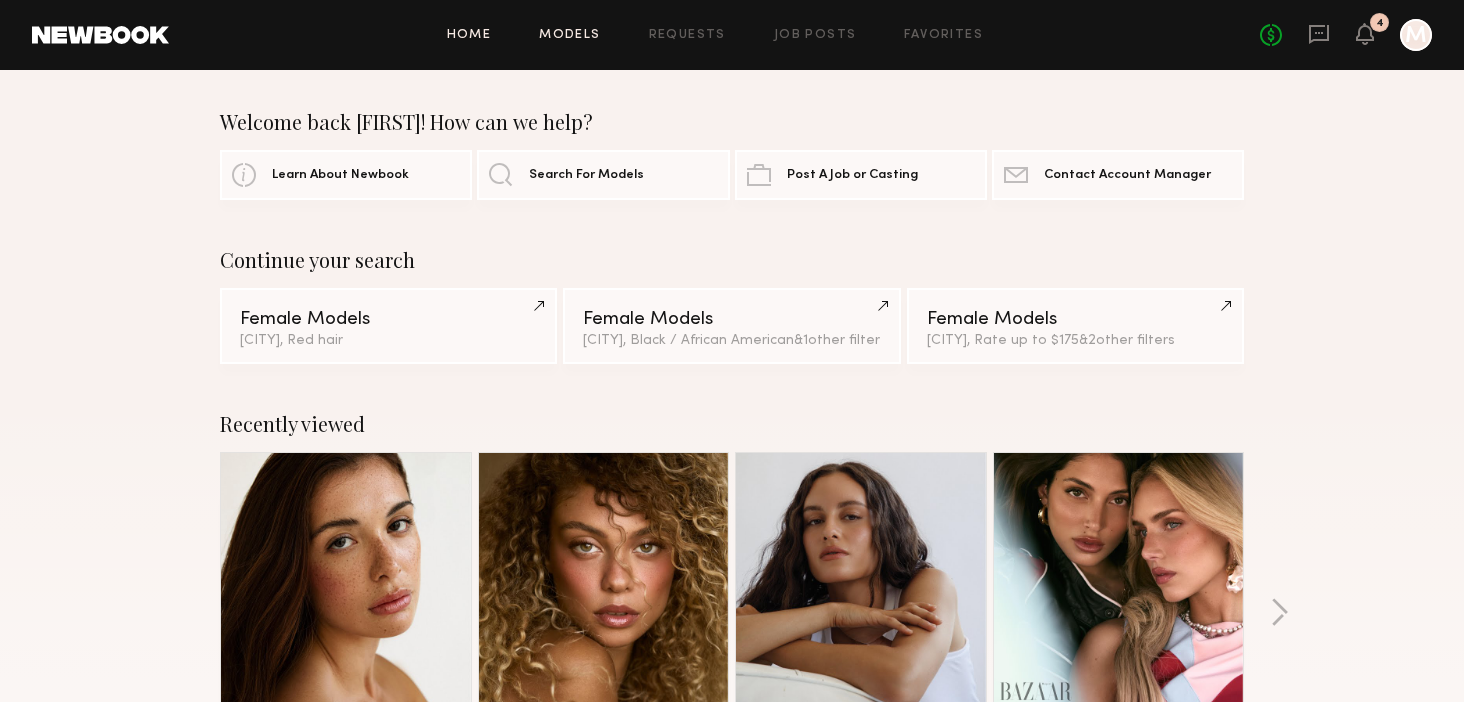 click on "Models" 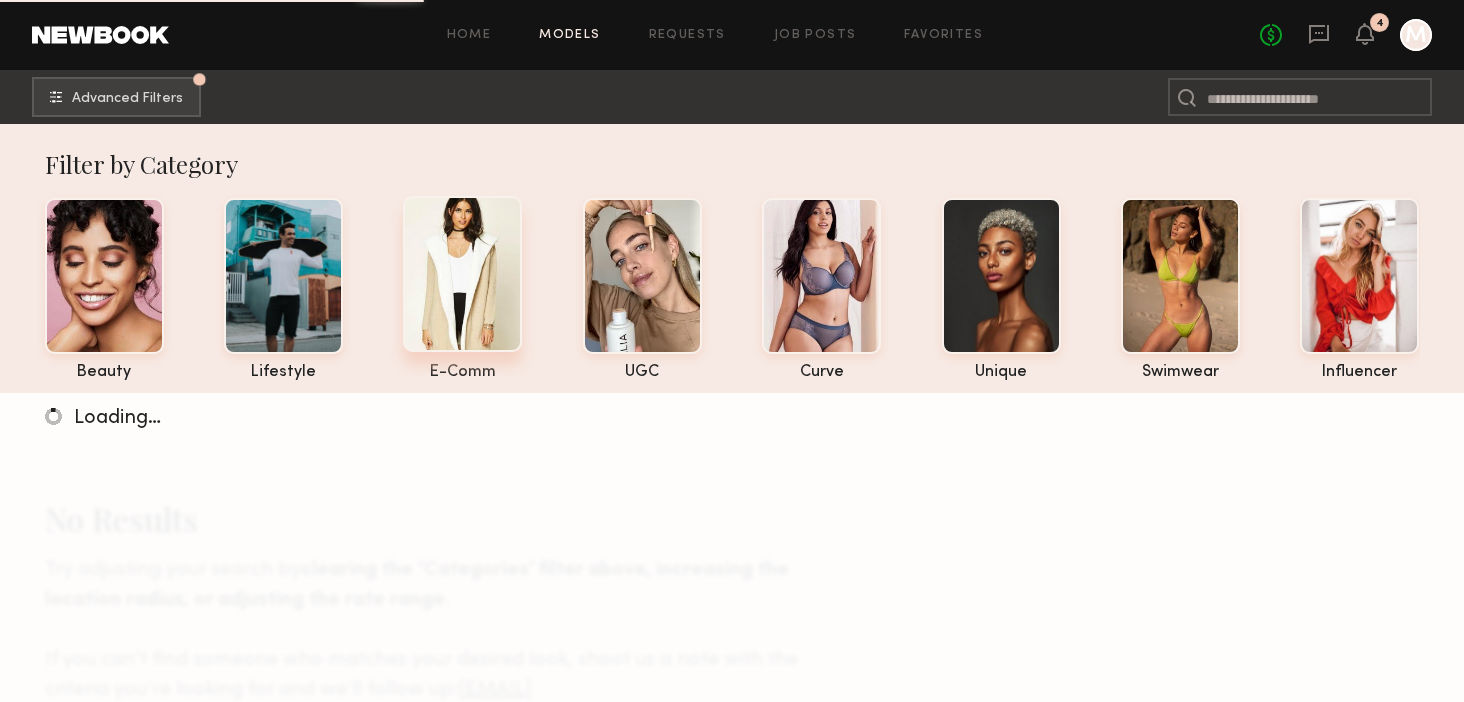 click 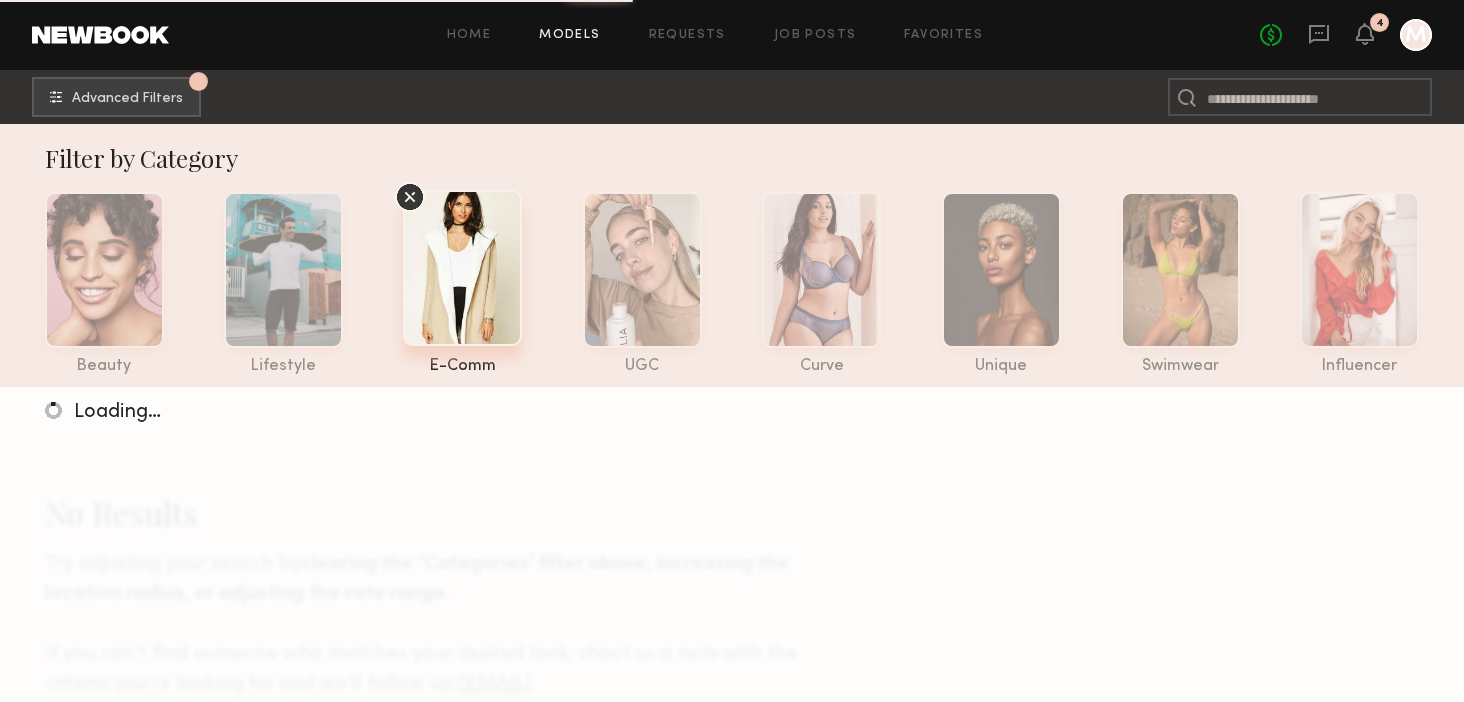 scroll, scrollTop: 0, scrollLeft: 0, axis: both 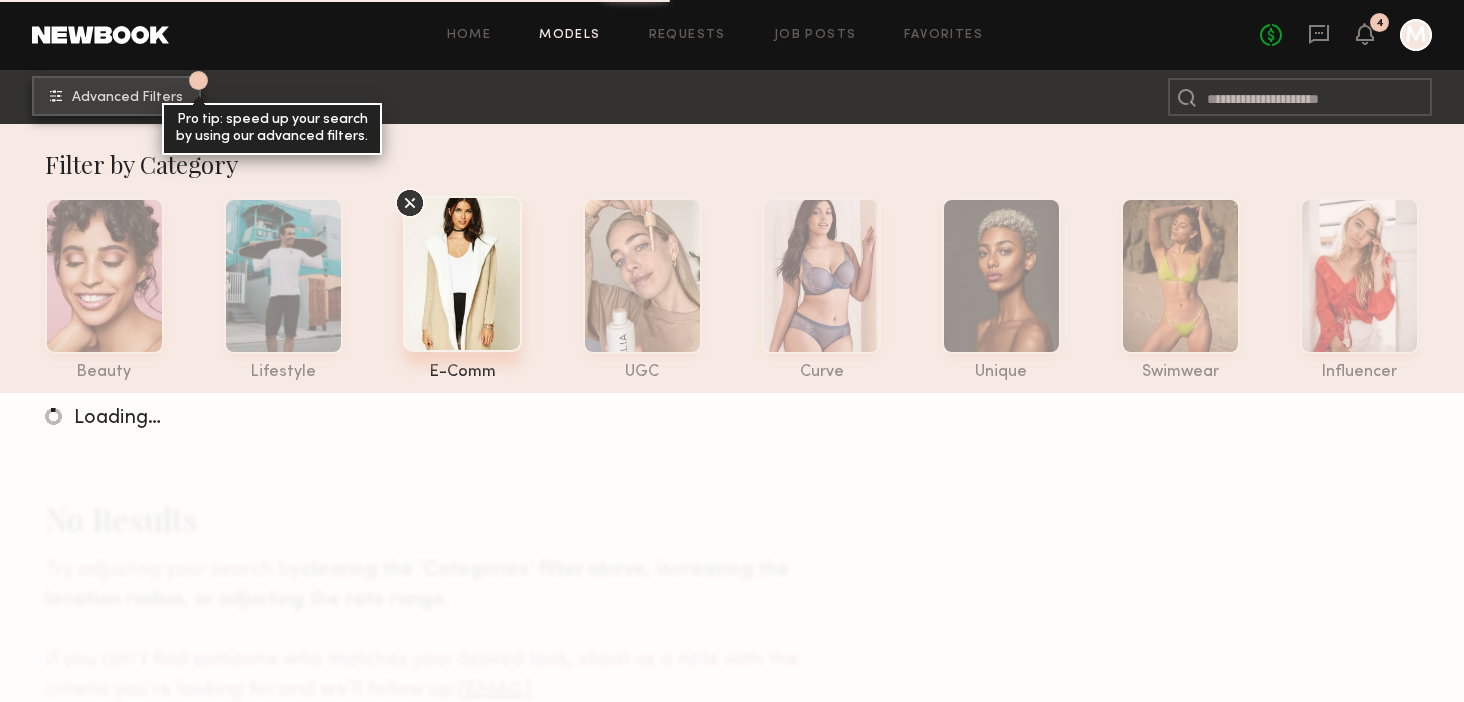 click on "1 Advanced Filters Pro tip: speed up your search by using our advanced filters." 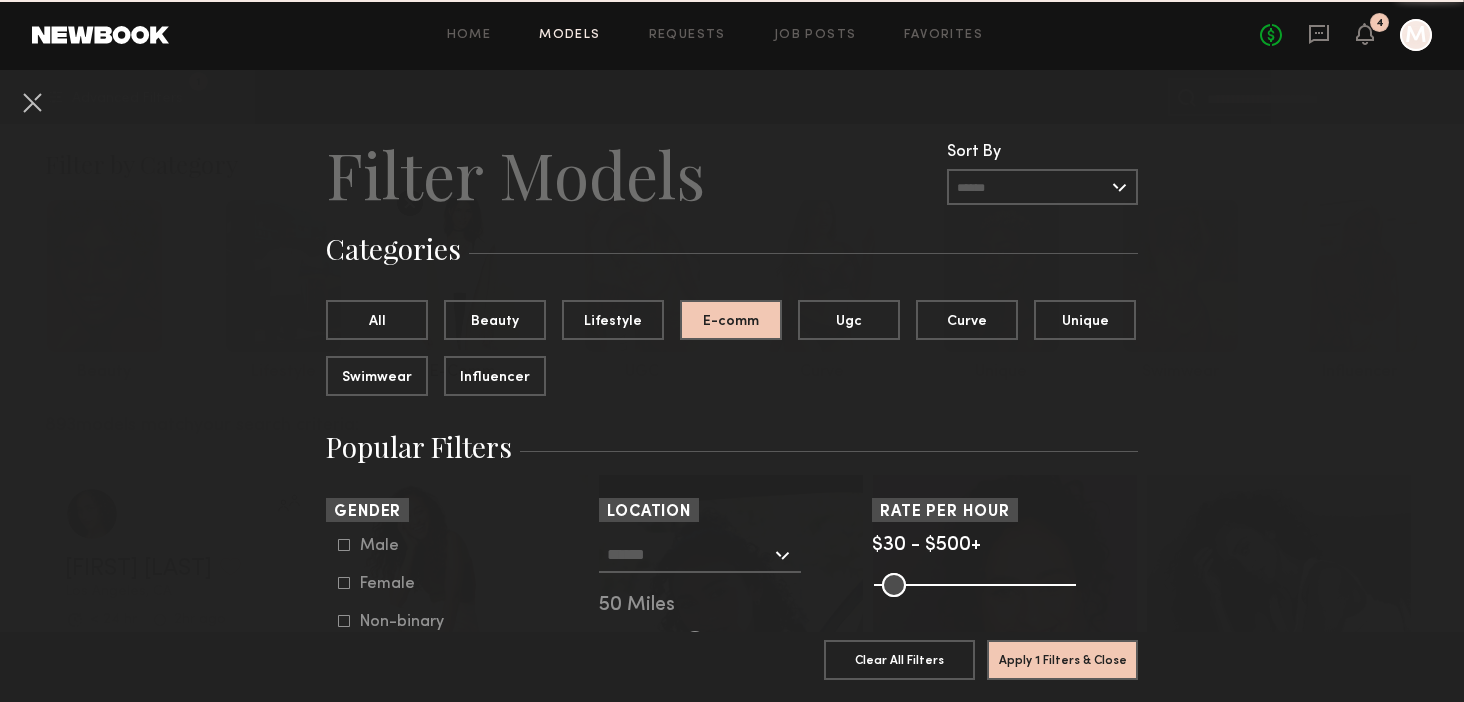 click 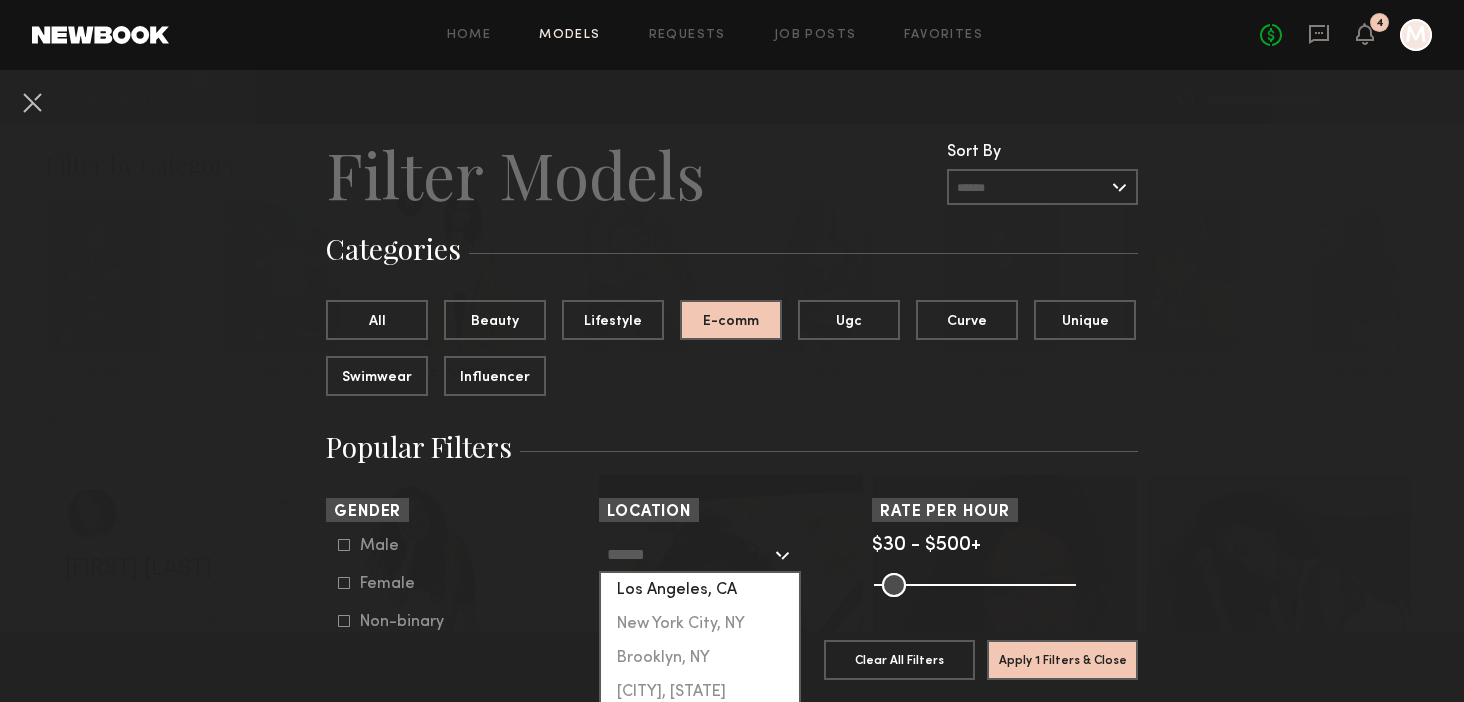 click on "Los Angeles, CA" 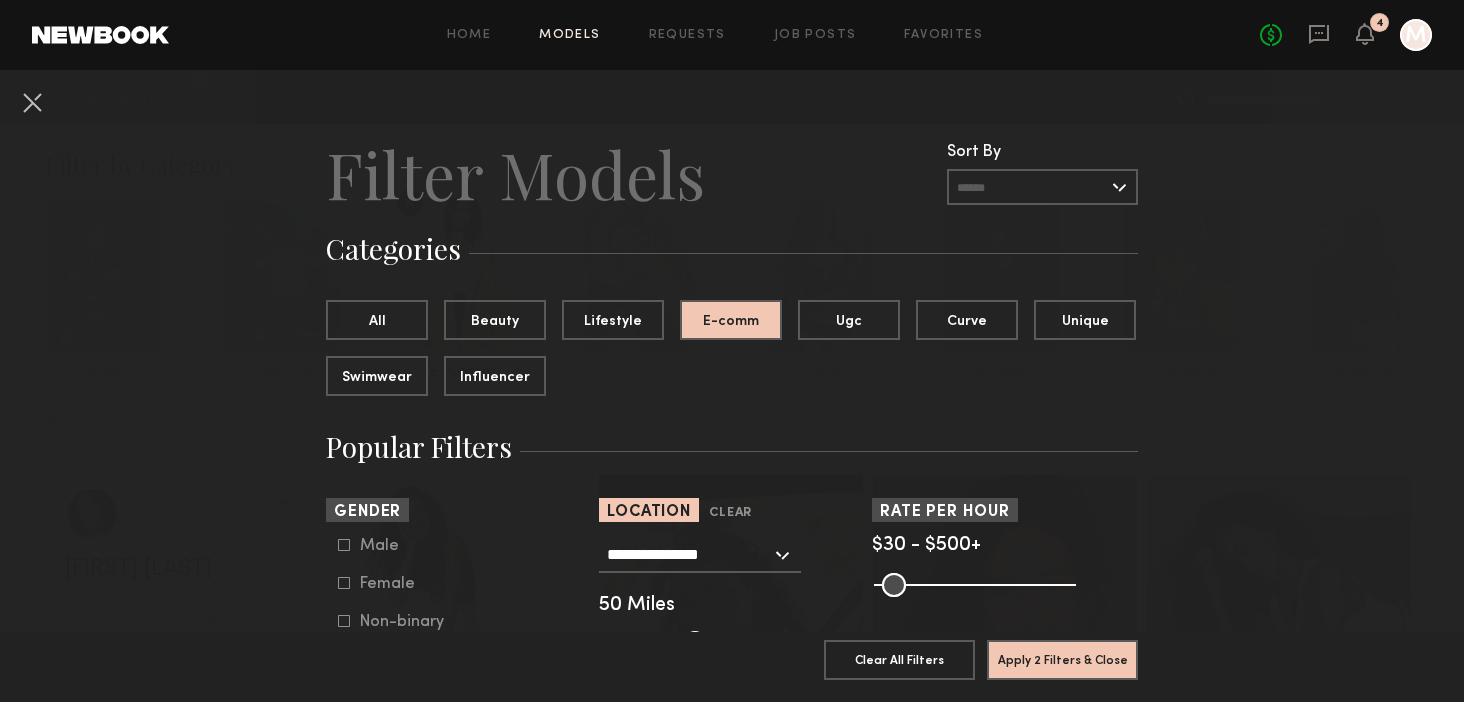 click 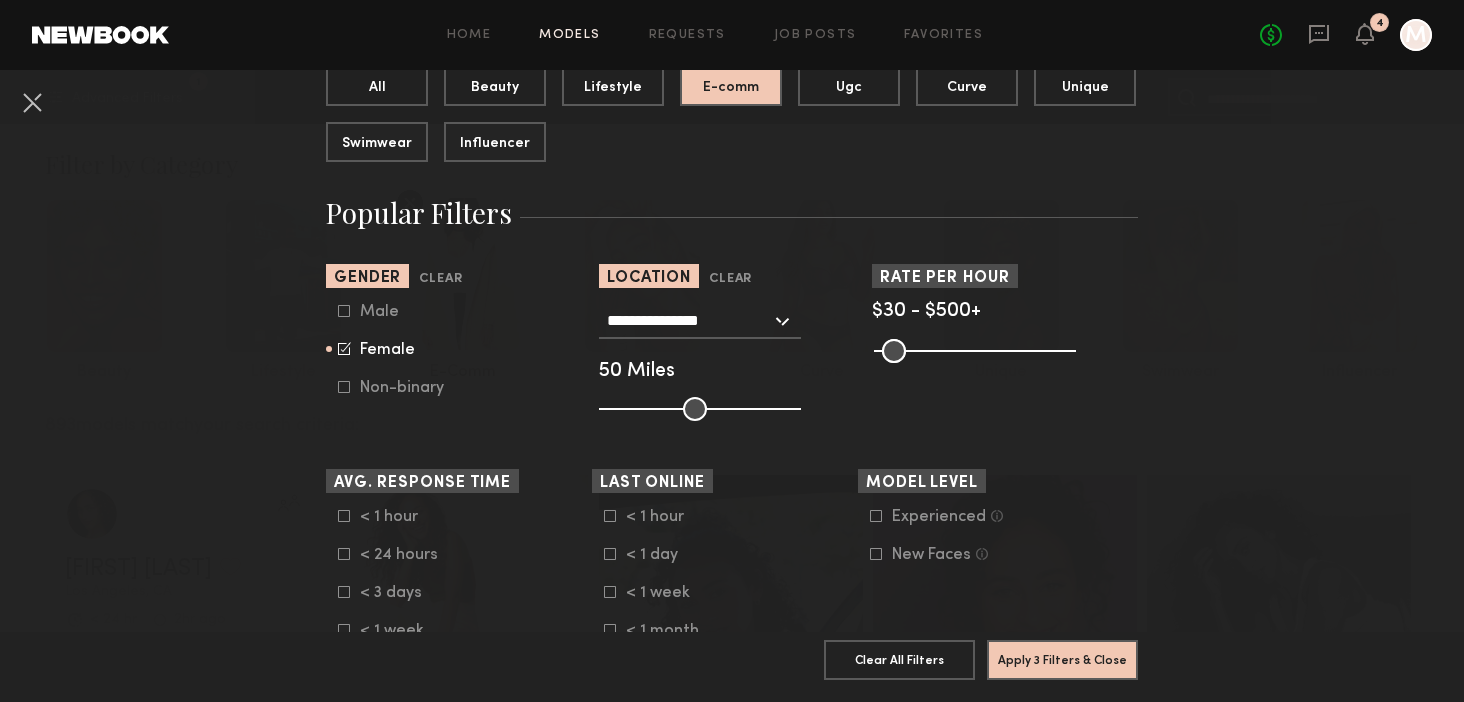 scroll, scrollTop: 246, scrollLeft: 0, axis: vertical 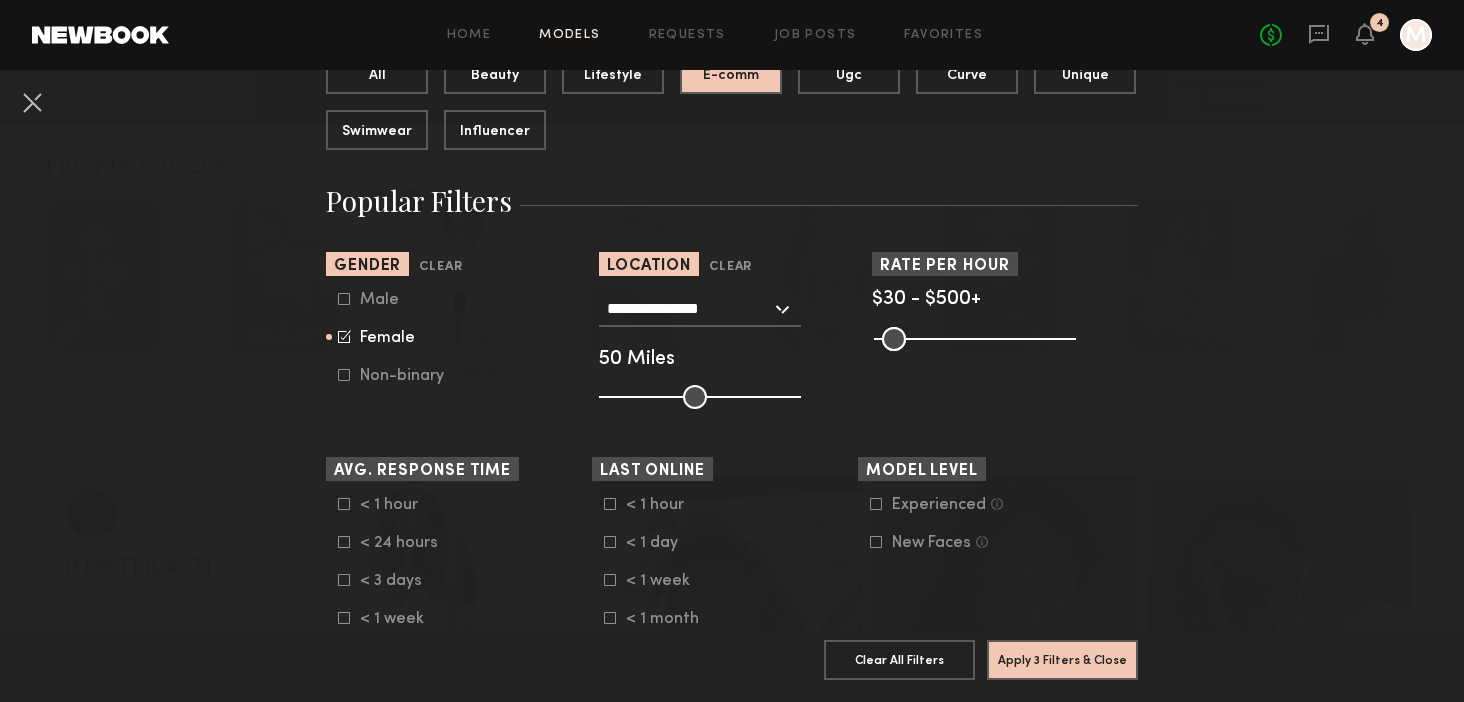 click 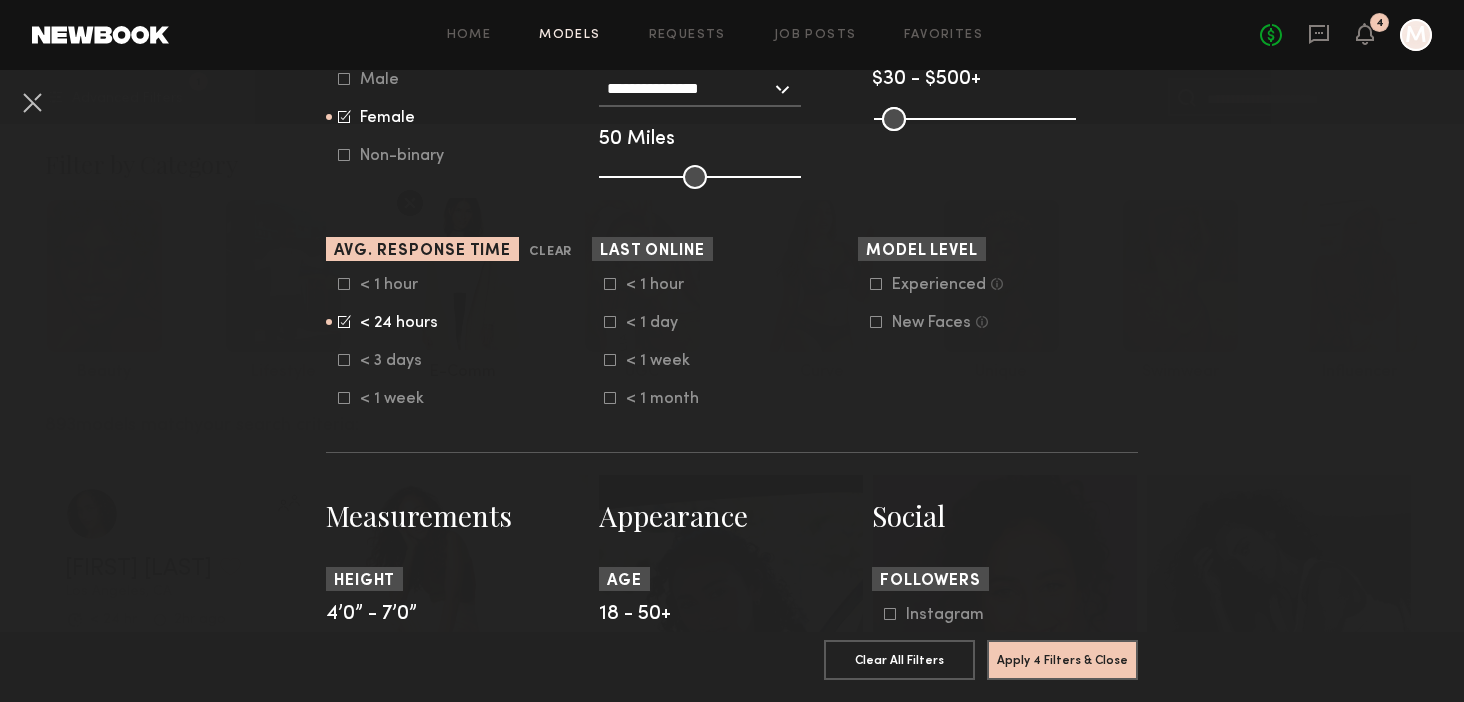 scroll, scrollTop: 476, scrollLeft: 0, axis: vertical 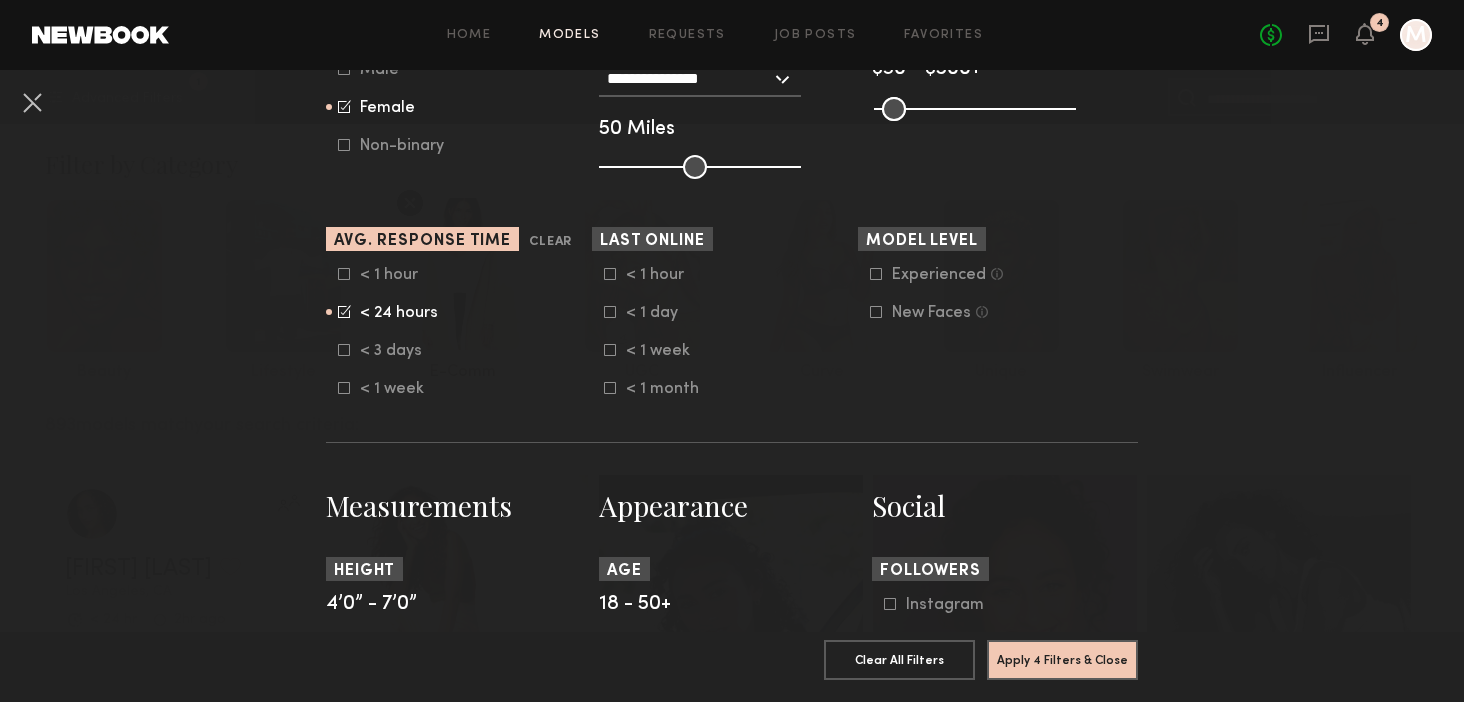 click 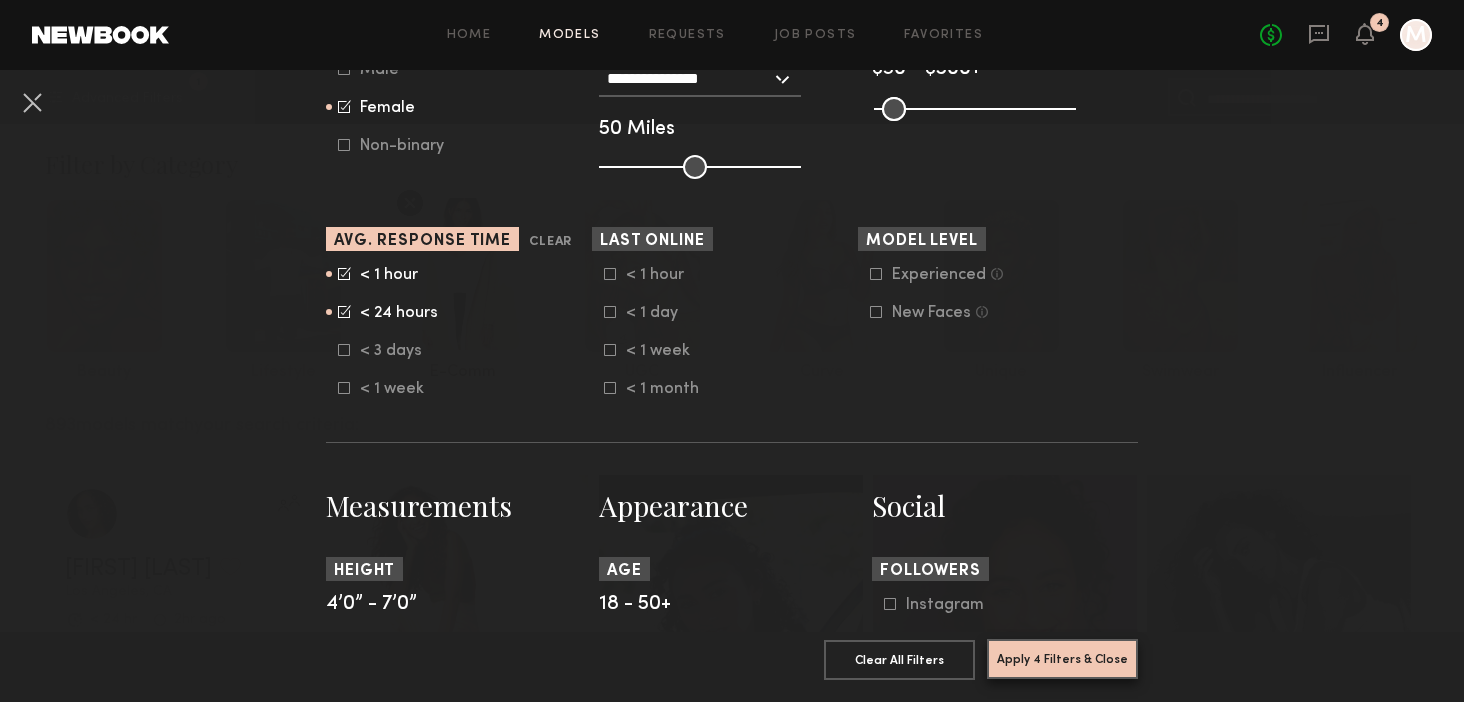 click on "Apply 4 Filters & Close" 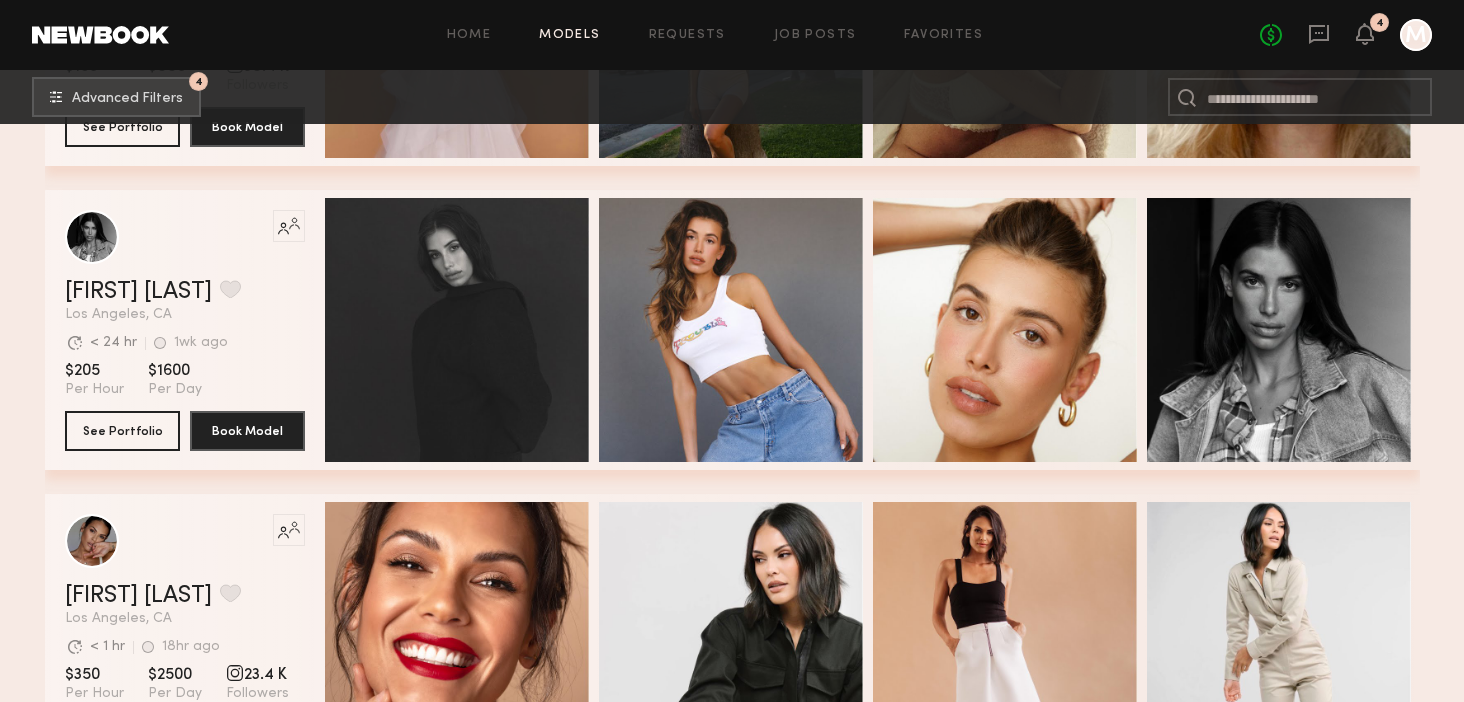 scroll, scrollTop: 5142, scrollLeft: 0, axis: vertical 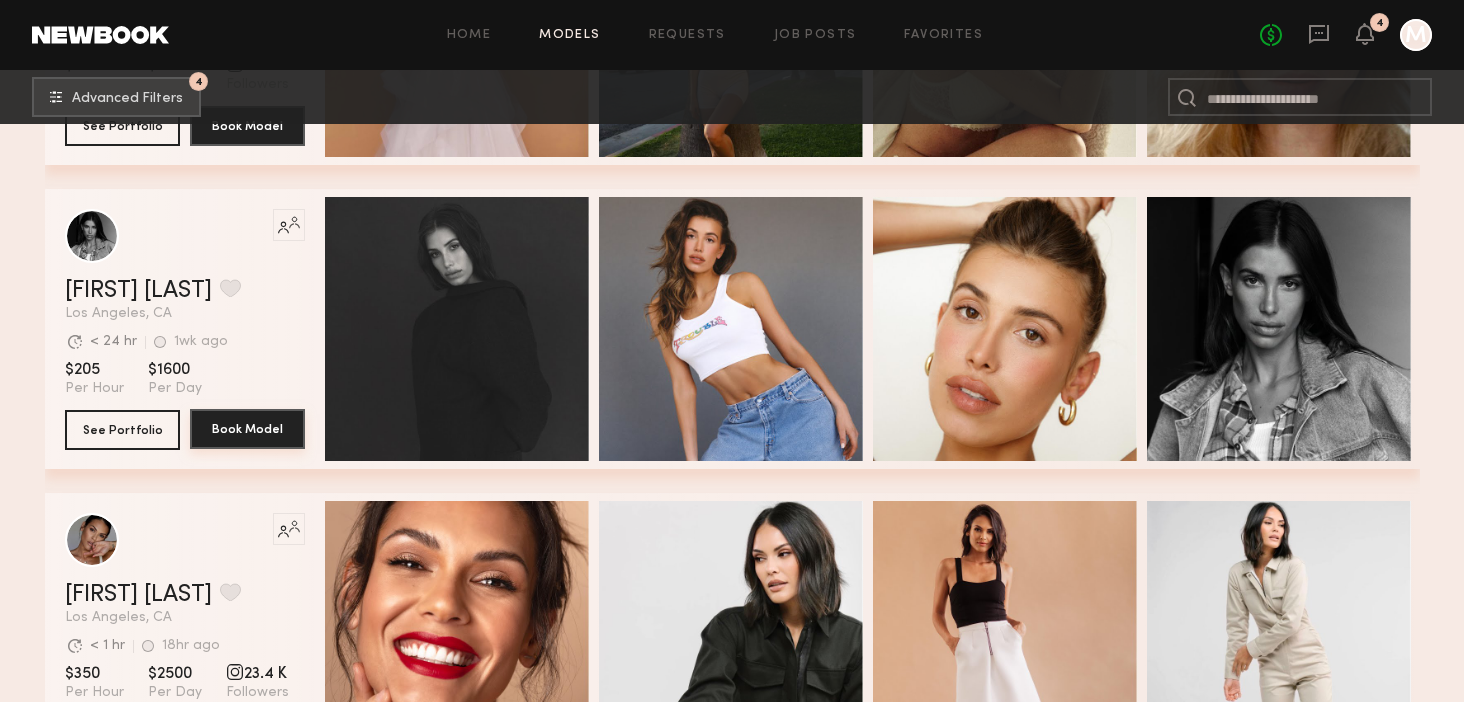 click on "Book Model" 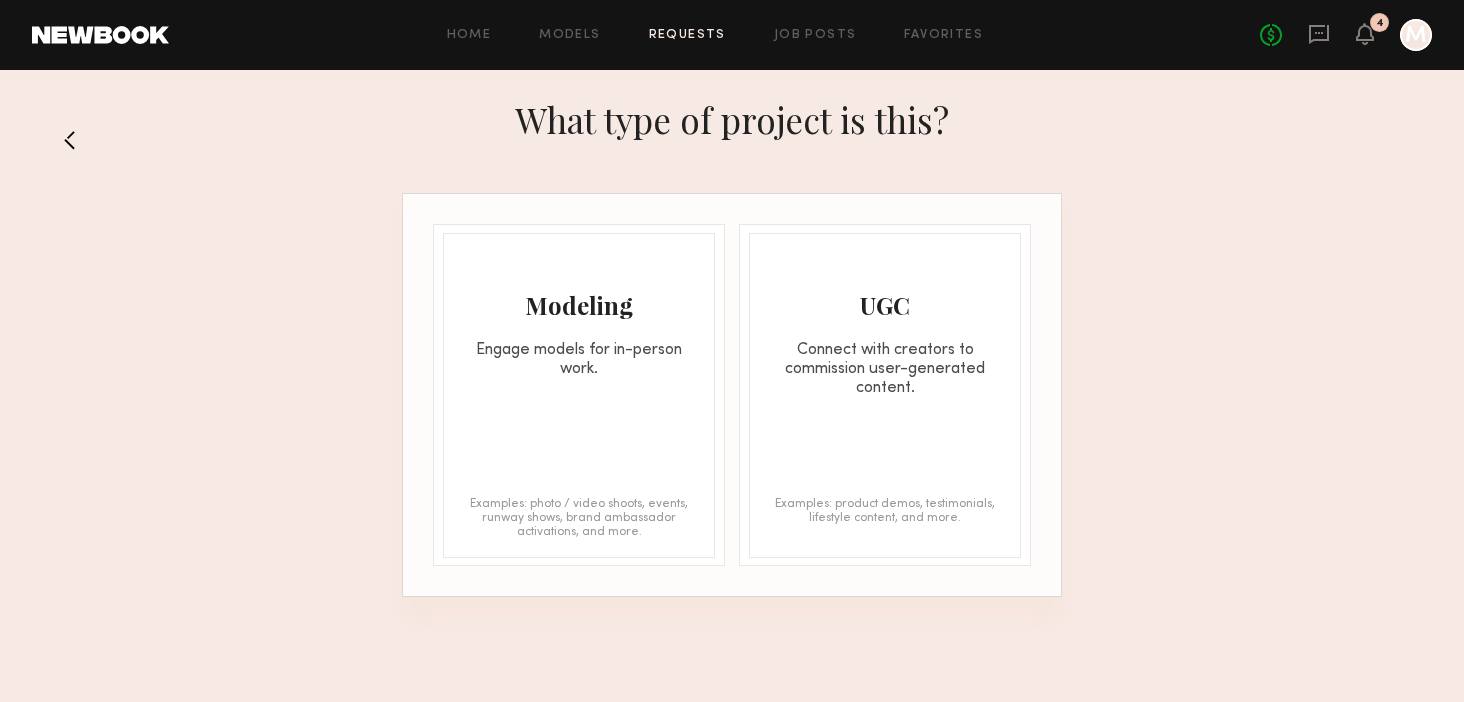 click on "Engage models for in-person work." 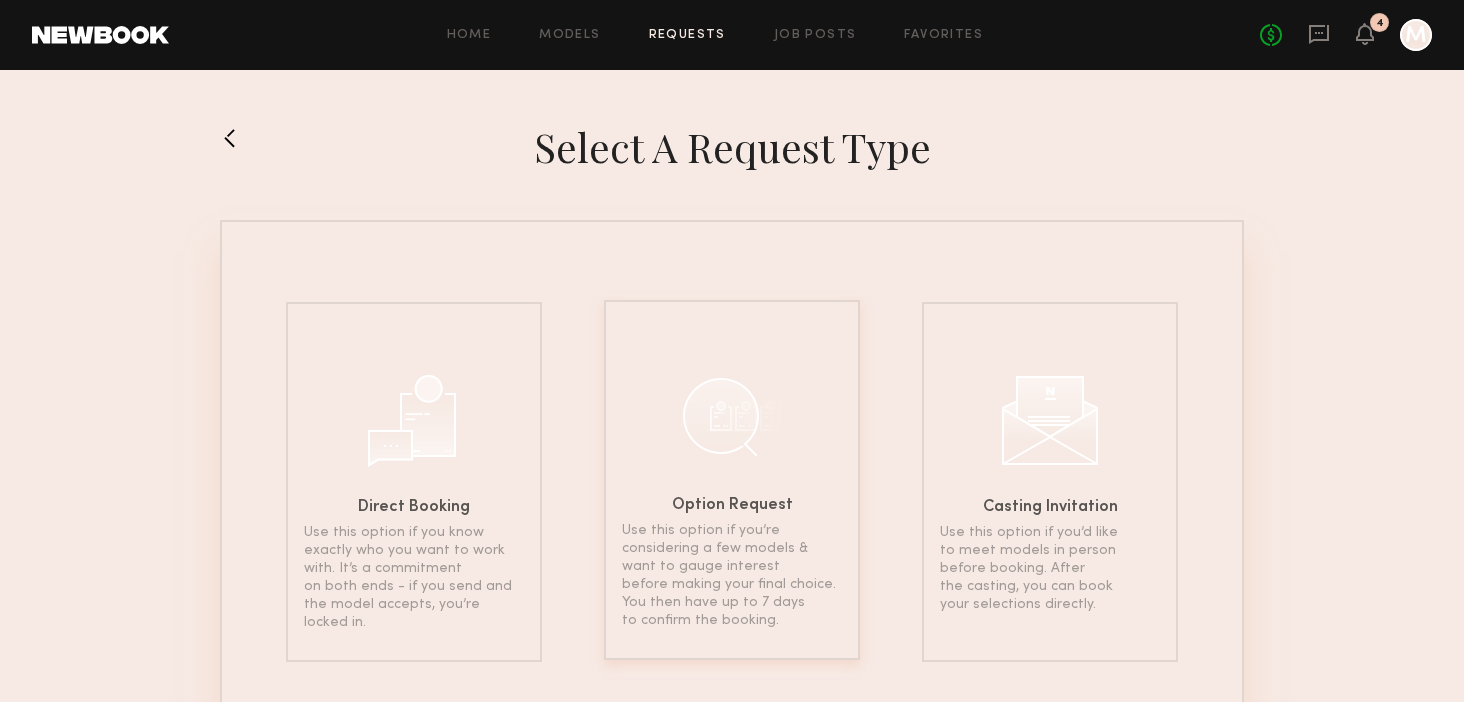 click on "Option Request" 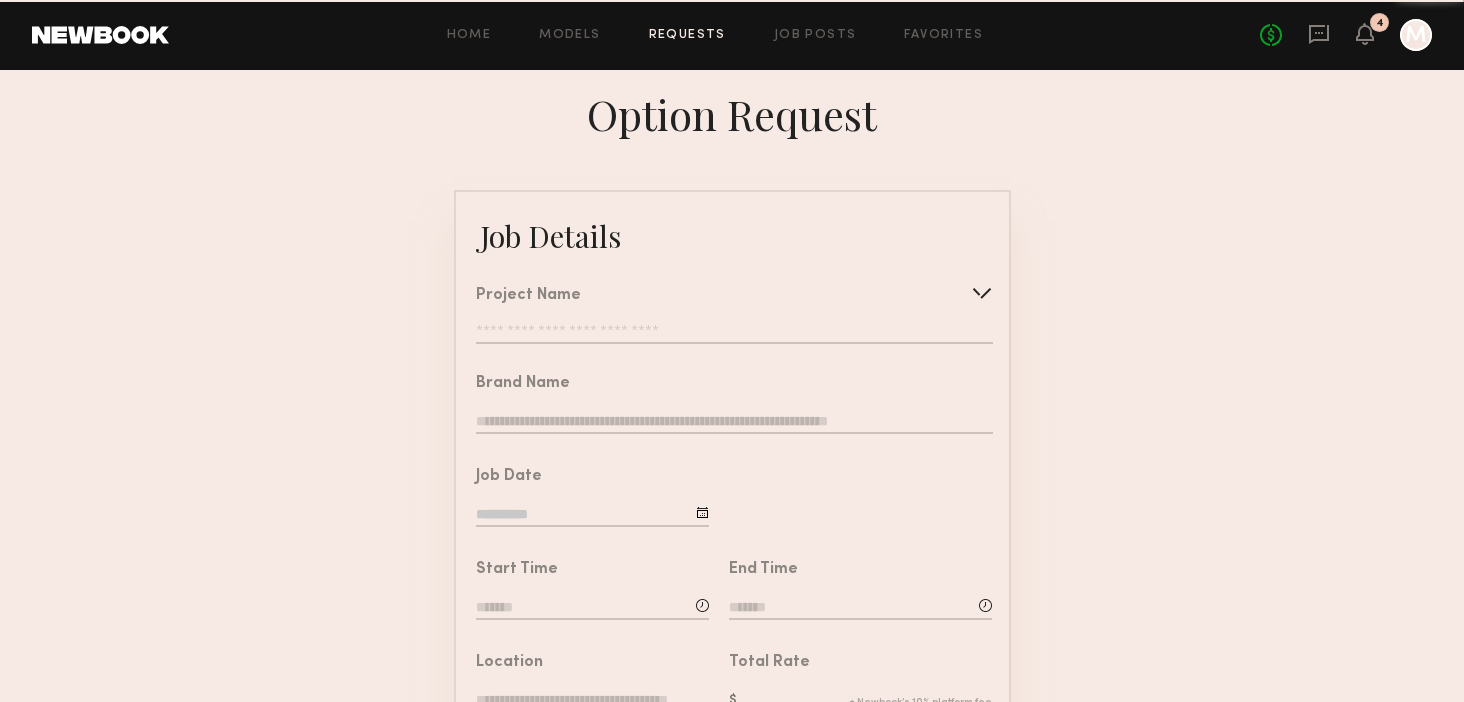 click 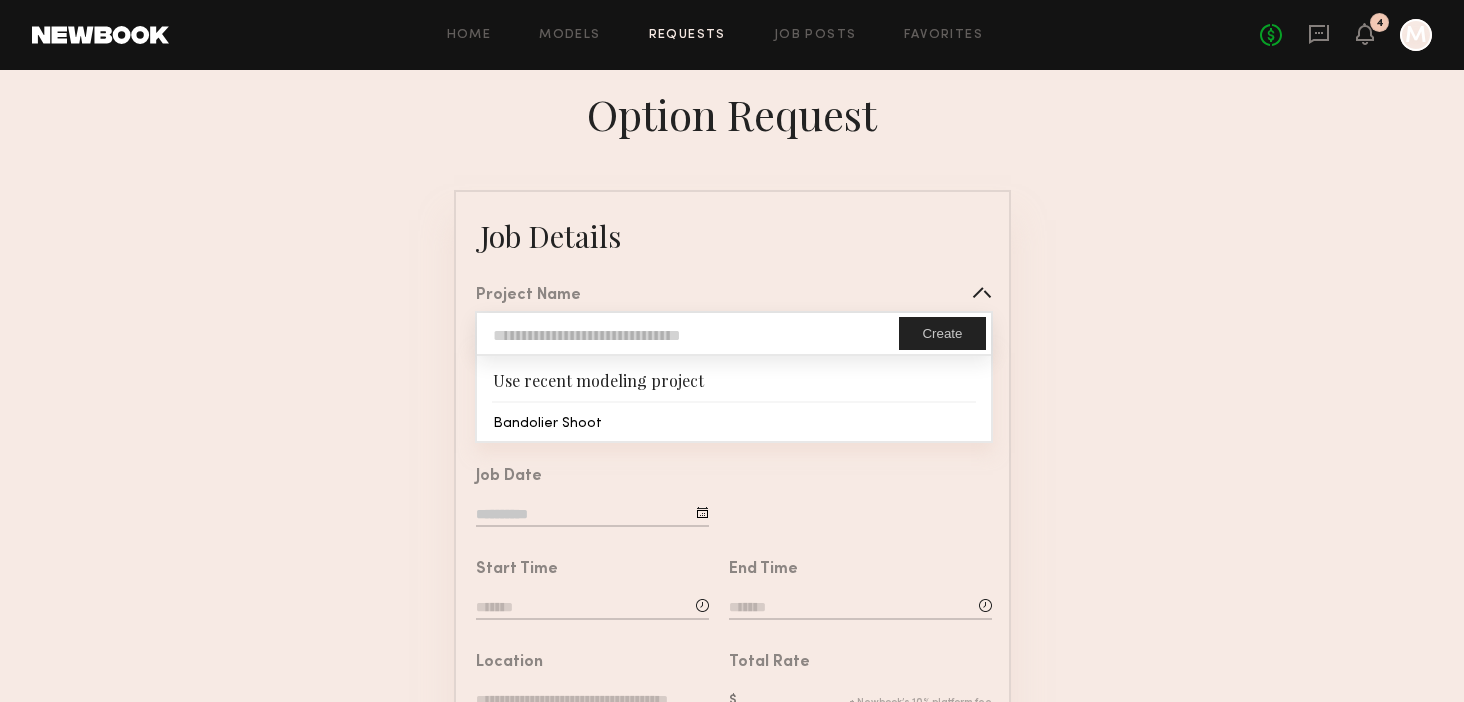type on "**********" 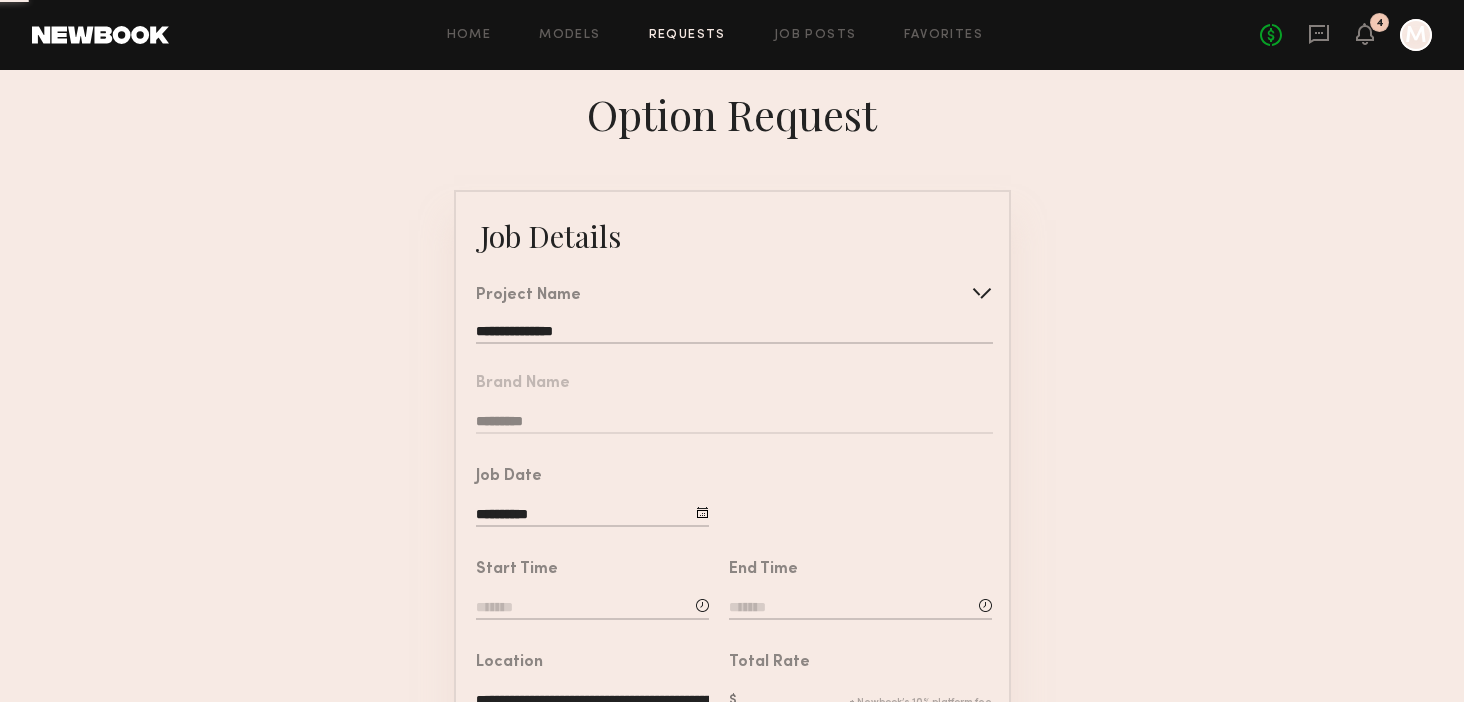 click on "**********" 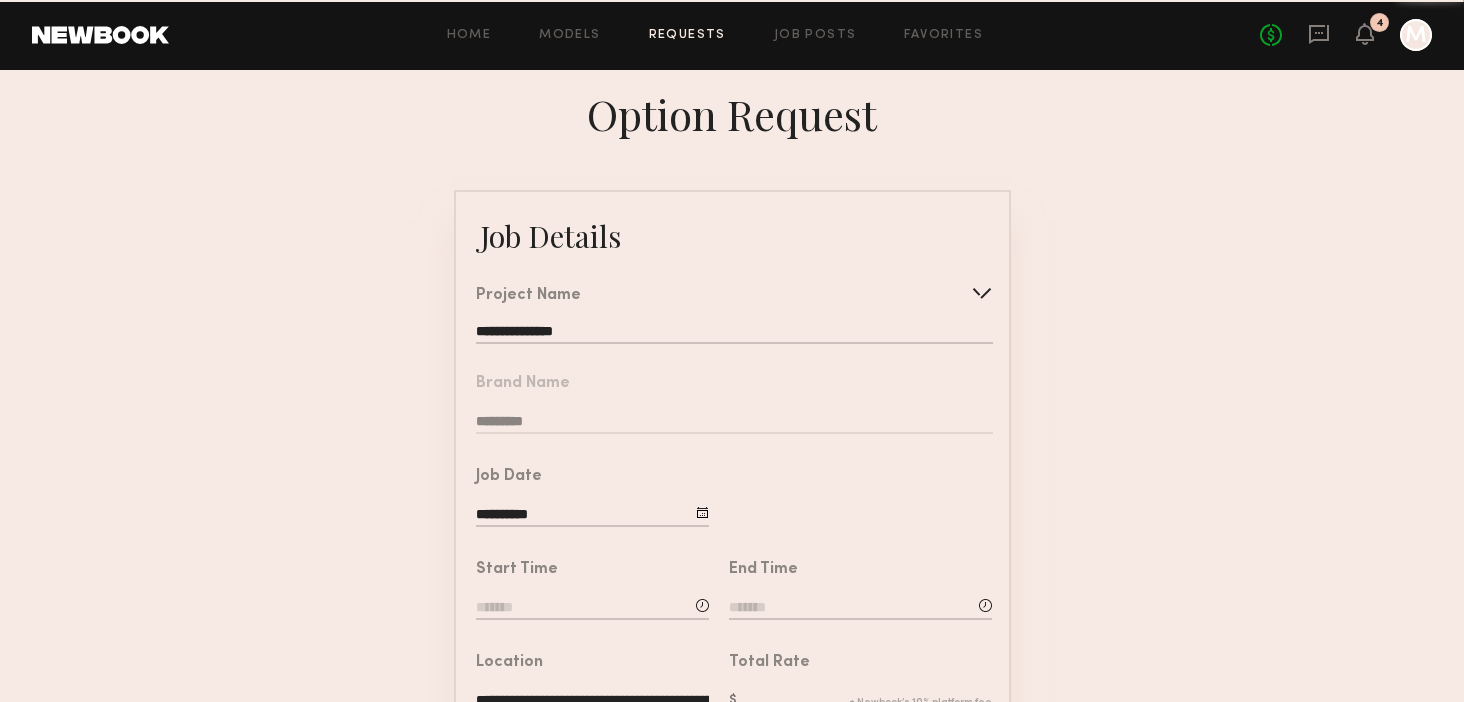 click on "Brand Name  *********" 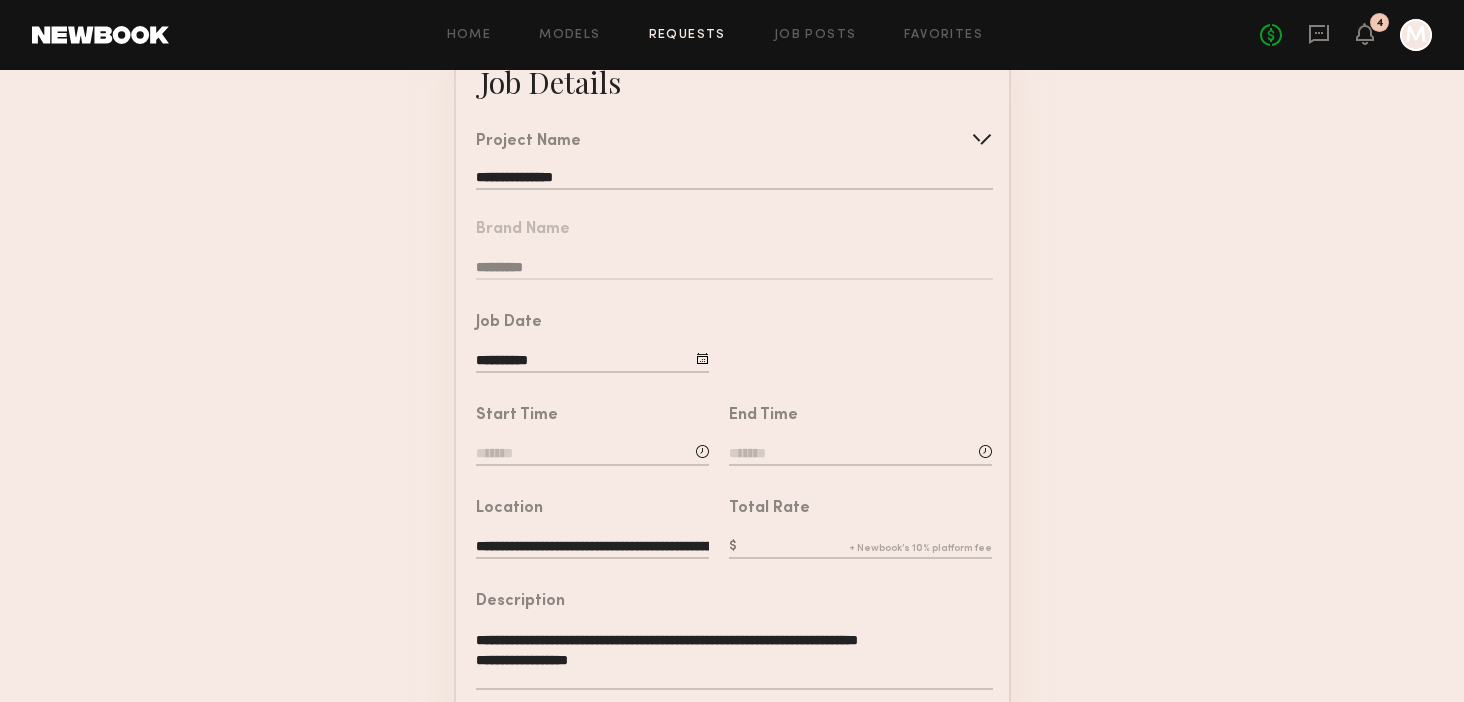 scroll, scrollTop: 155, scrollLeft: 0, axis: vertical 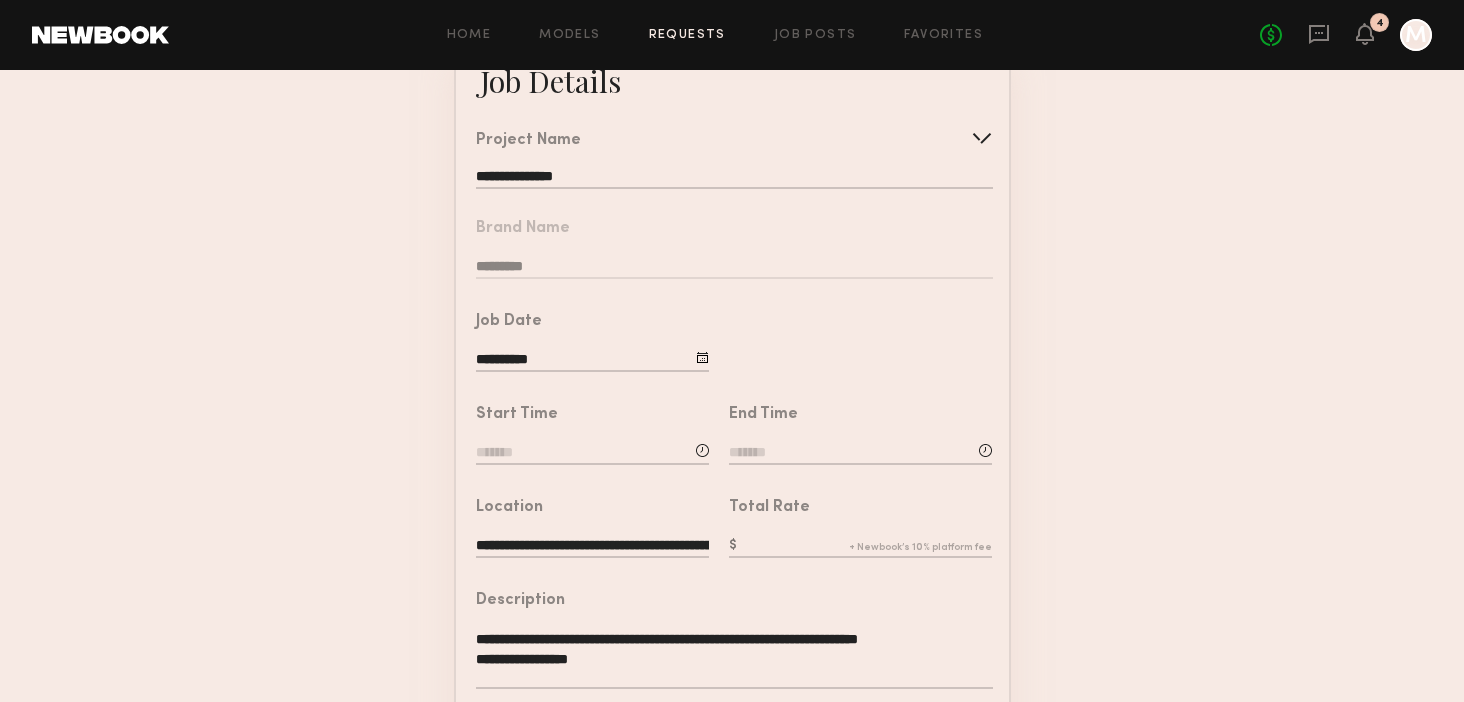 click on "**********" 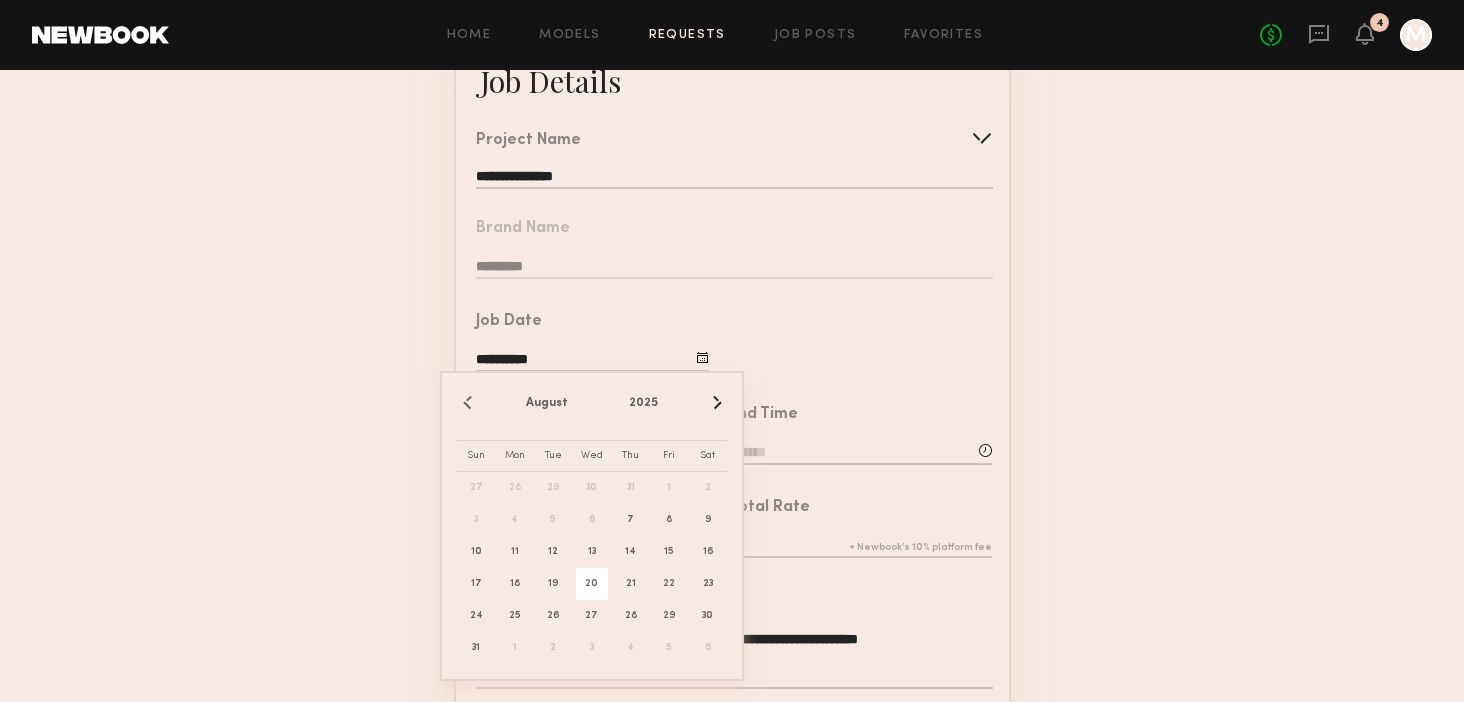 click on "20" 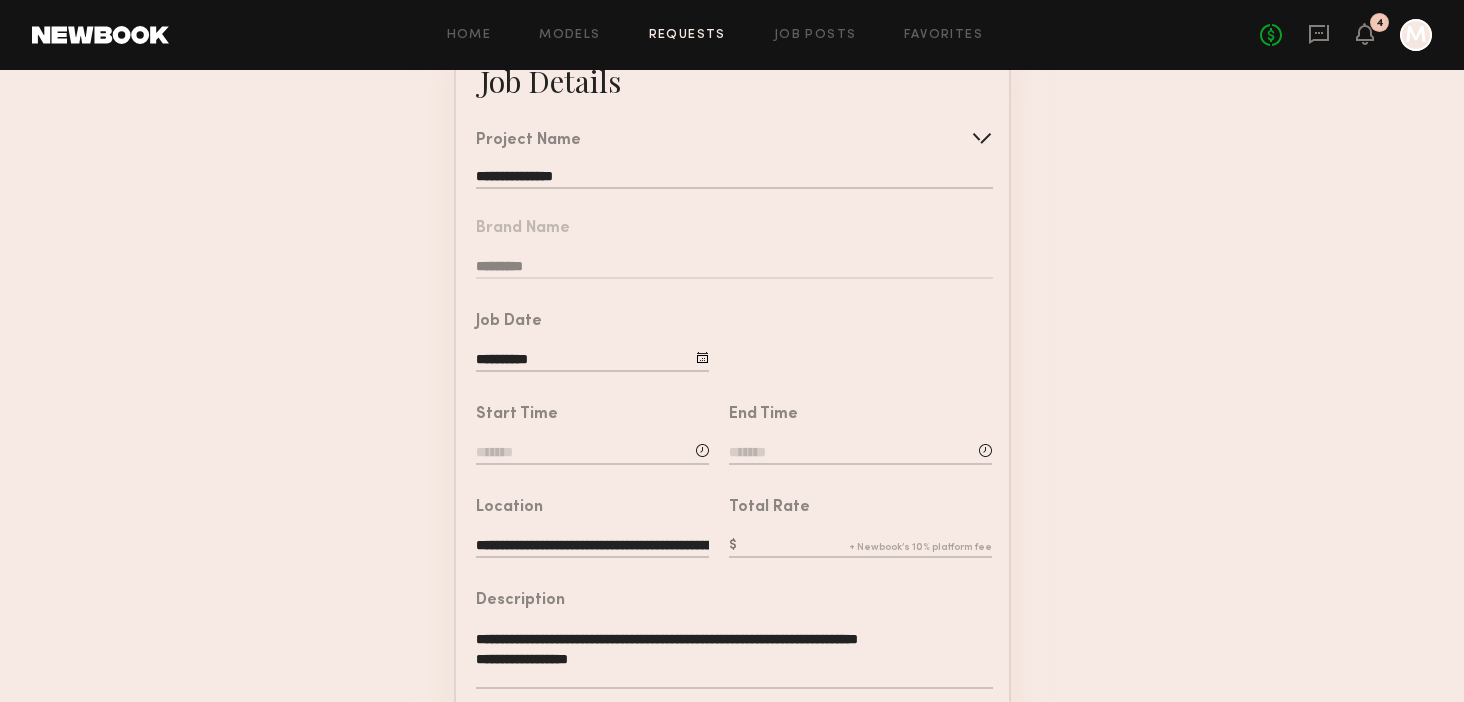 scroll, scrollTop: 210, scrollLeft: 0, axis: vertical 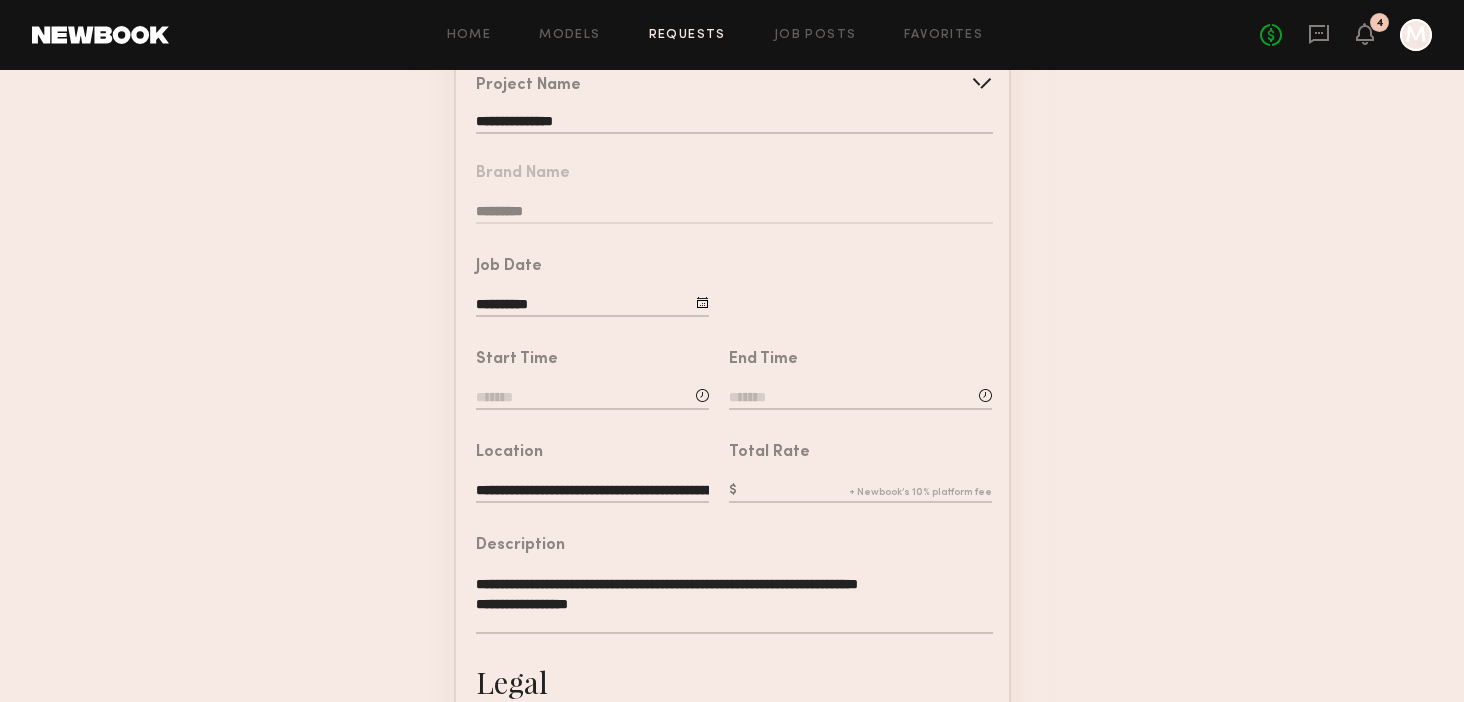 click 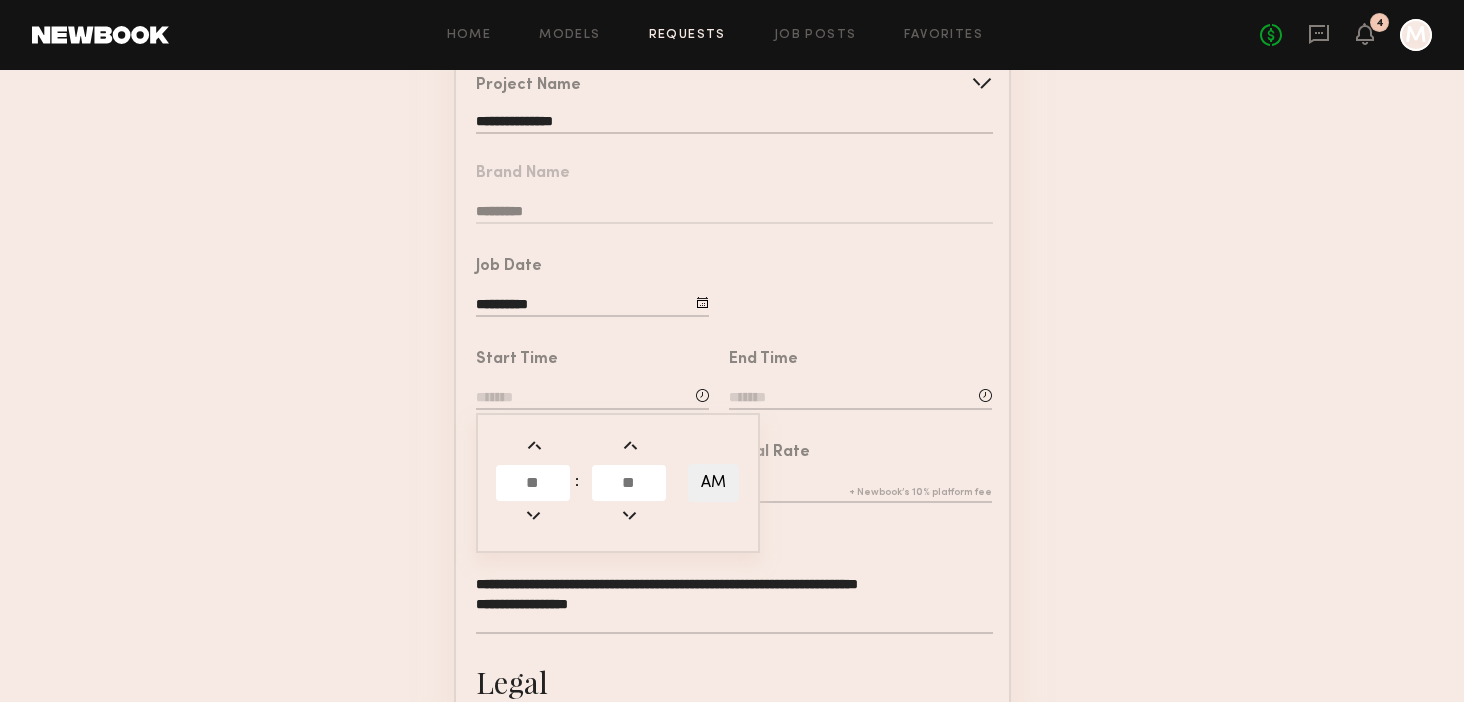 click 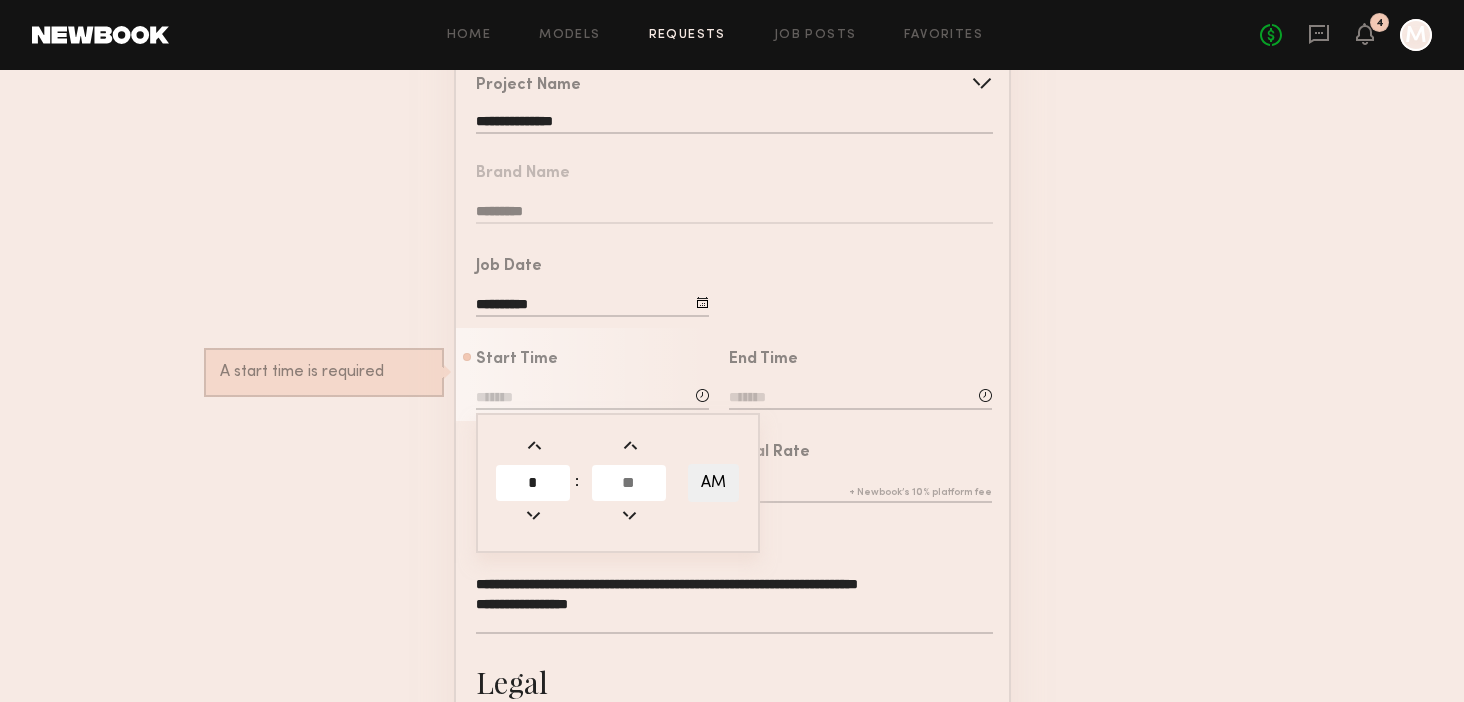 type on "*" 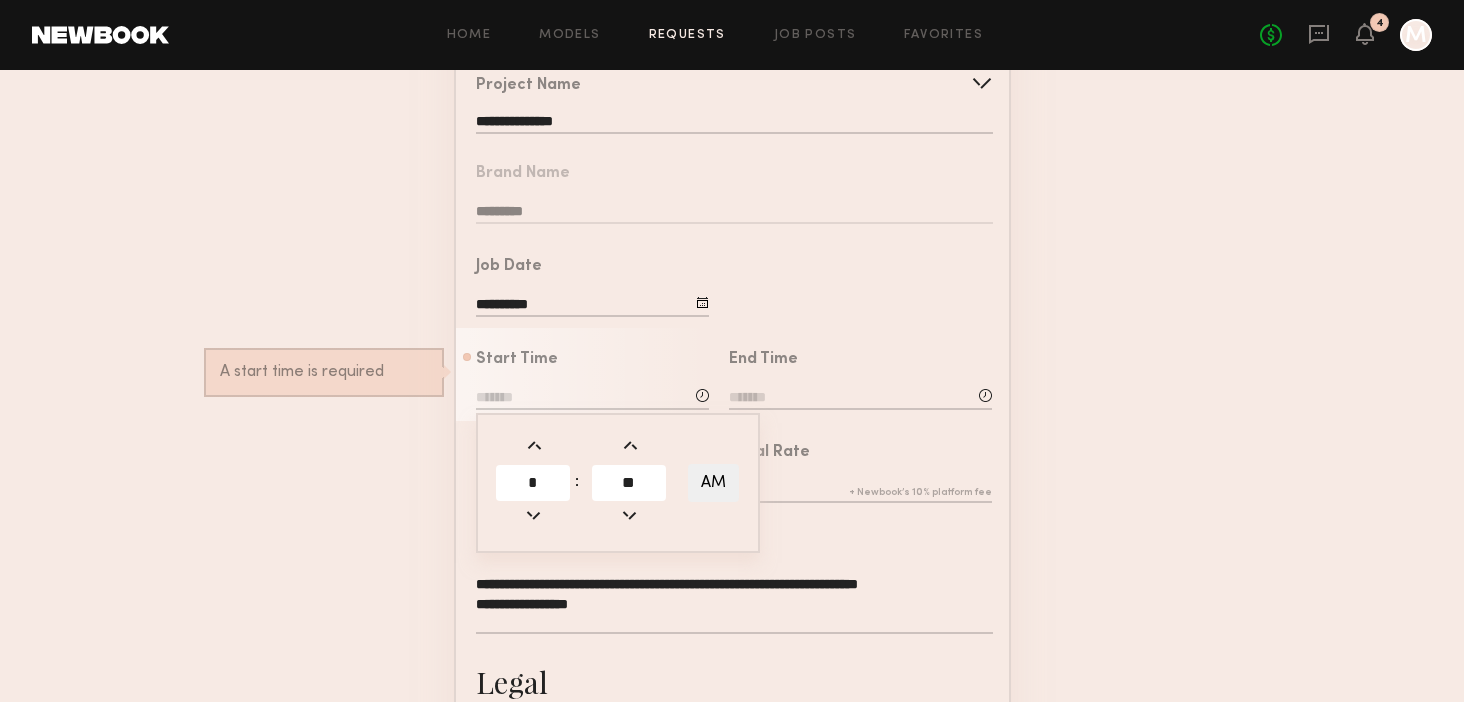 type on "*" 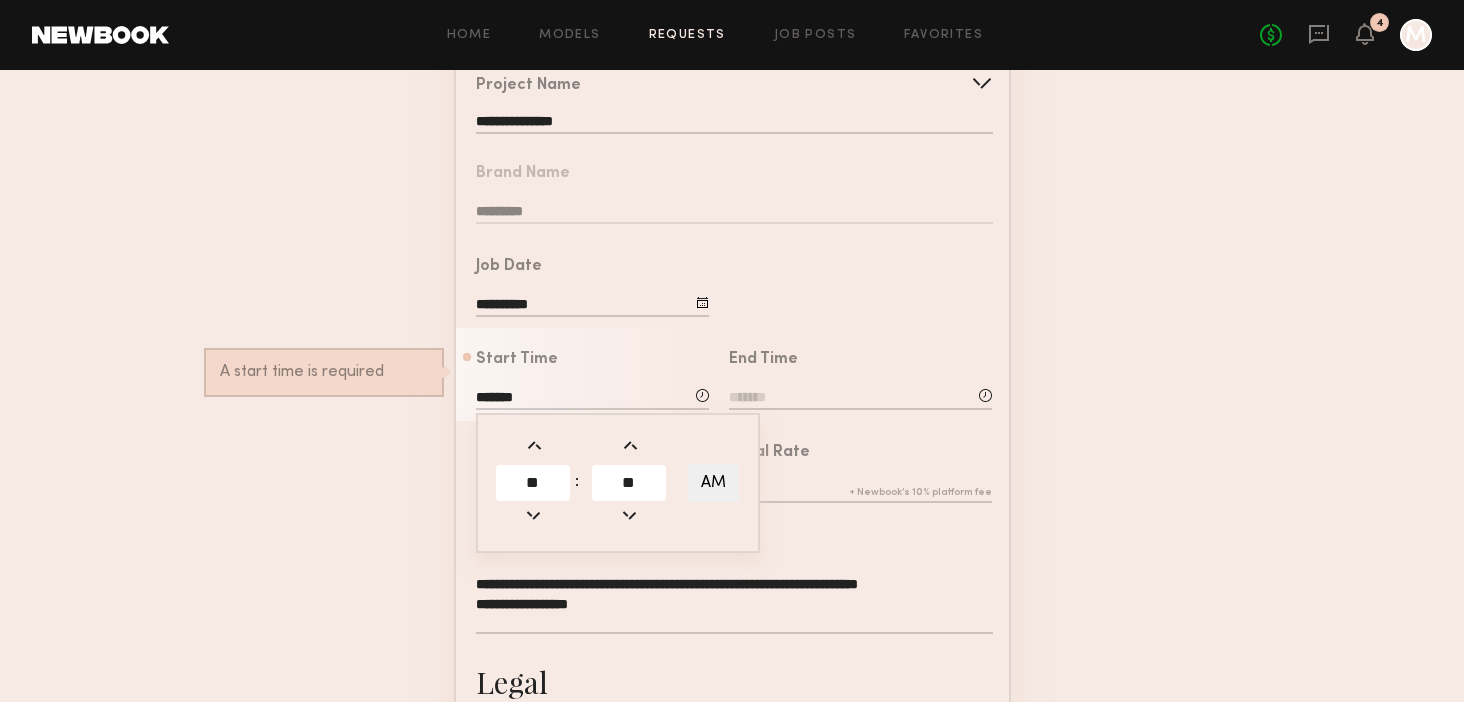 click on "End Time" 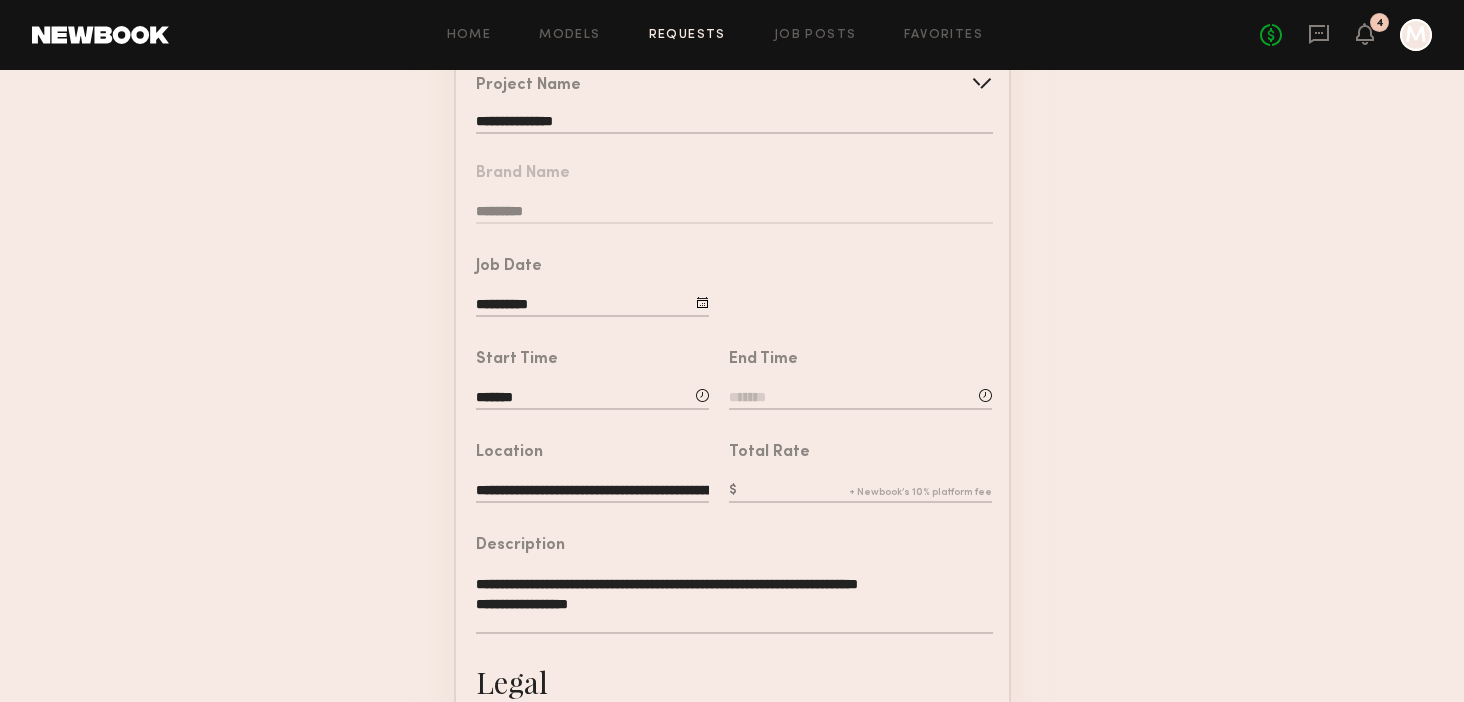 click on "End Time" 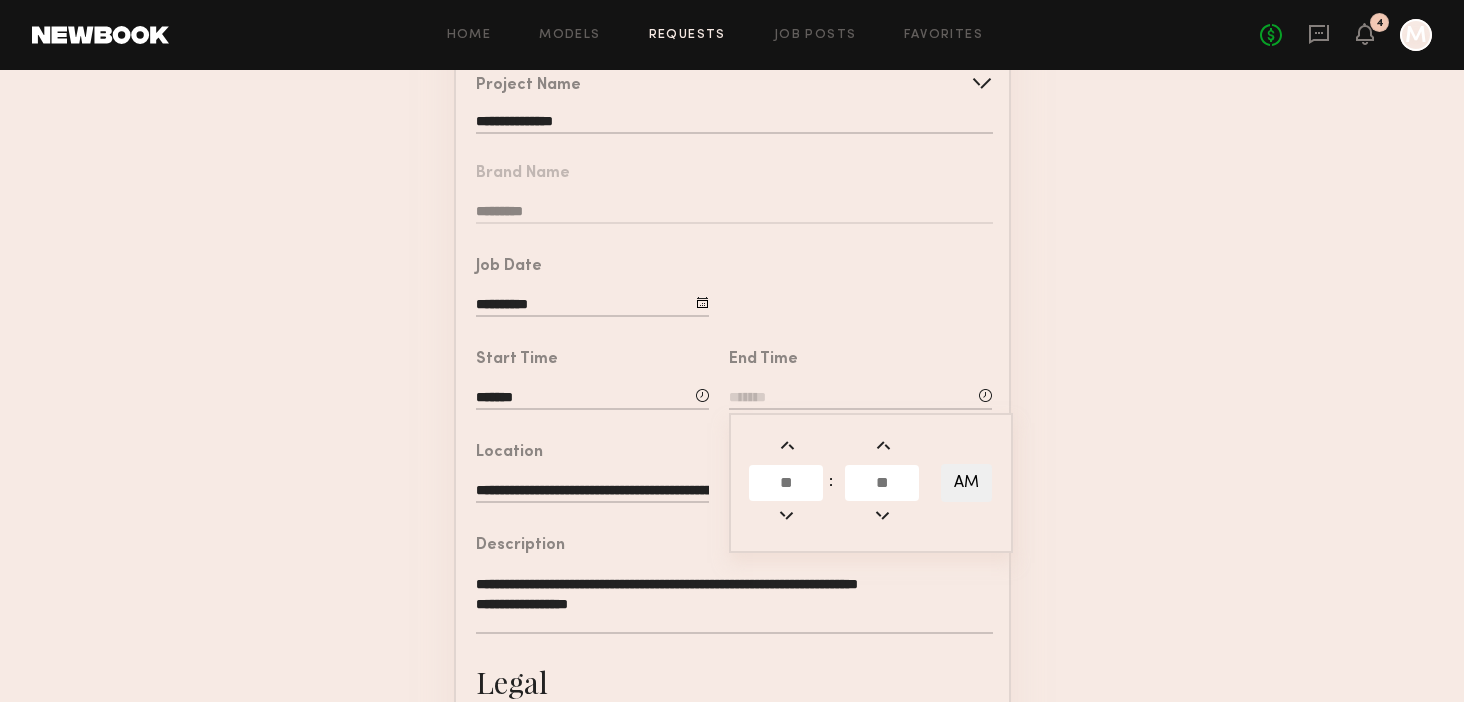 click 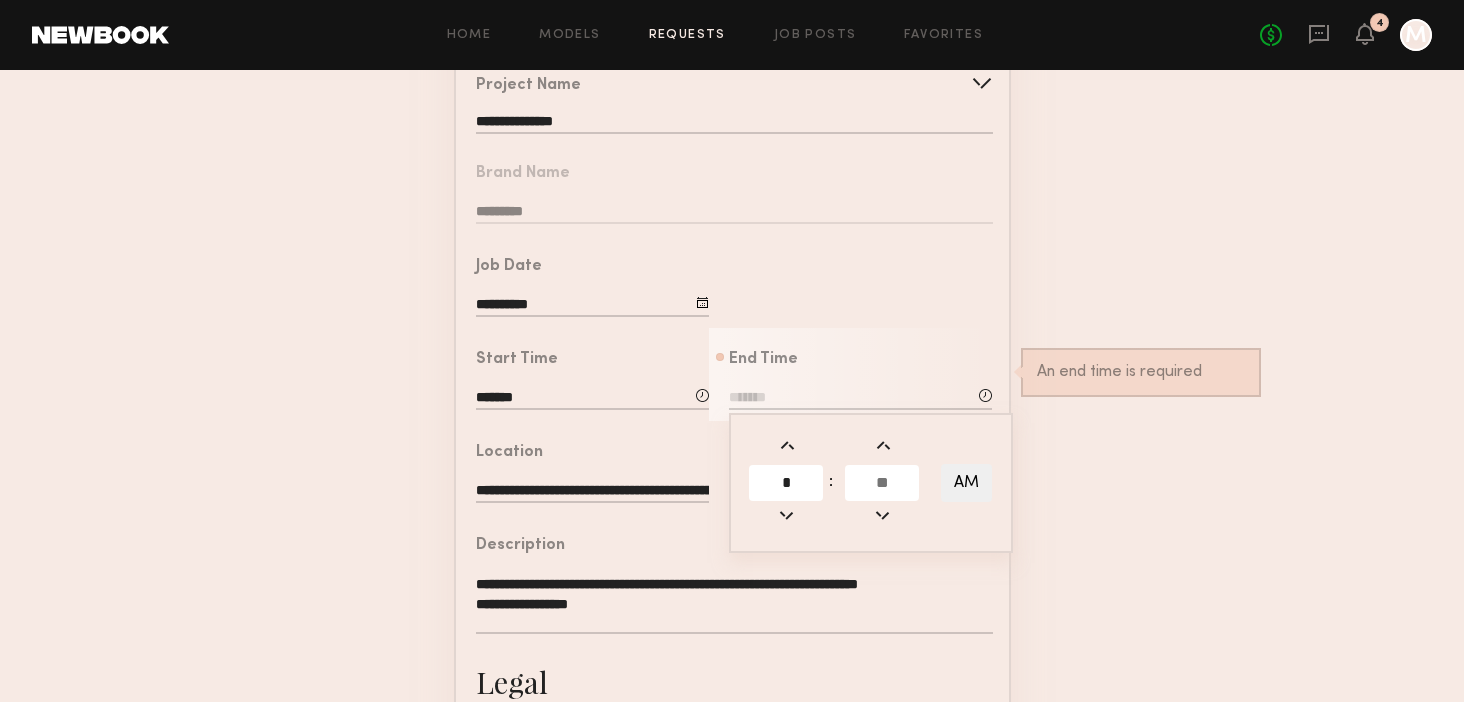 type on "*" 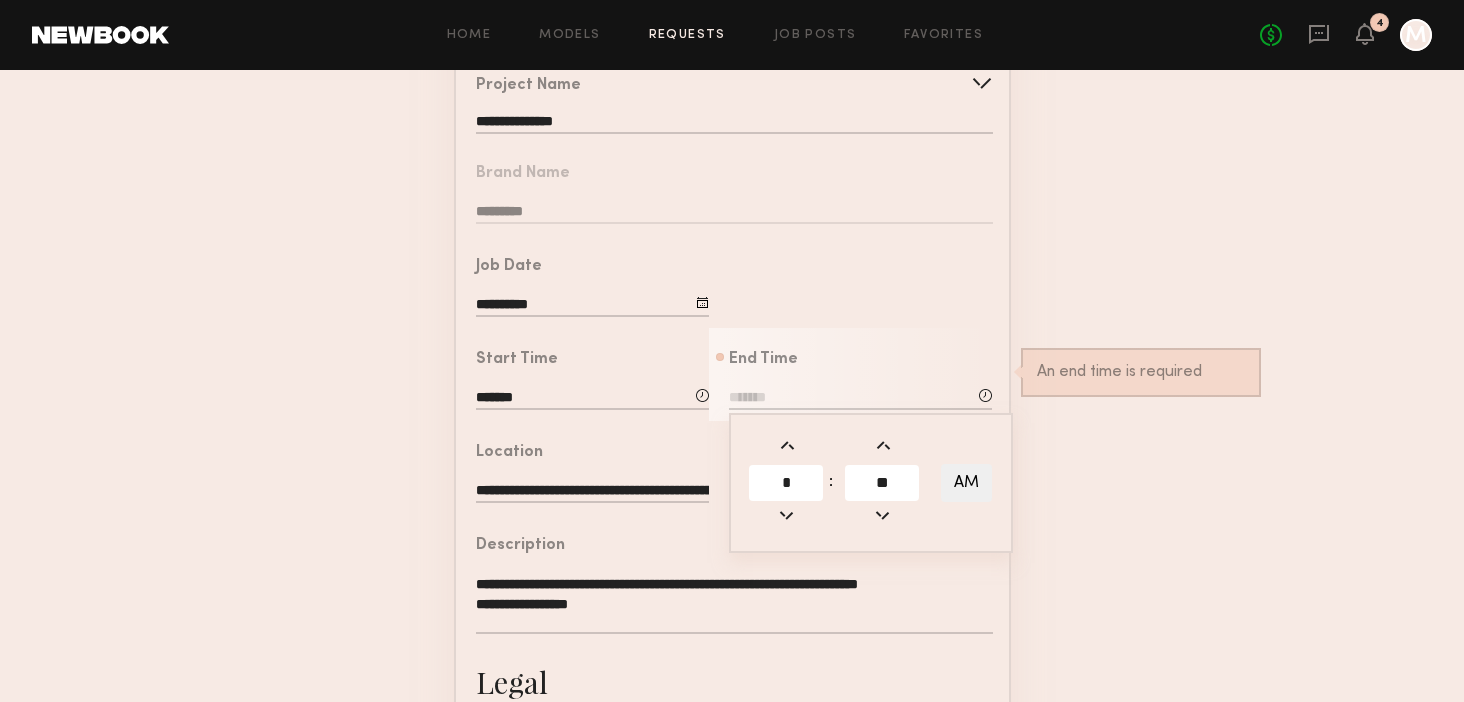 type on "**" 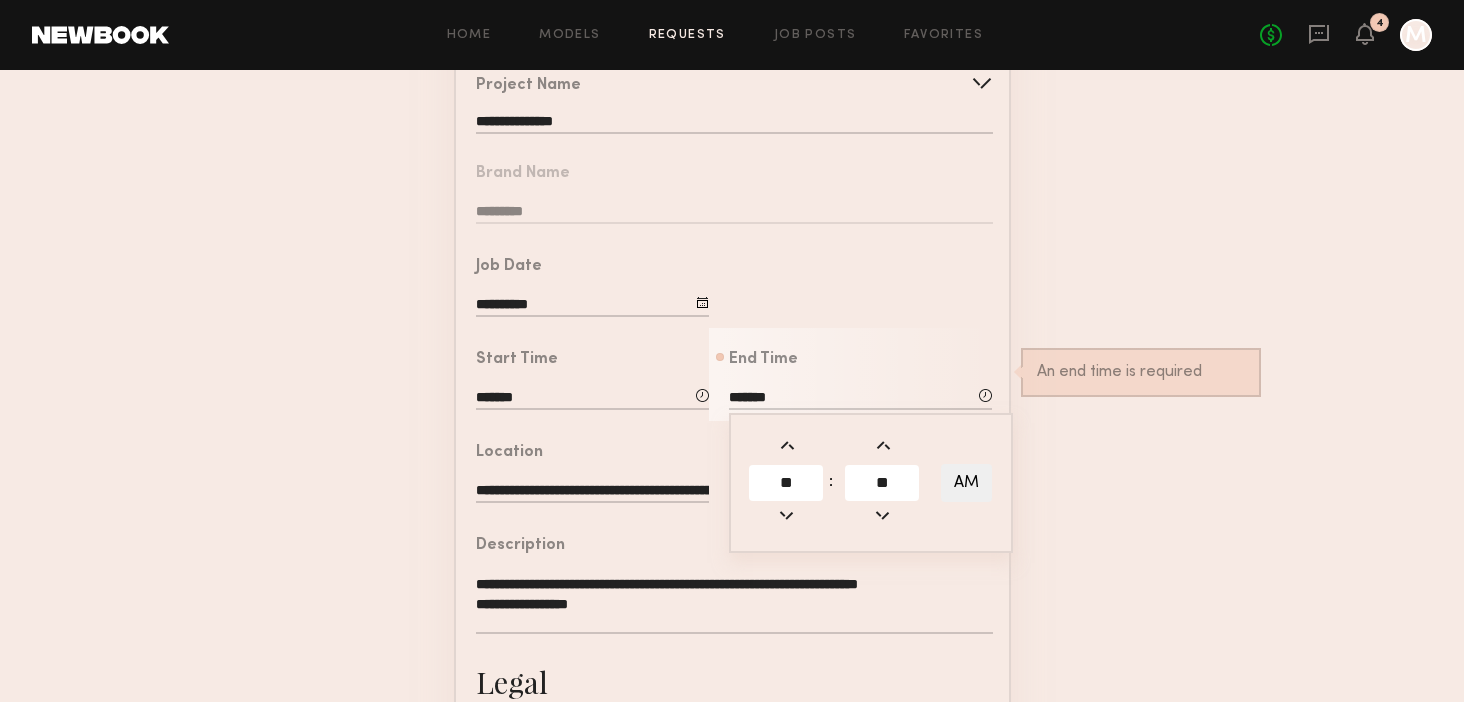click on "AM" 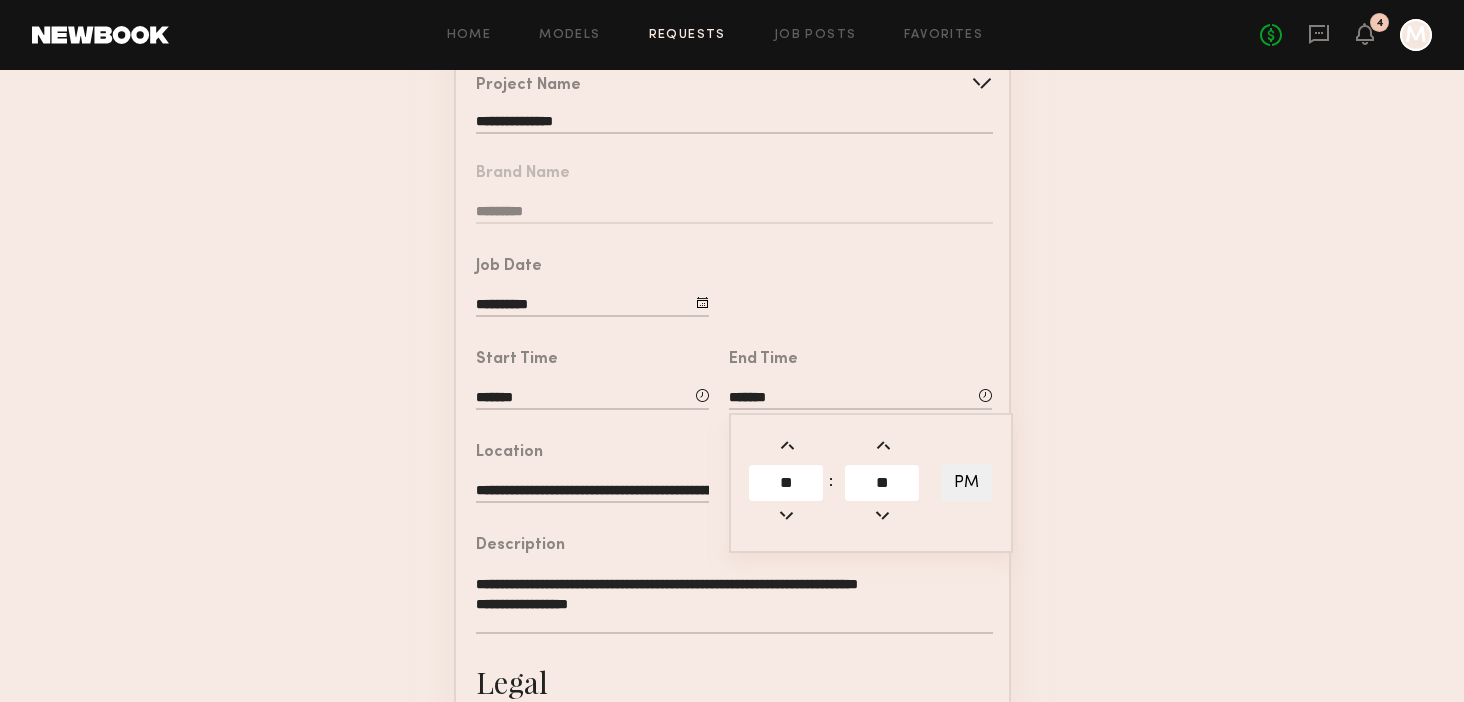 click on "**********" 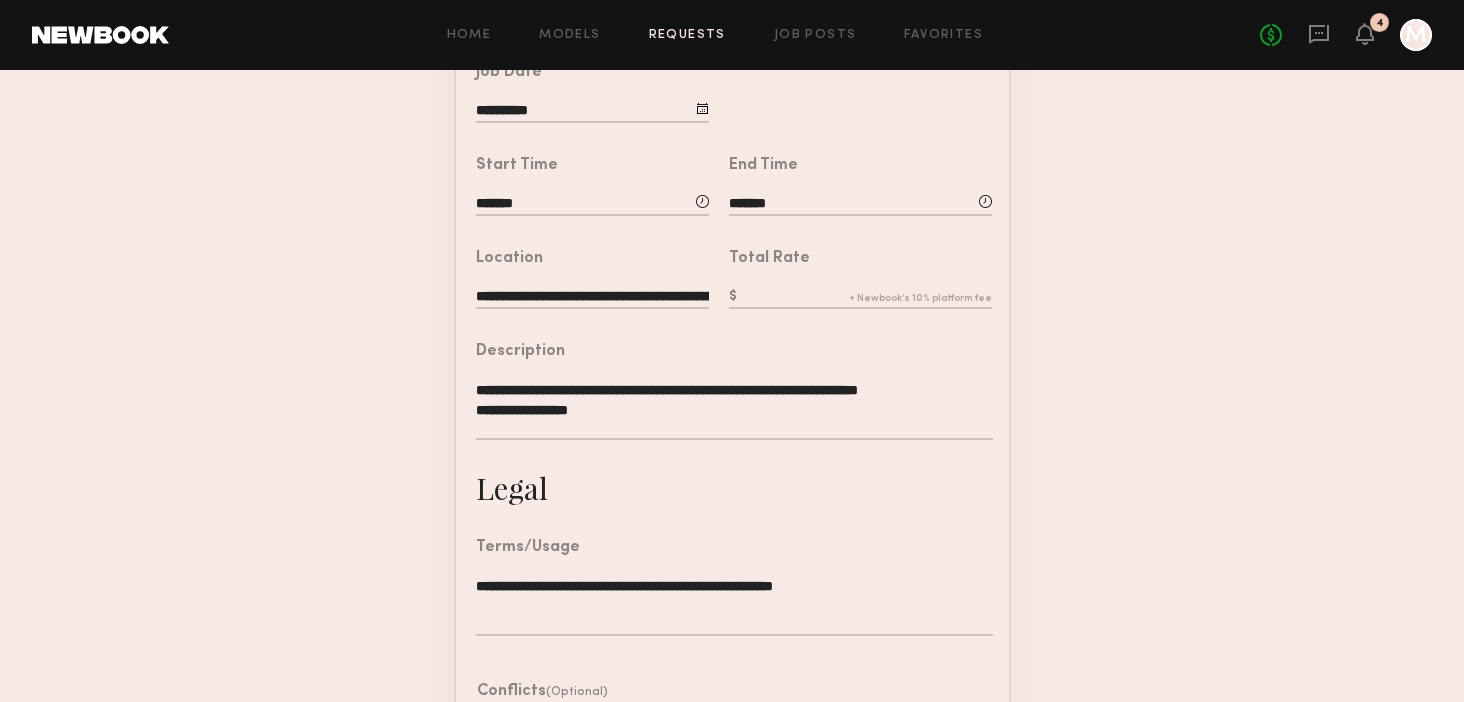 scroll, scrollTop: 405, scrollLeft: 0, axis: vertical 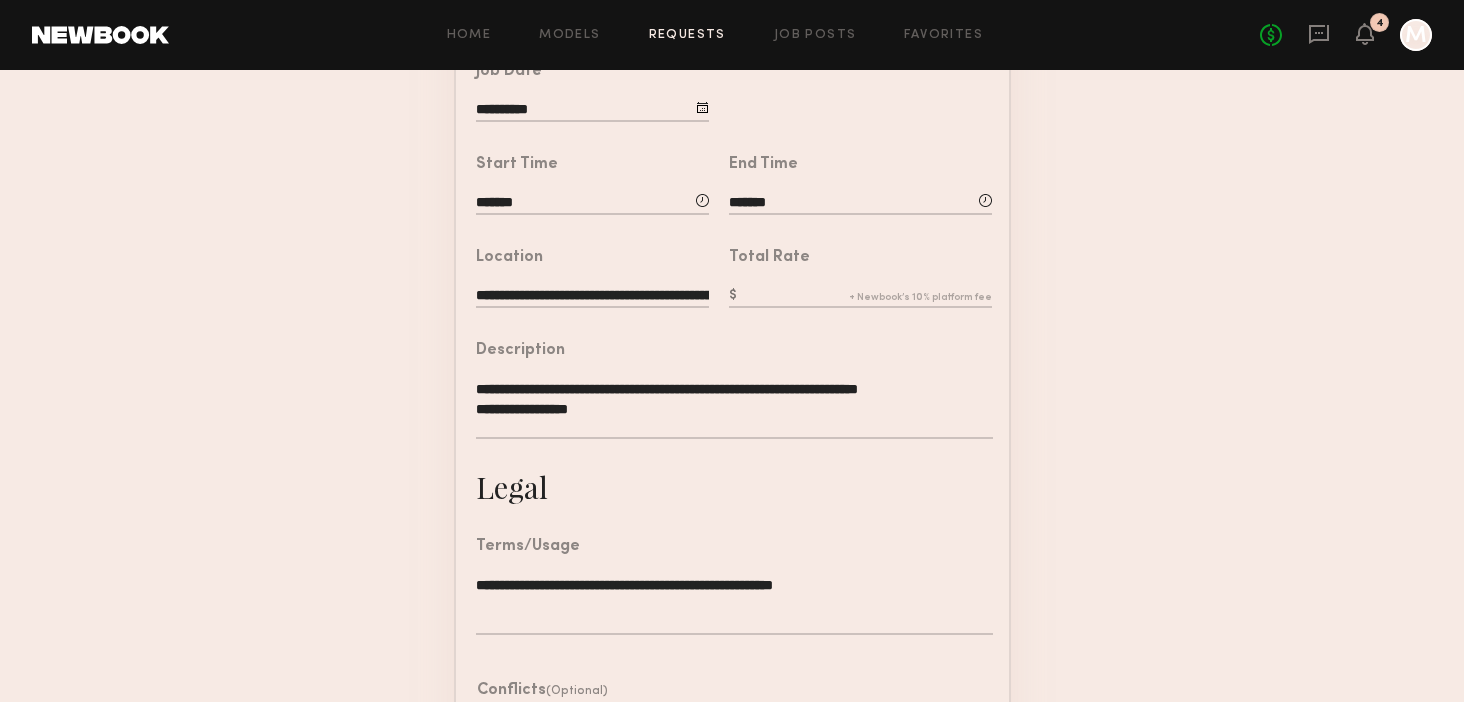 click on "**********" 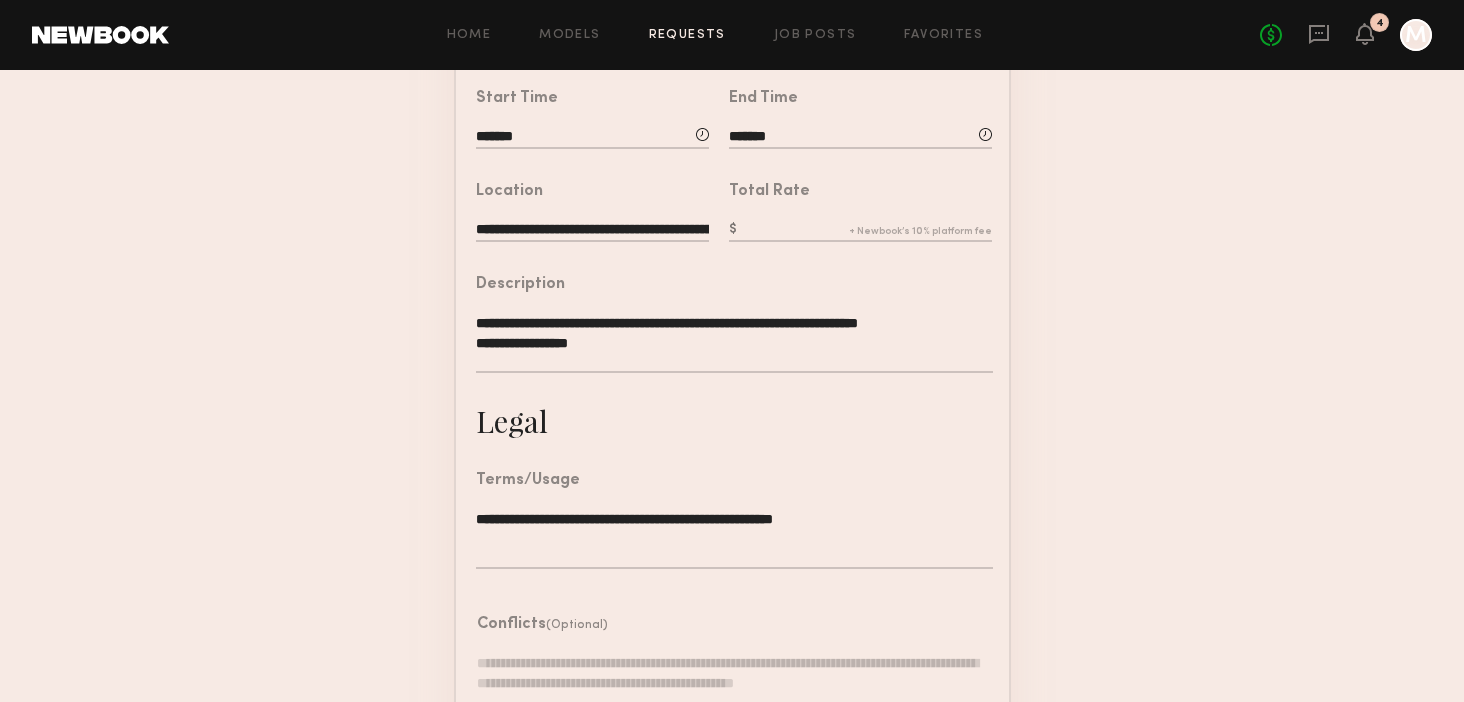 scroll, scrollTop: 499, scrollLeft: 0, axis: vertical 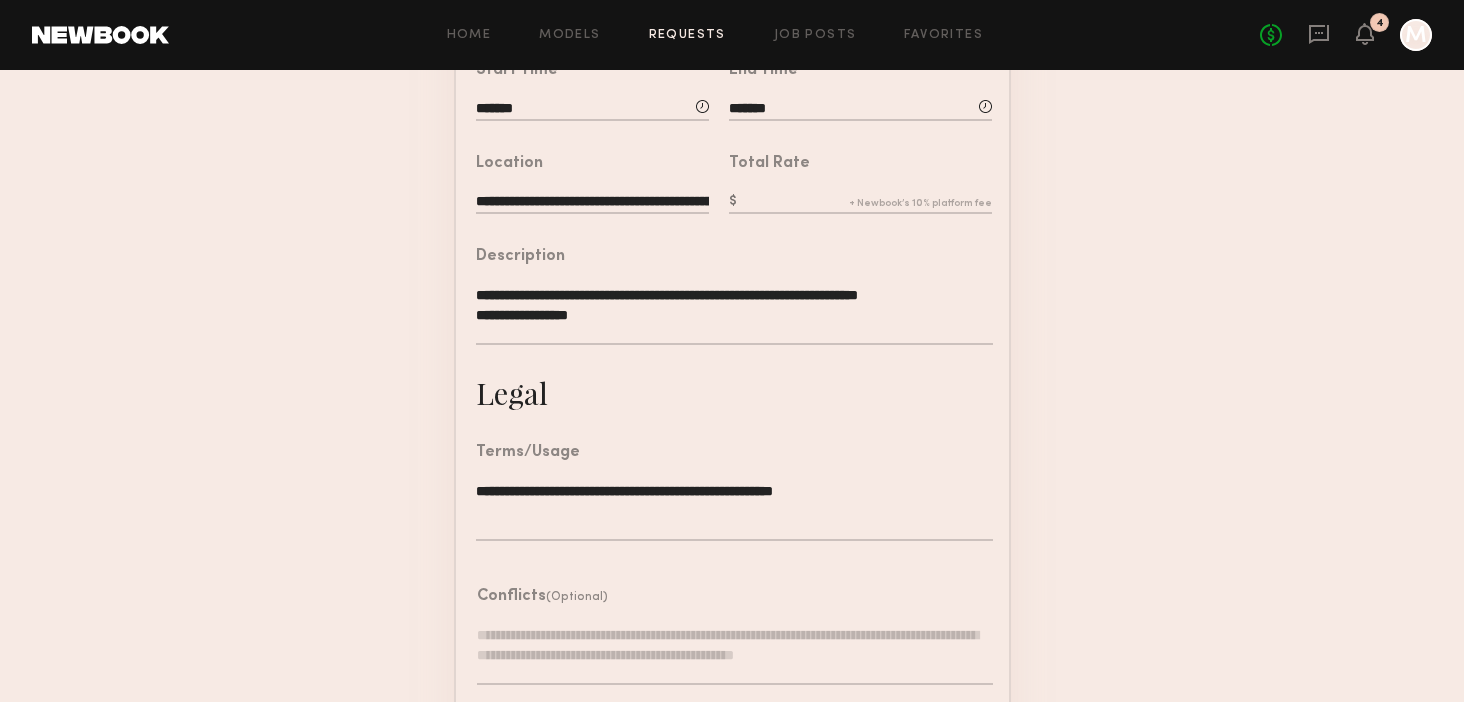click on "**********" 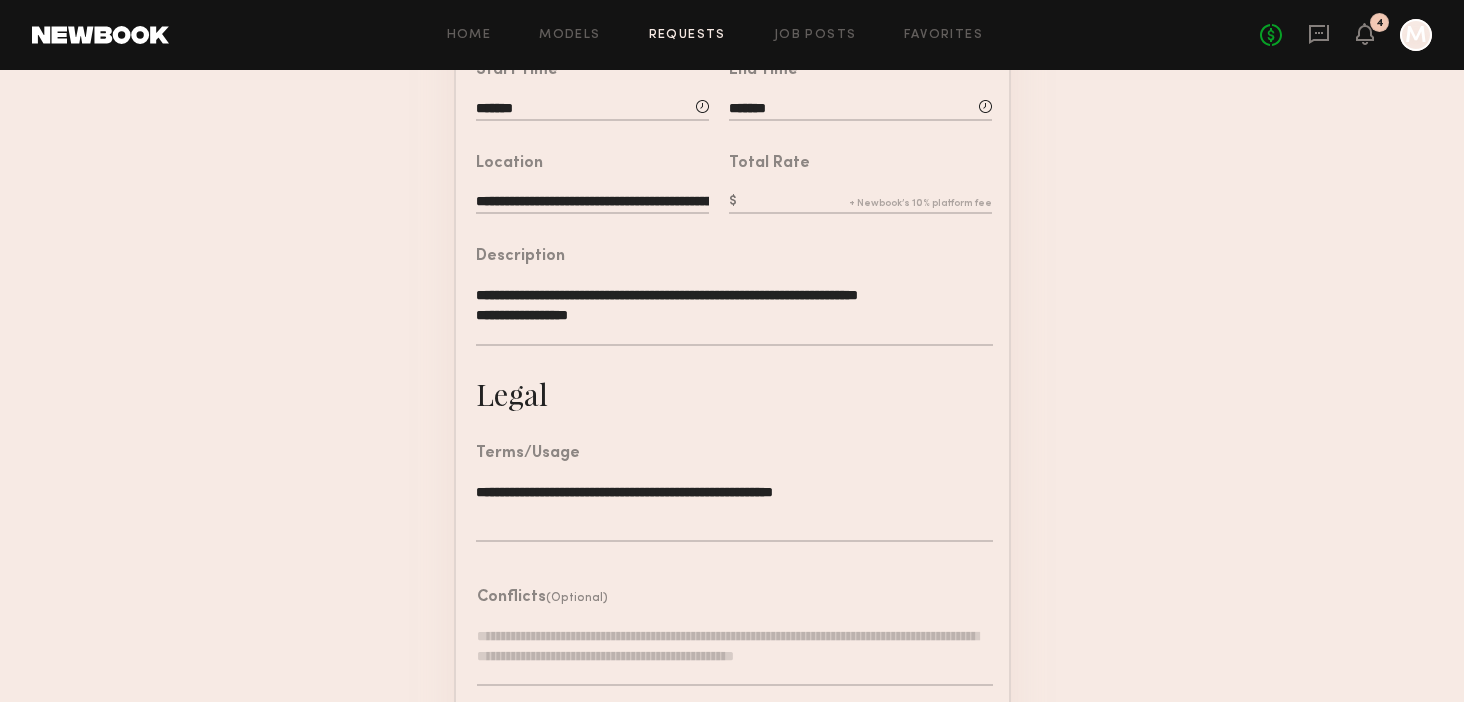click on "**********" 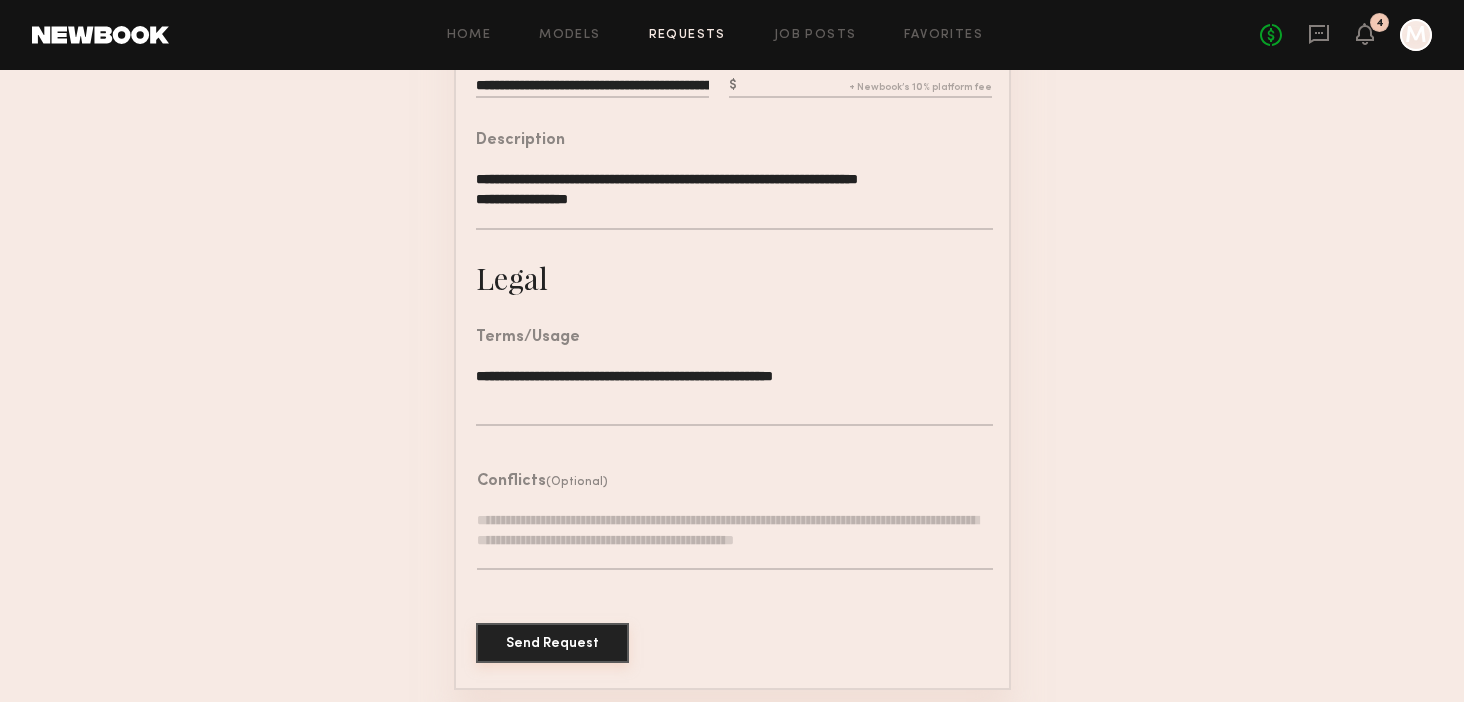 type on "**********" 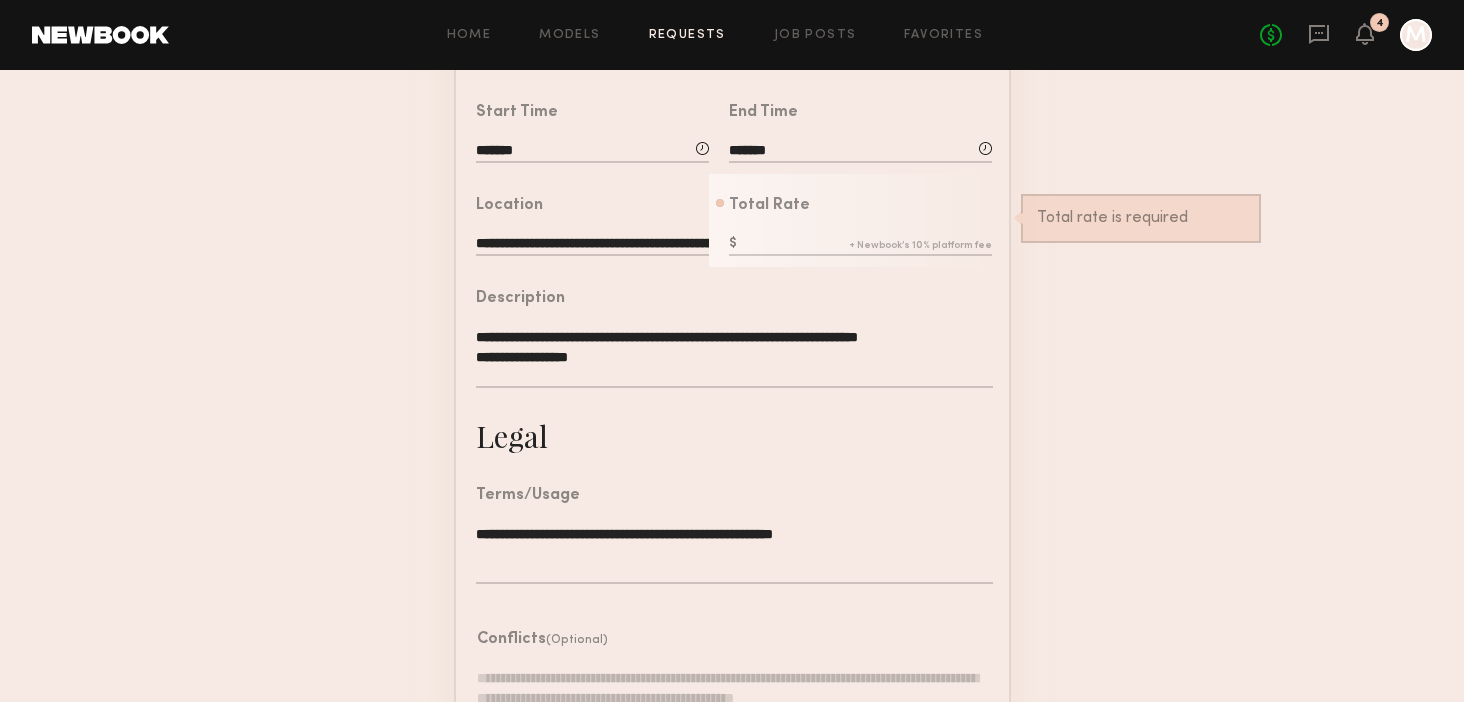 scroll, scrollTop: 443, scrollLeft: 0, axis: vertical 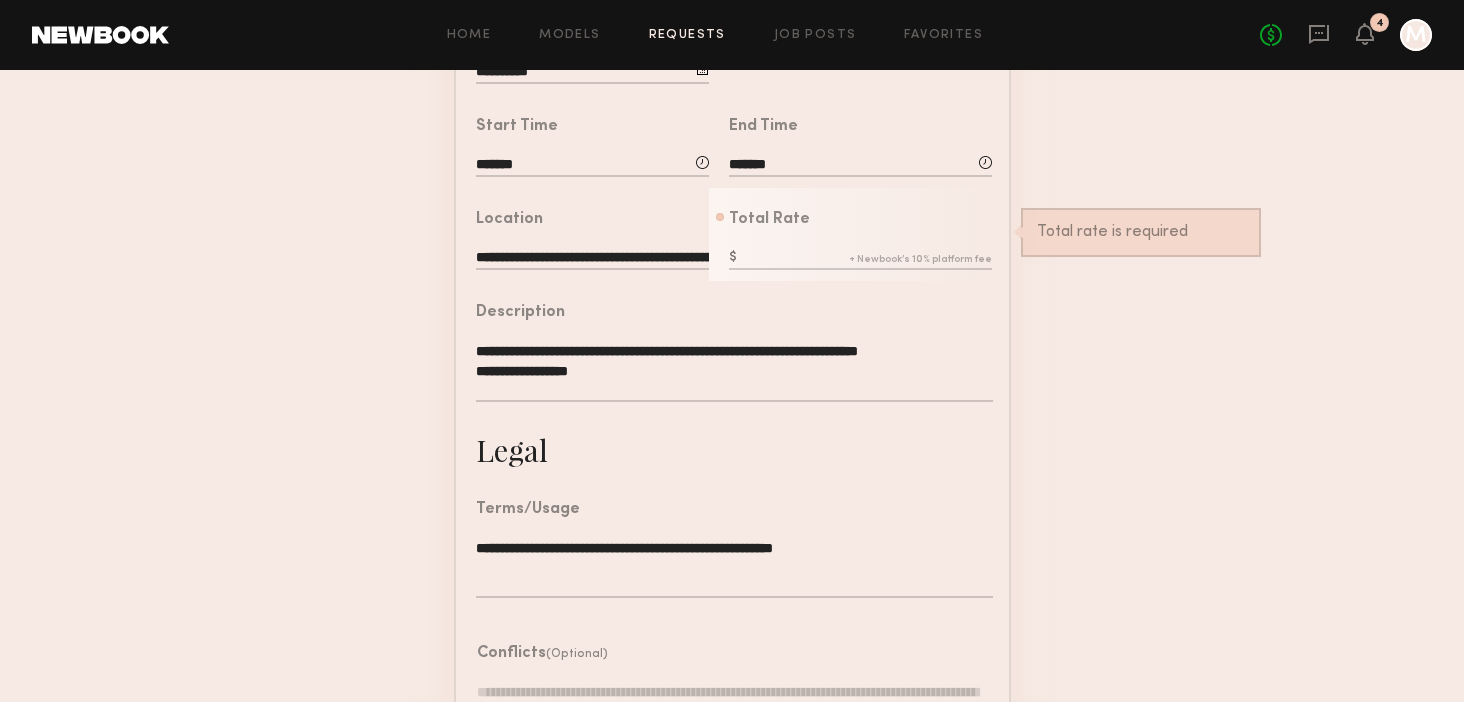 click 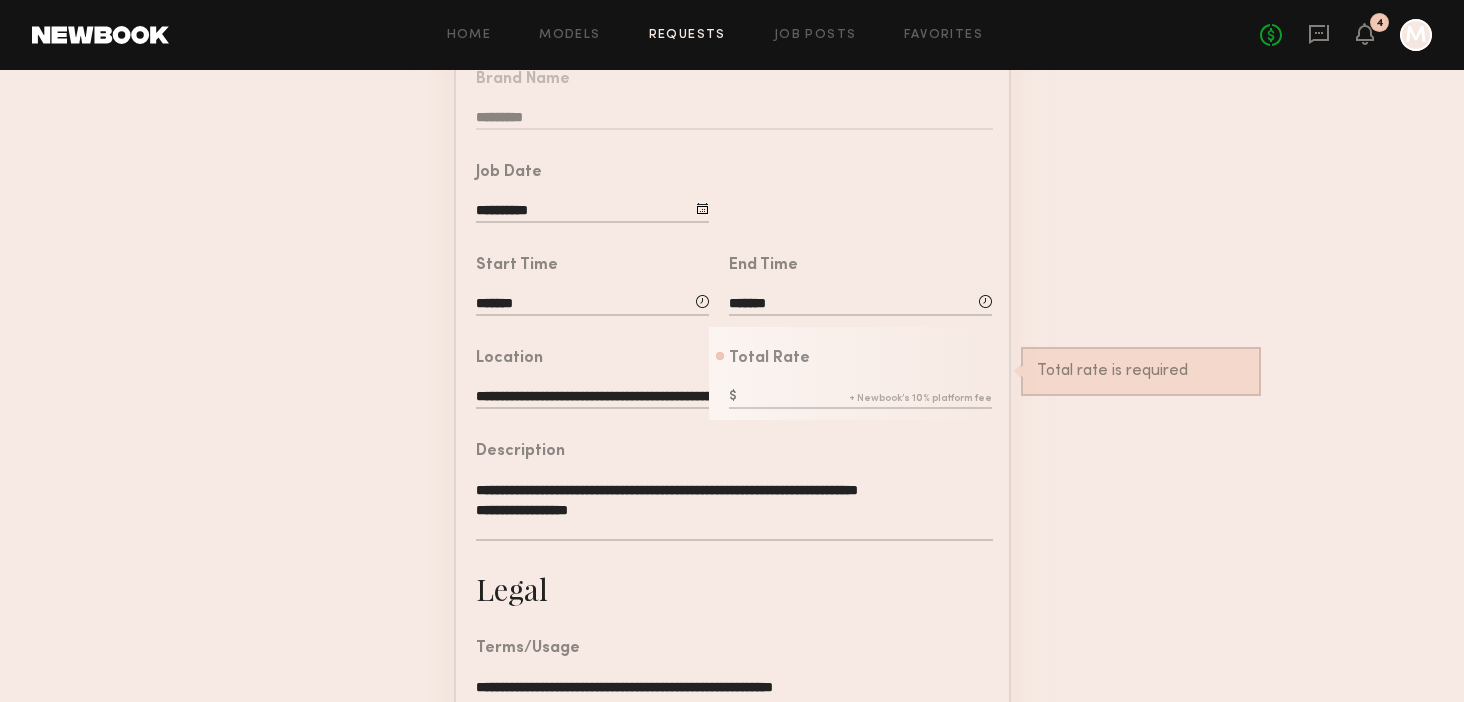 scroll, scrollTop: 313, scrollLeft: 0, axis: vertical 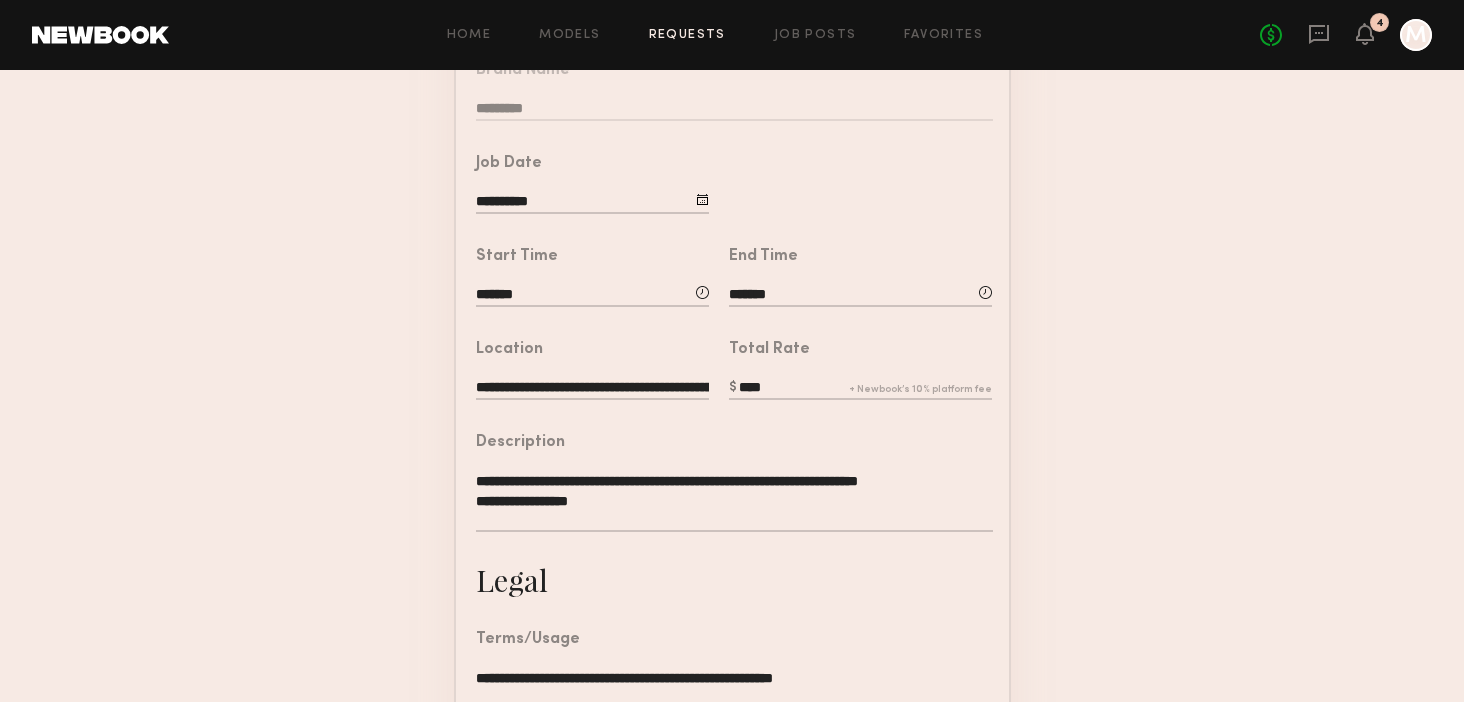 type on "****" 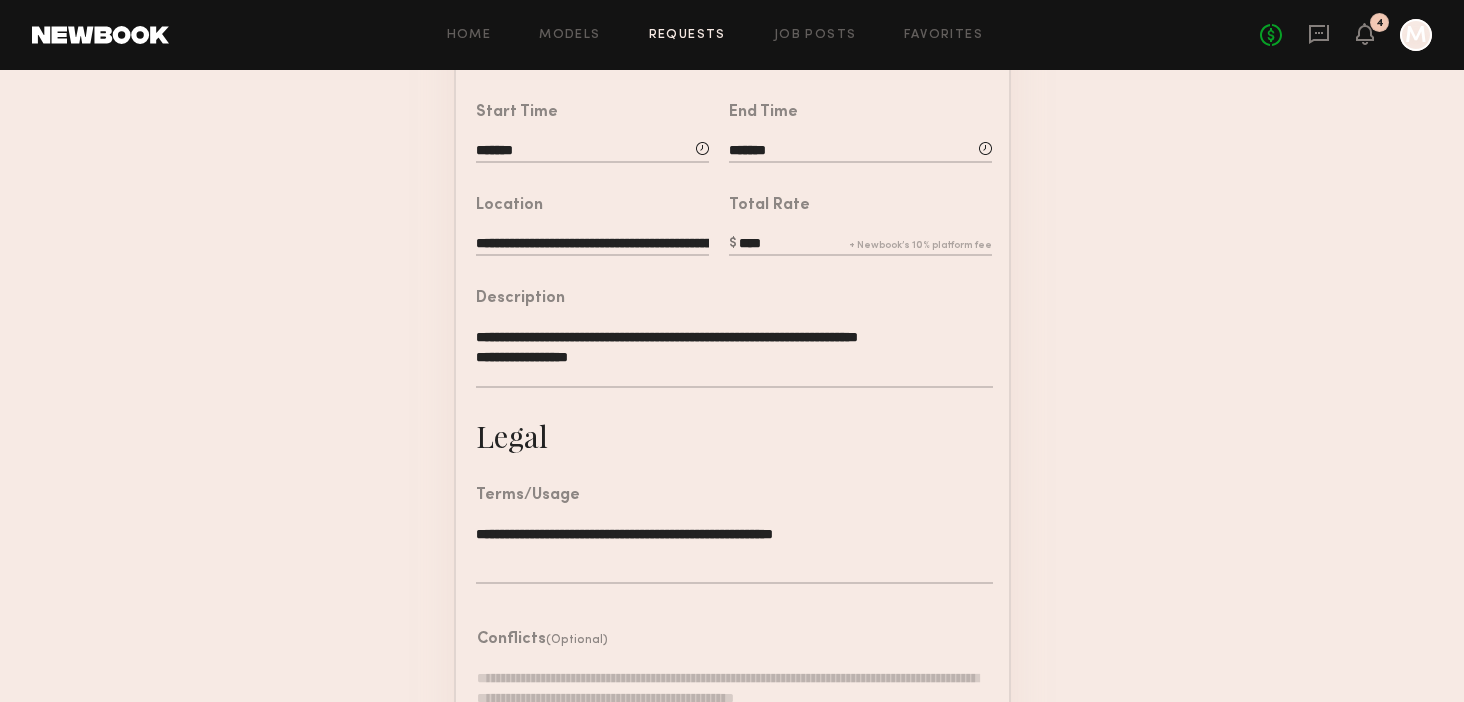 scroll, scrollTop: 615, scrollLeft: 0, axis: vertical 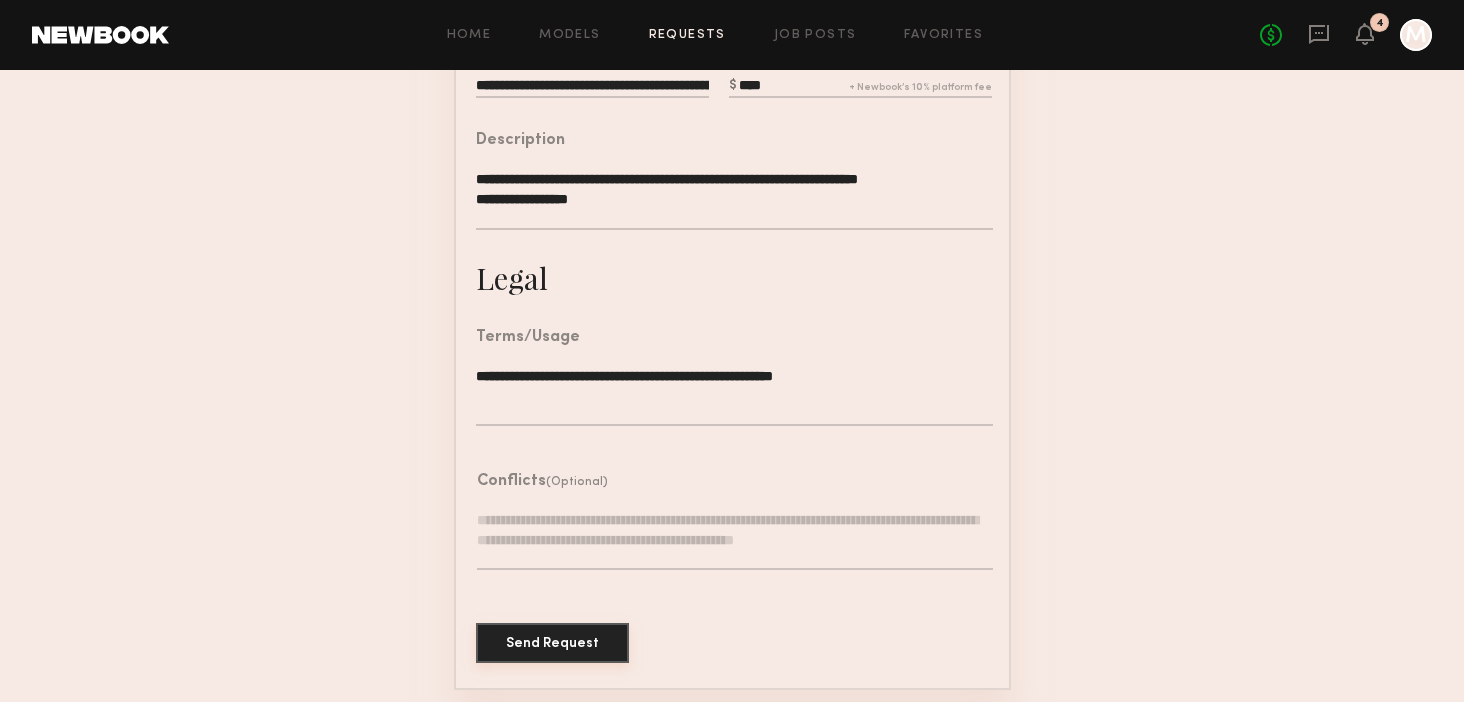 click on "Send Request" 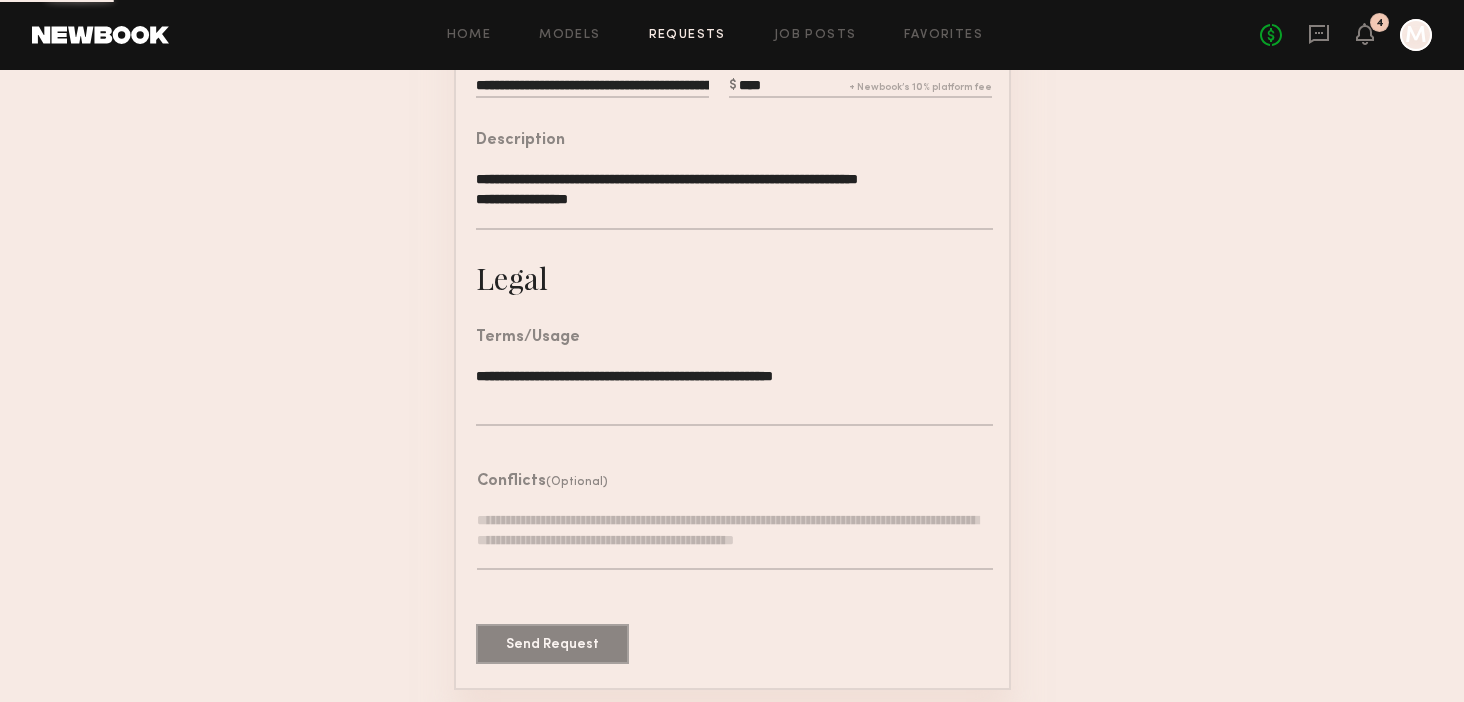 scroll, scrollTop: 0, scrollLeft: 0, axis: both 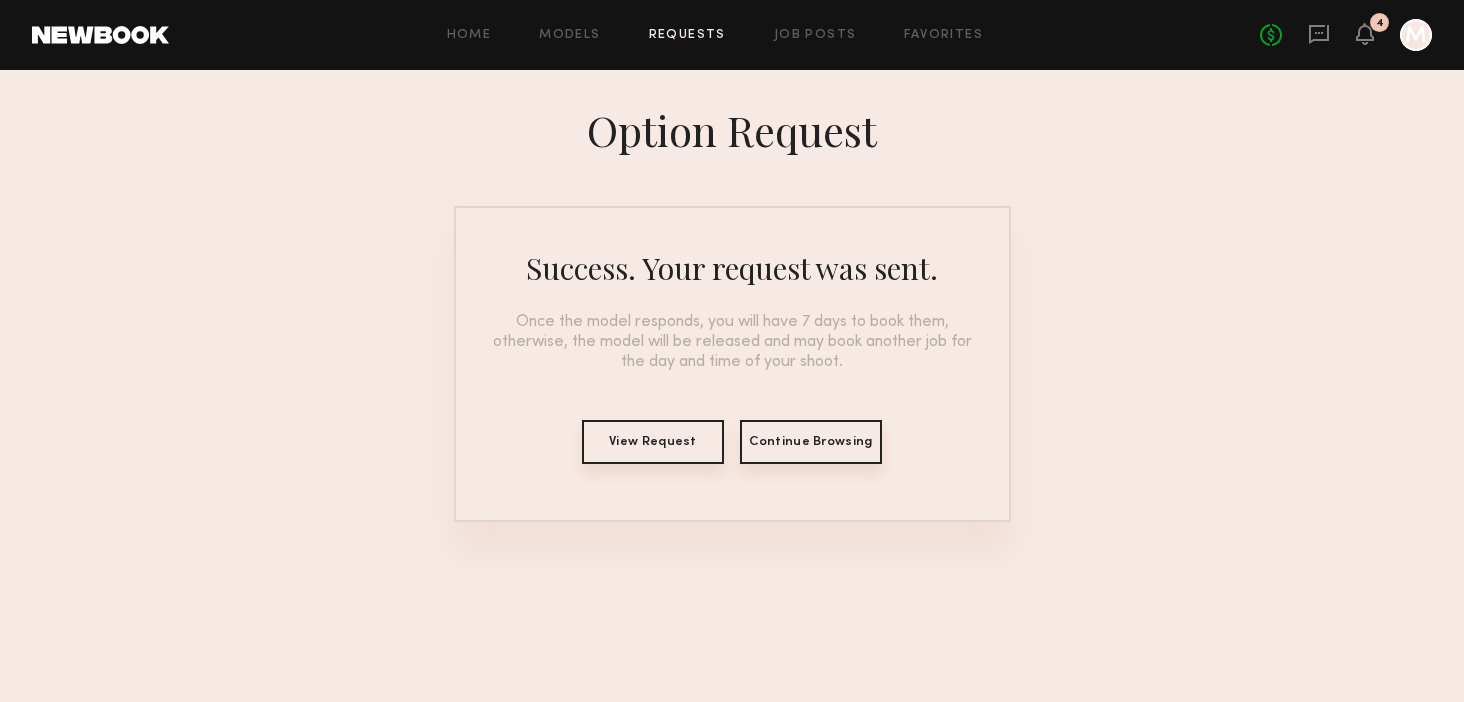 click on "Continue Browsing" 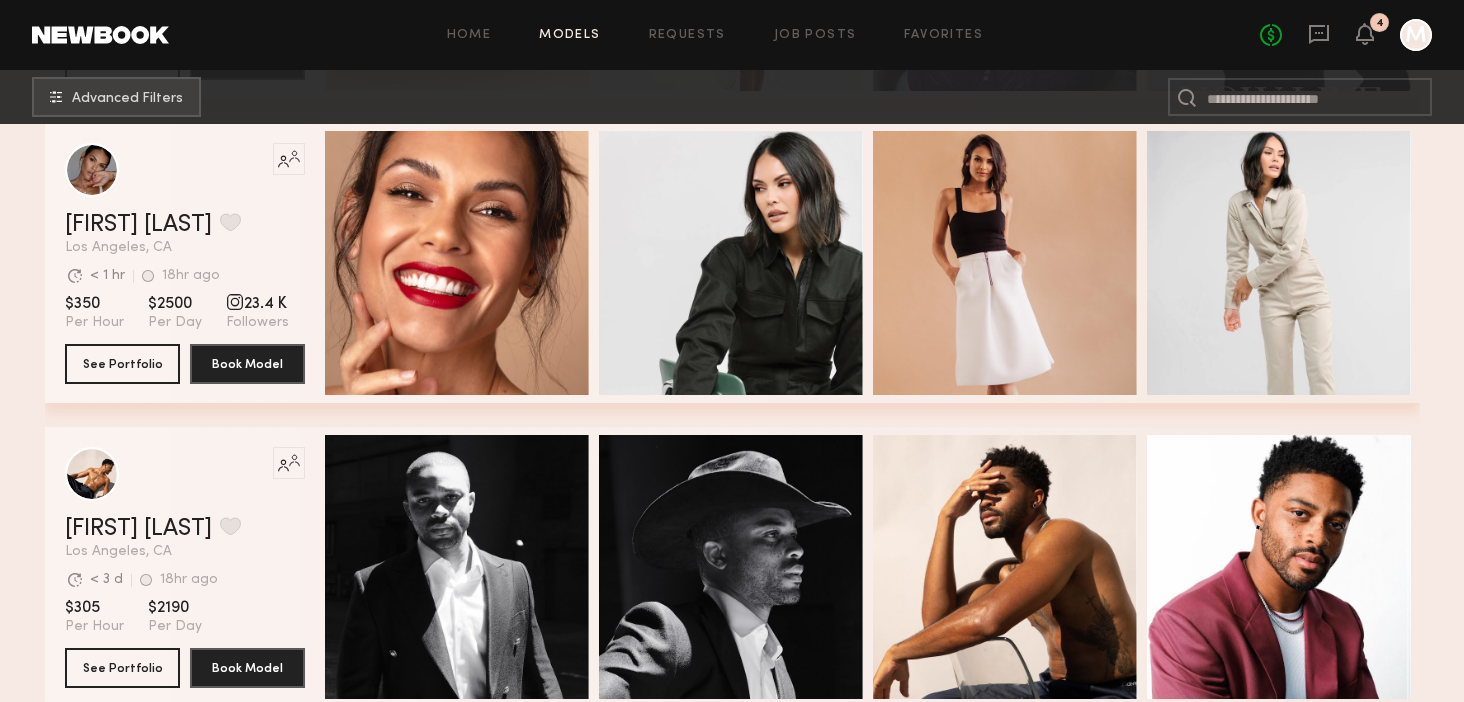 scroll, scrollTop: 0, scrollLeft: 0, axis: both 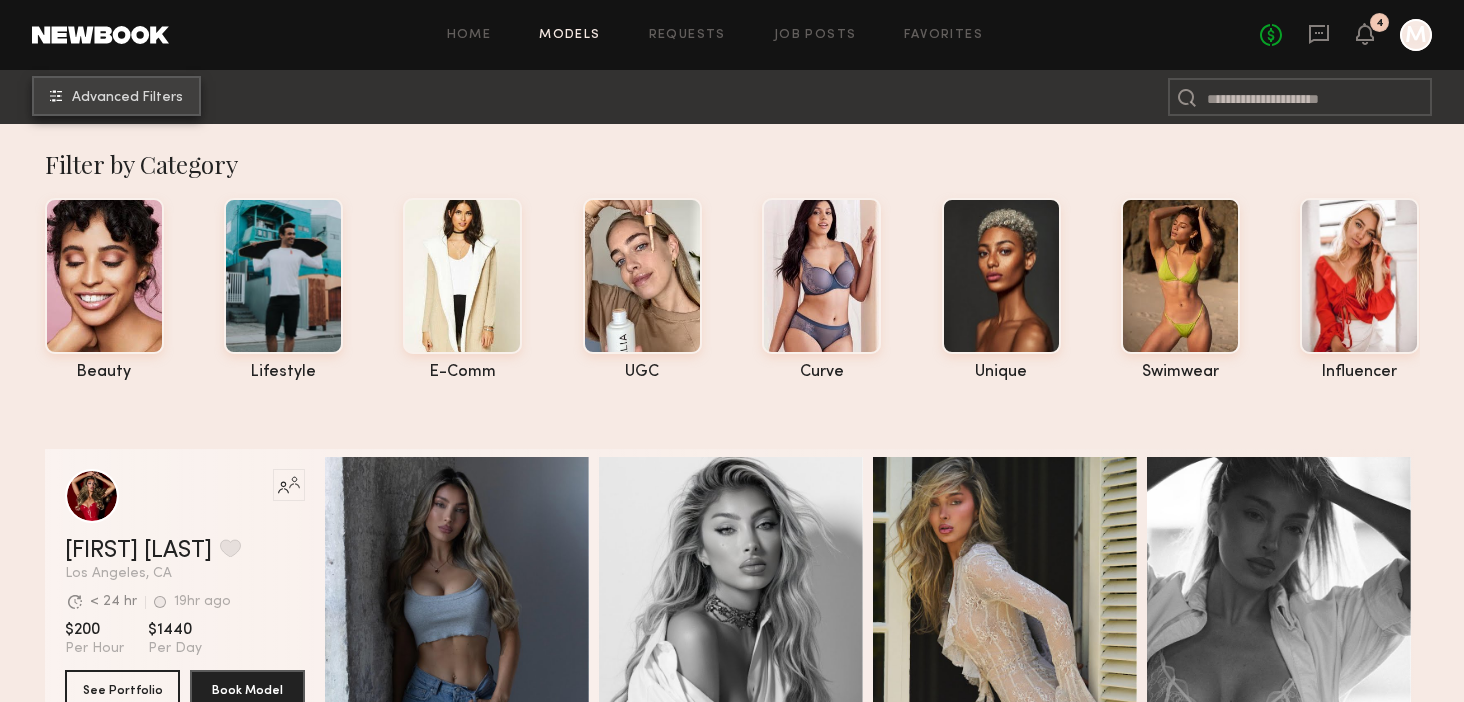 click on "Advanced Filters" 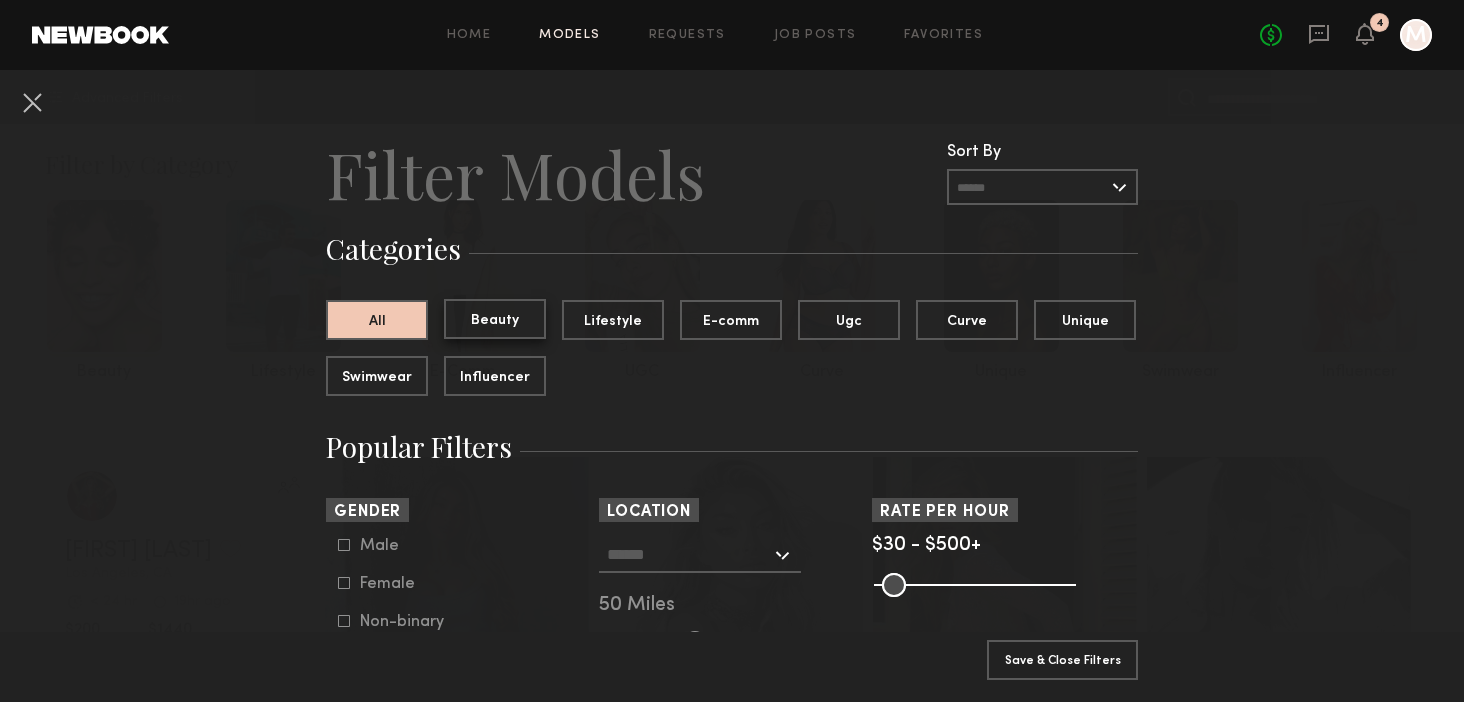 click on "Beauty" 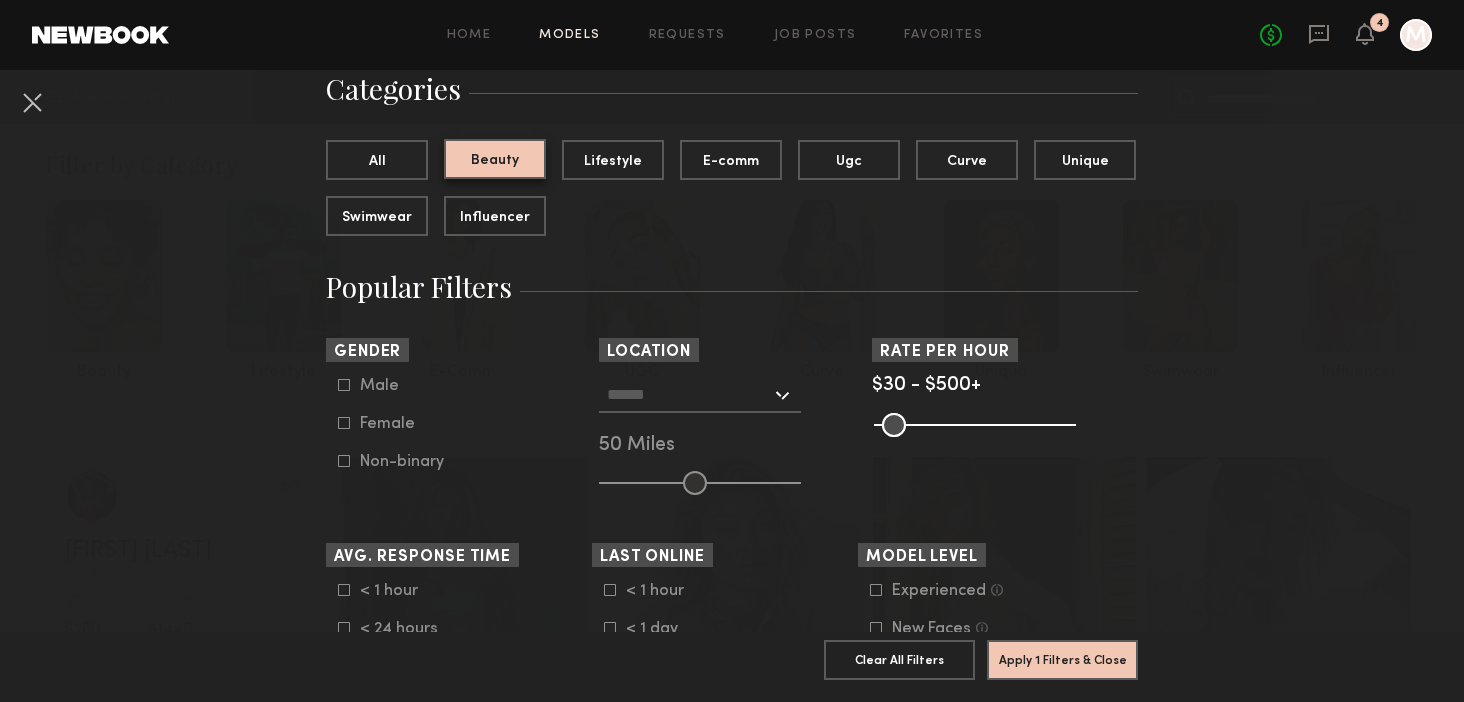 scroll, scrollTop: 162, scrollLeft: 0, axis: vertical 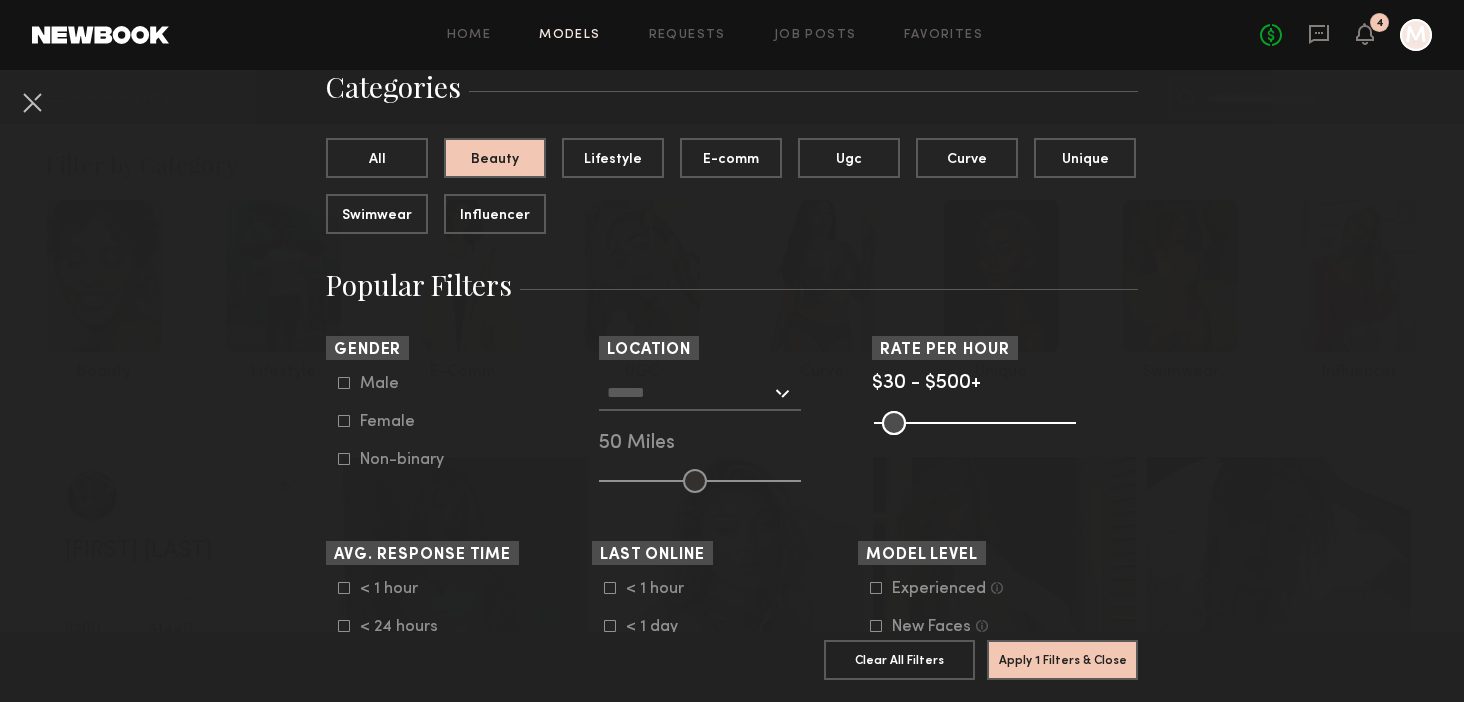 click 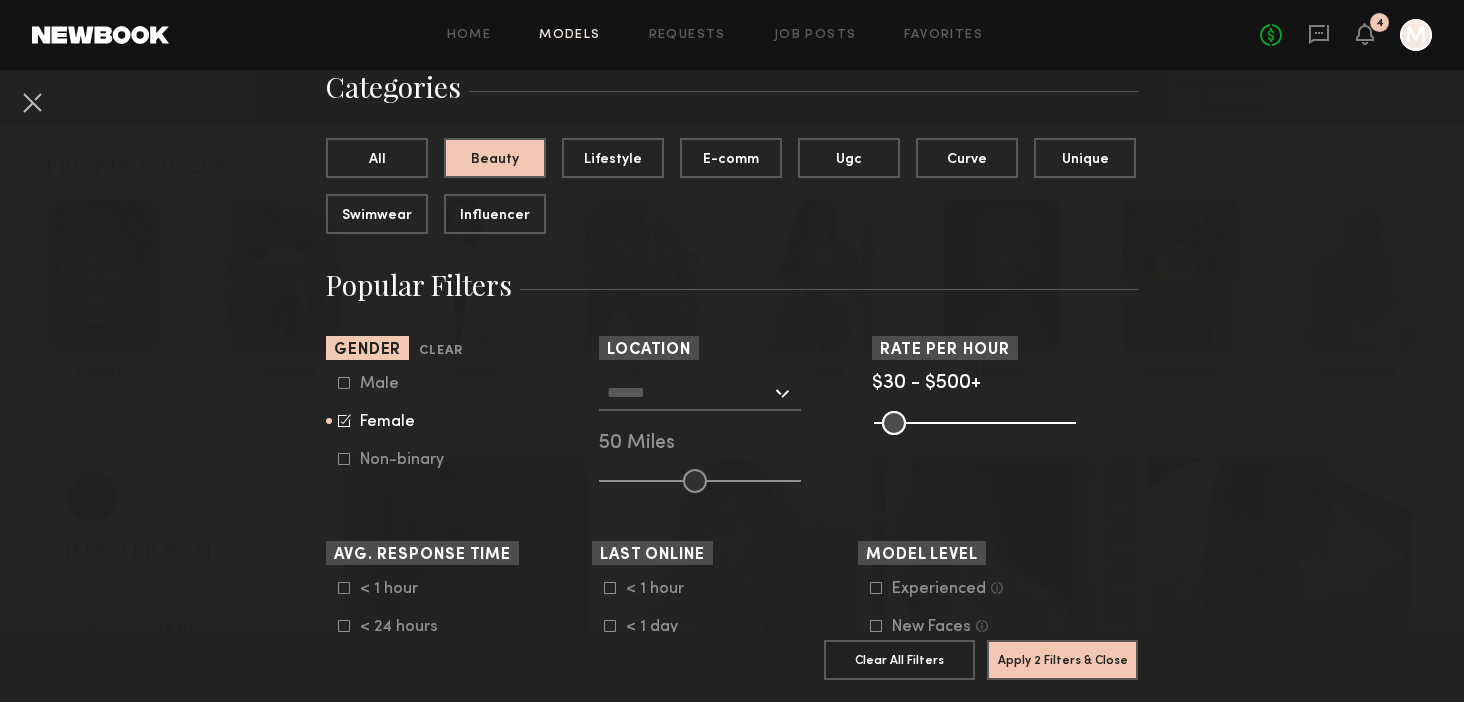 click 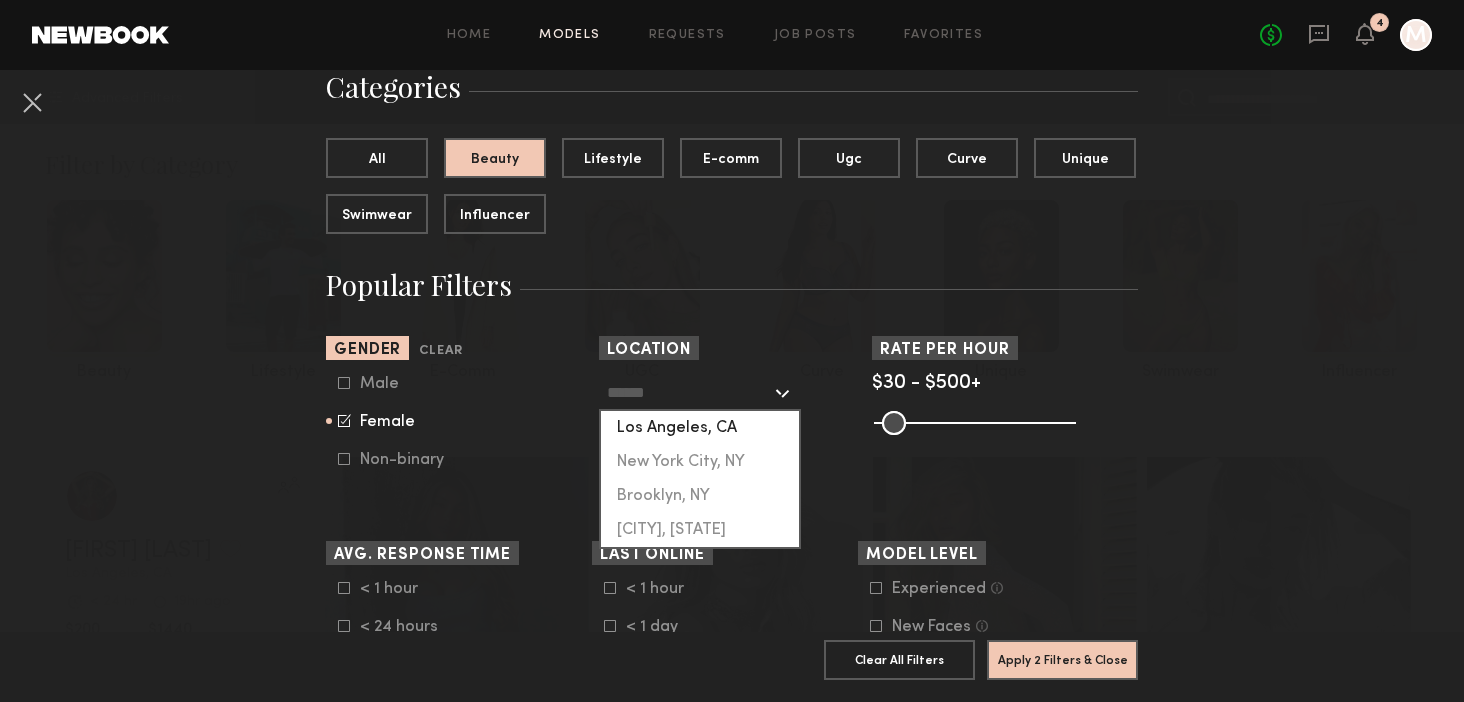 click on "Los Angeles, CA" 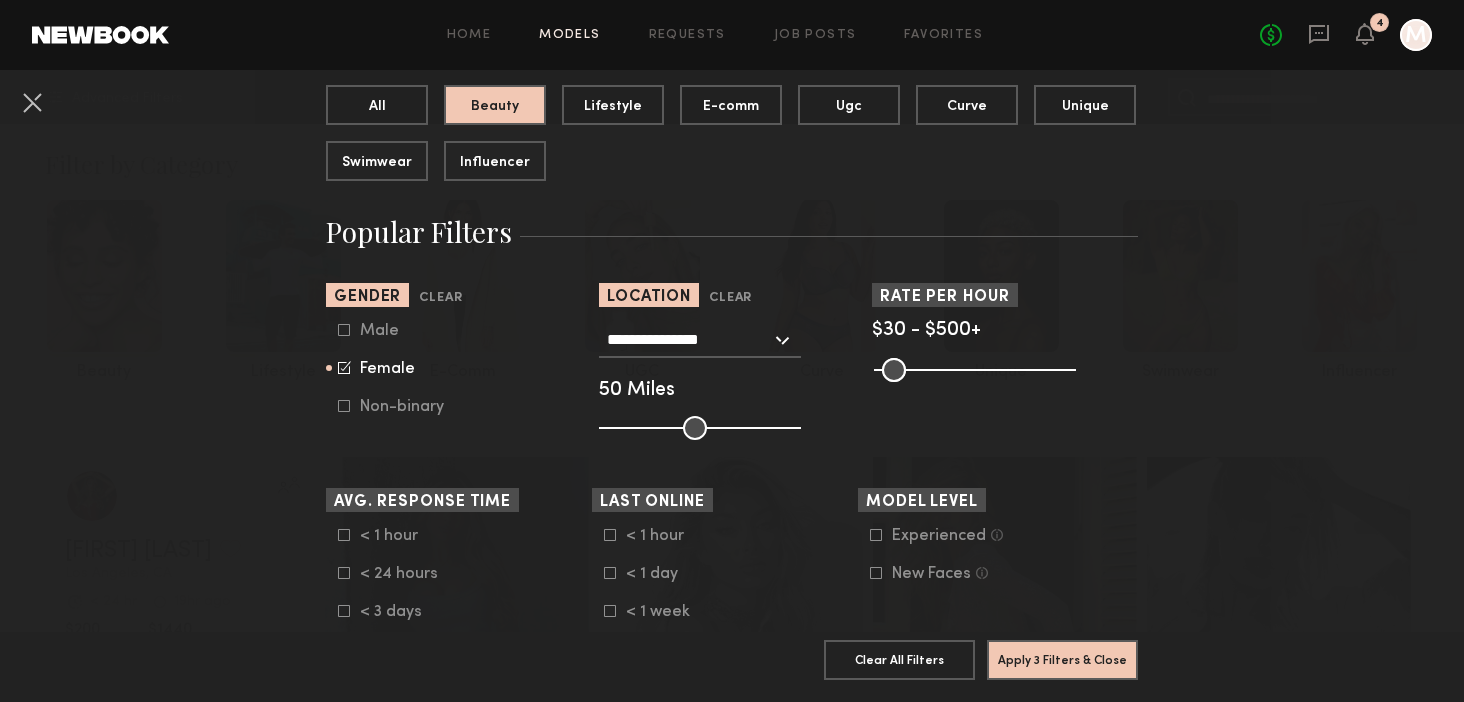scroll, scrollTop: 217, scrollLeft: 0, axis: vertical 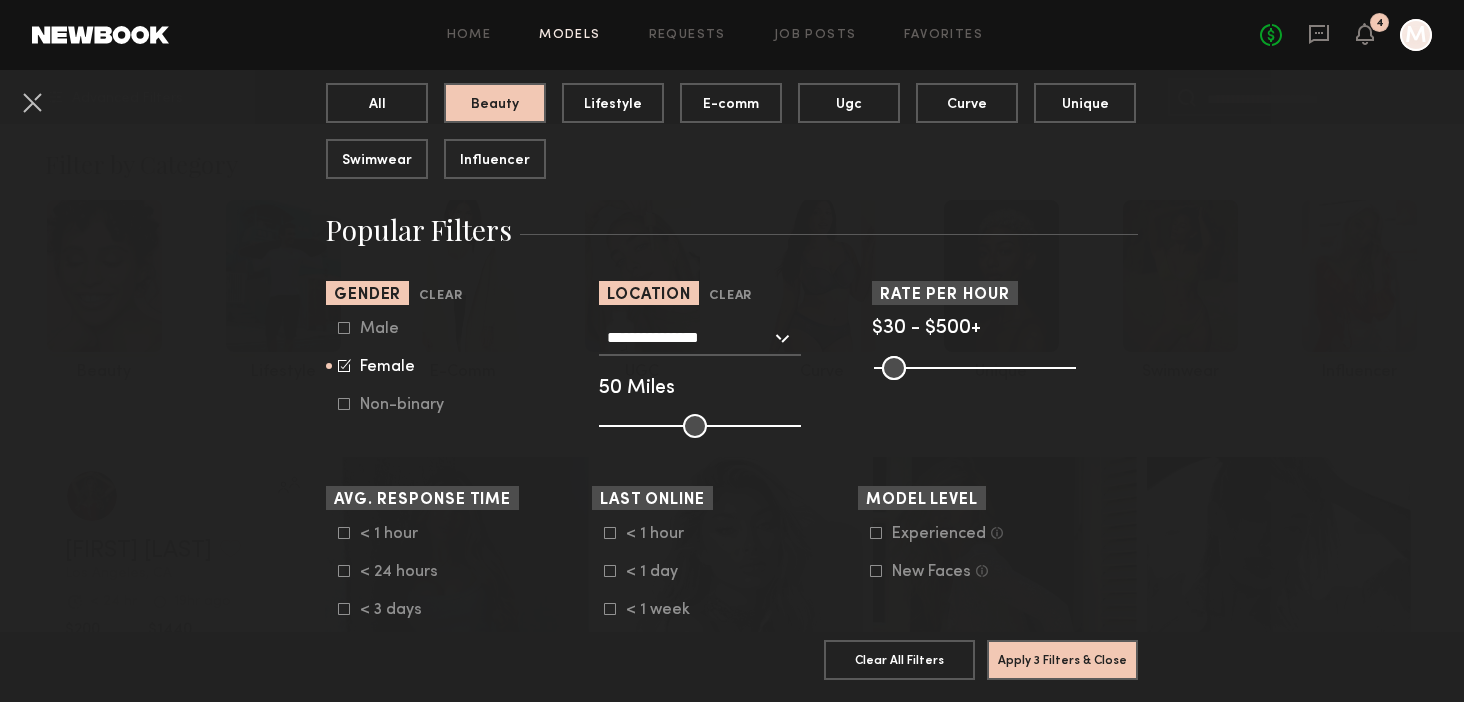 click 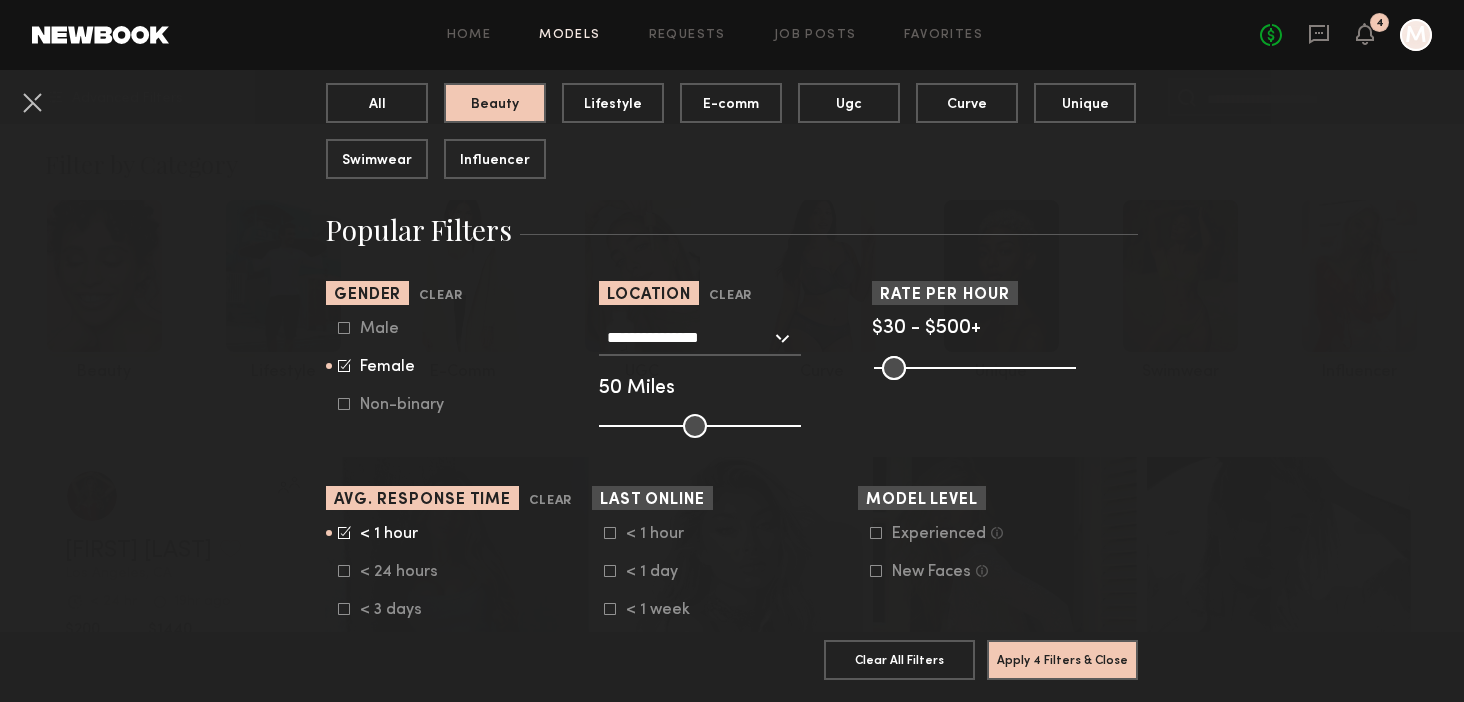 click 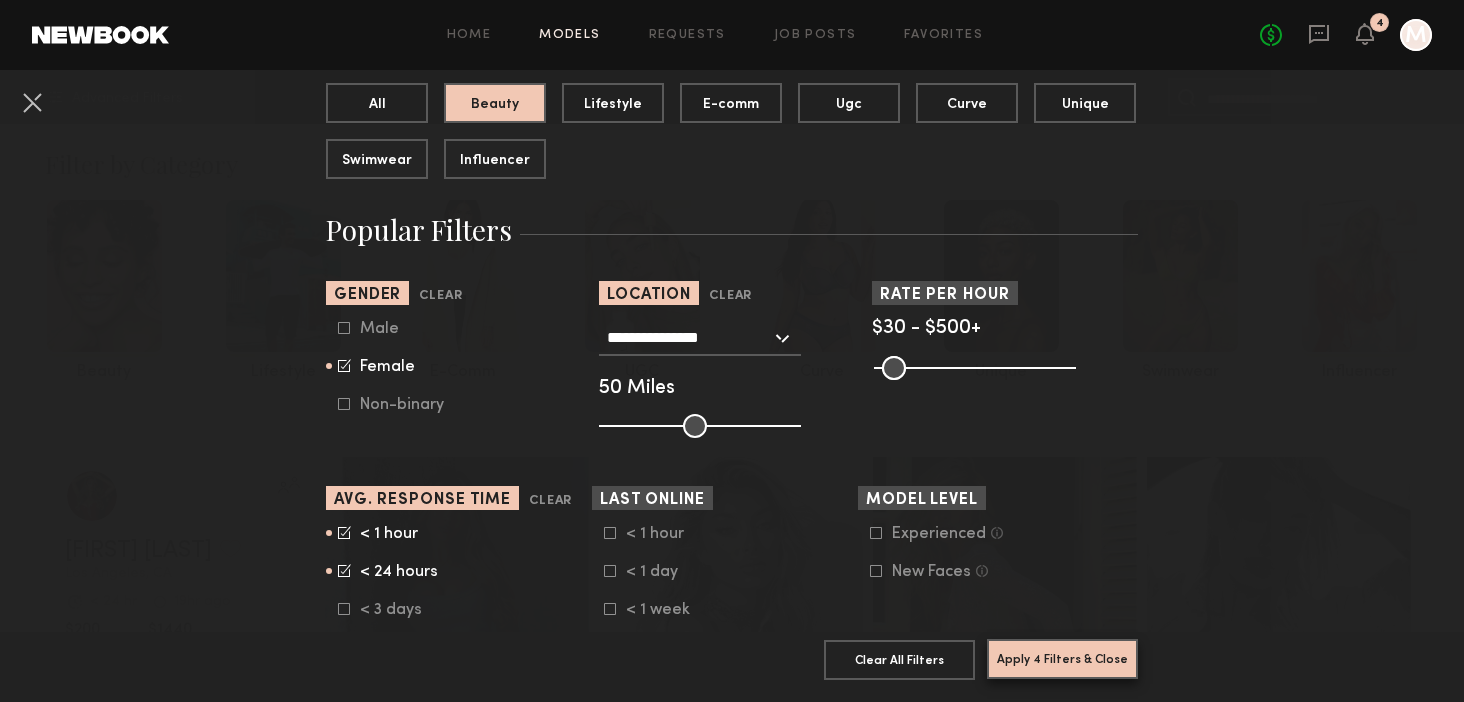 click on "Apply 4 Filters & Close" 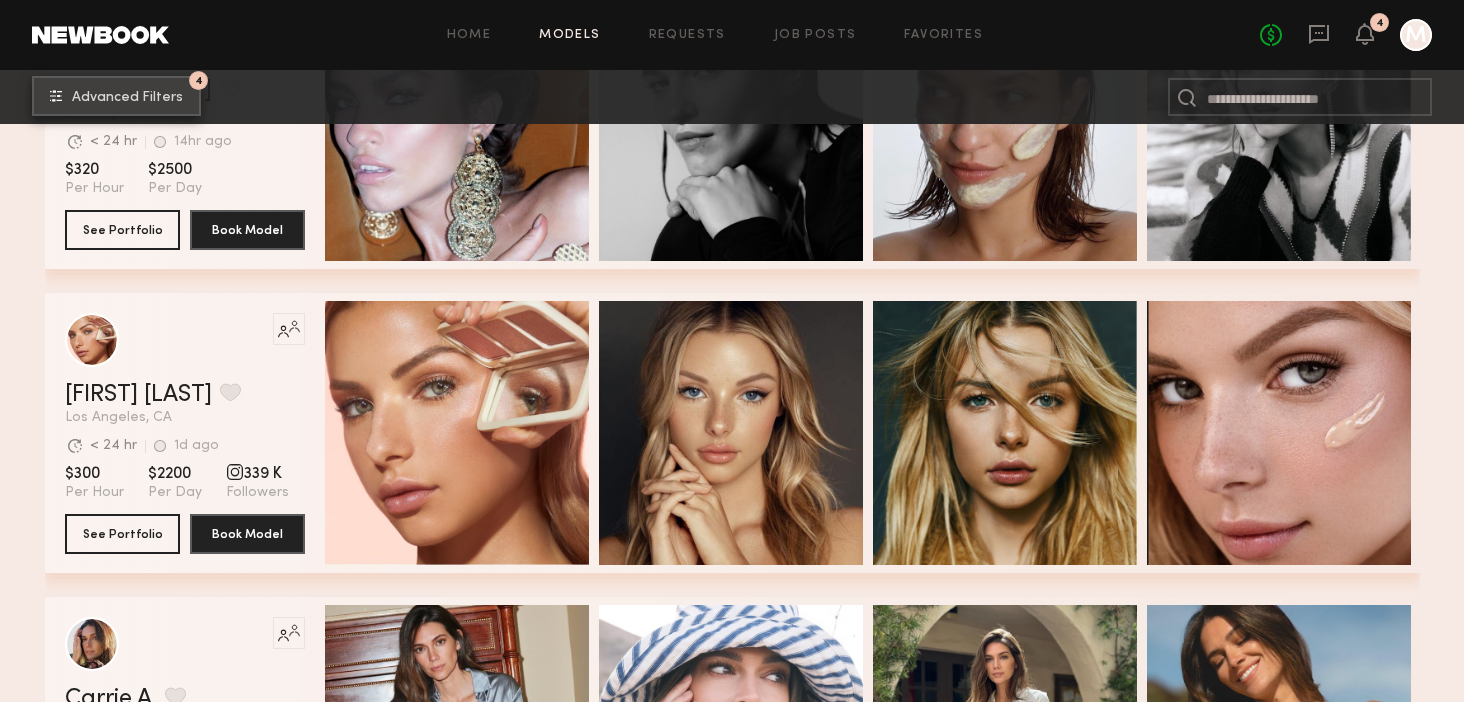 scroll, scrollTop: 1094, scrollLeft: 0, axis: vertical 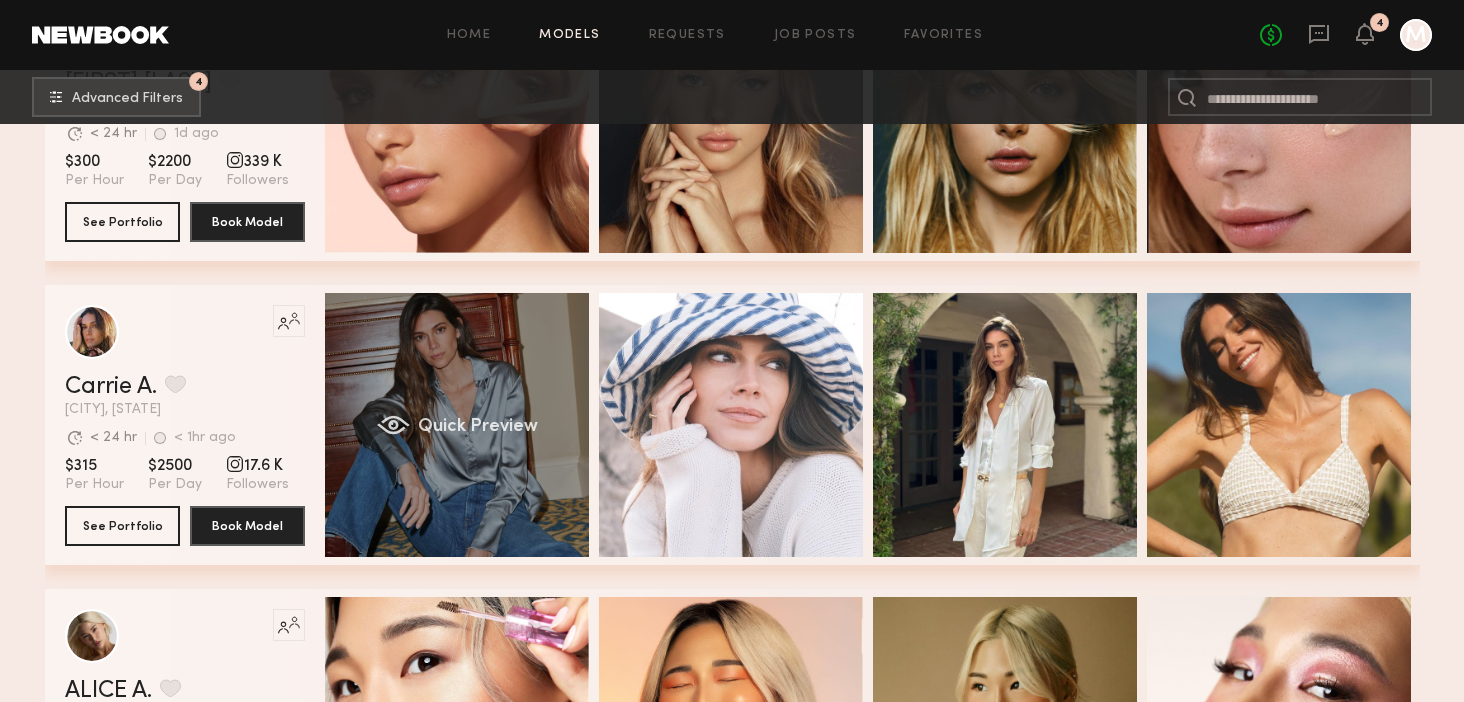 click on "Quick Preview" 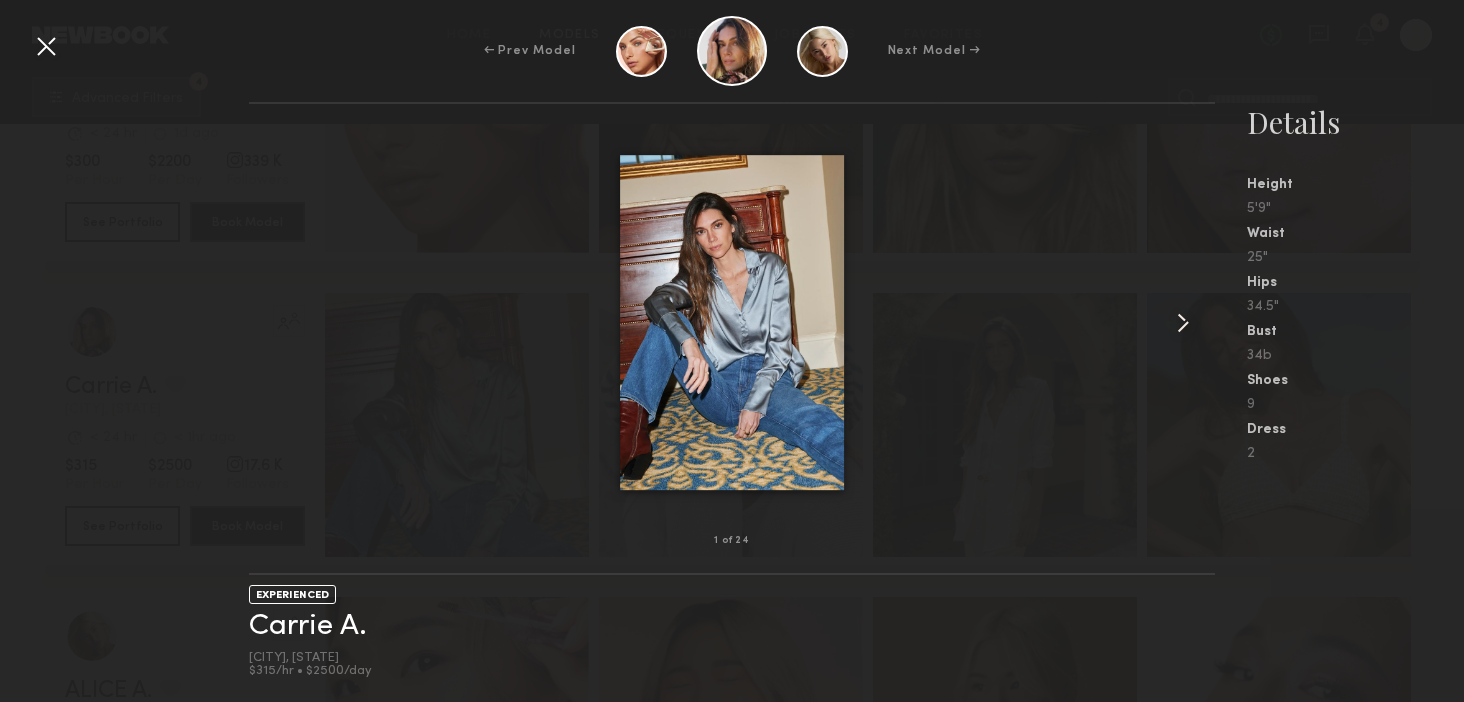 click at bounding box center (1183, 323) 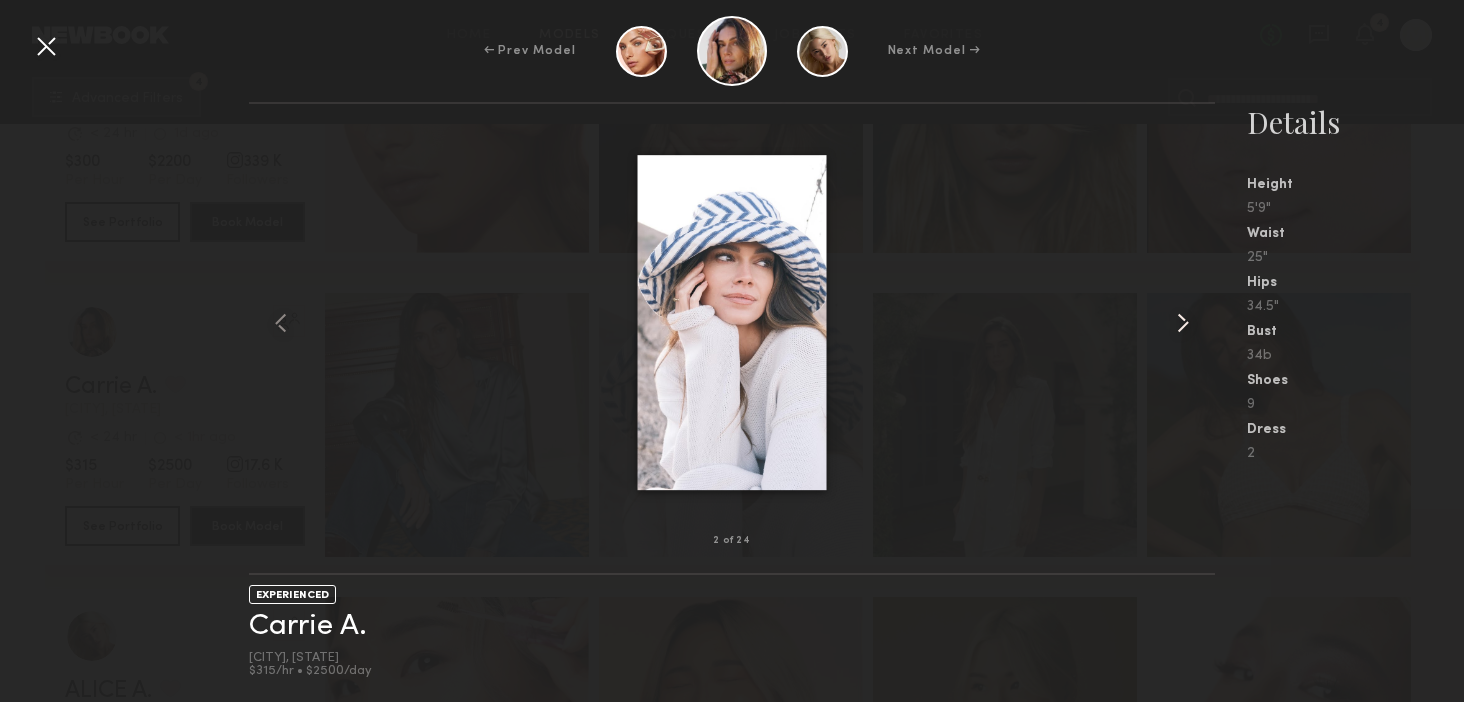 click at bounding box center [1183, 323] 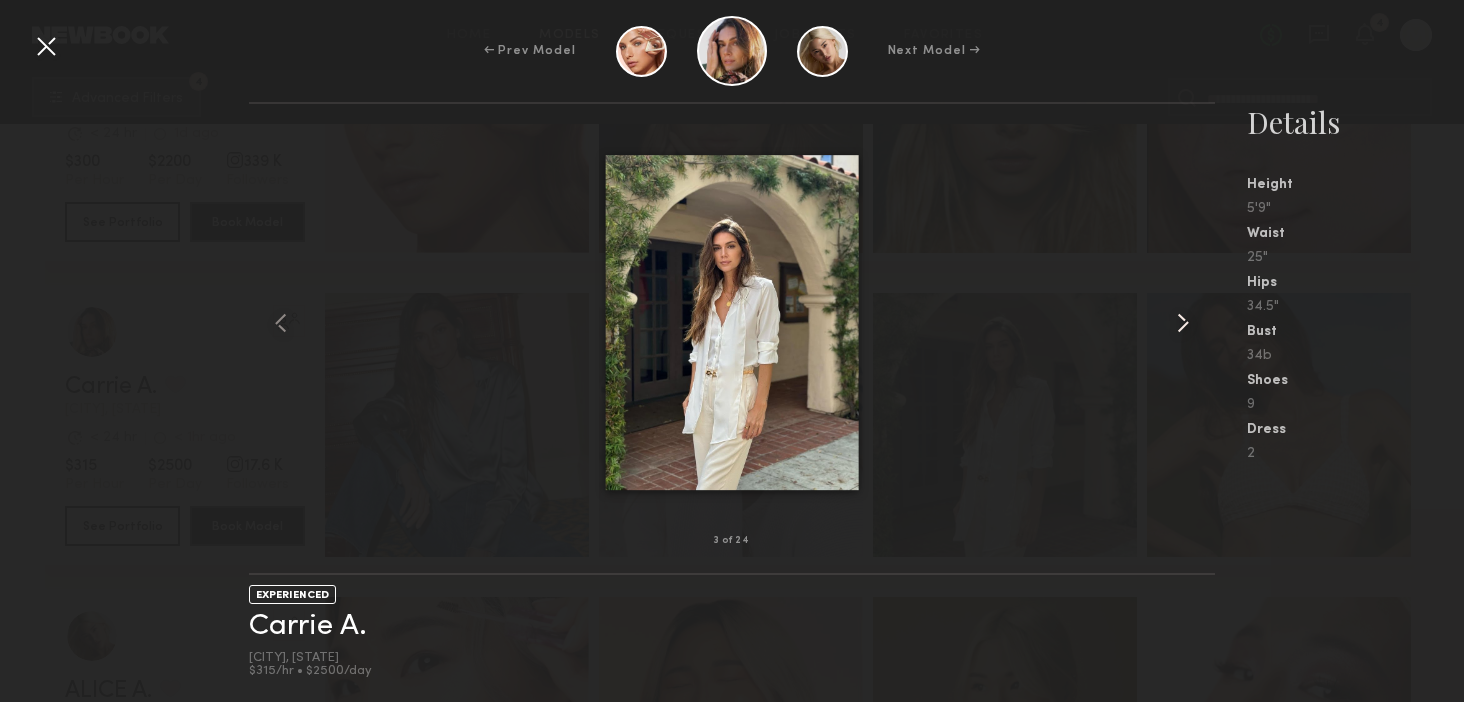 click at bounding box center (1183, 323) 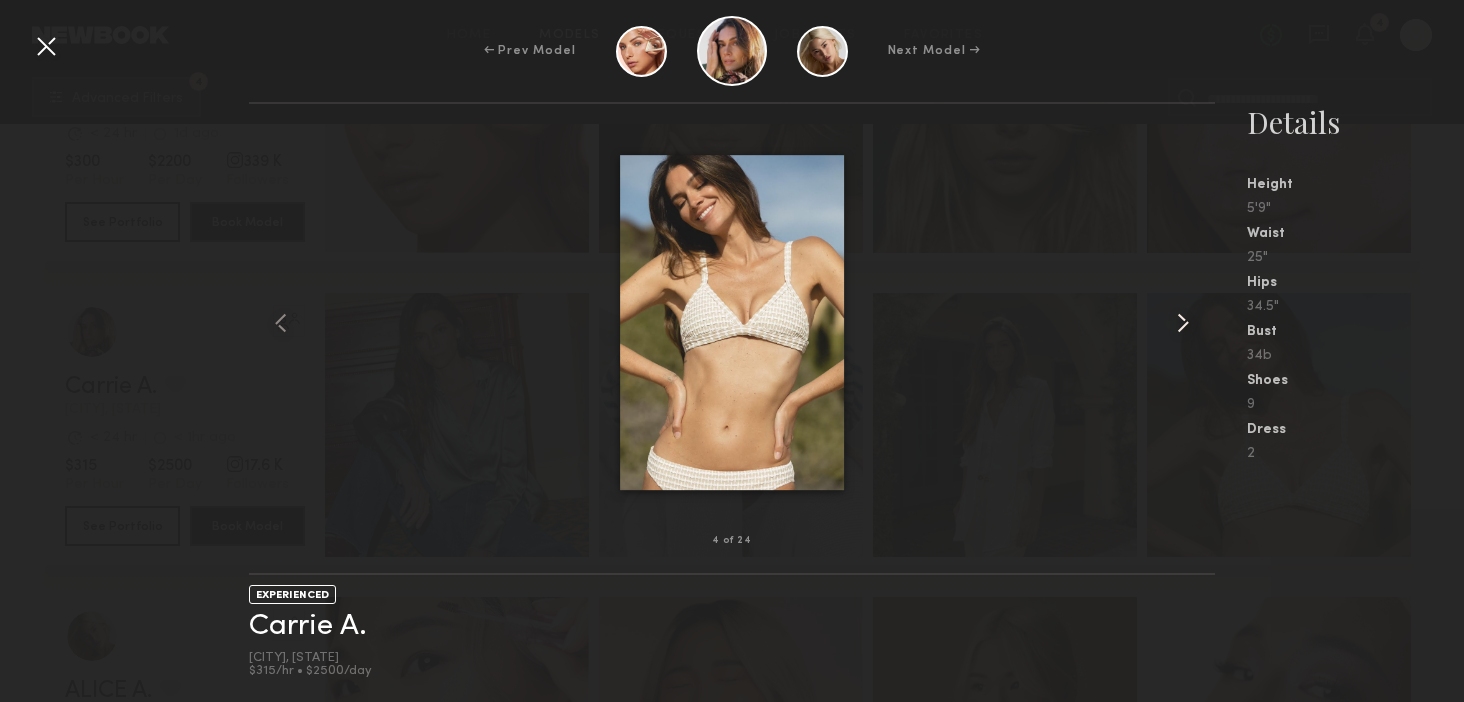 click at bounding box center [1183, 323] 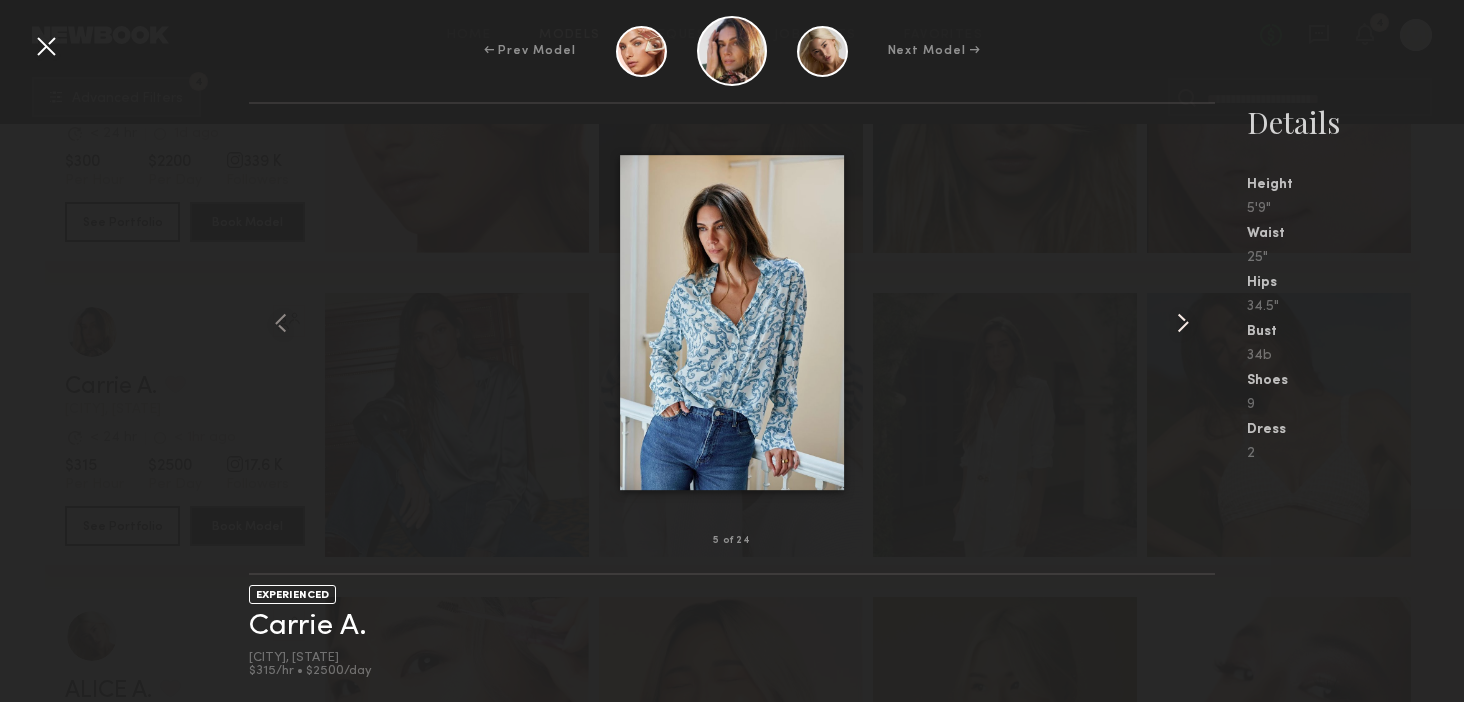 click at bounding box center [1183, 323] 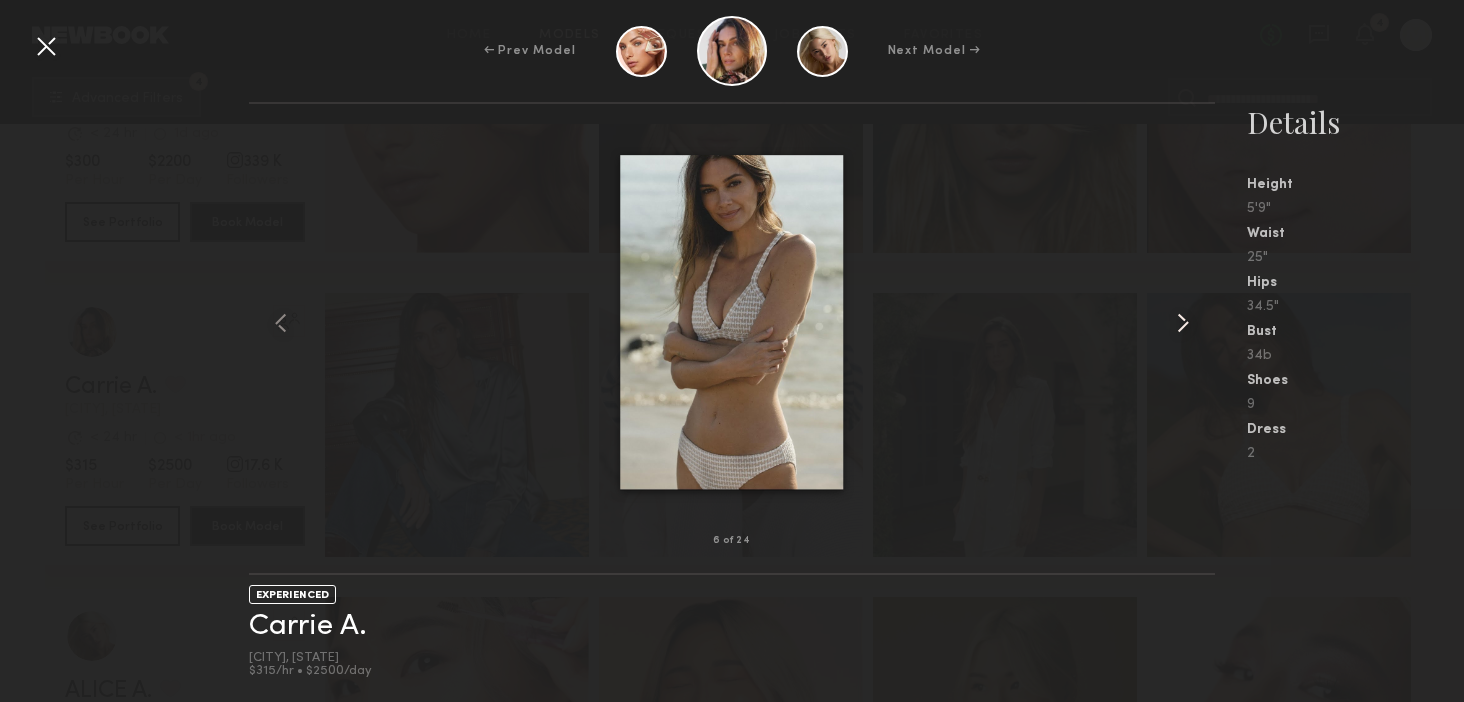 click at bounding box center [1183, 323] 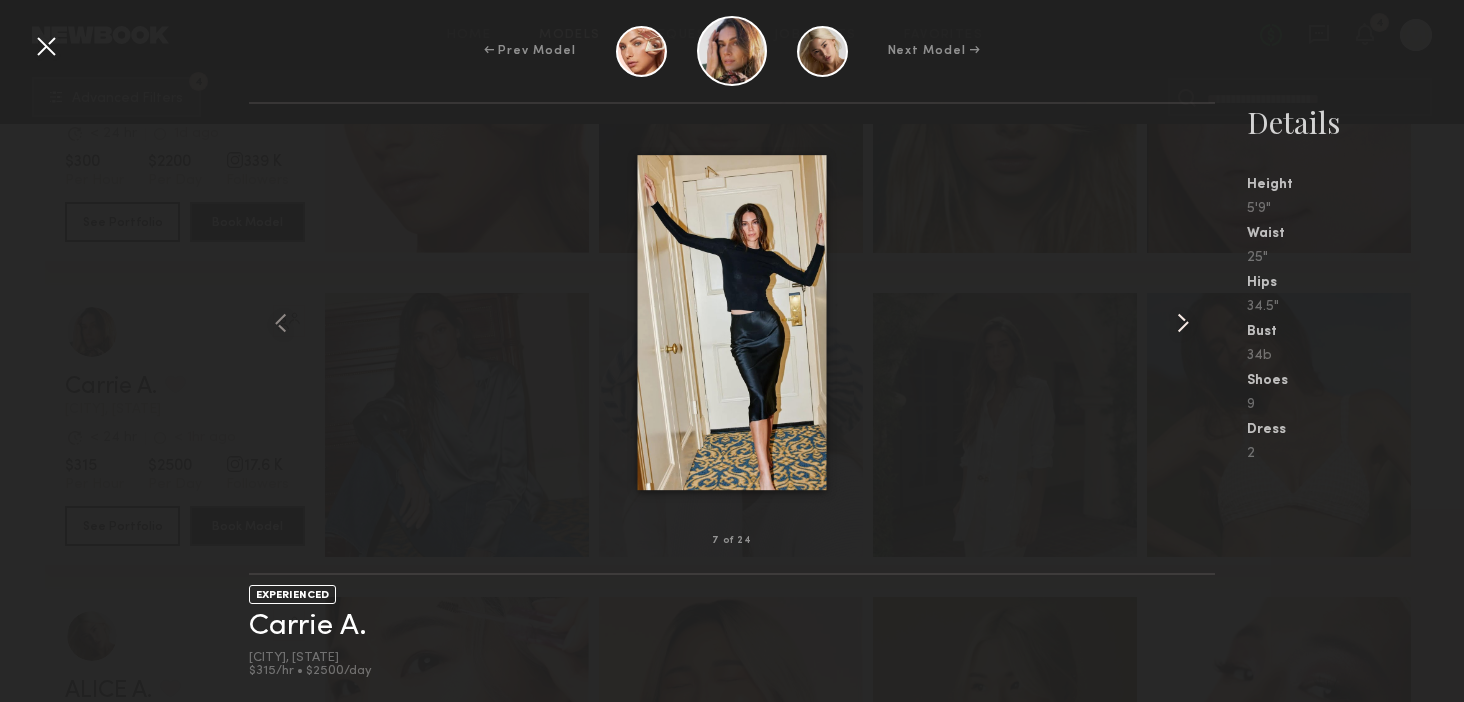 click at bounding box center (1183, 323) 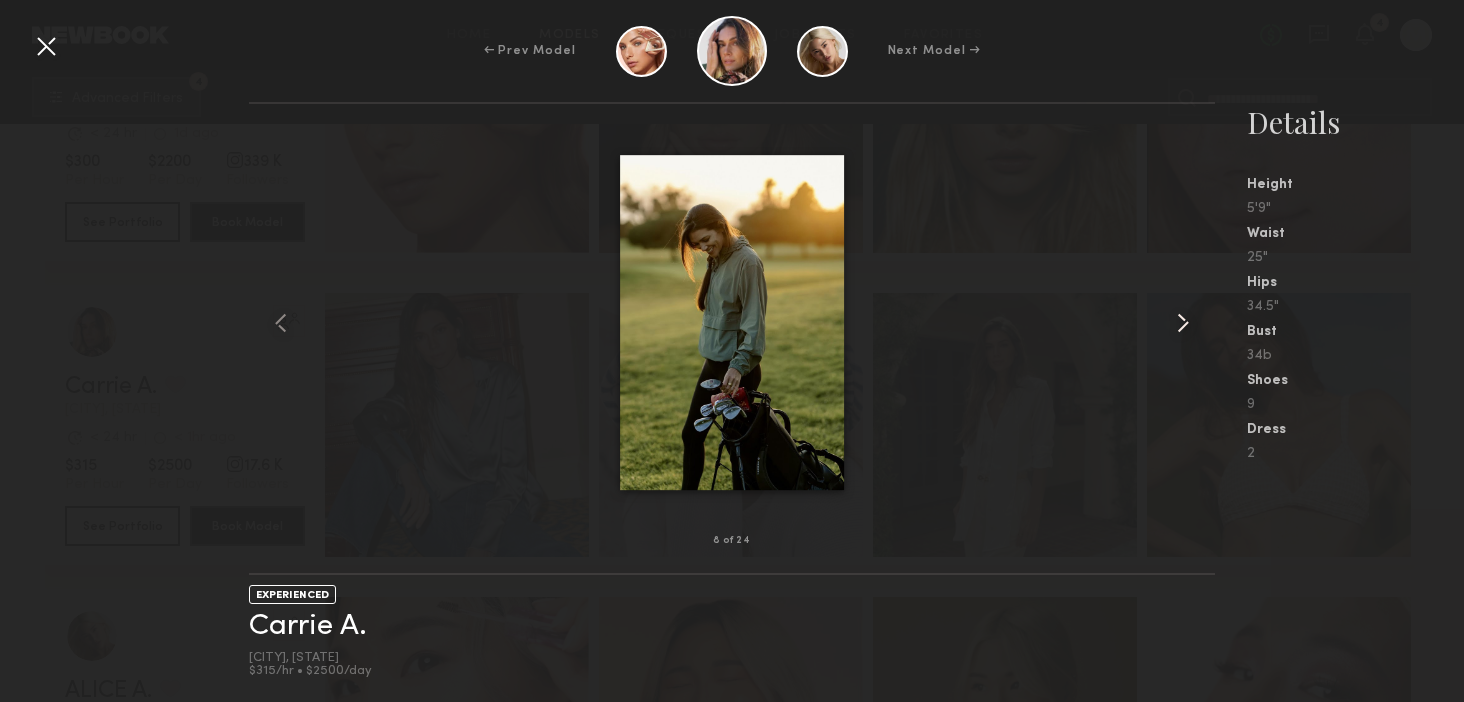 click at bounding box center [1183, 323] 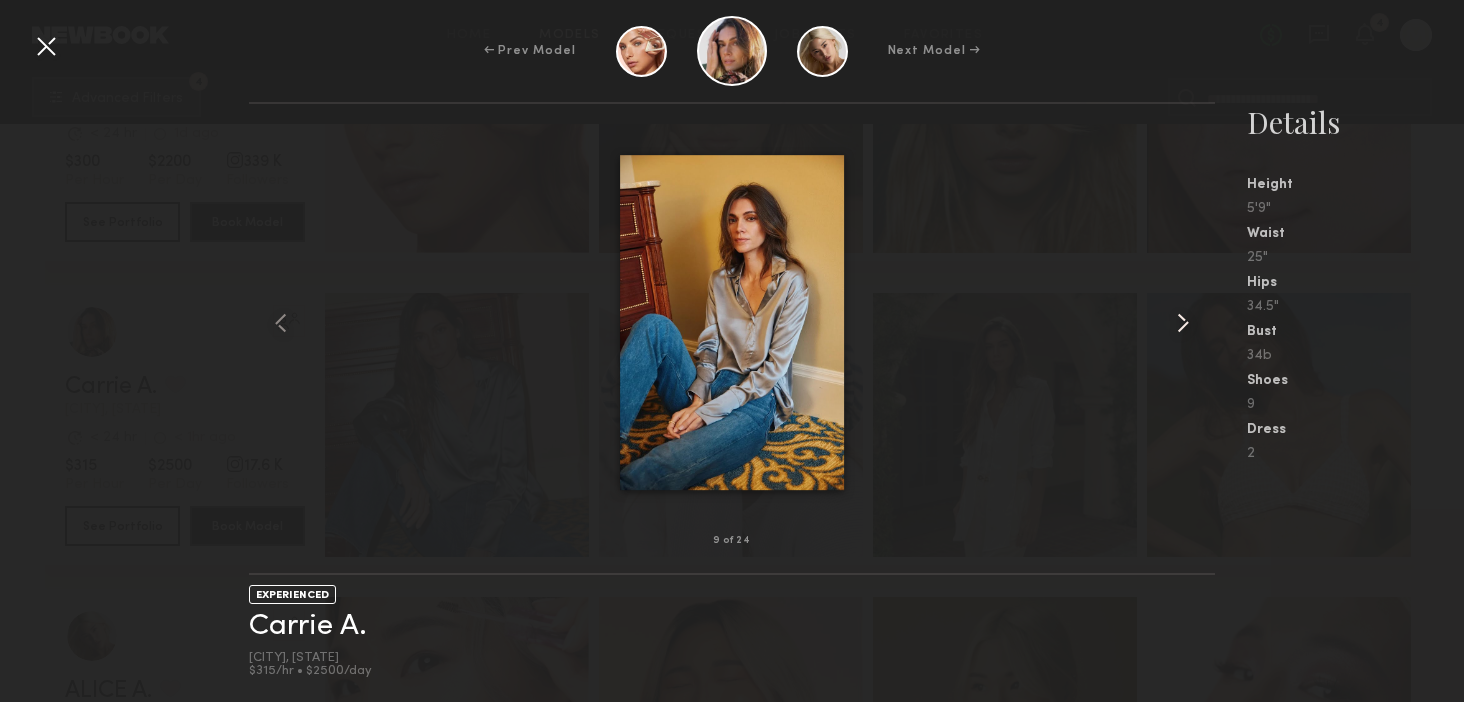 click at bounding box center [1183, 323] 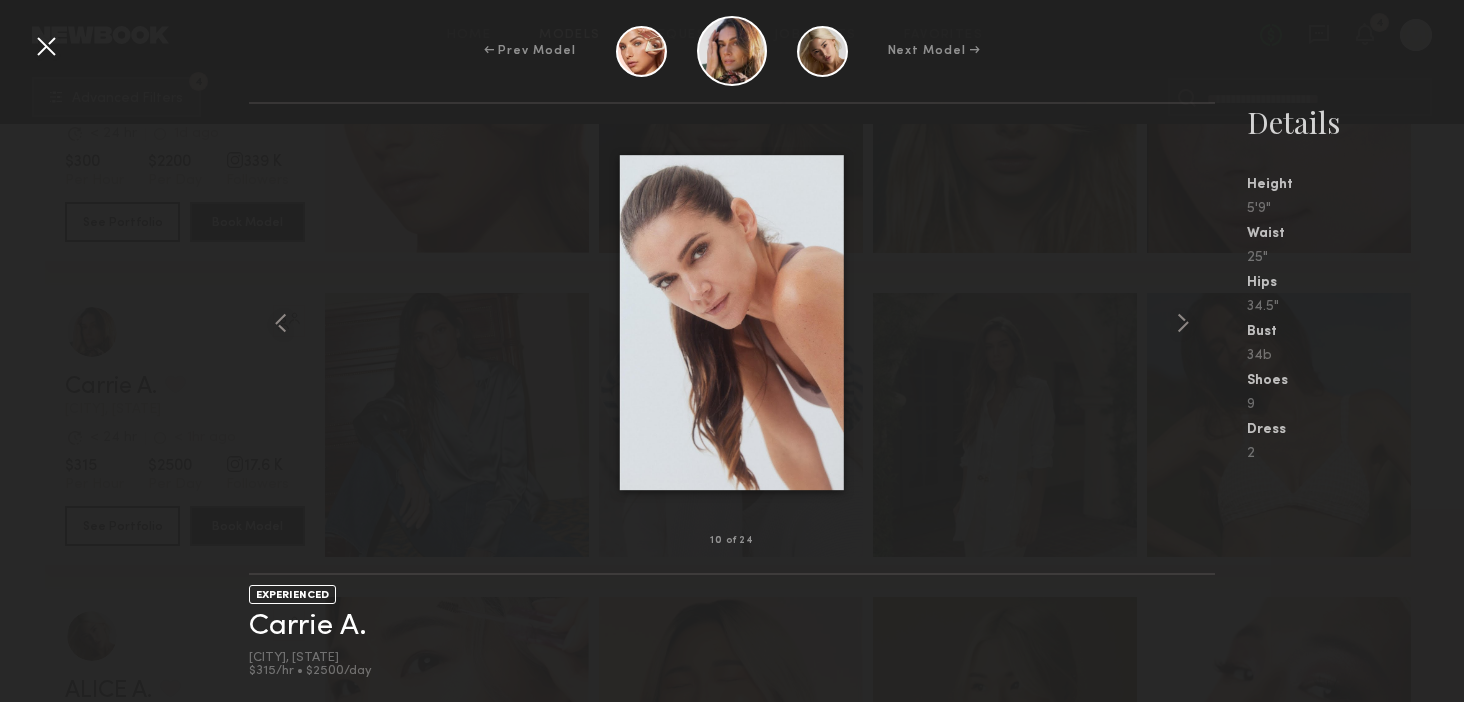 click at bounding box center [46, 46] 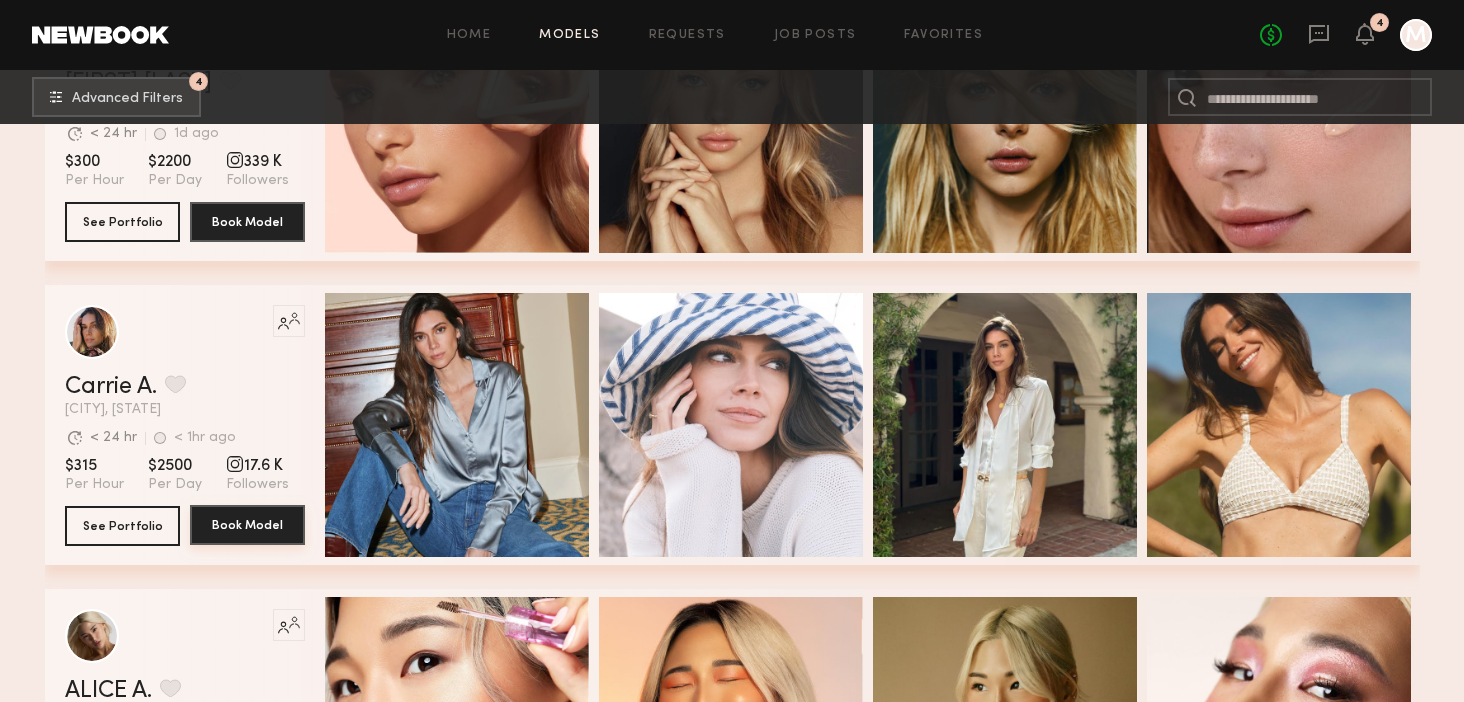 scroll, scrollTop: 1292, scrollLeft: 0, axis: vertical 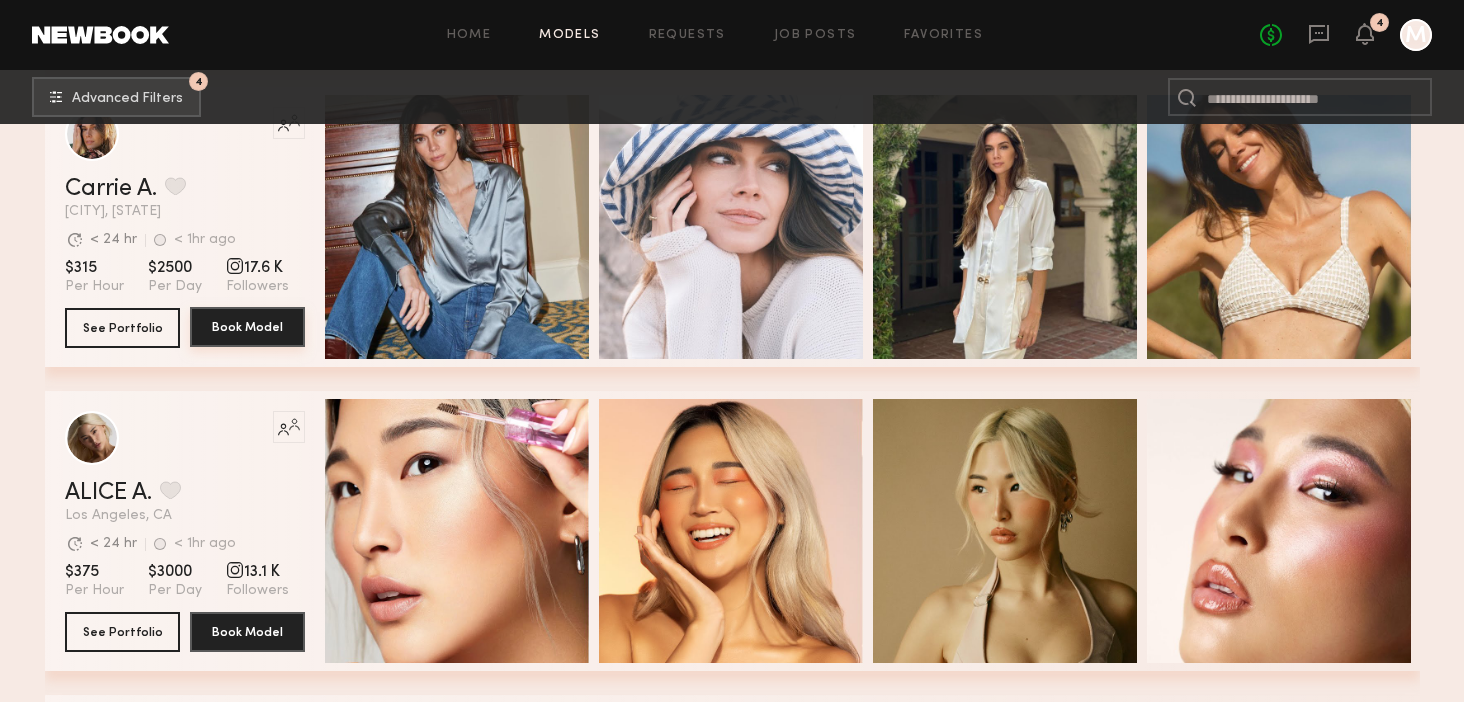 click on "Book Model" 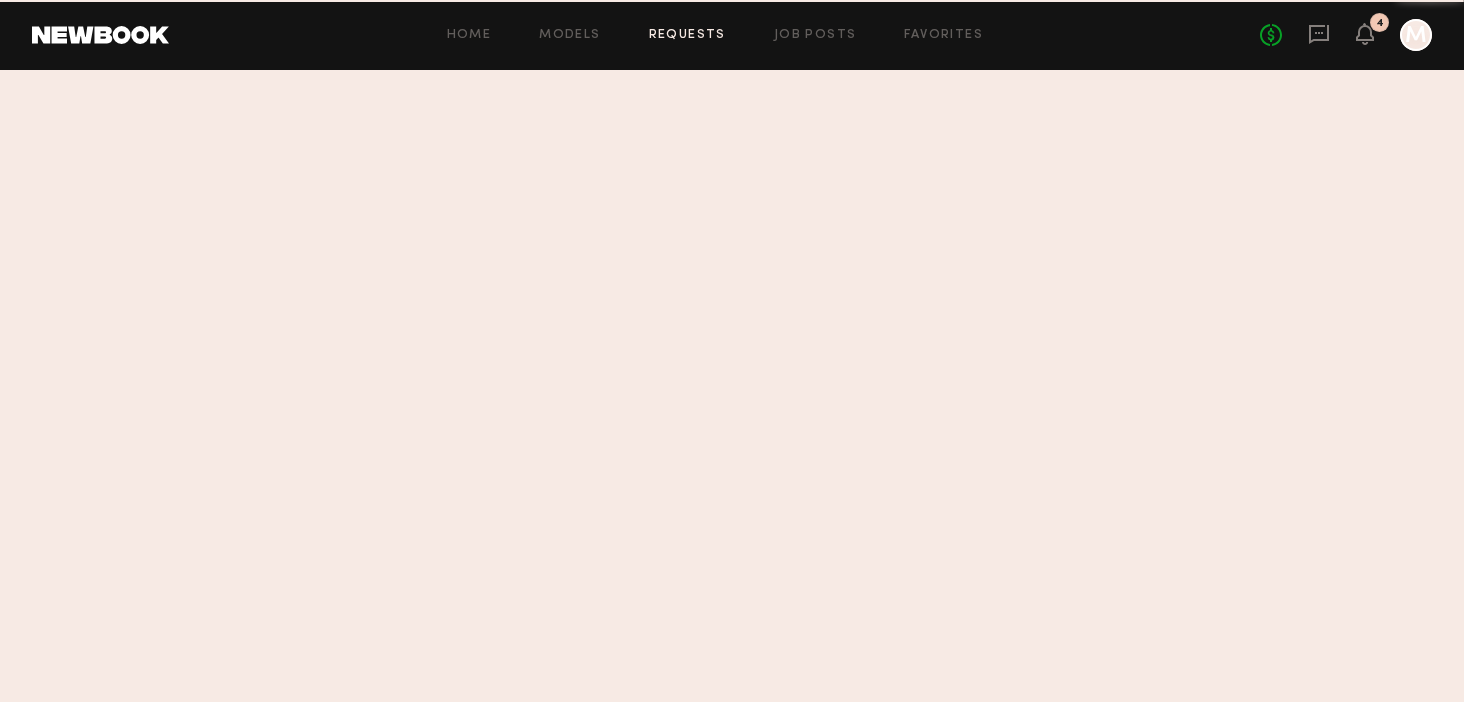 scroll, scrollTop: 0, scrollLeft: 0, axis: both 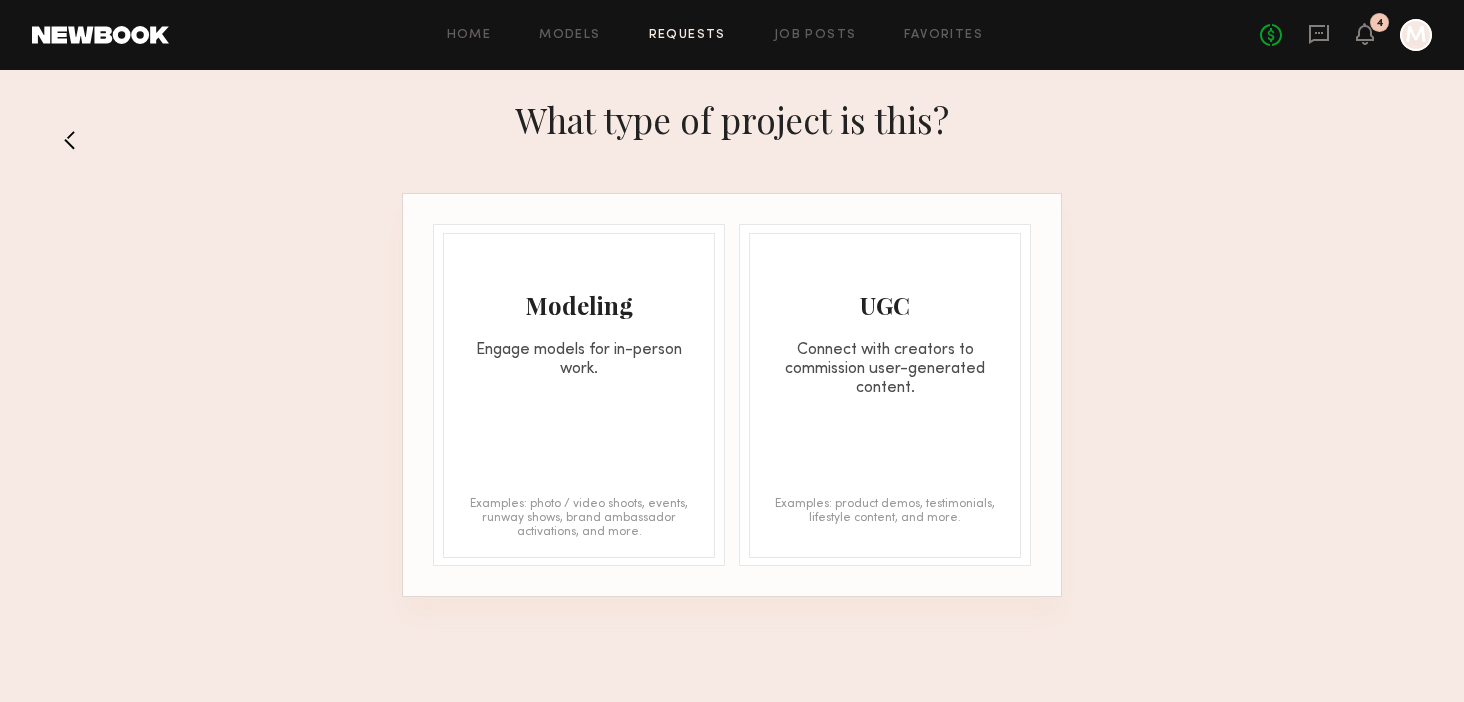 click on "Modeling Engage models for in-person work. Examples: photo / video shoots, events, runway shows, brand ambassador activations, and more." 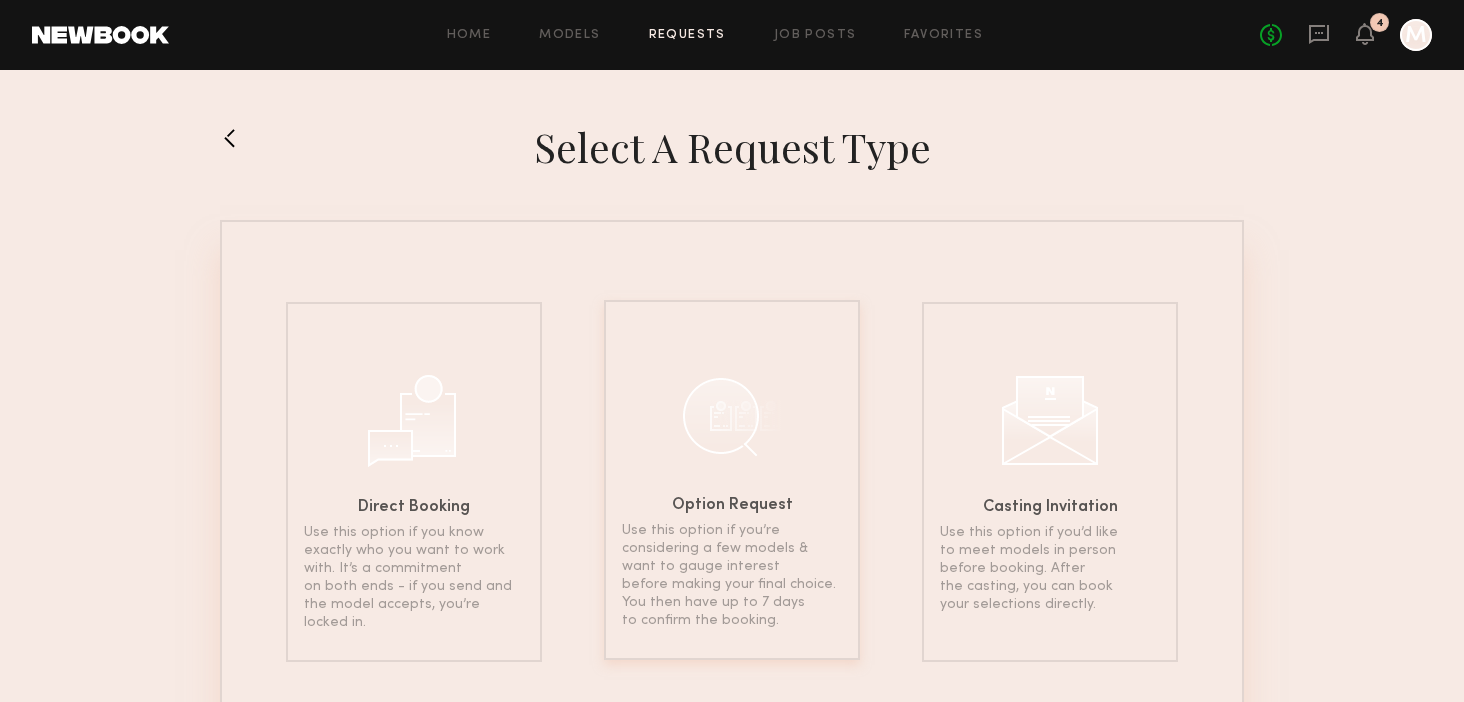 click on "Option Request Use this option if you’re considering a few models & want to gauge interest before making your final choice. You then have up to 7 days to confirm the booking." 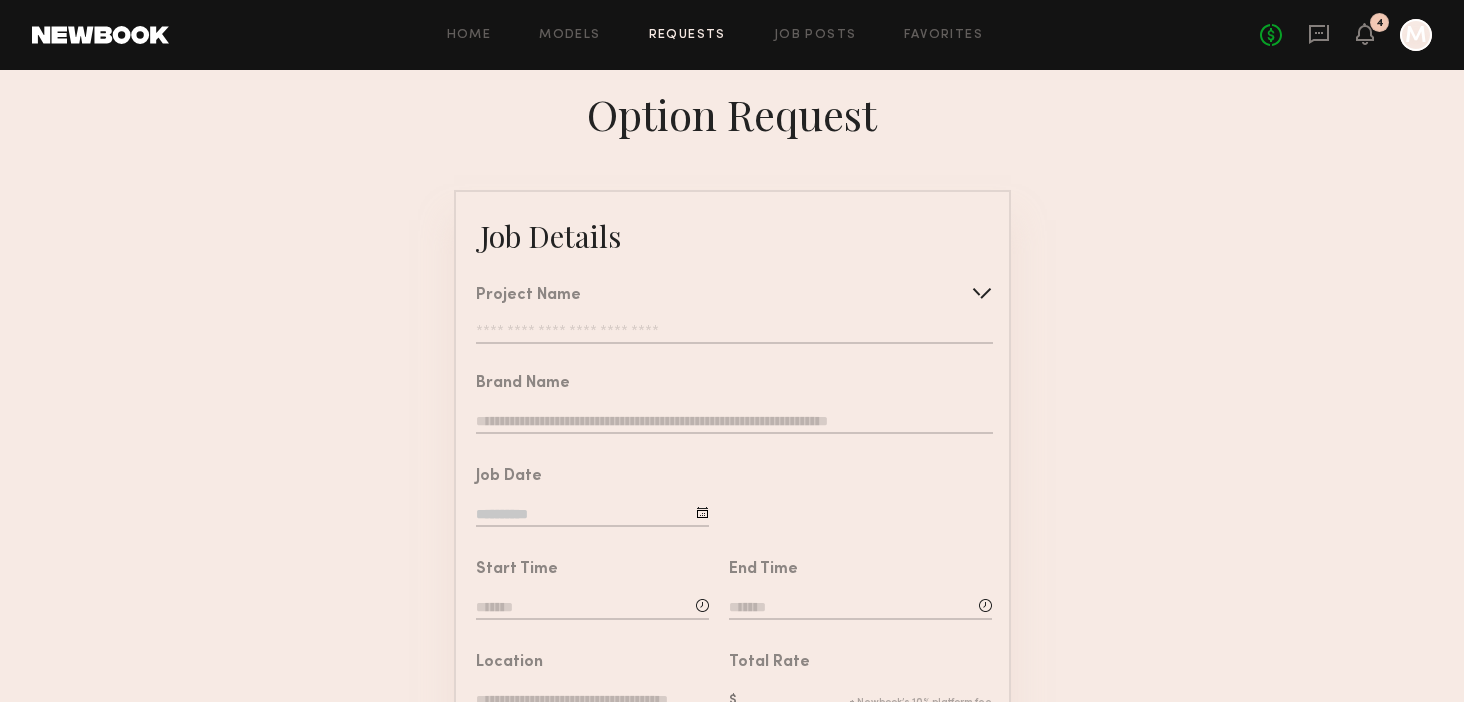 click 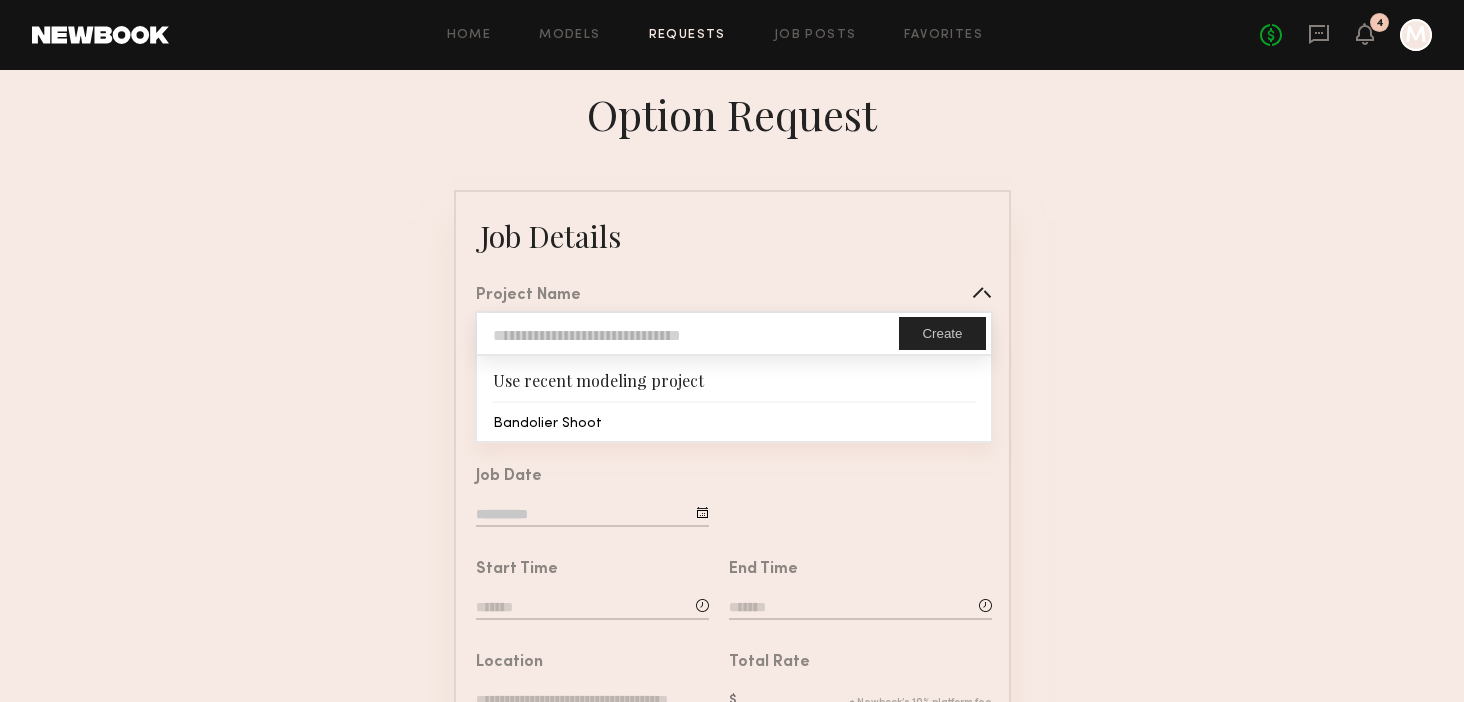 type on "**********" 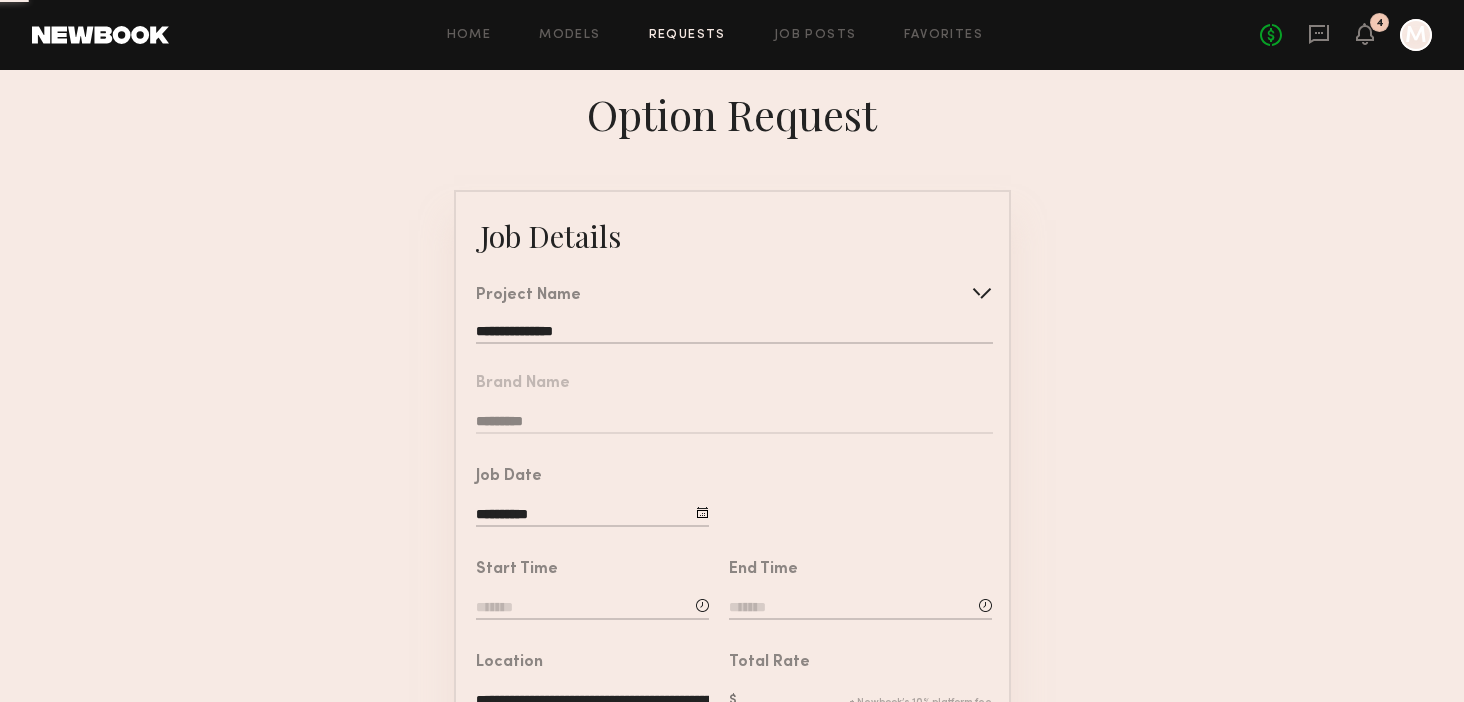 click on "**********" 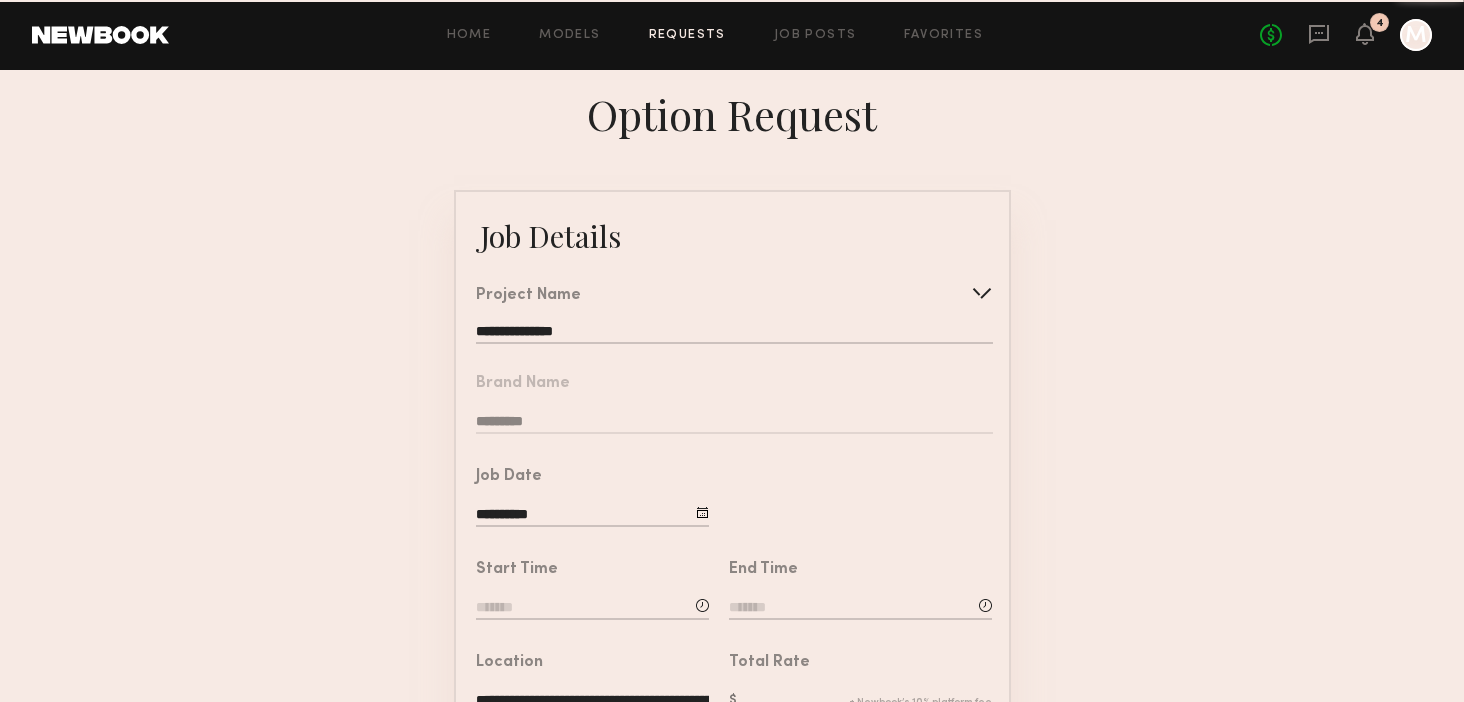 click on "Brand Name  *********" 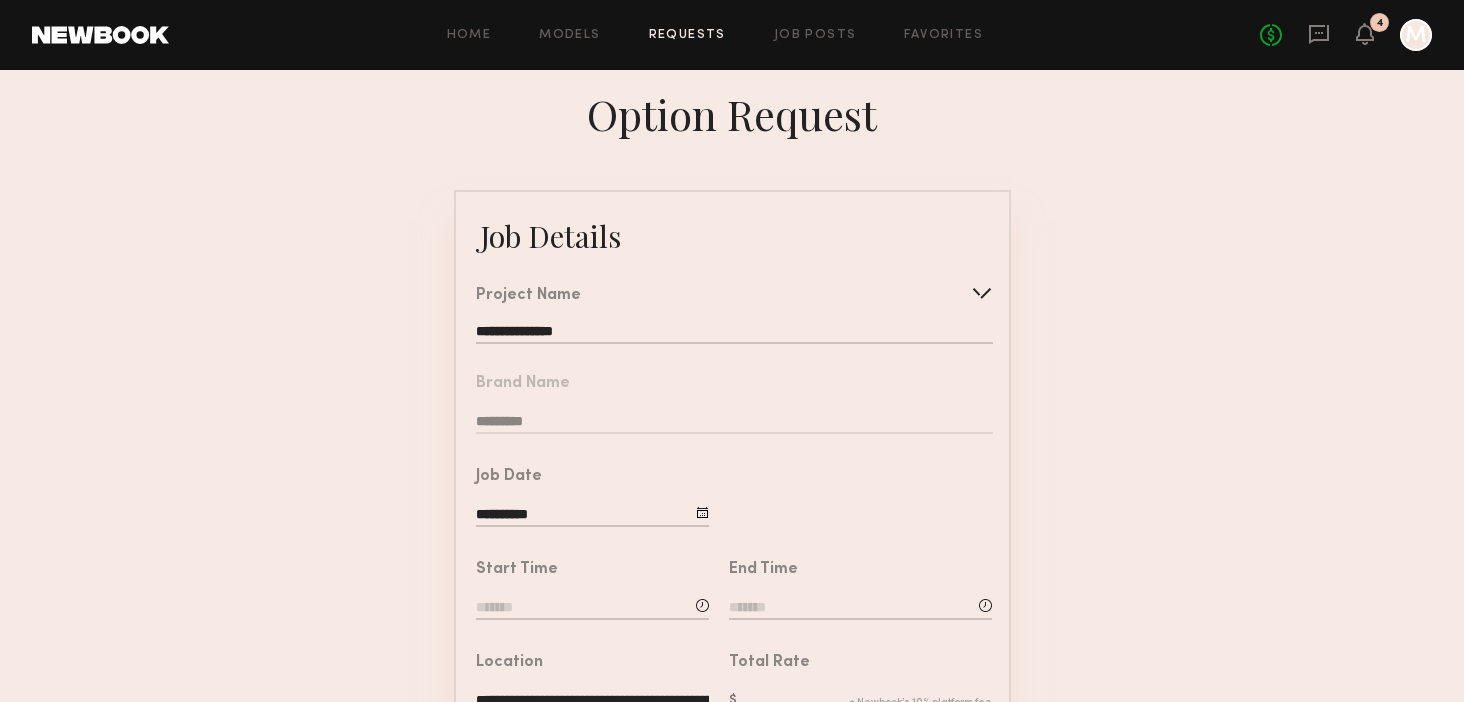 click on "**********" 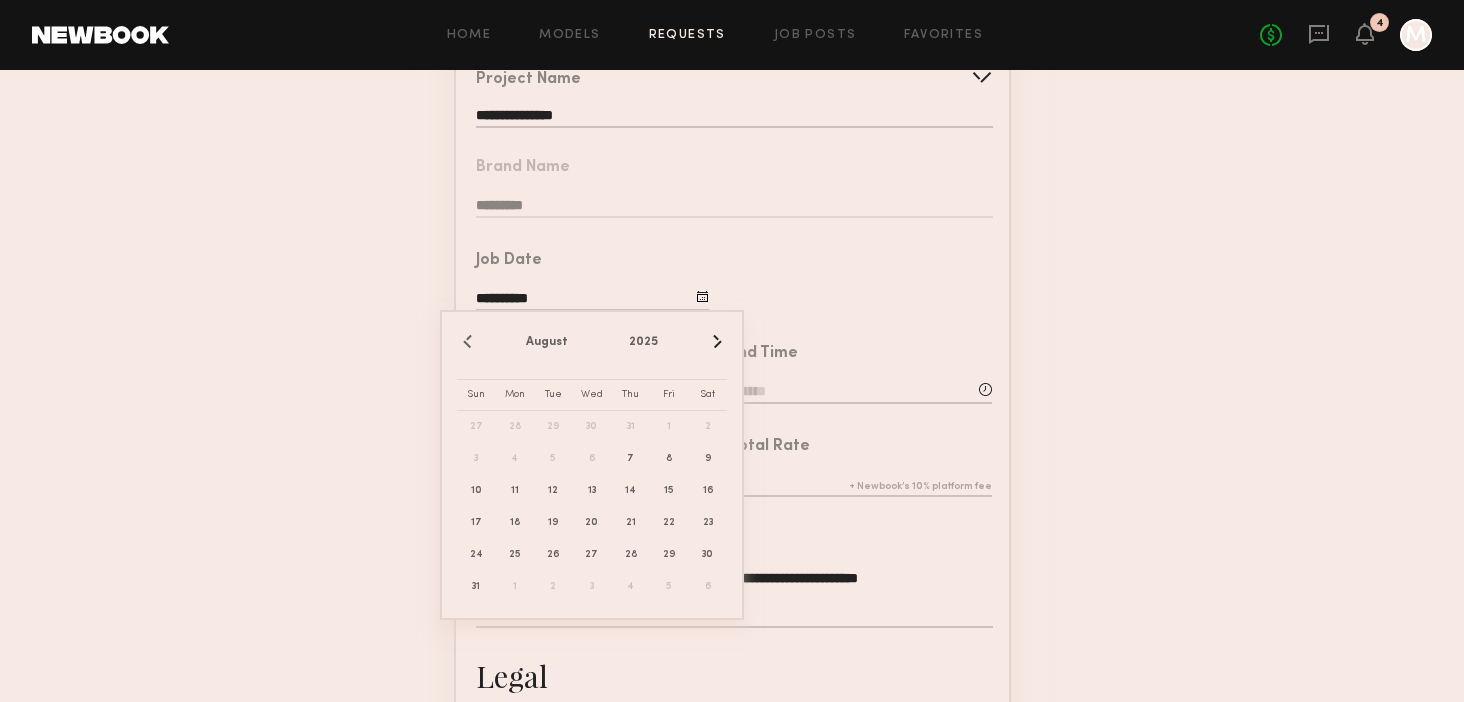 scroll, scrollTop: 324, scrollLeft: 0, axis: vertical 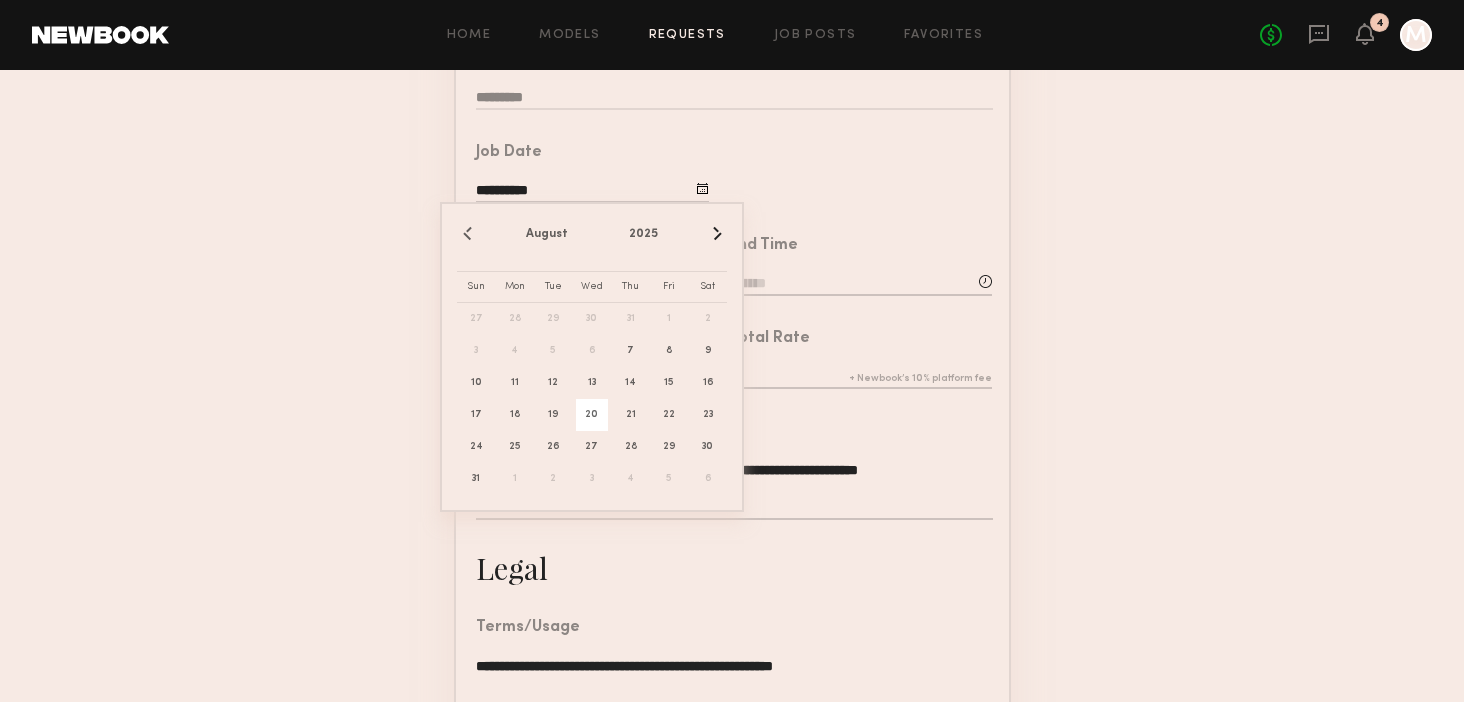 click on "20" 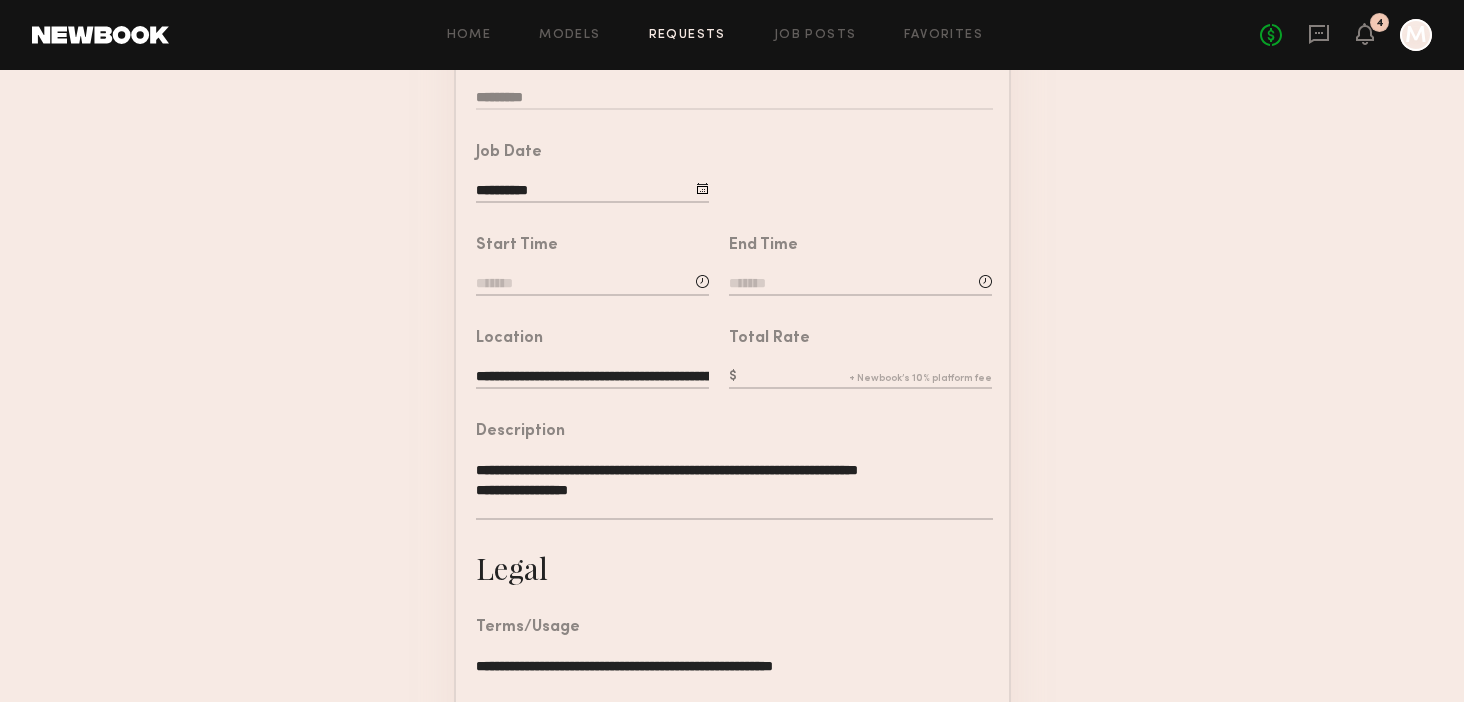 click 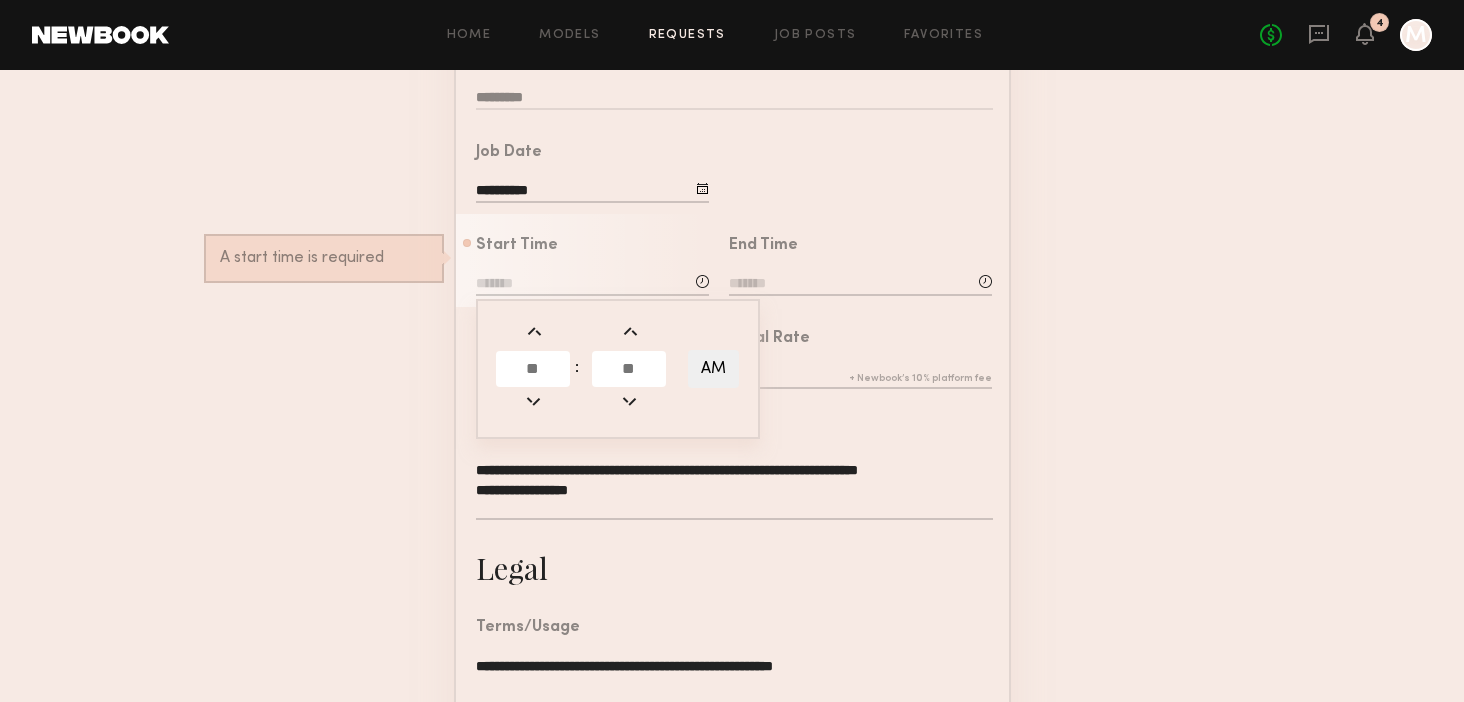 click 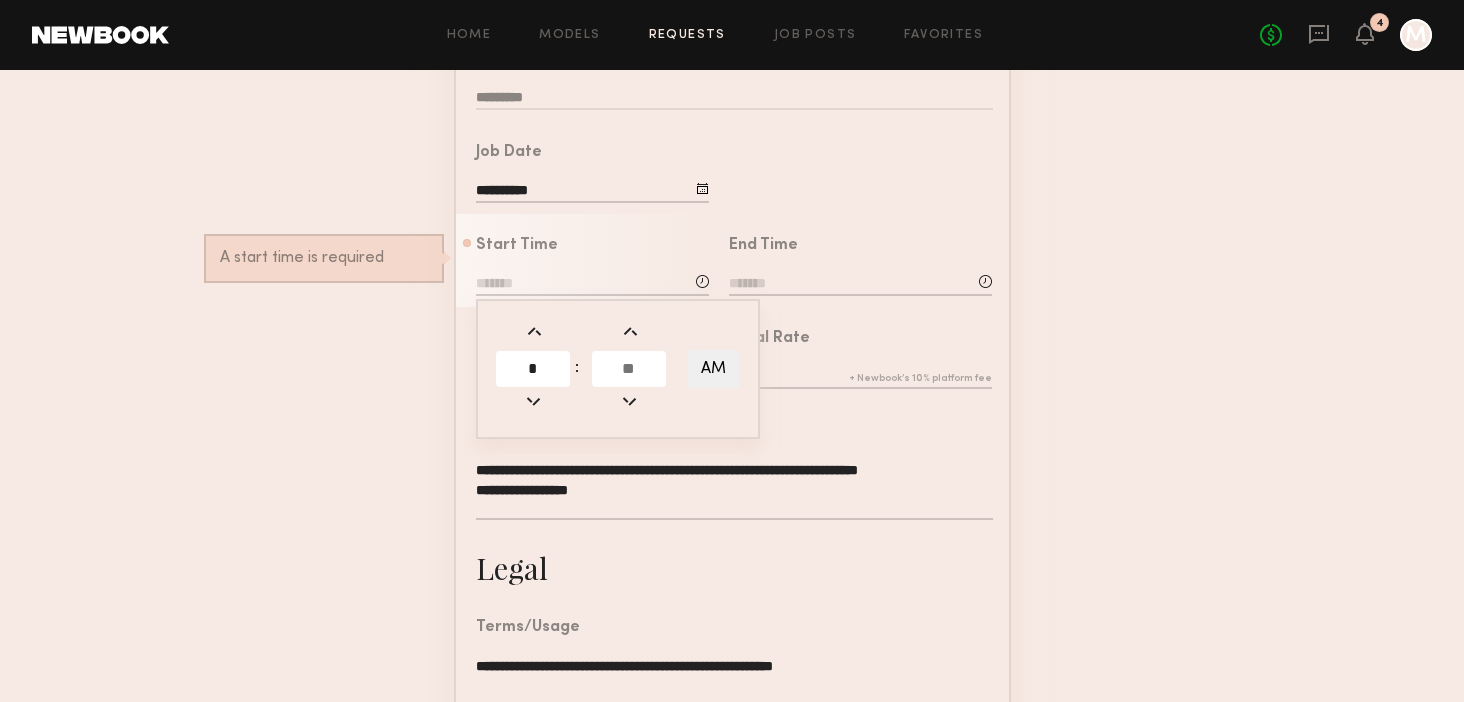 type on "*" 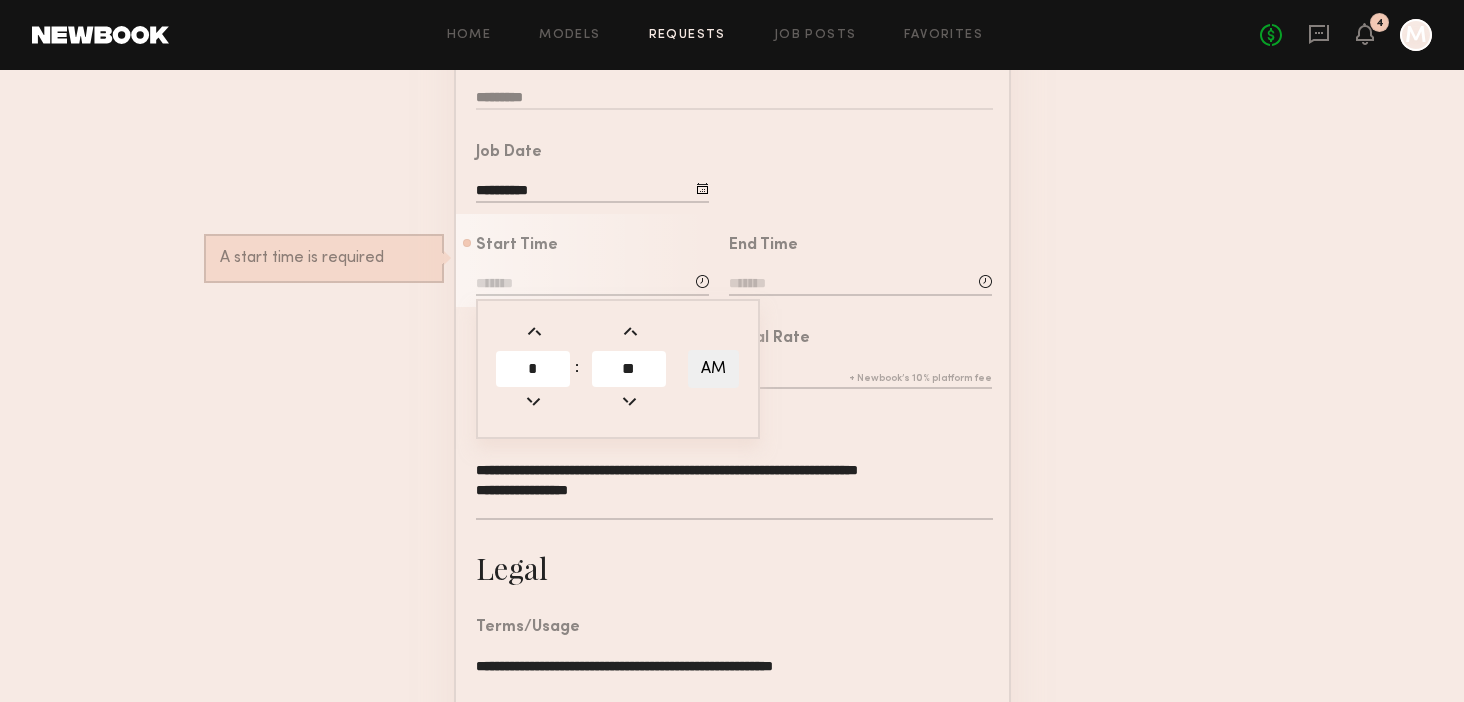 type on "**" 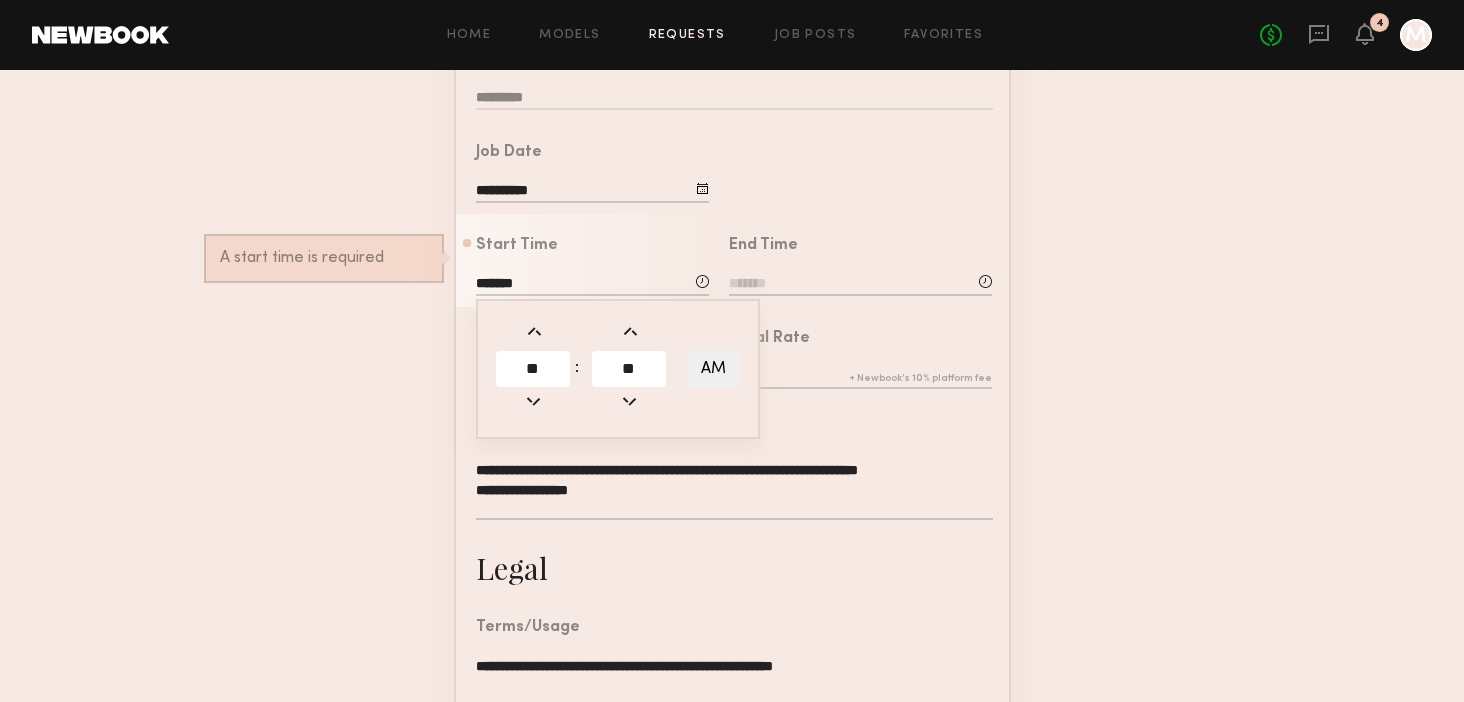 click 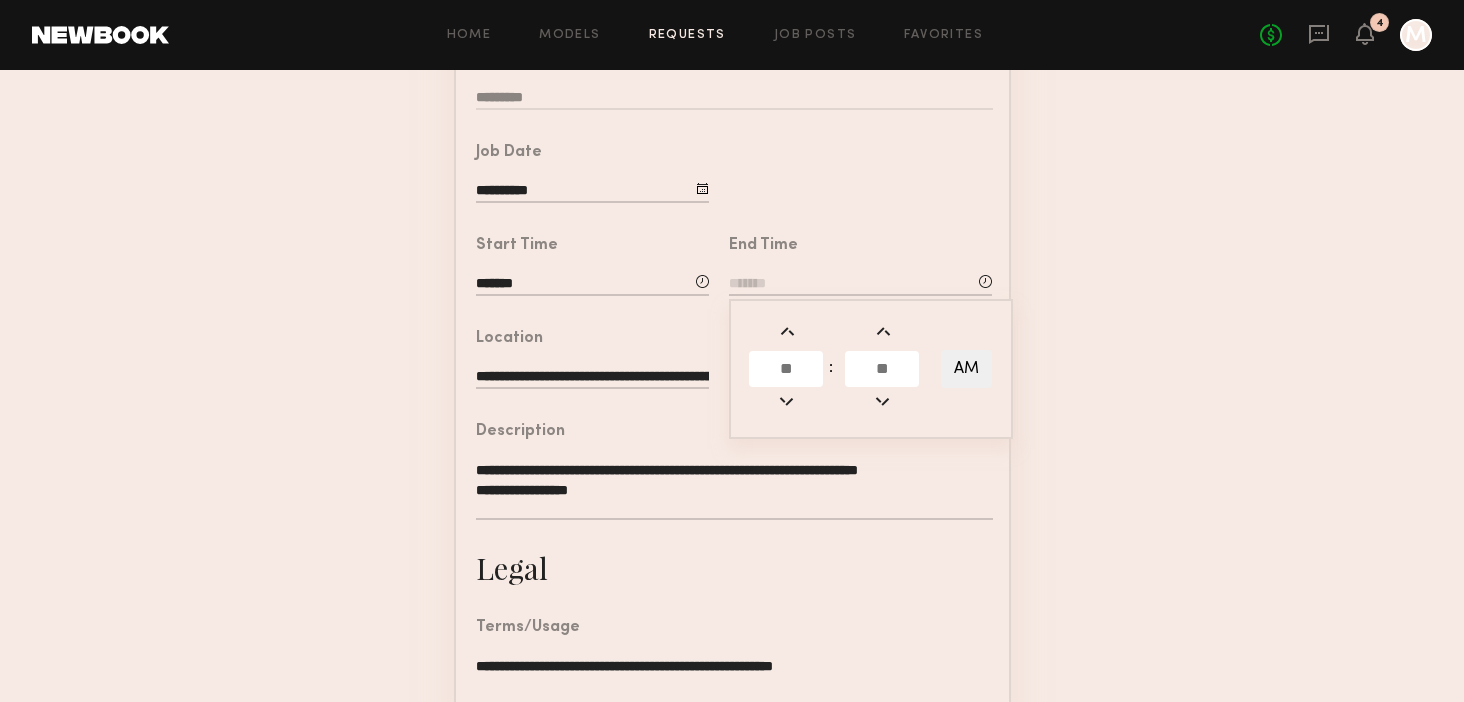 click 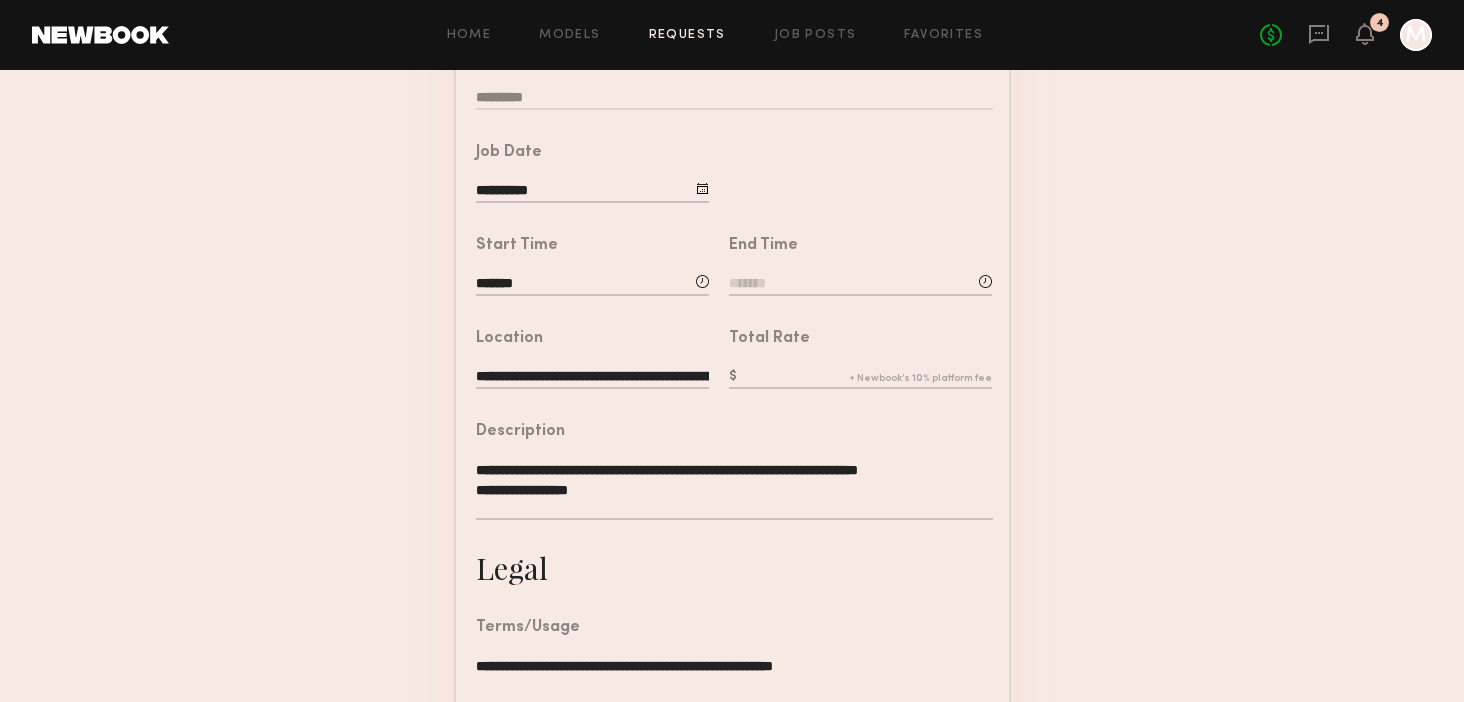 click 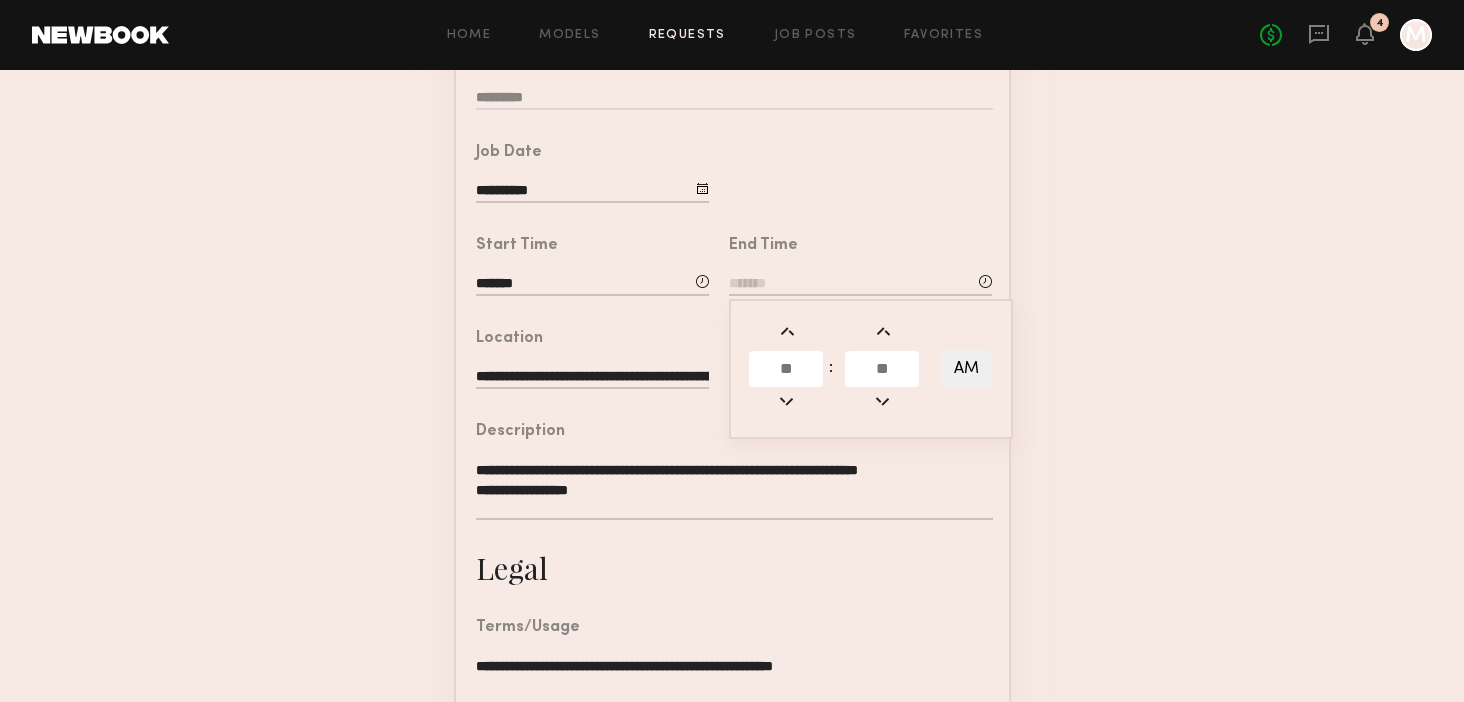 click 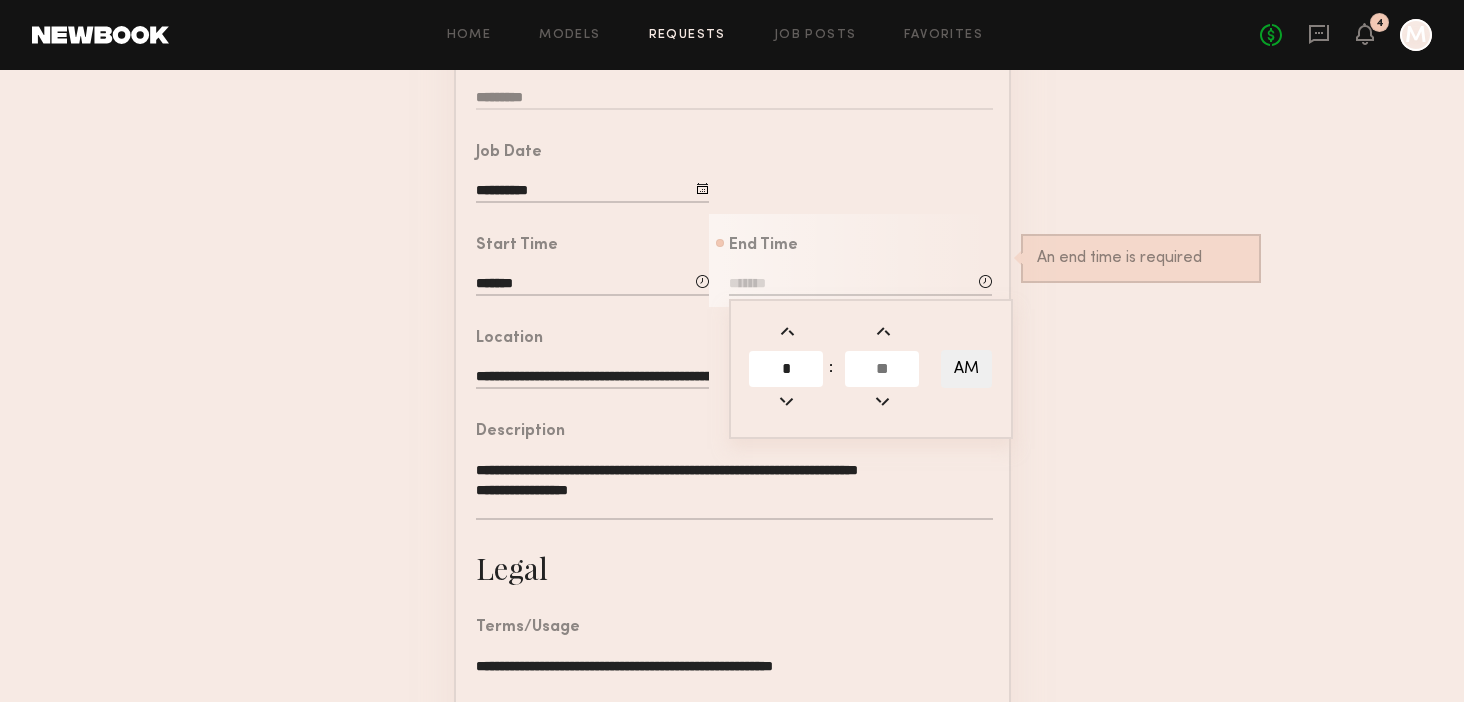 type on "*" 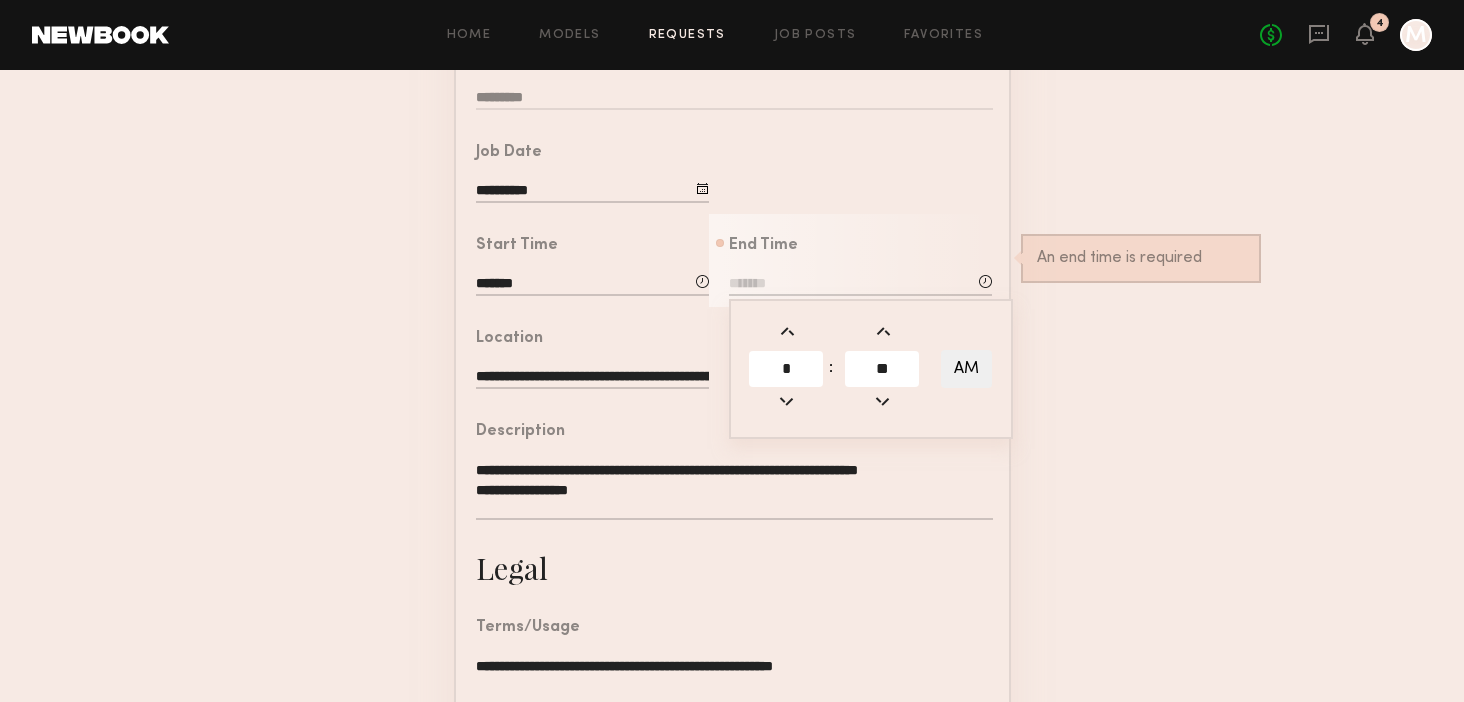 type on "**" 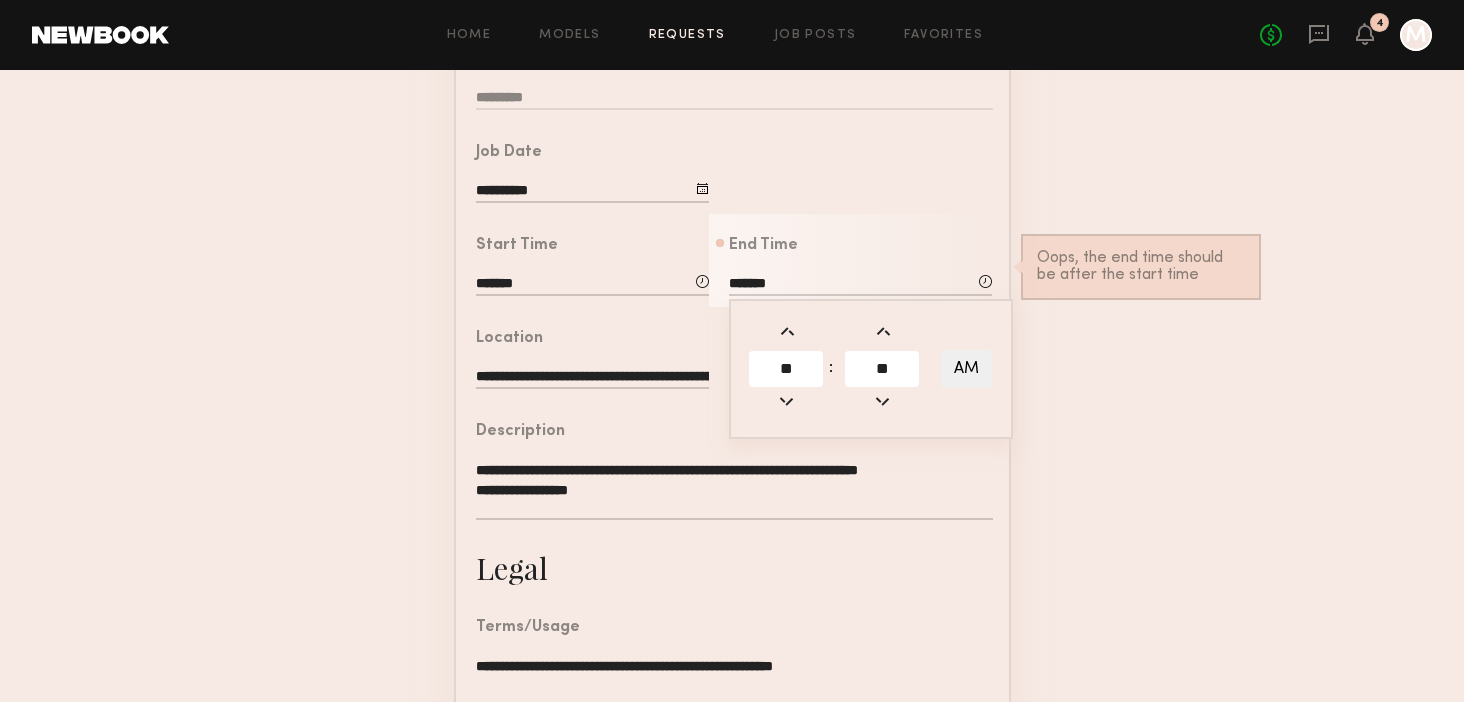 click on "AM" 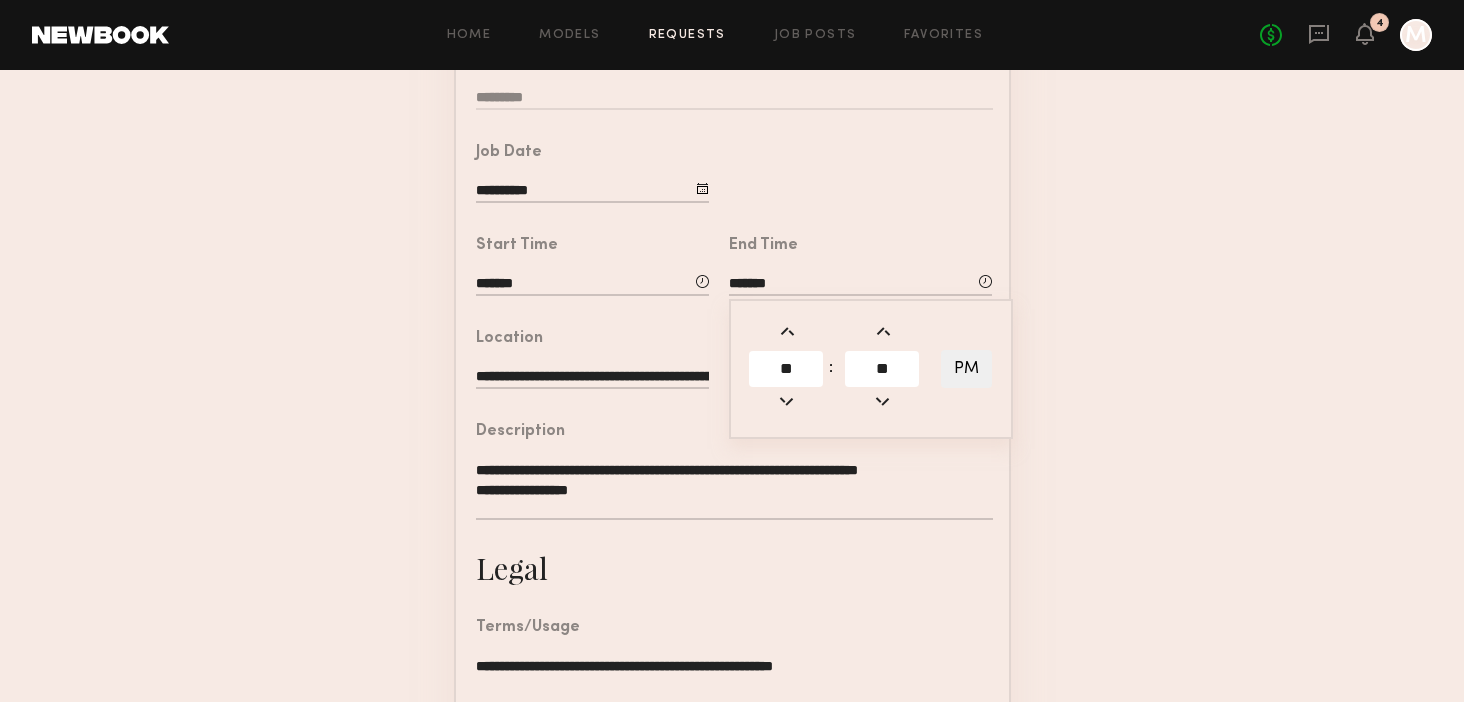 click on "**********" 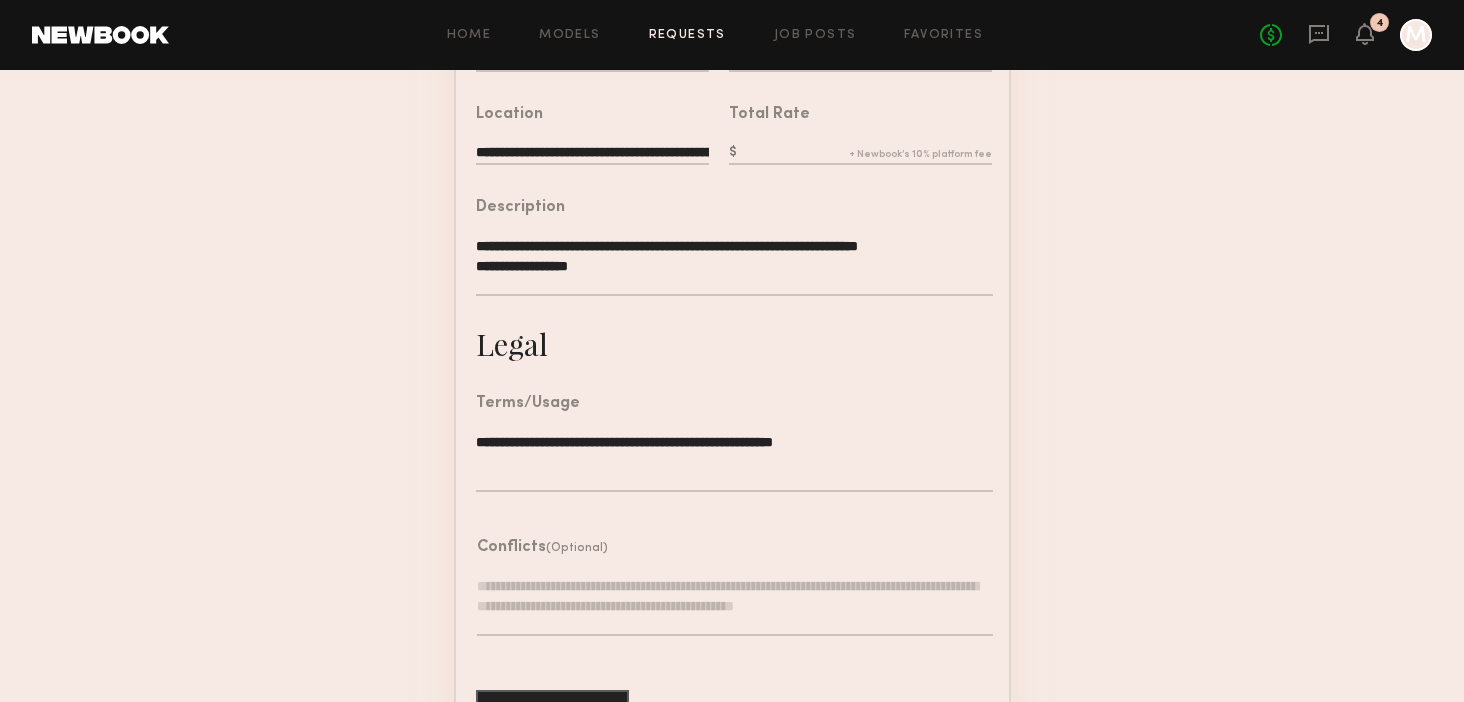 scroll, scrollTop: 614, scrollLeft: 0, axis: vertical 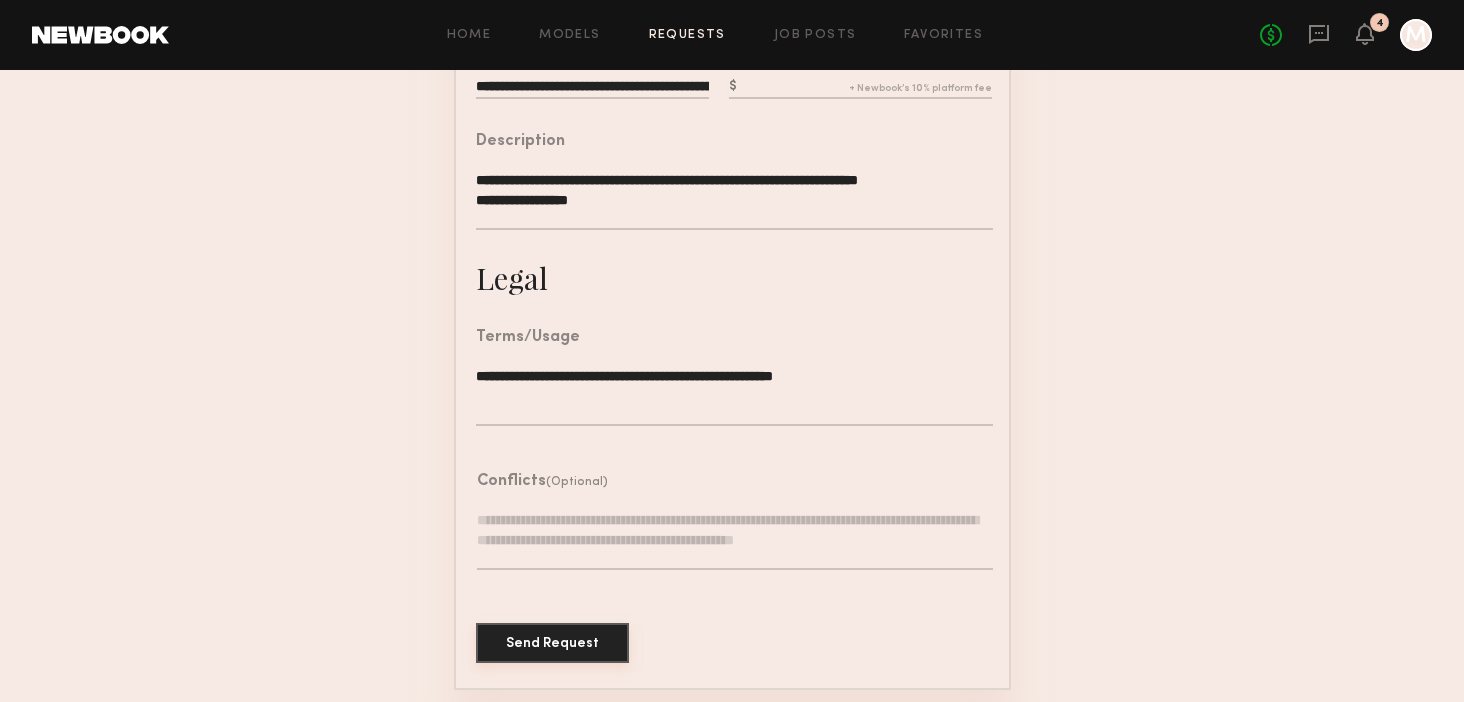click on "Send Request" 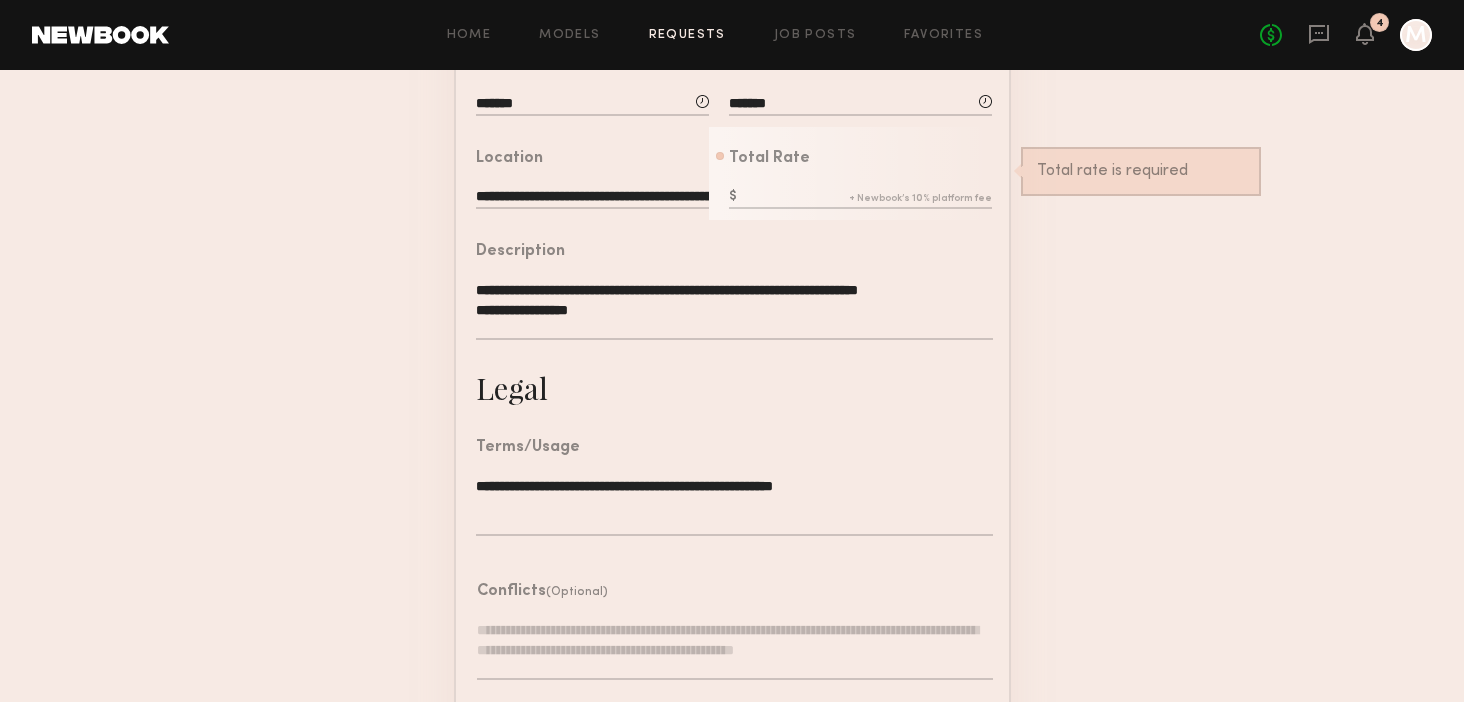 scroll, scrollTop: 496, scrollLeft: 0, axis: vertical 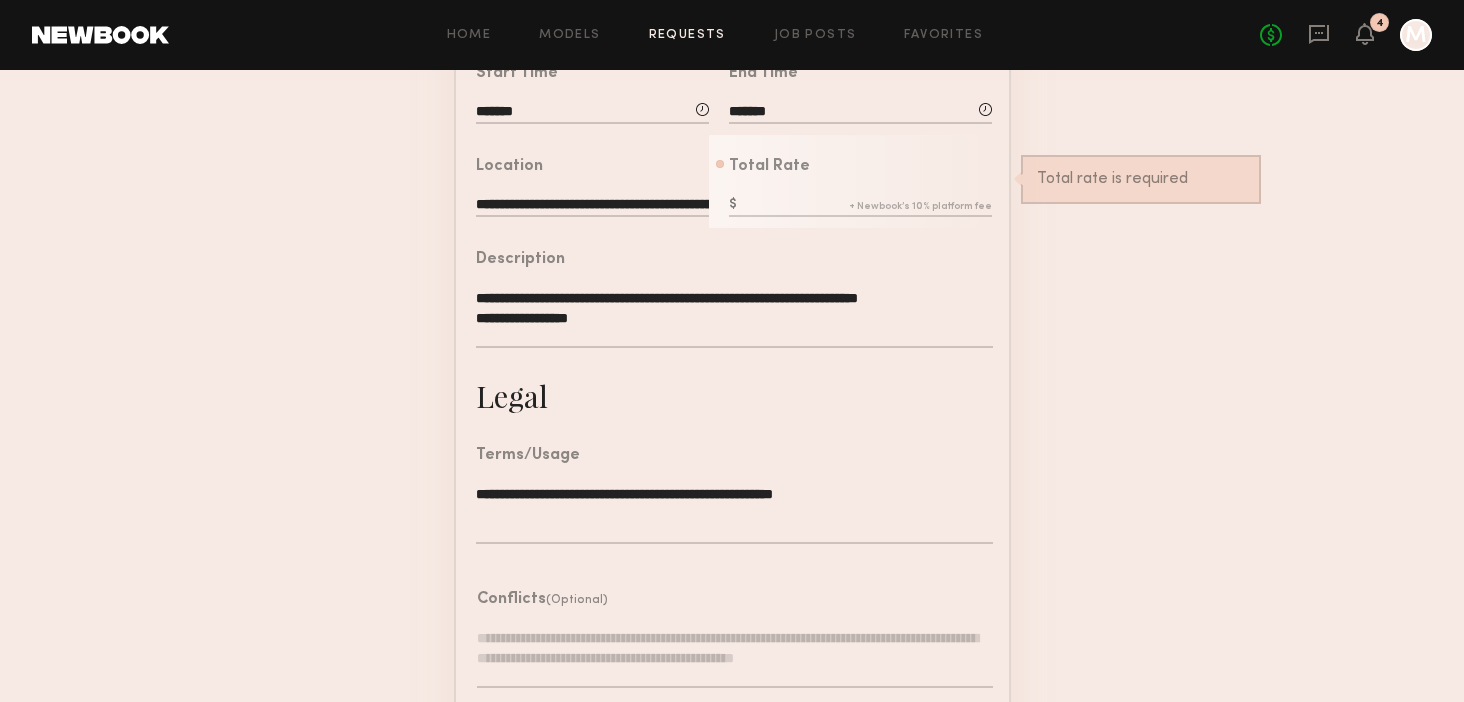 click 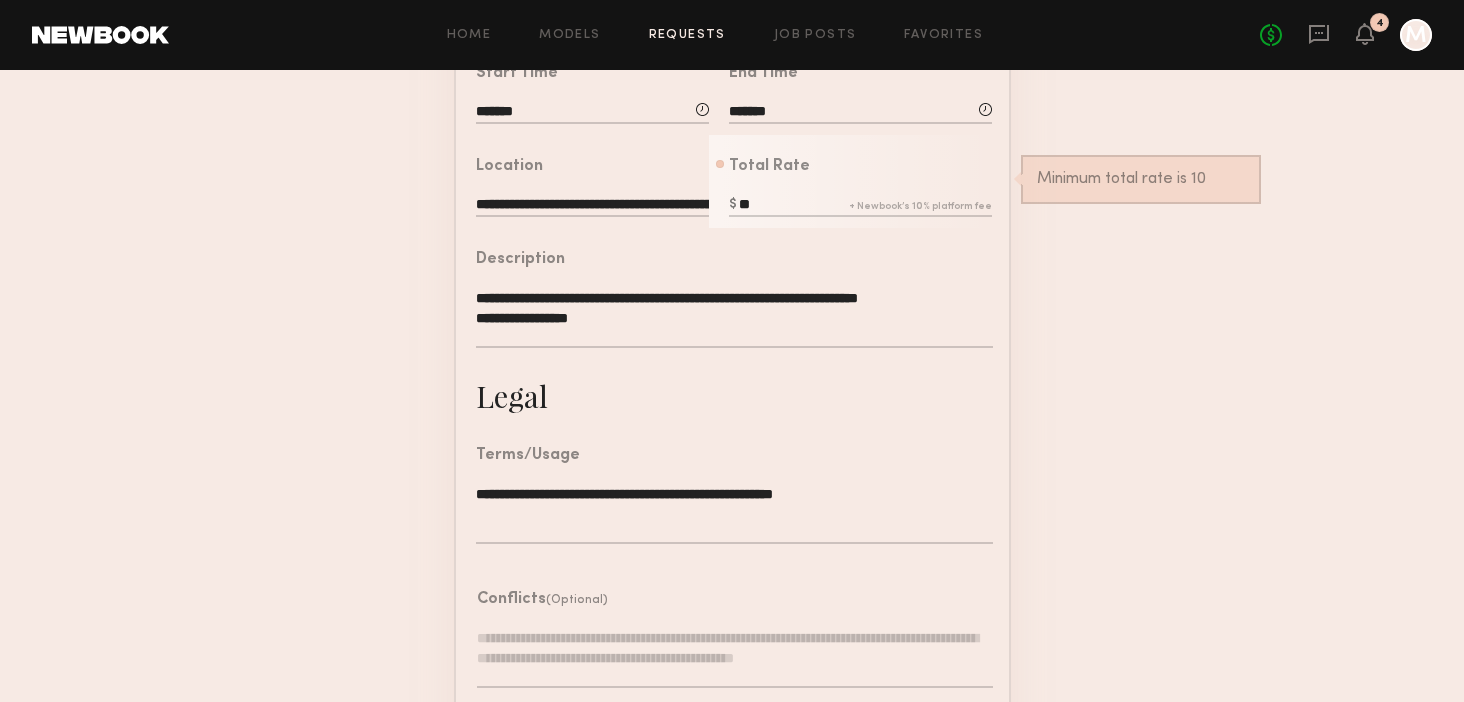 type on "*" 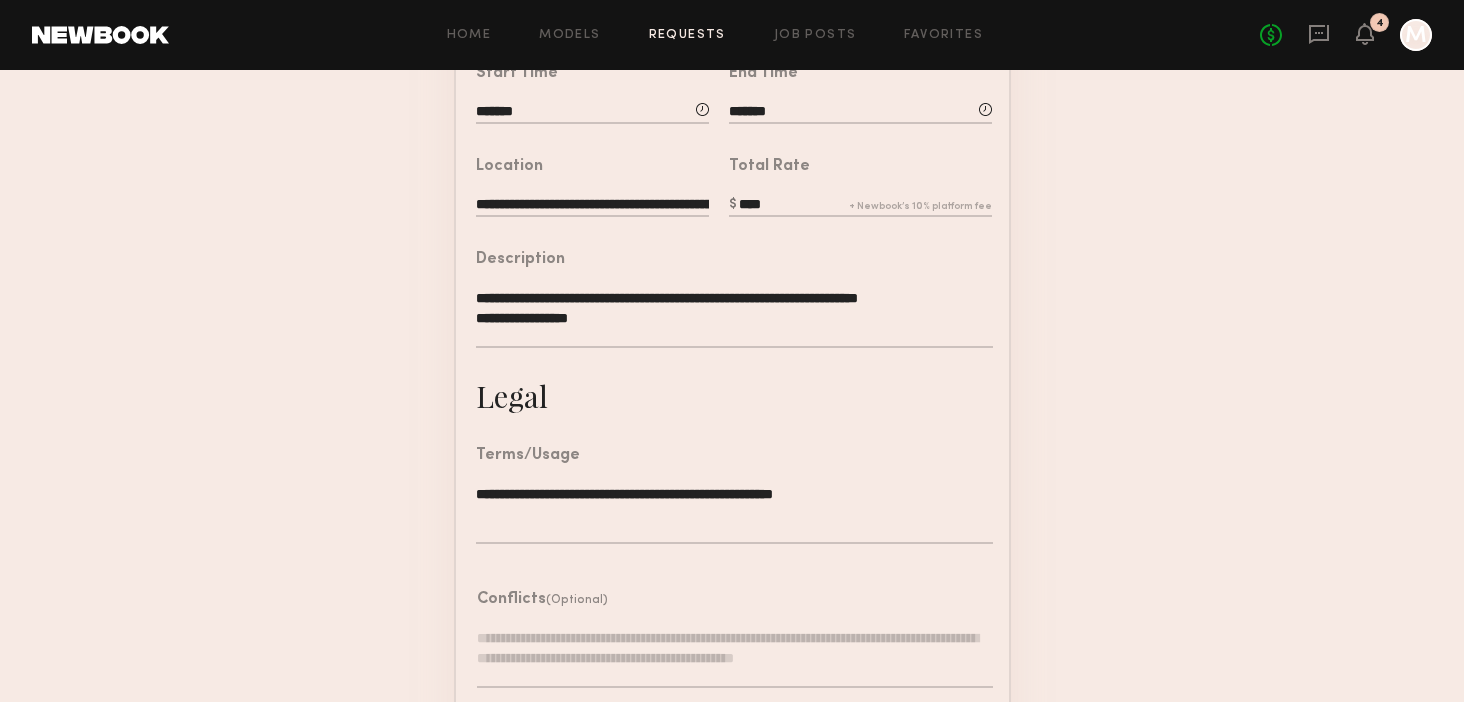 type on "****" 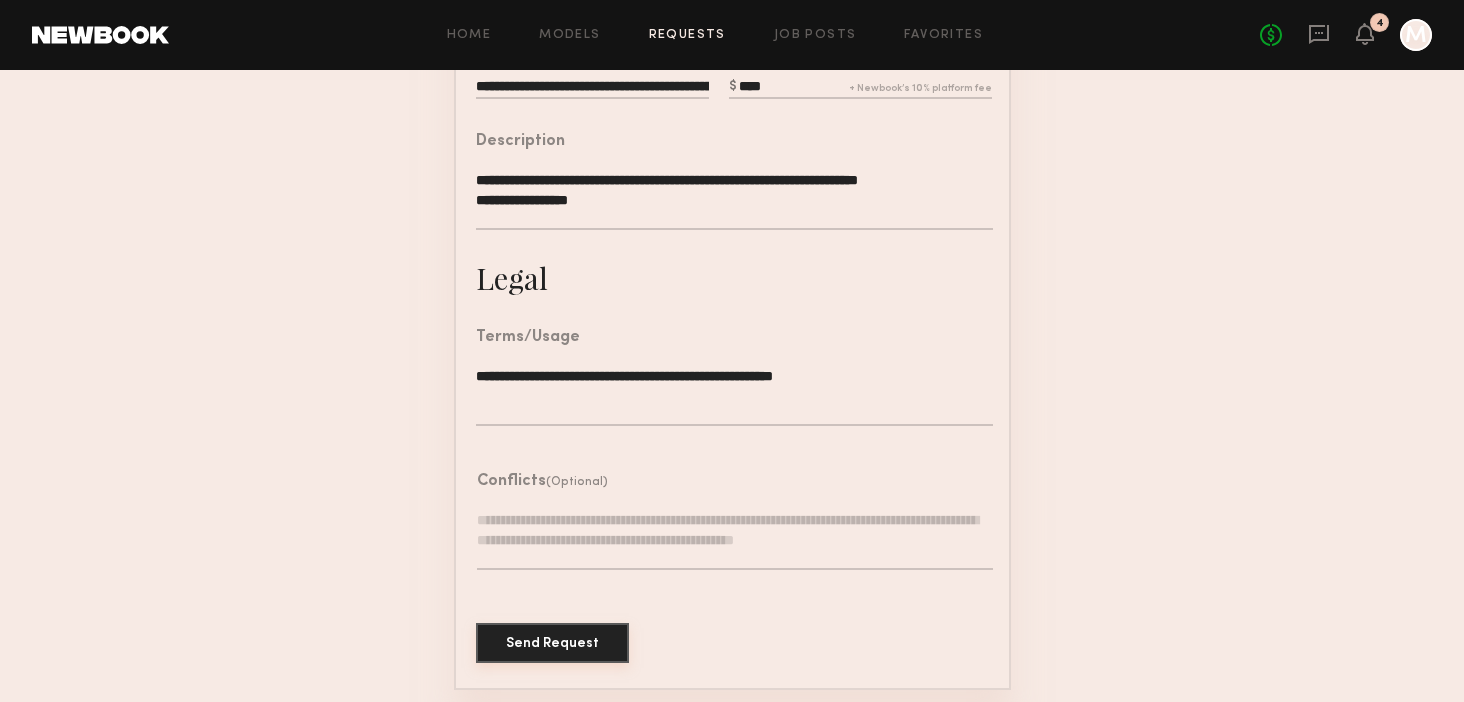 click on "Send Request" 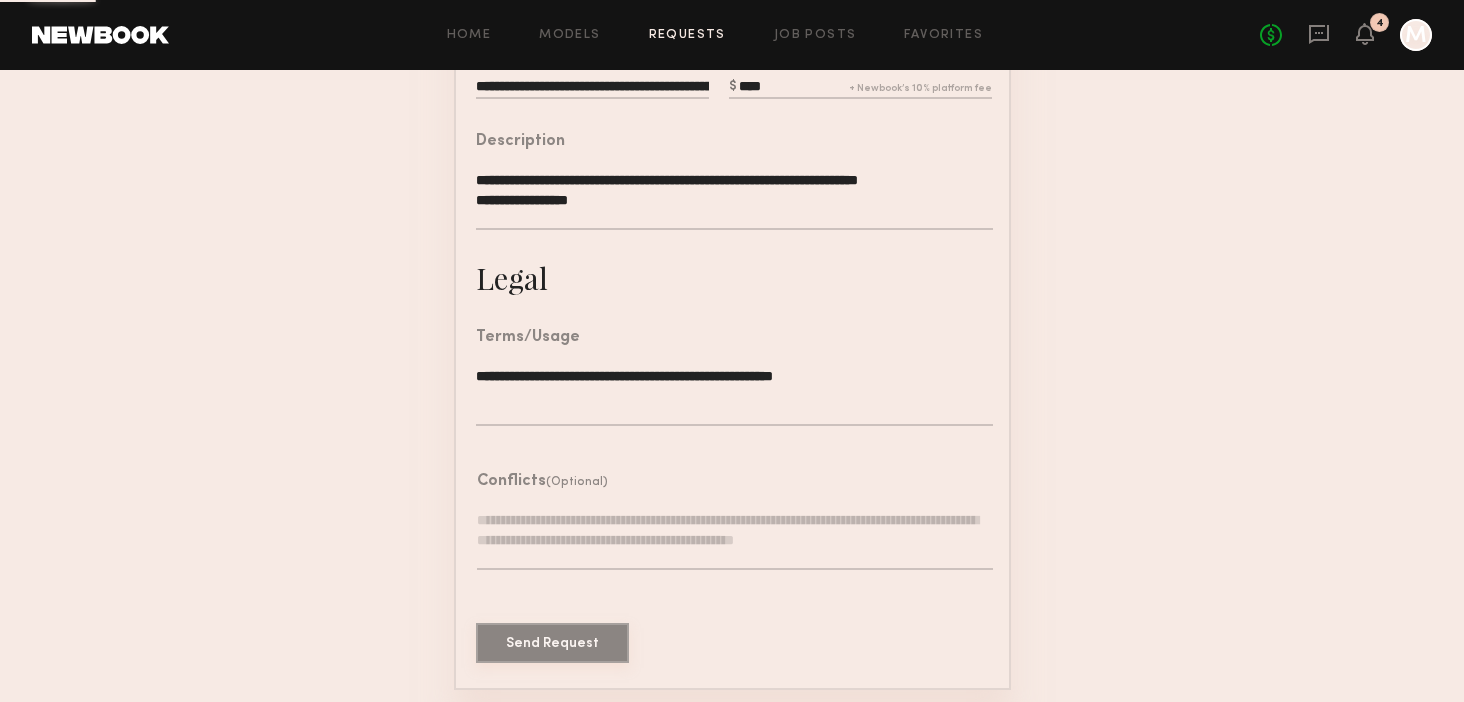 scroll, scrollTop: 0, scrollLeft: 0, axis: both 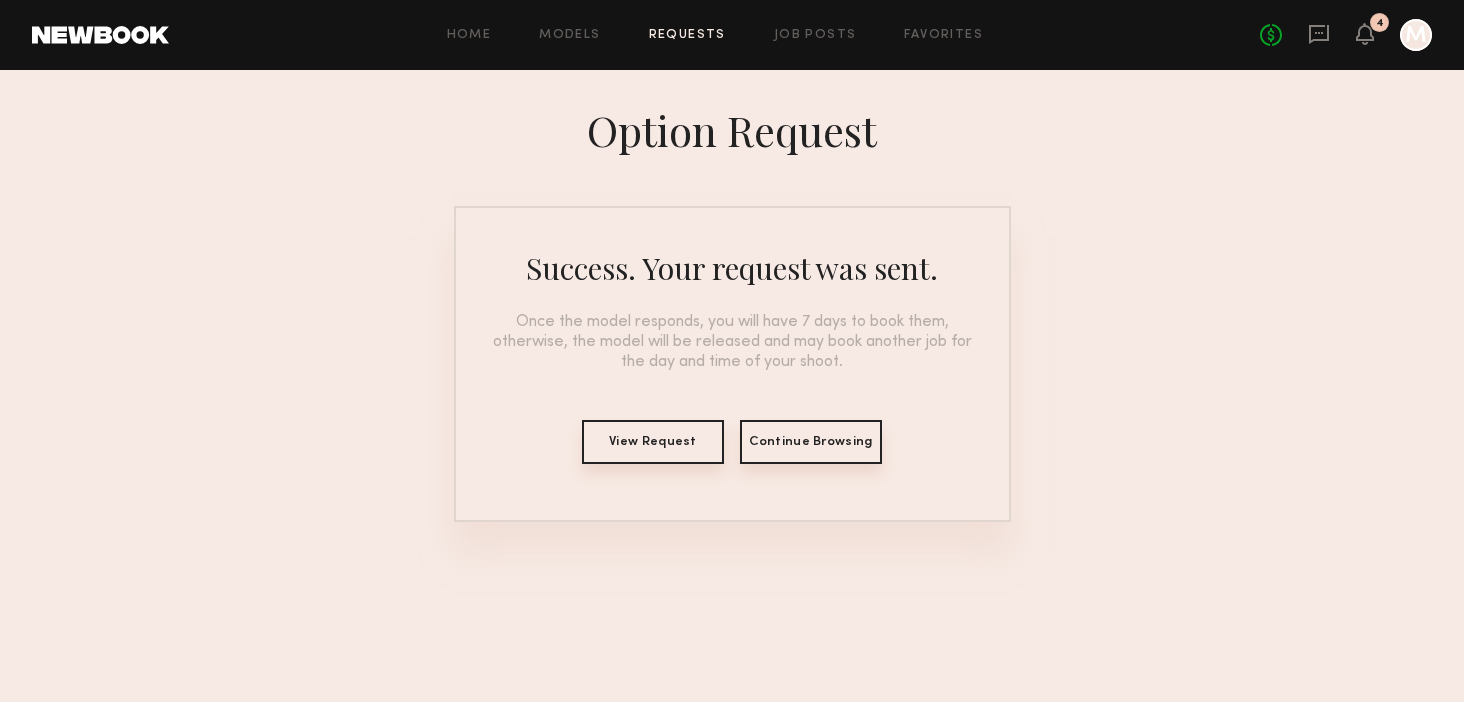 click on "Continue Browsing" 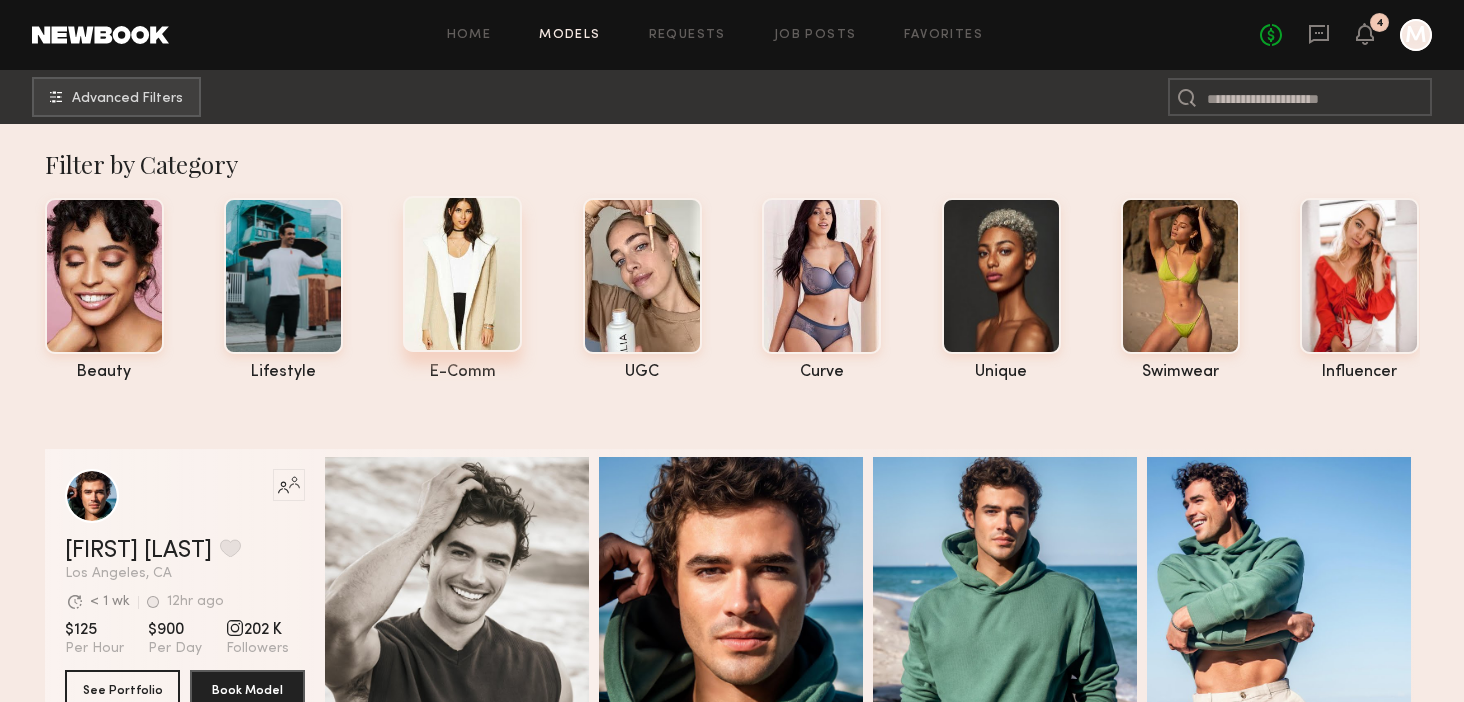 click 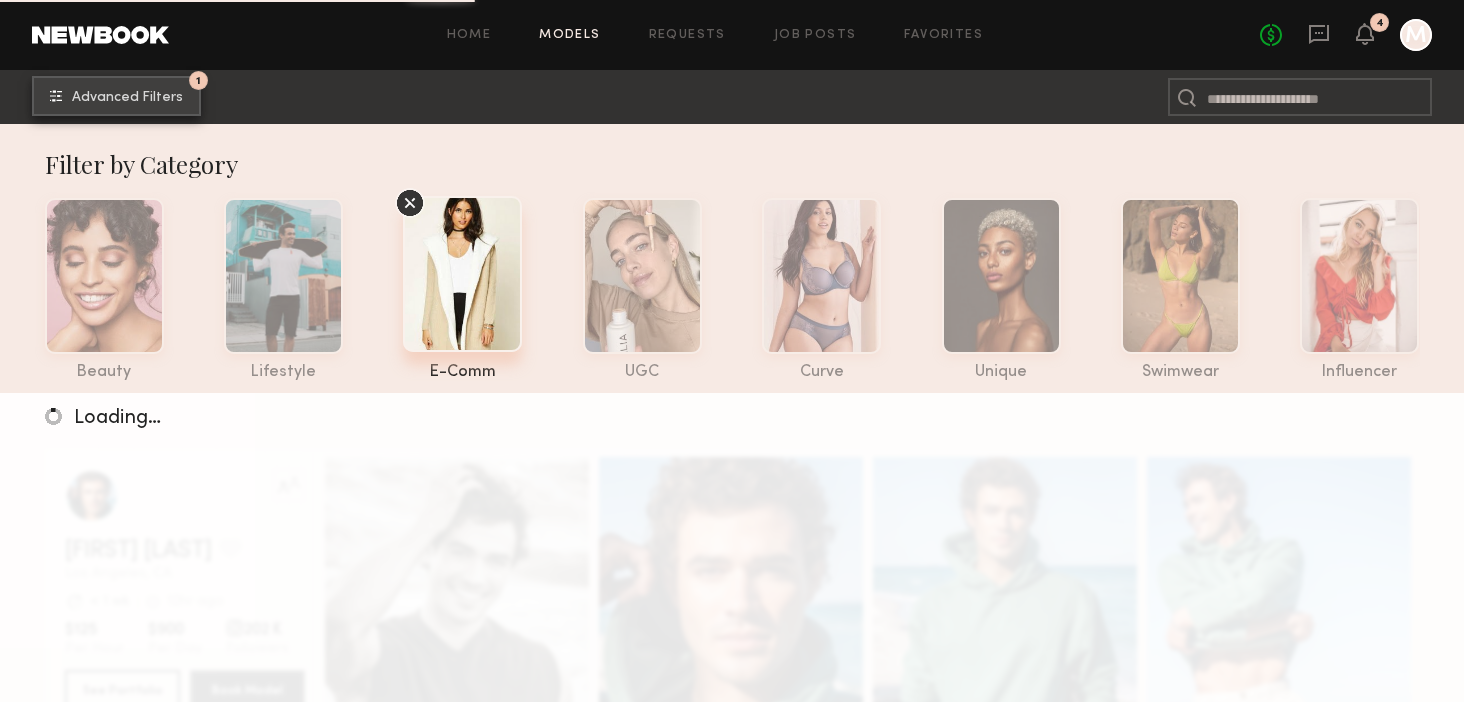 click on "Advanced Filters" 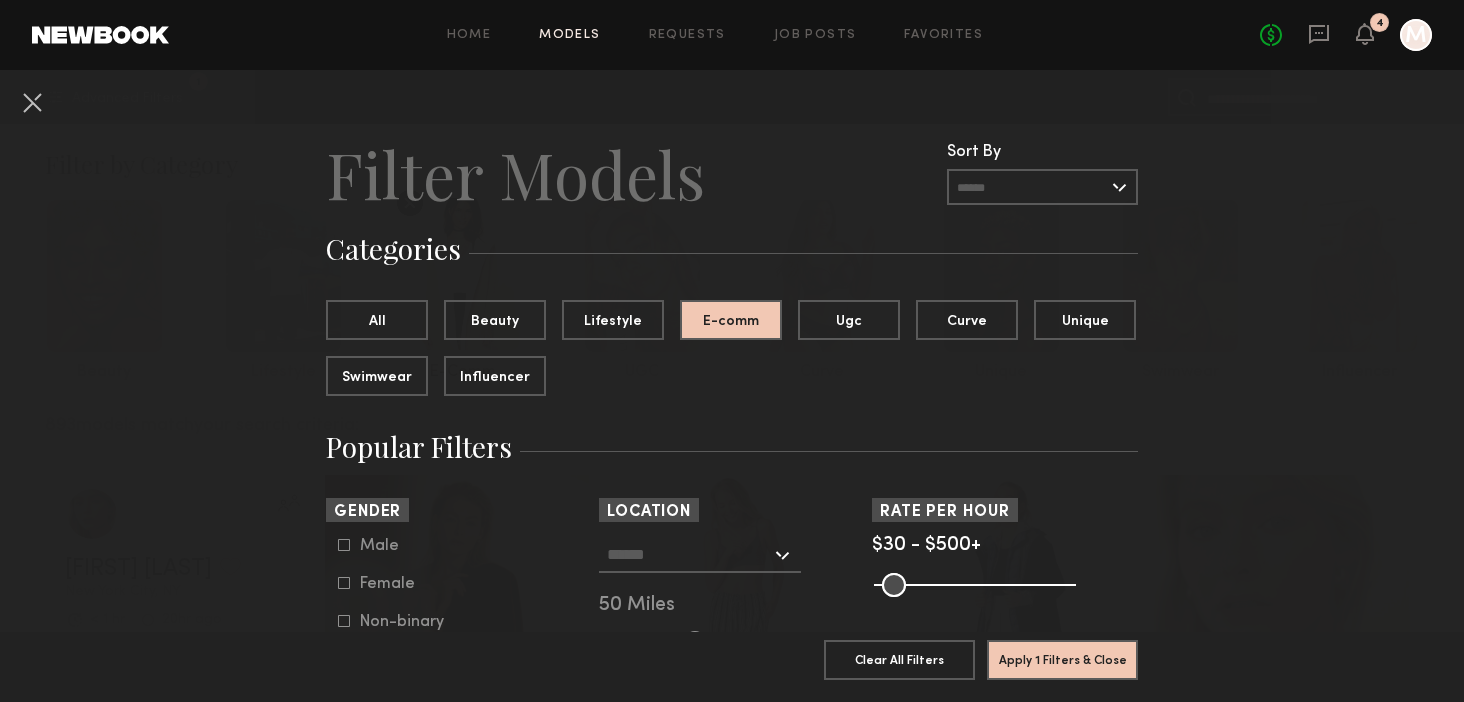 click on "All   Beauty   Lifestyle   E-comm   Ugc   Curve   Unique   Swimwear   Influencer" 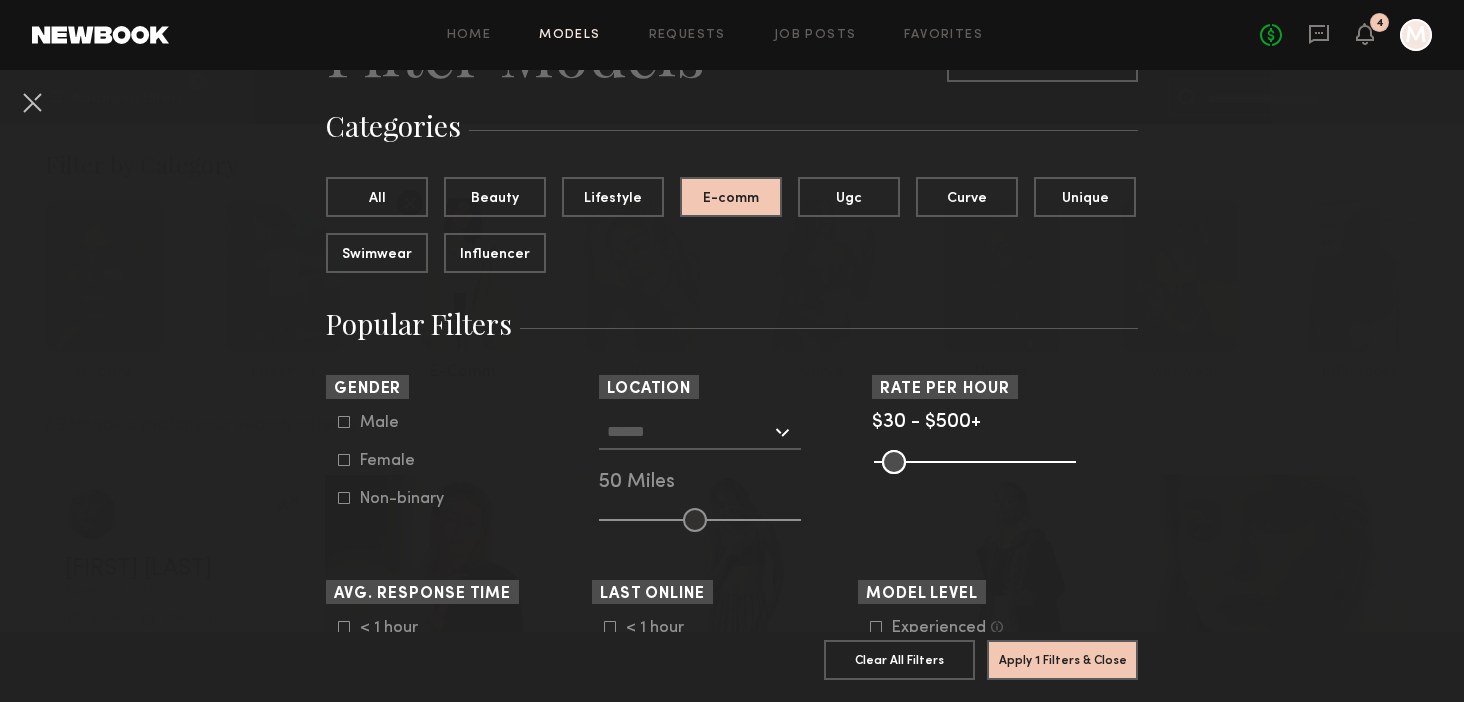 scroll, scrollTop: 133, scrollLeft: 0, axis: vertical 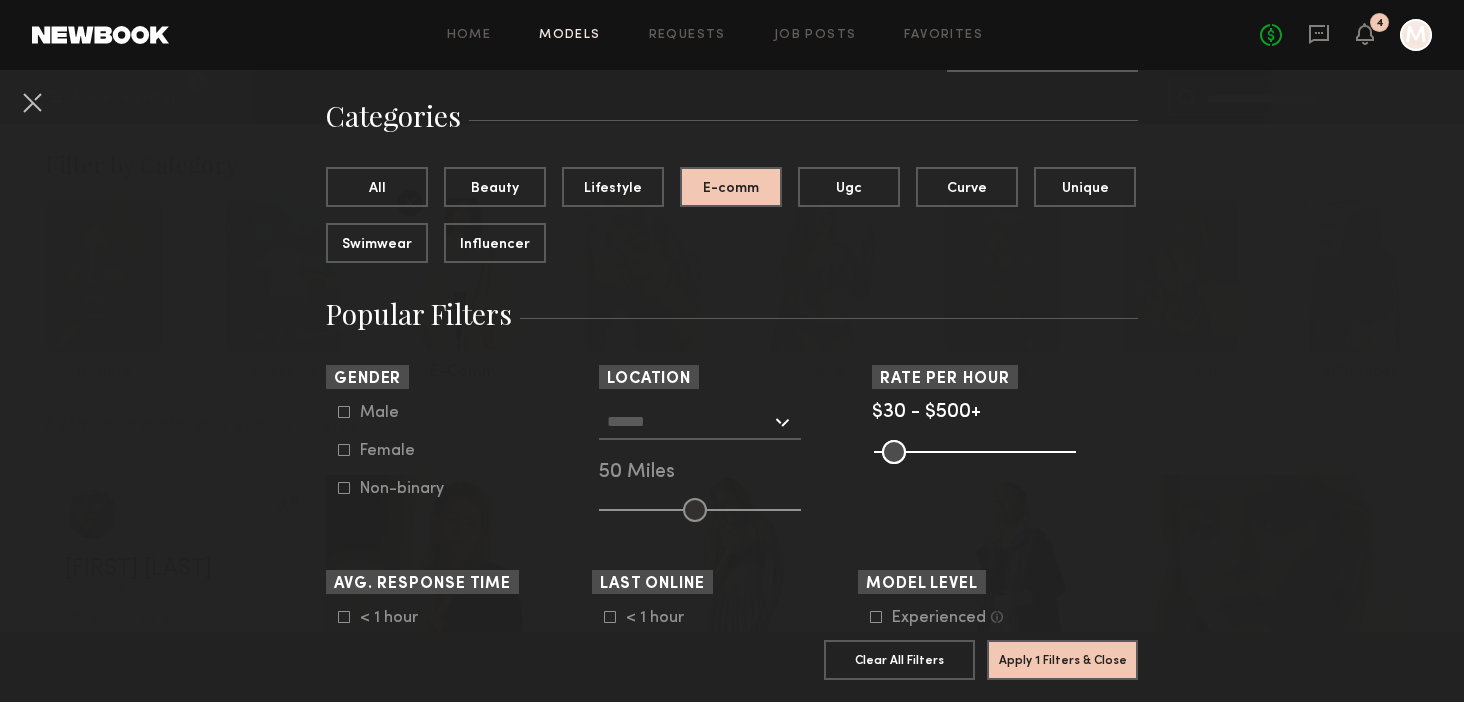 click 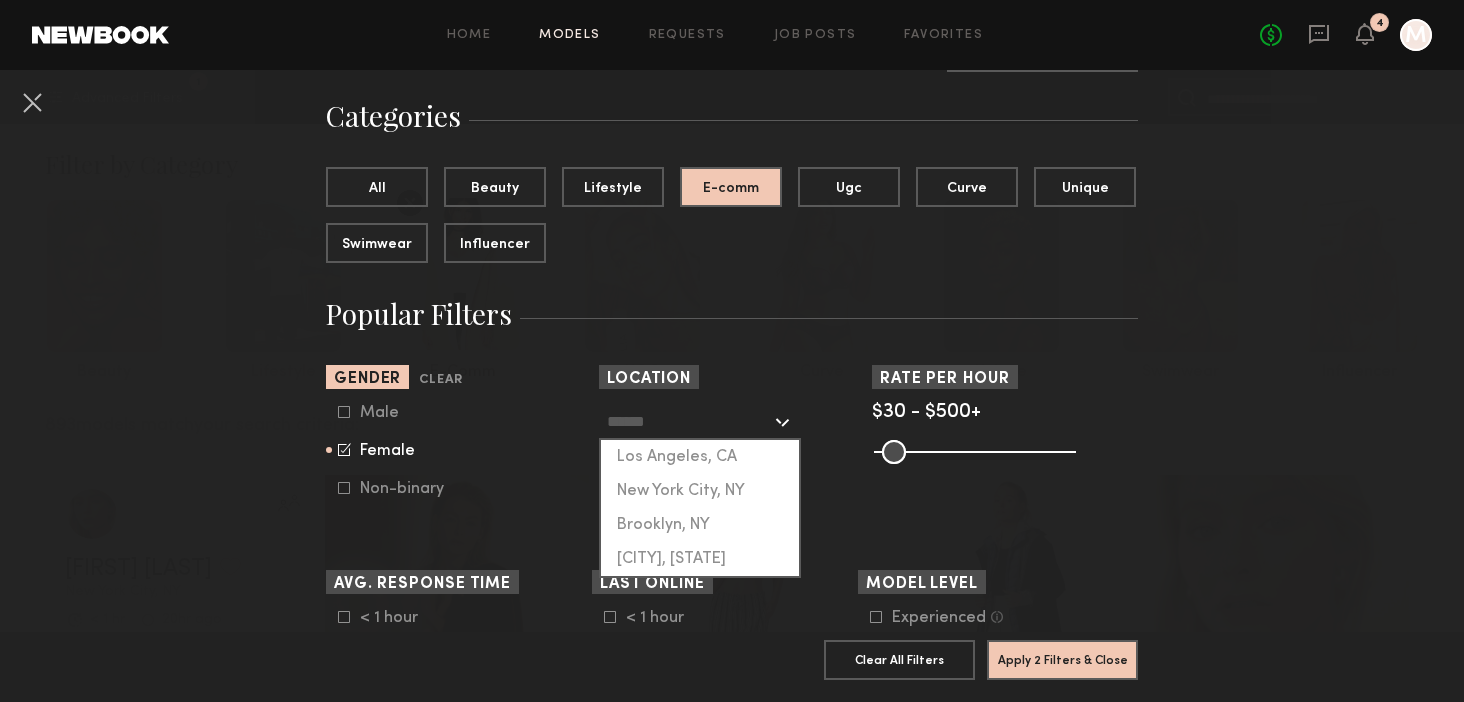 click 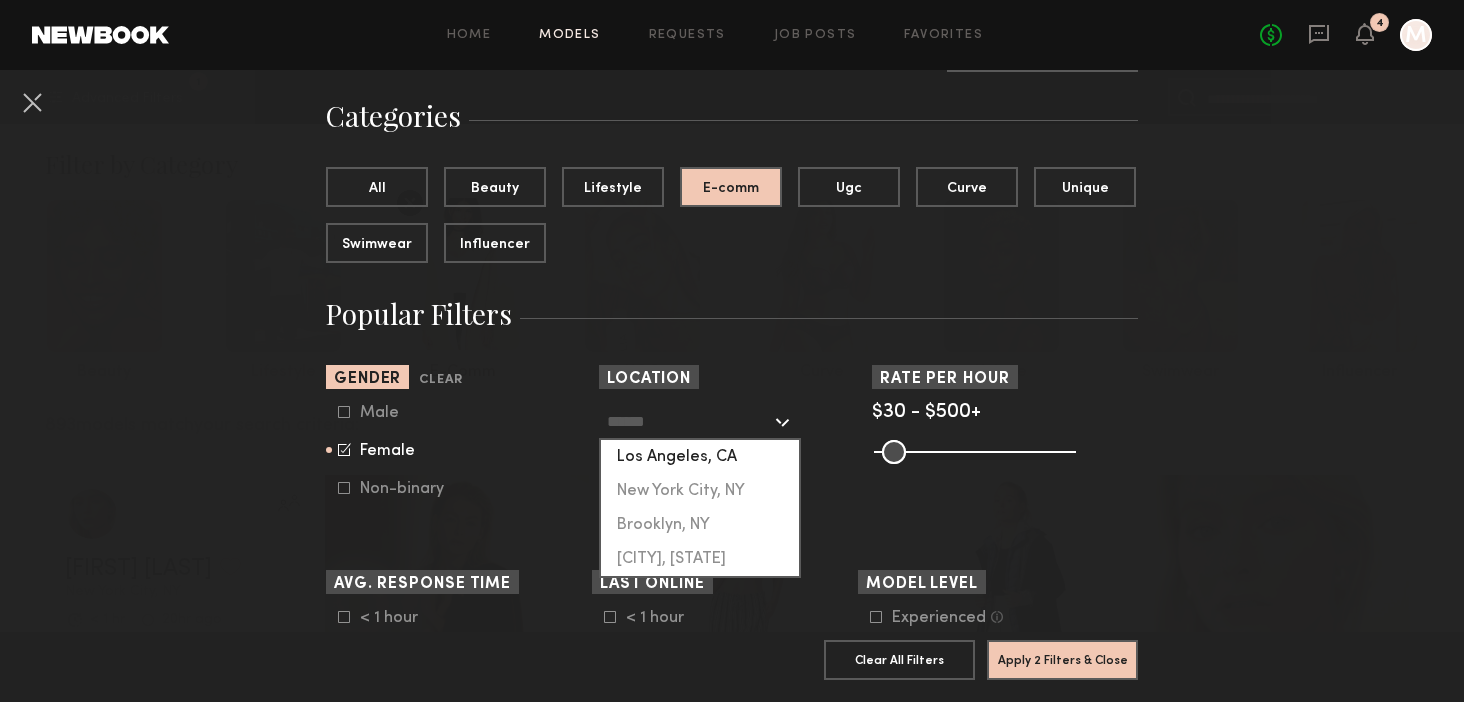 click on "Los Angeles, CA" 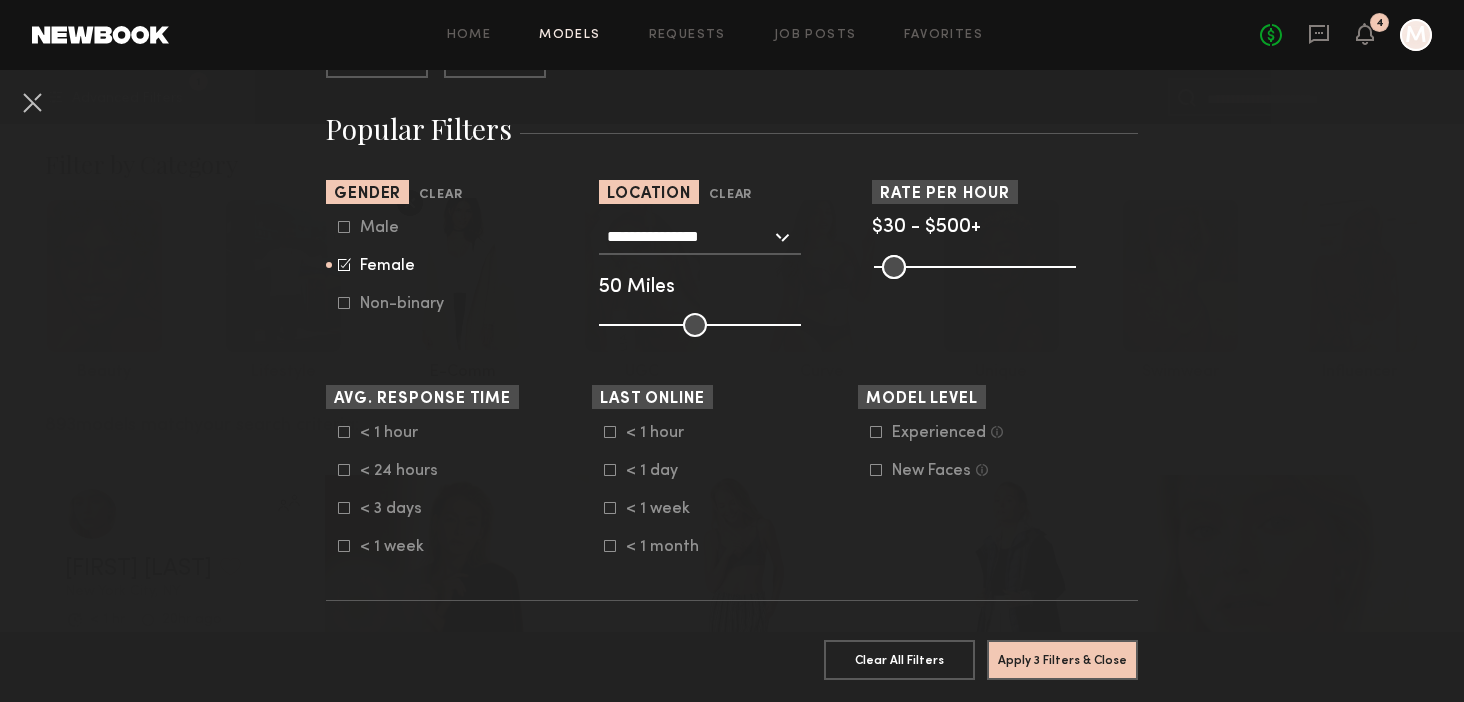 scroll, scrollTop: 324, scrollLeft: 0, axis: vertical 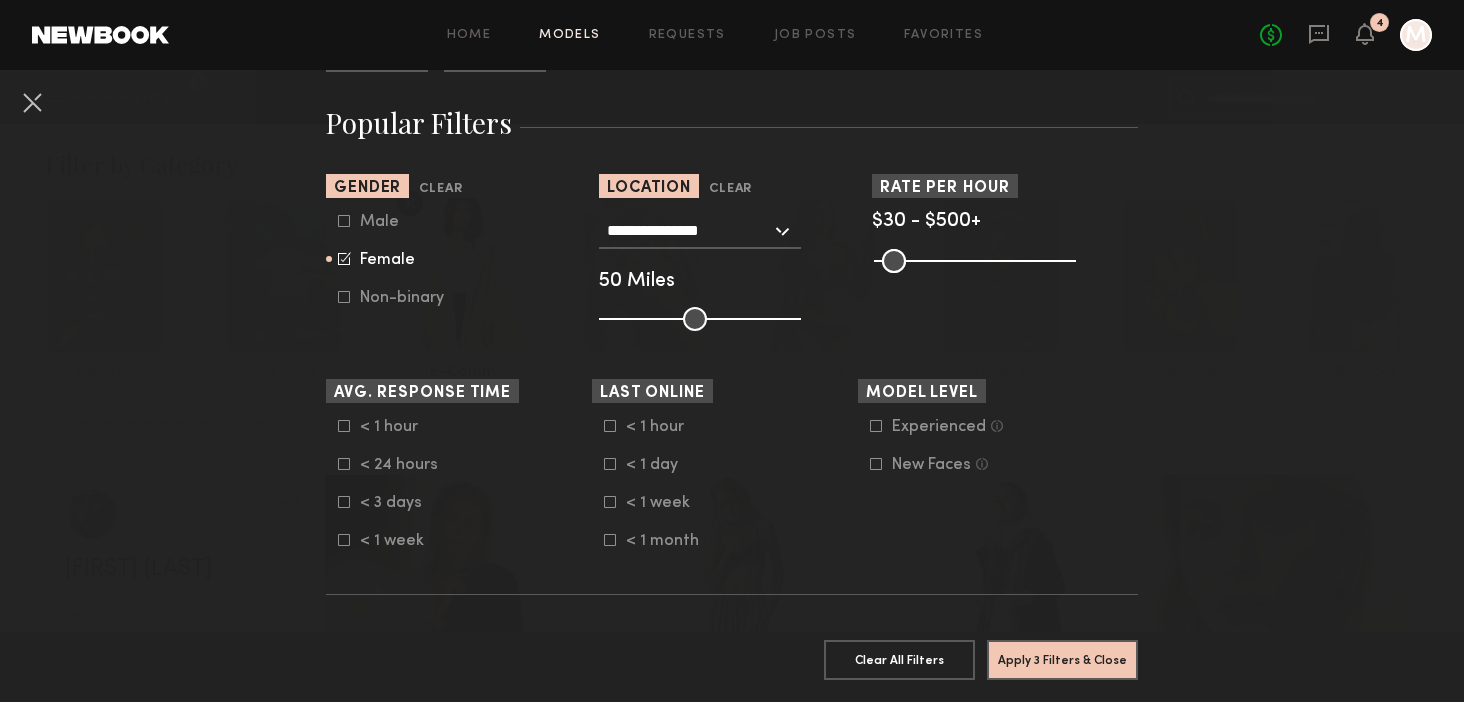 click 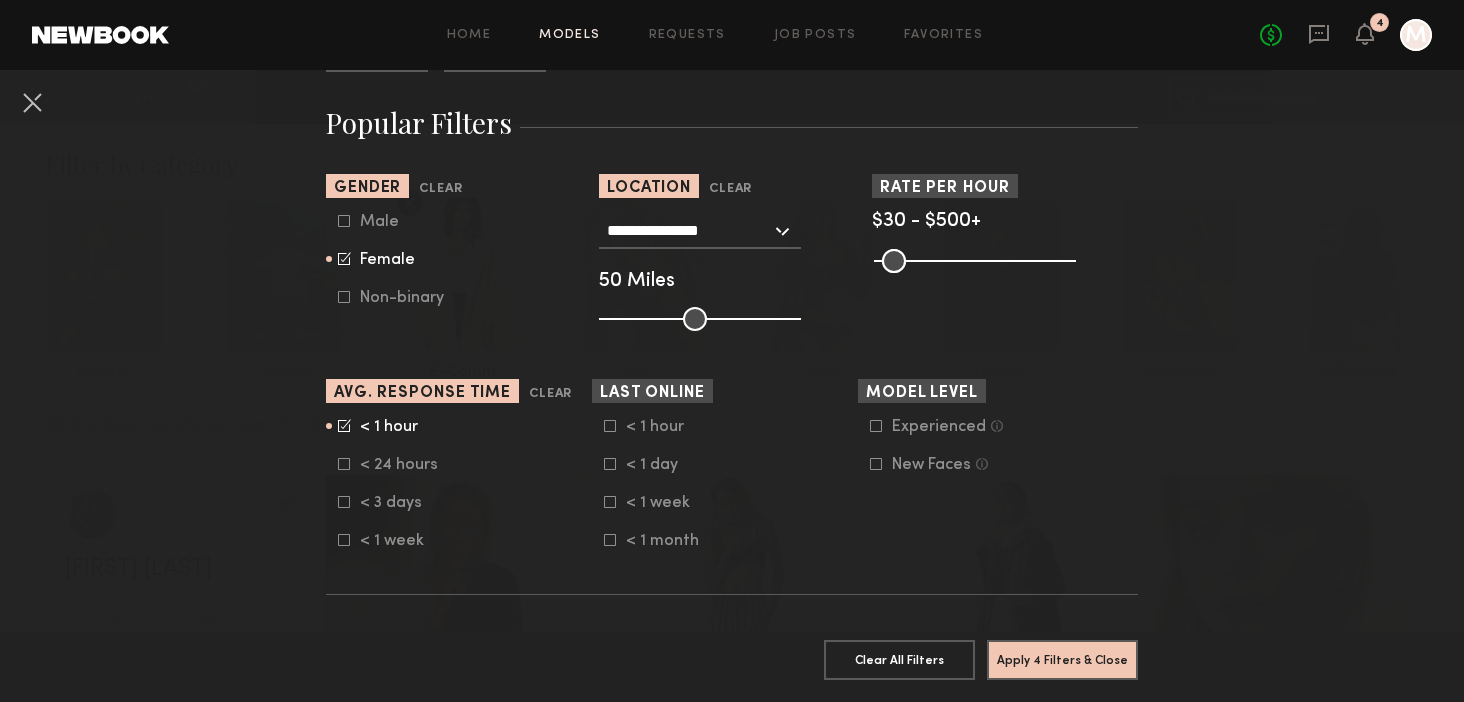 click 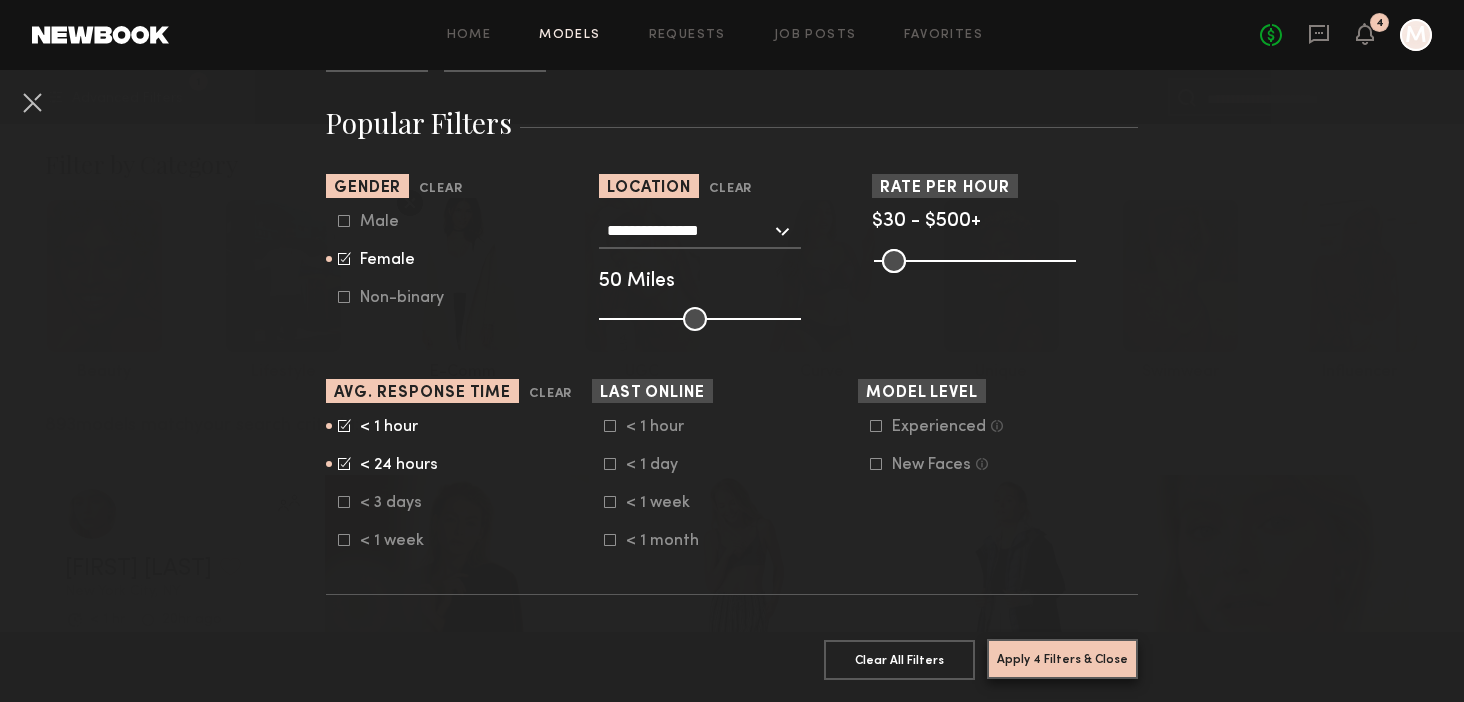 click on "Apply 4 Filters & Close" 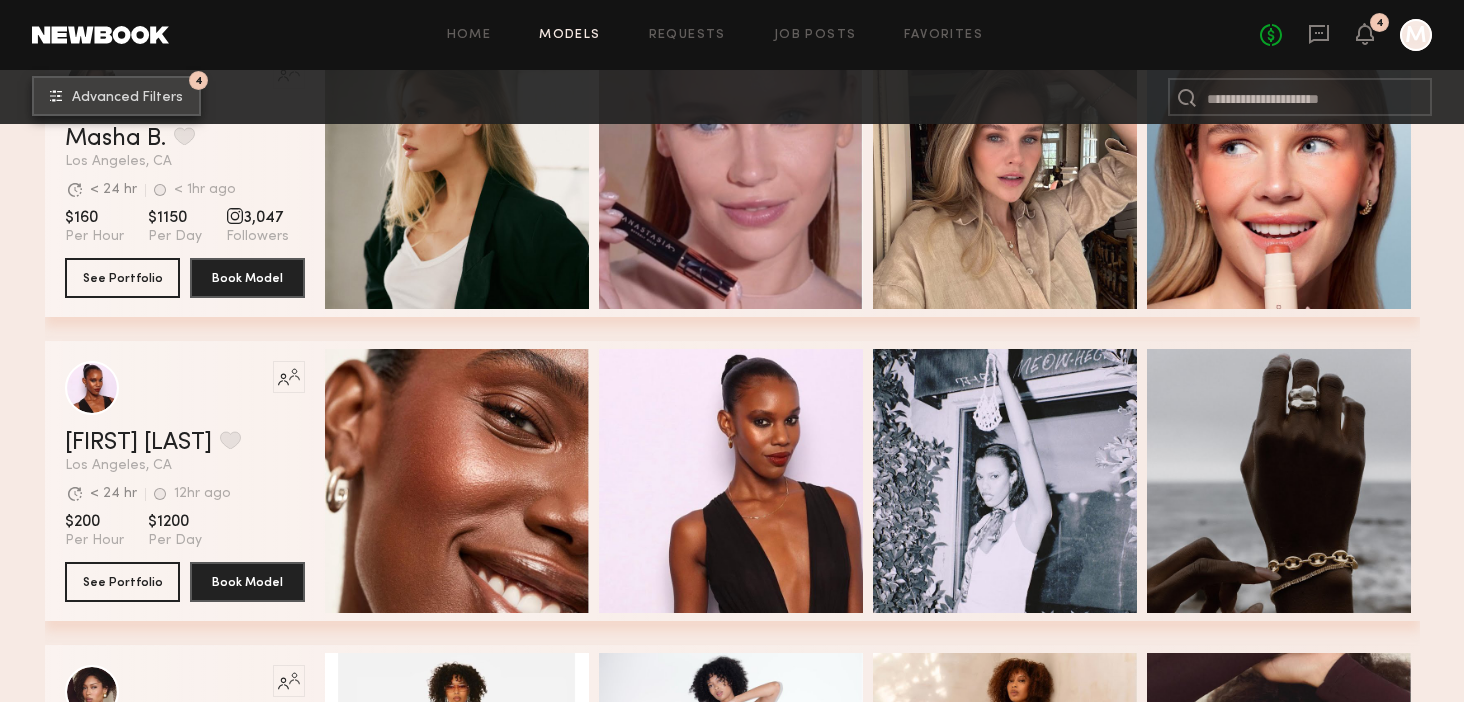 scroll, scrollTop: 3822, scrollLeft: 0, axis: vertical 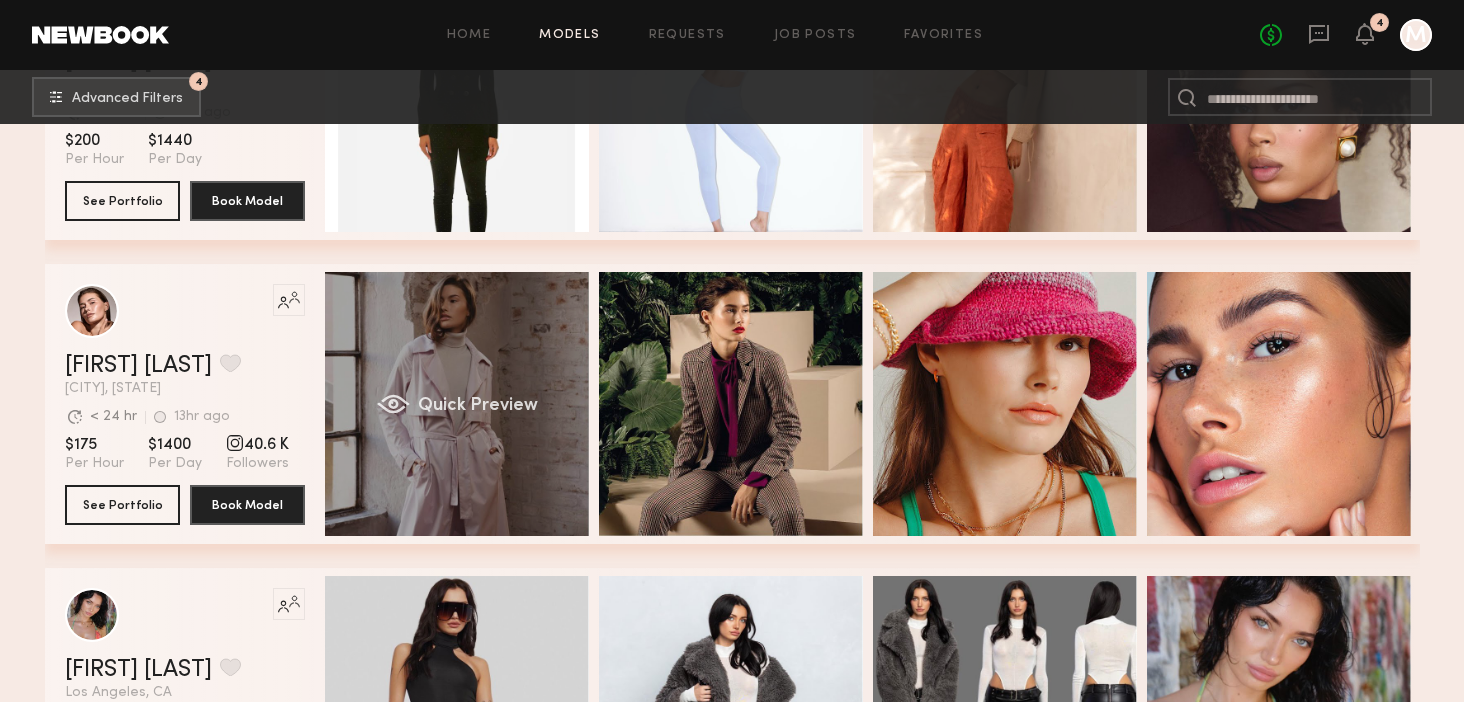 click on "Quick Preview" 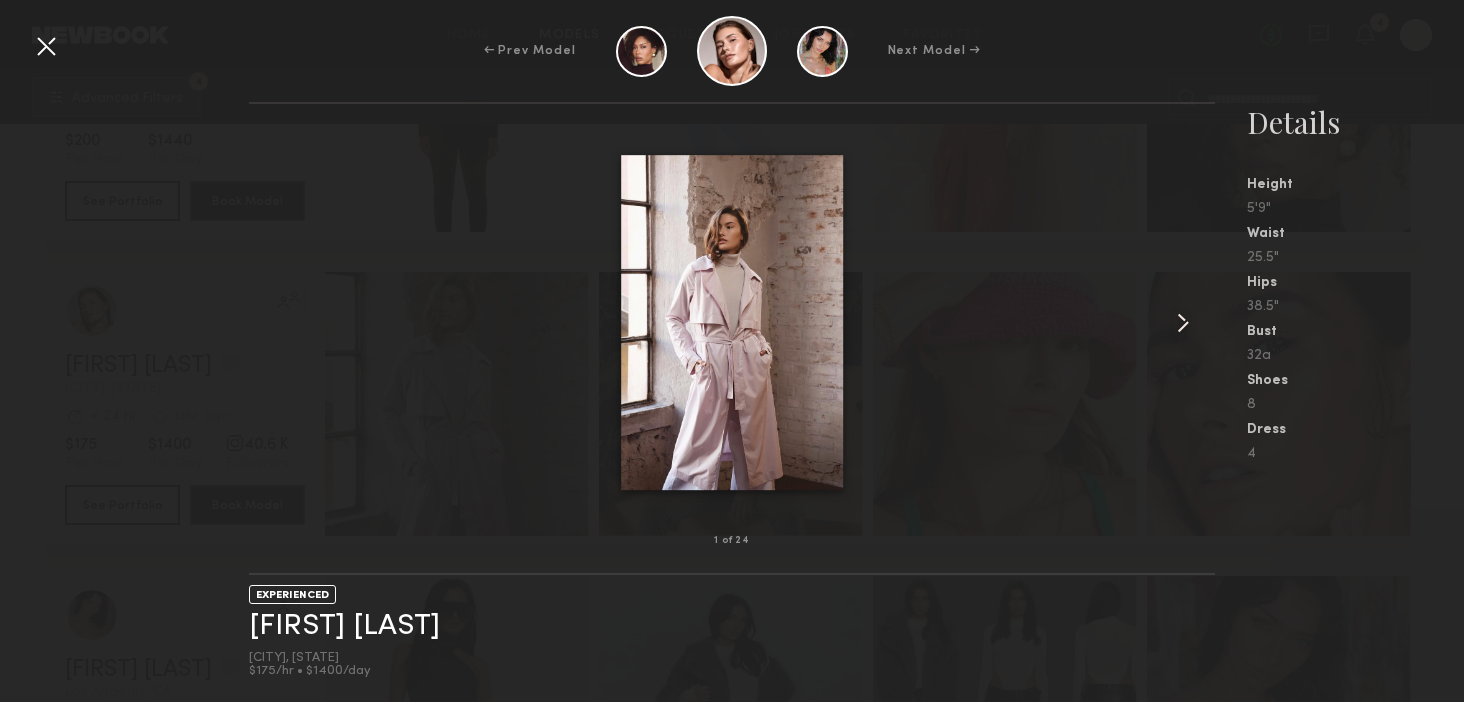 click at bounding box center (1183, 323) 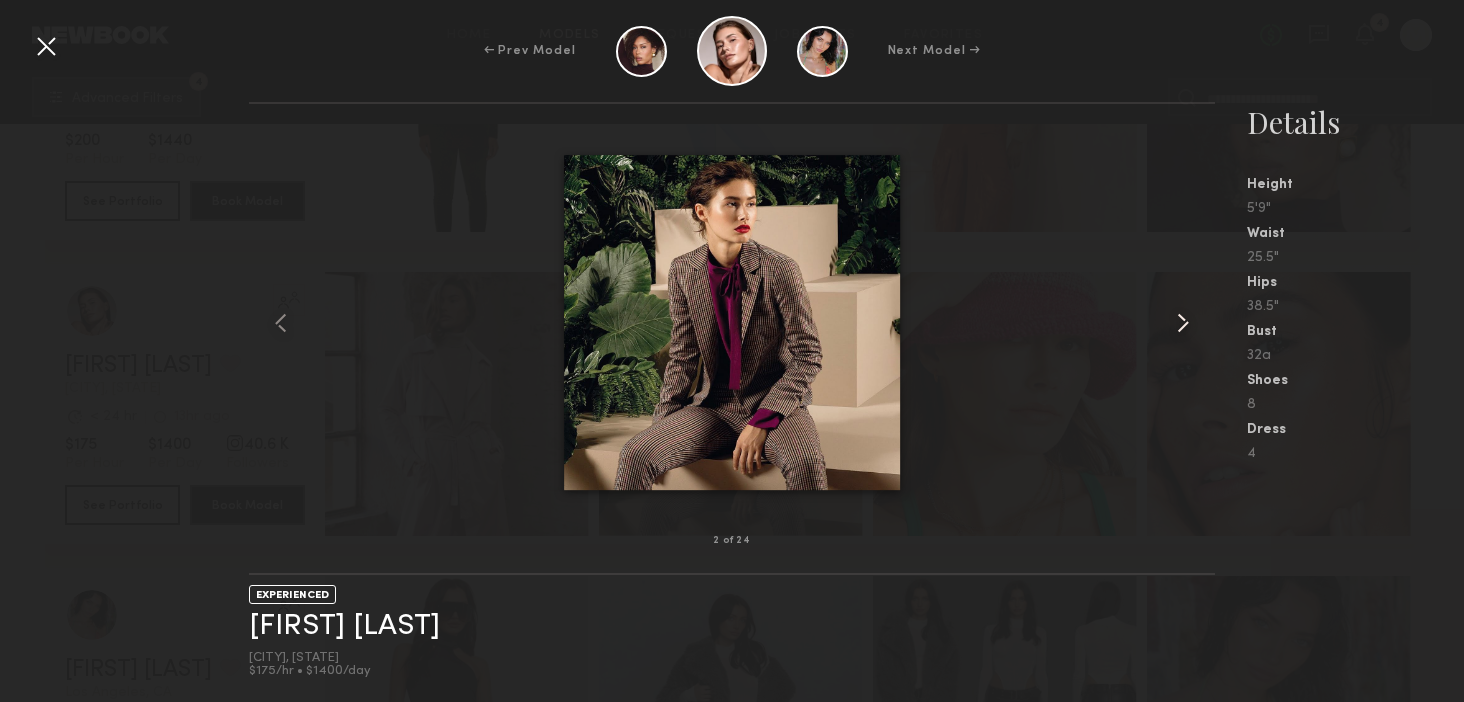 click at bounding box center (1183, 323) 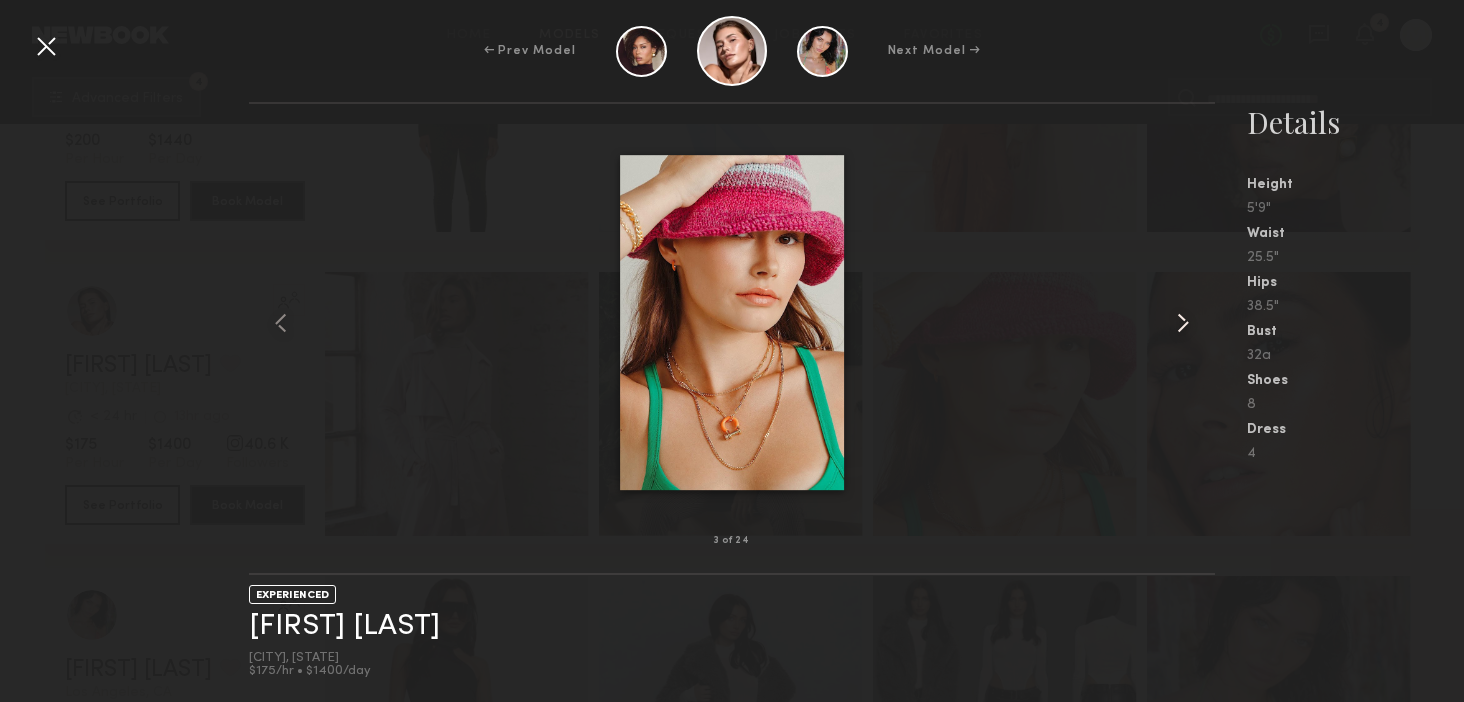 click at bounding box center [1183, 323] 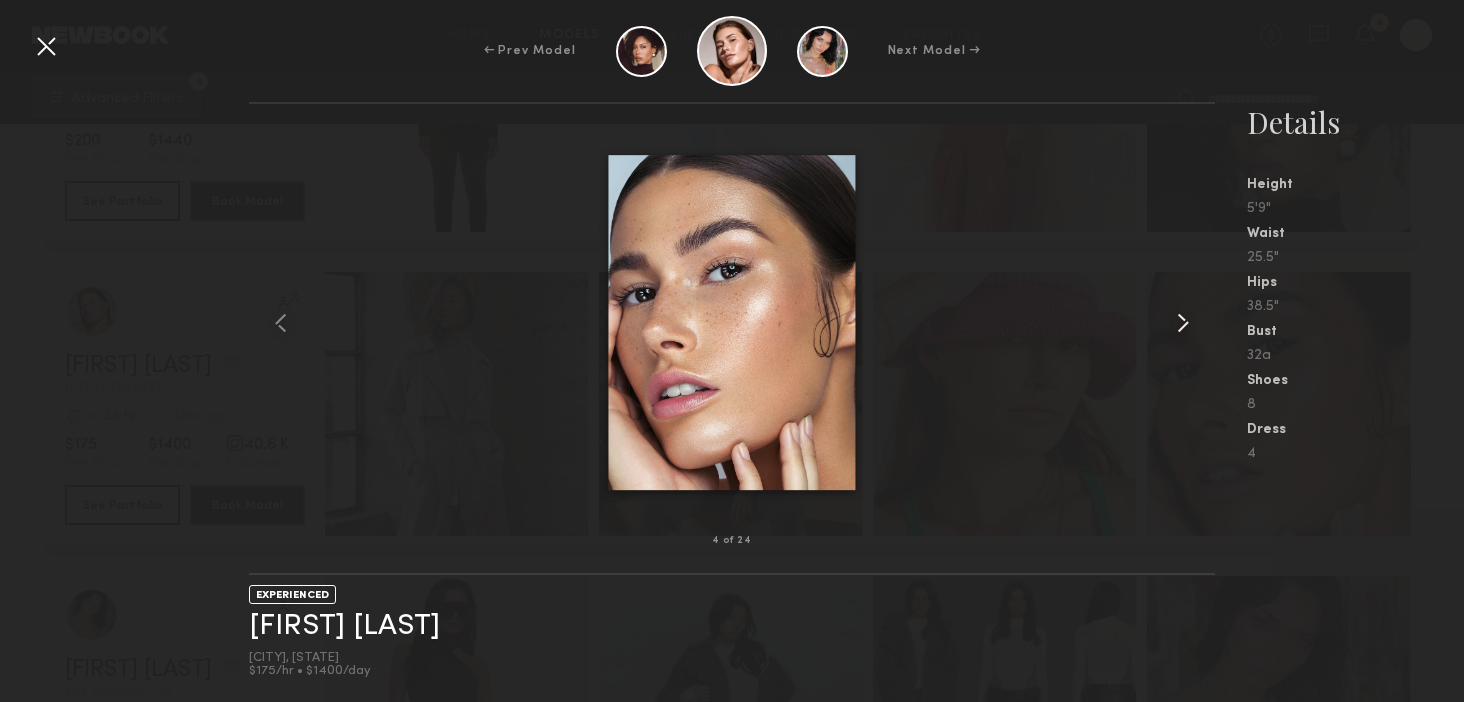 click at bounding box center (1183, 323) 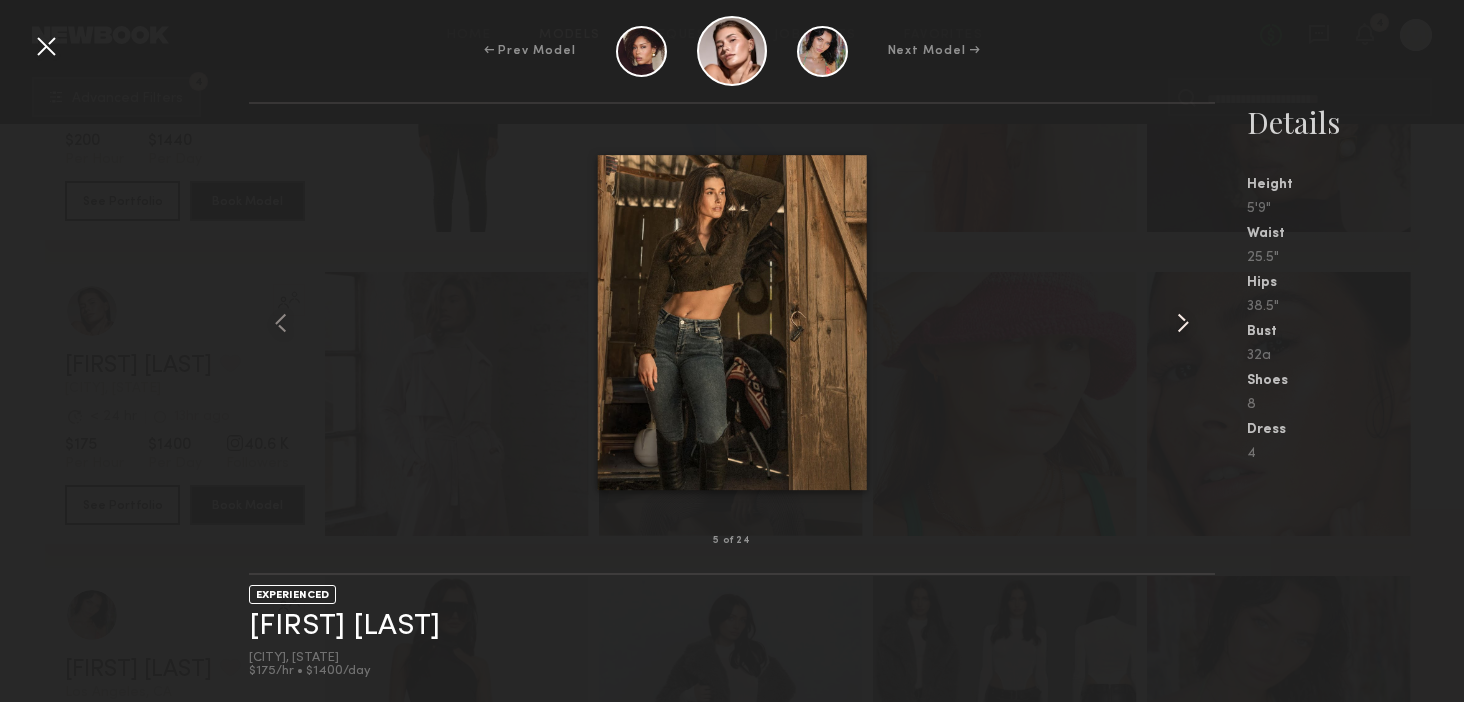 click at bounding box center [1183, 323] 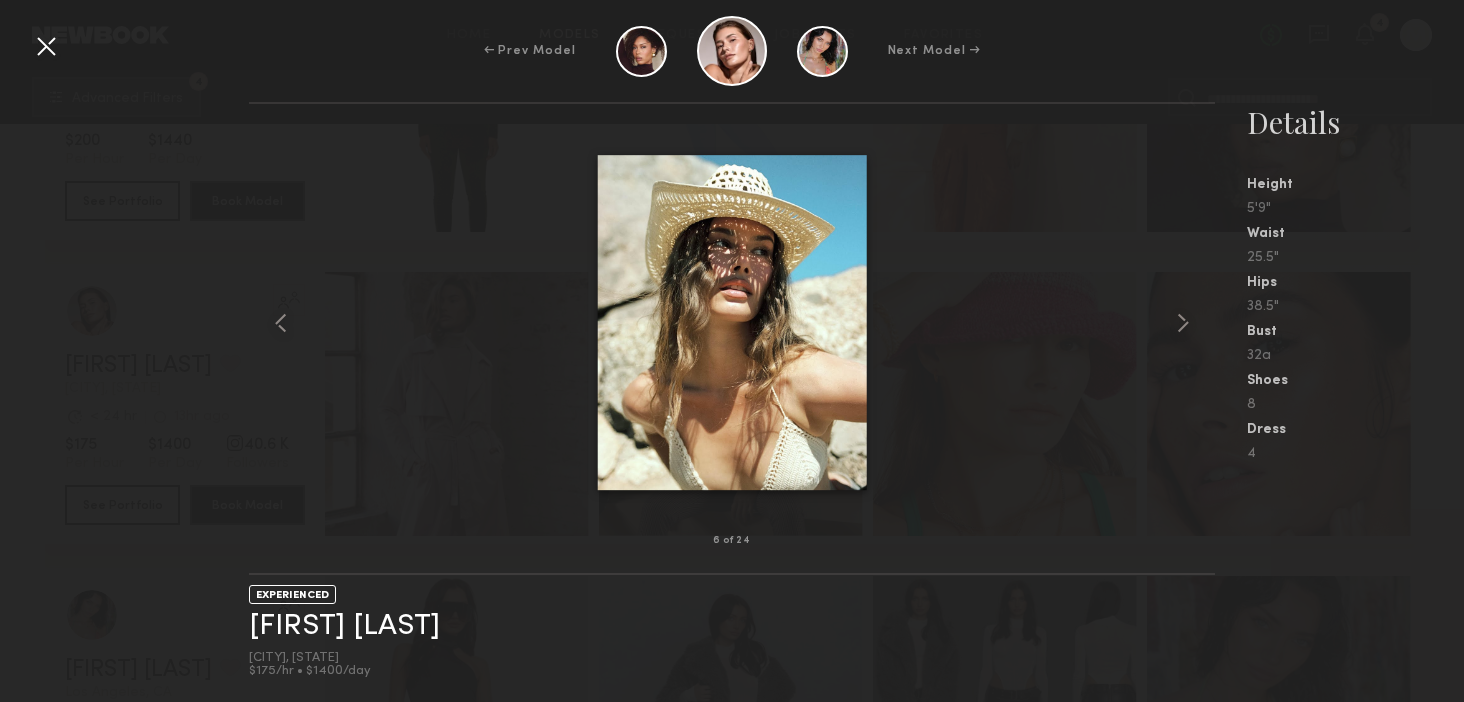 click at bounding box center (46, 46) 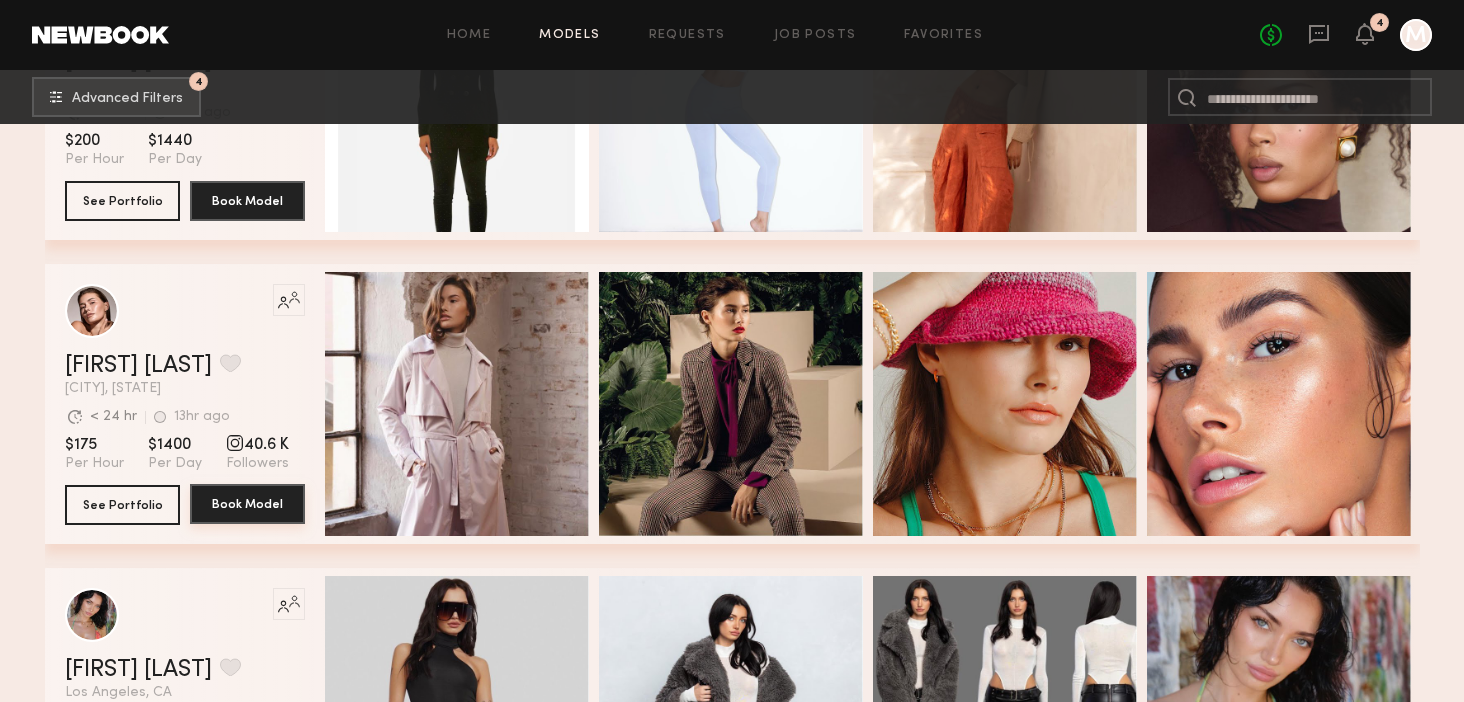 click on "Book Model" 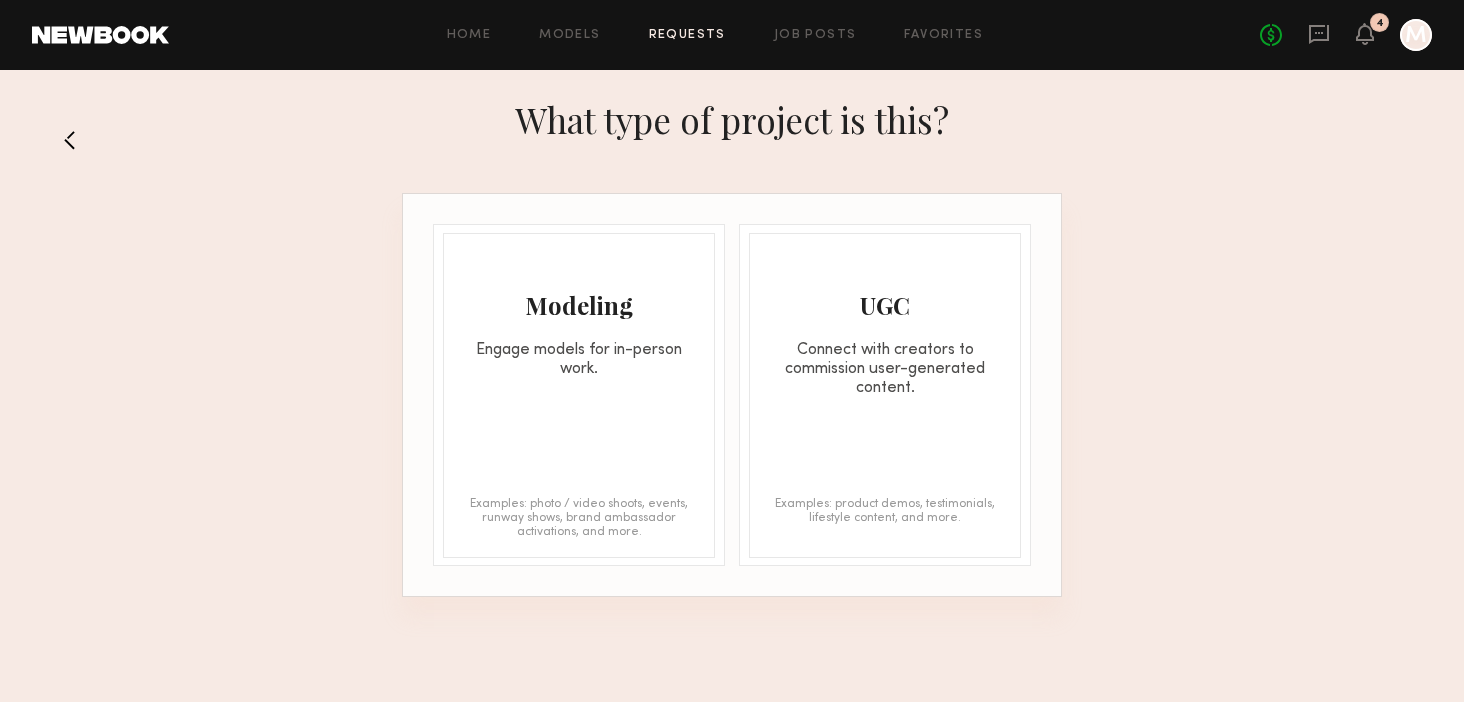 click on "Engage models for in-person work." 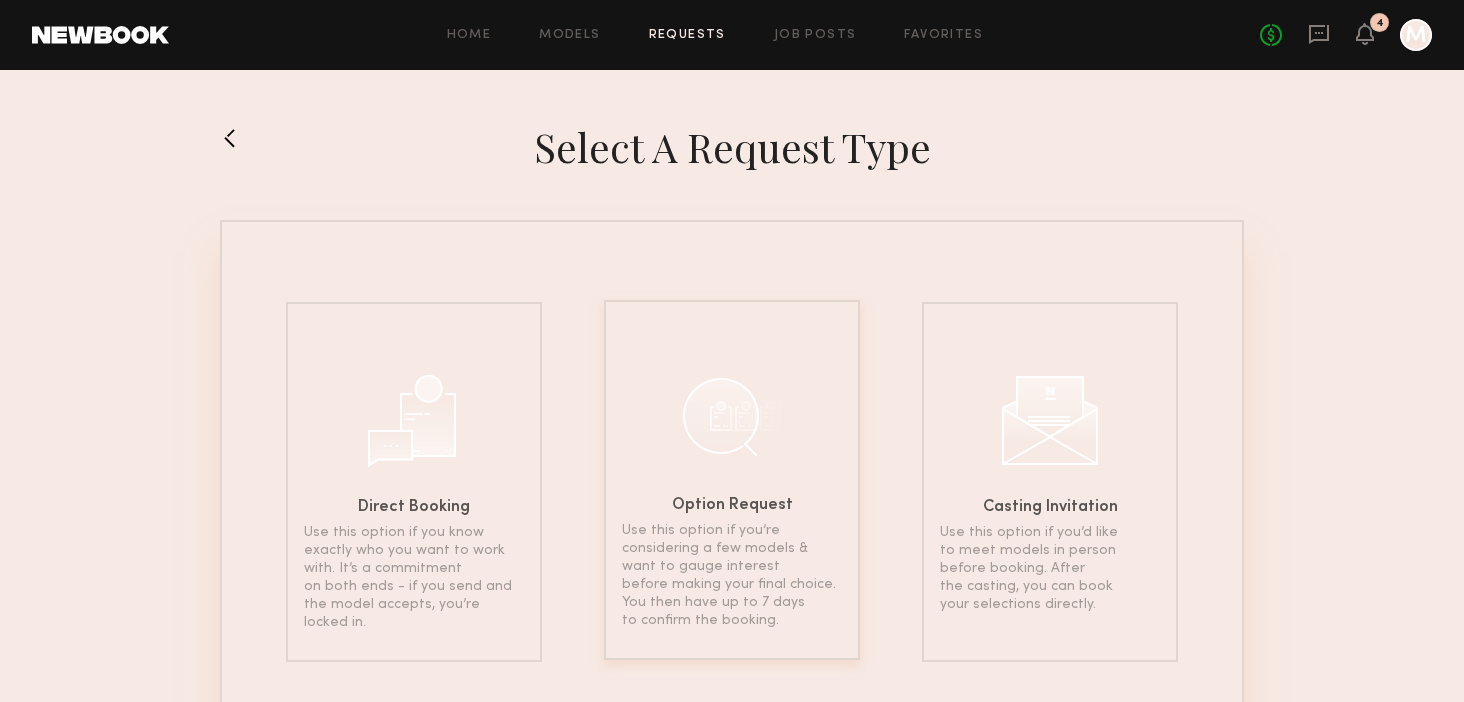 click 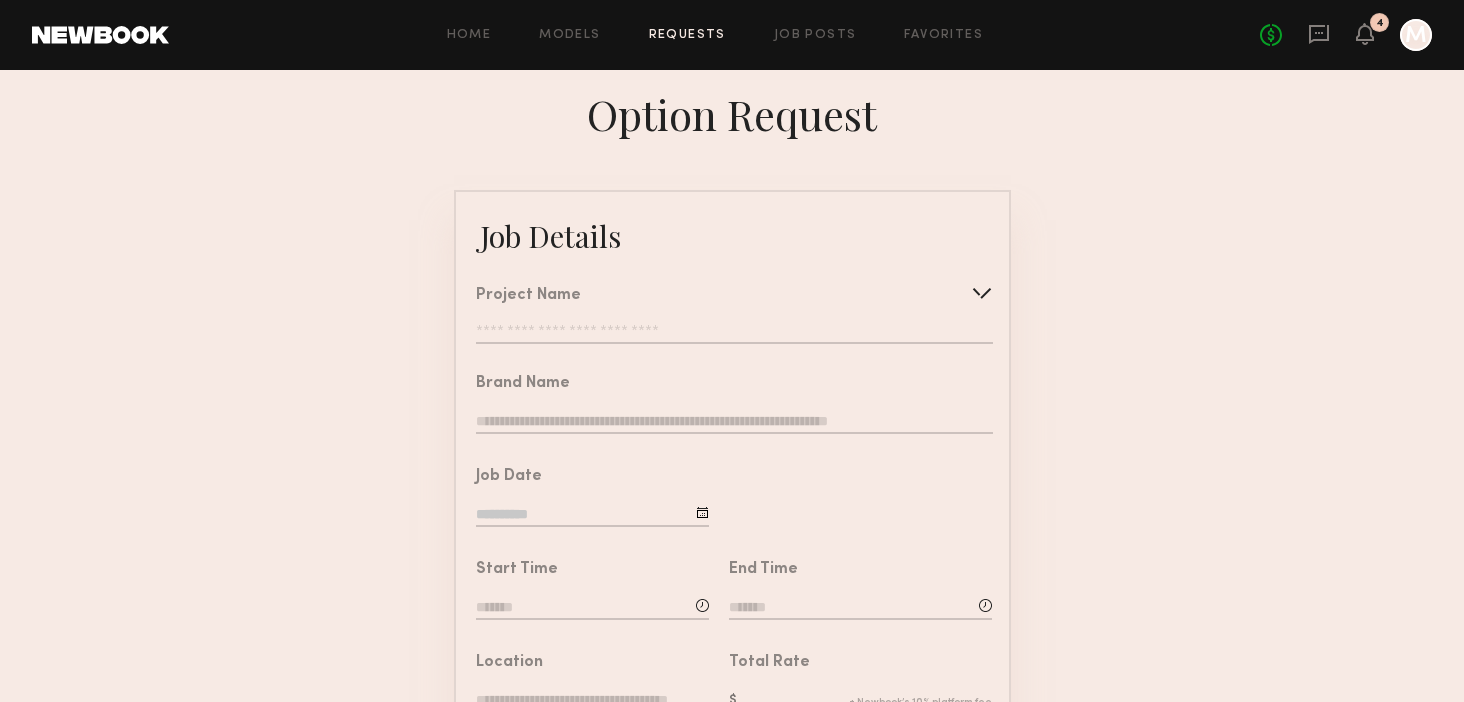 click 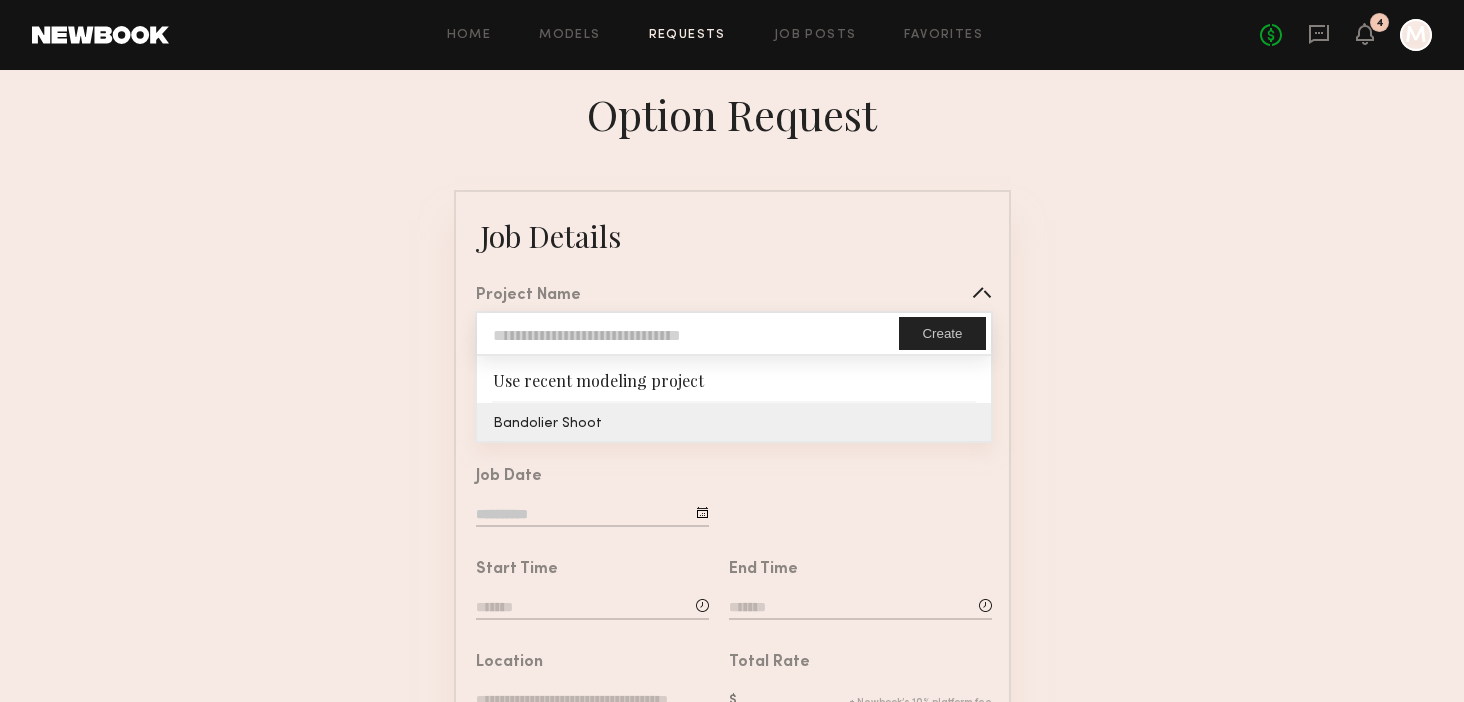 type on "**********" 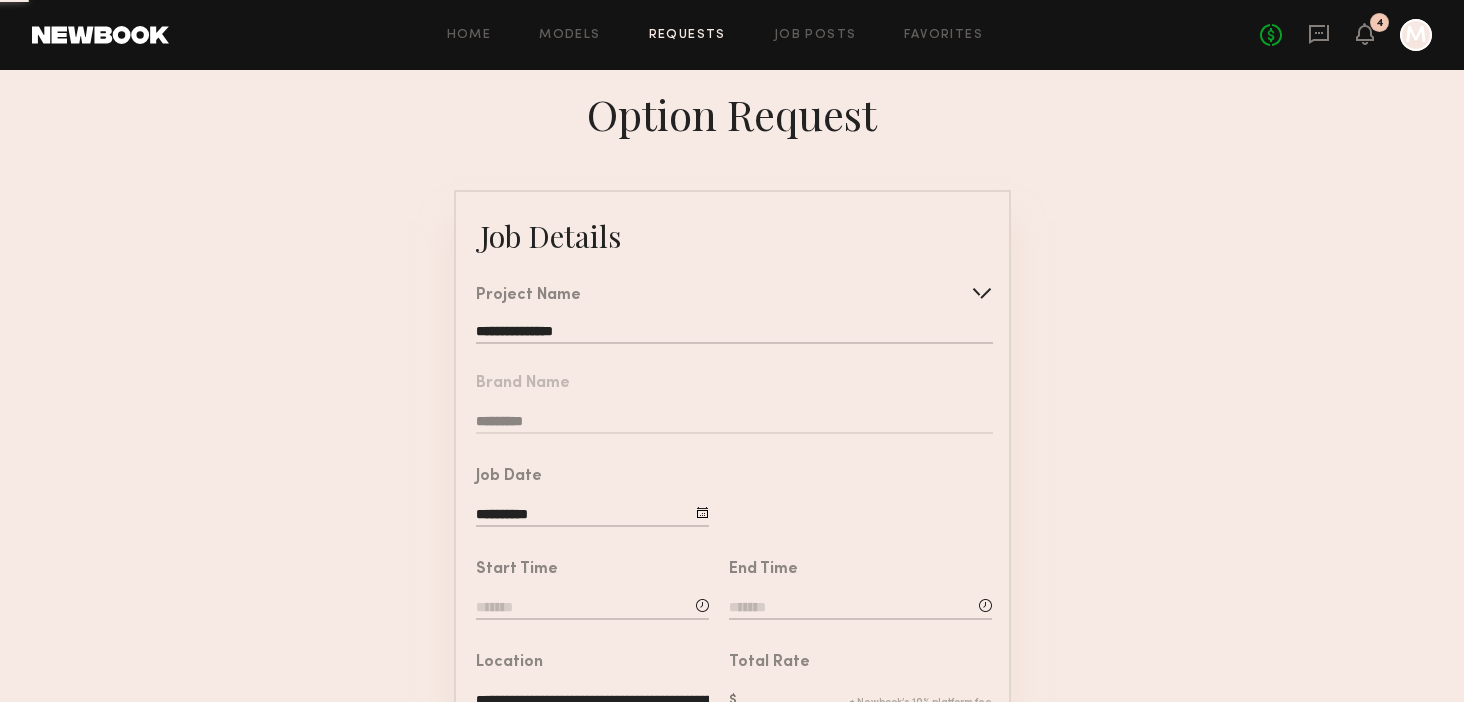 click on "**********" 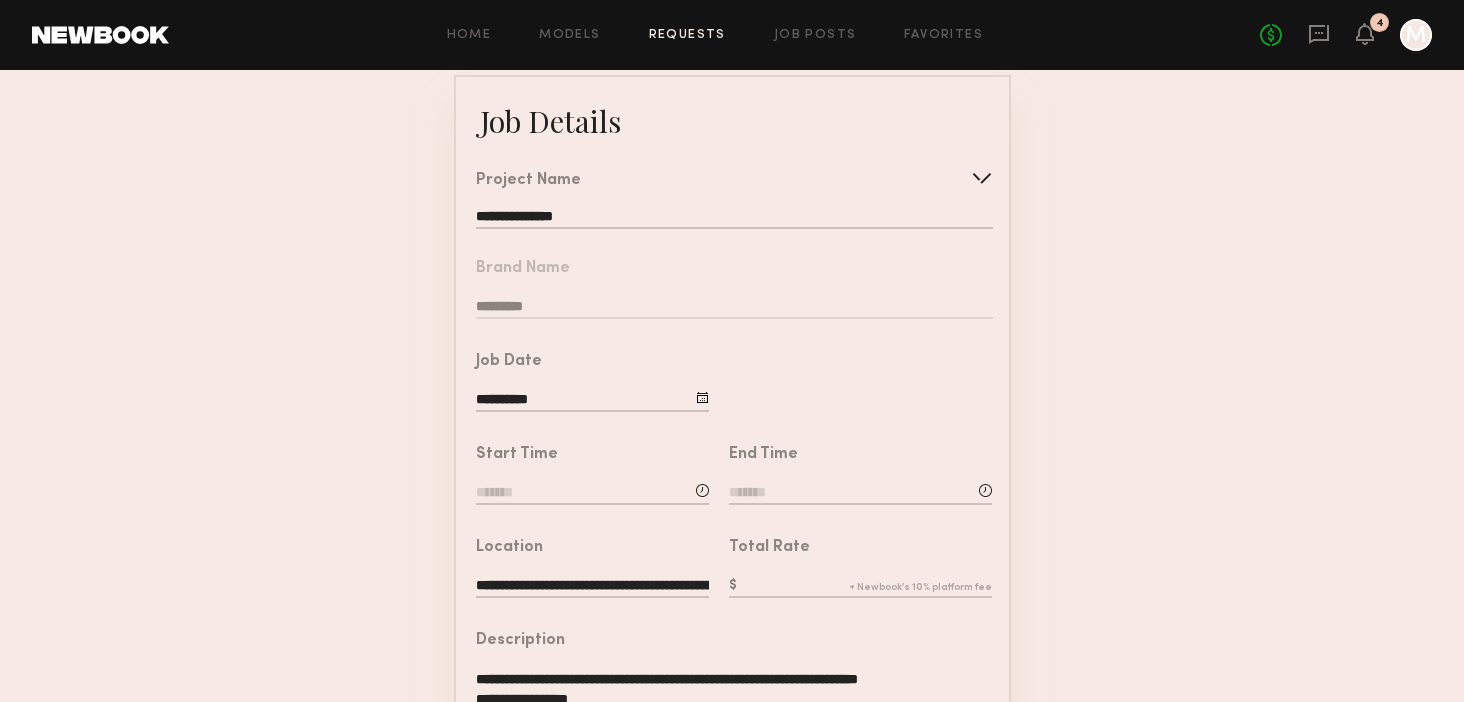 scroll, scrollTop: 123, scrollLeft: 0, axis: vertical 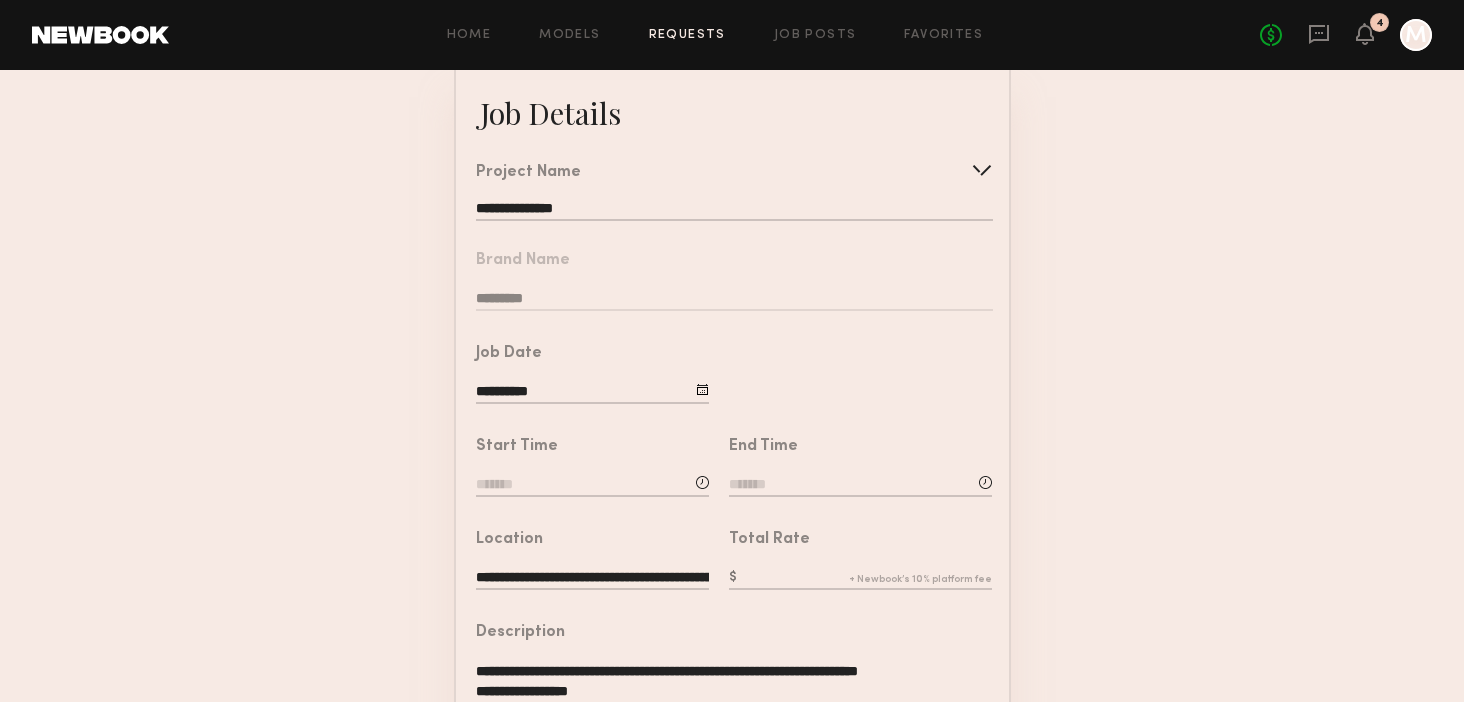 click on "**********" 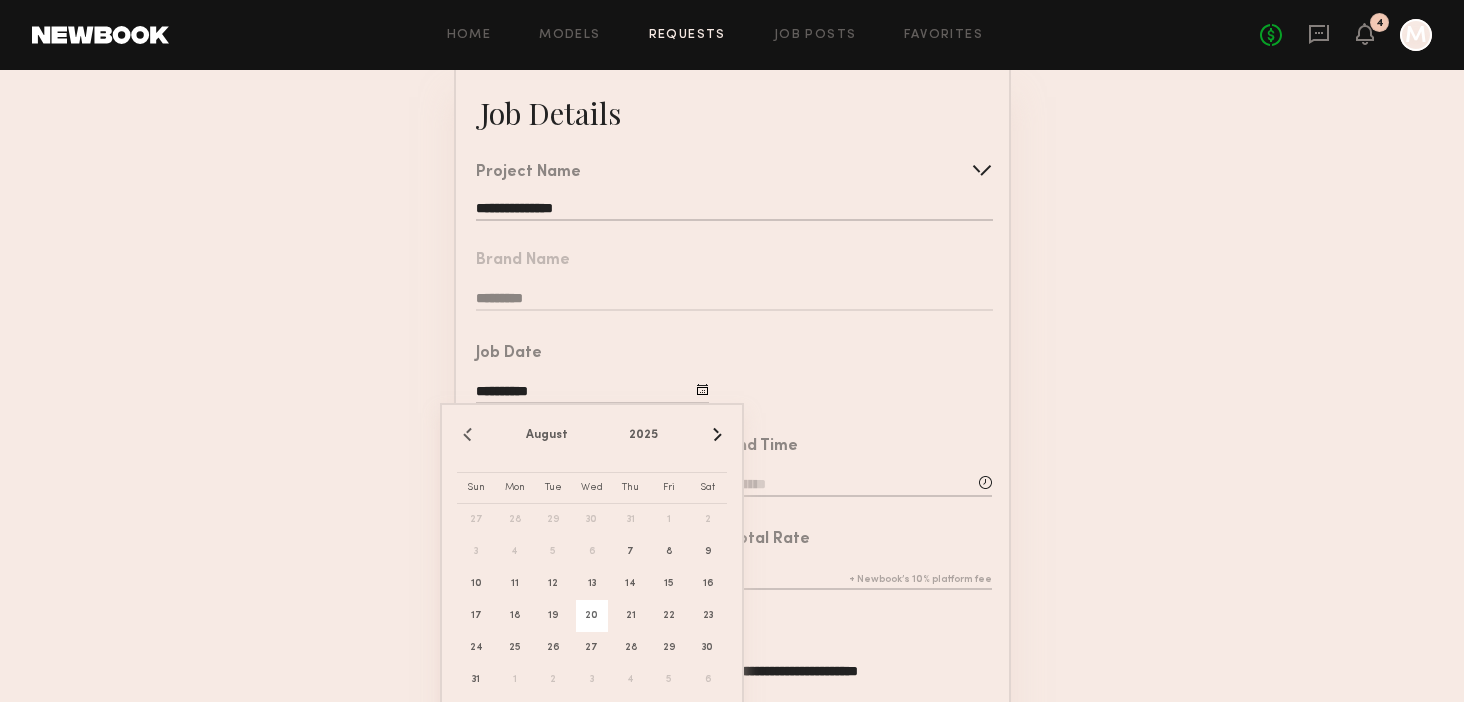click on "20" 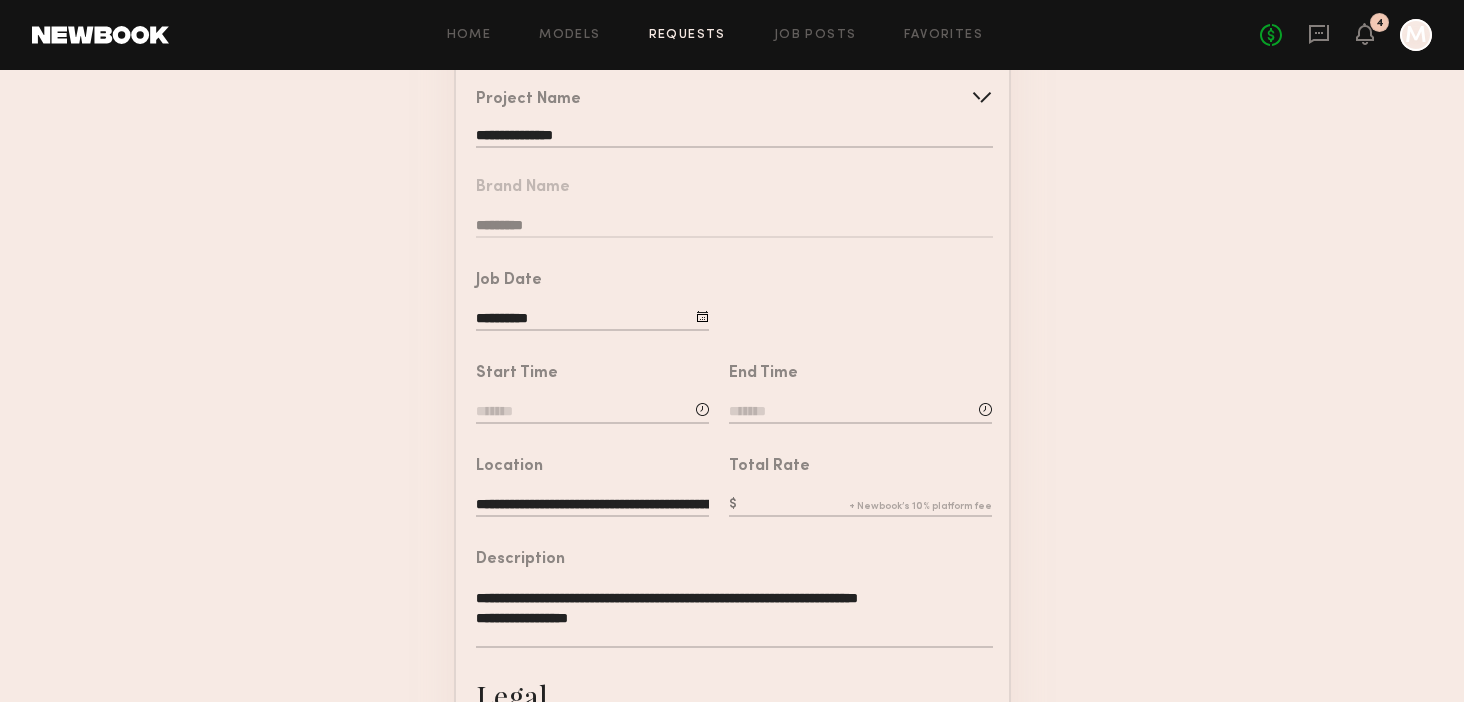 scroll, scrollTop: 197, scrollLeft: 0, axis: vertical 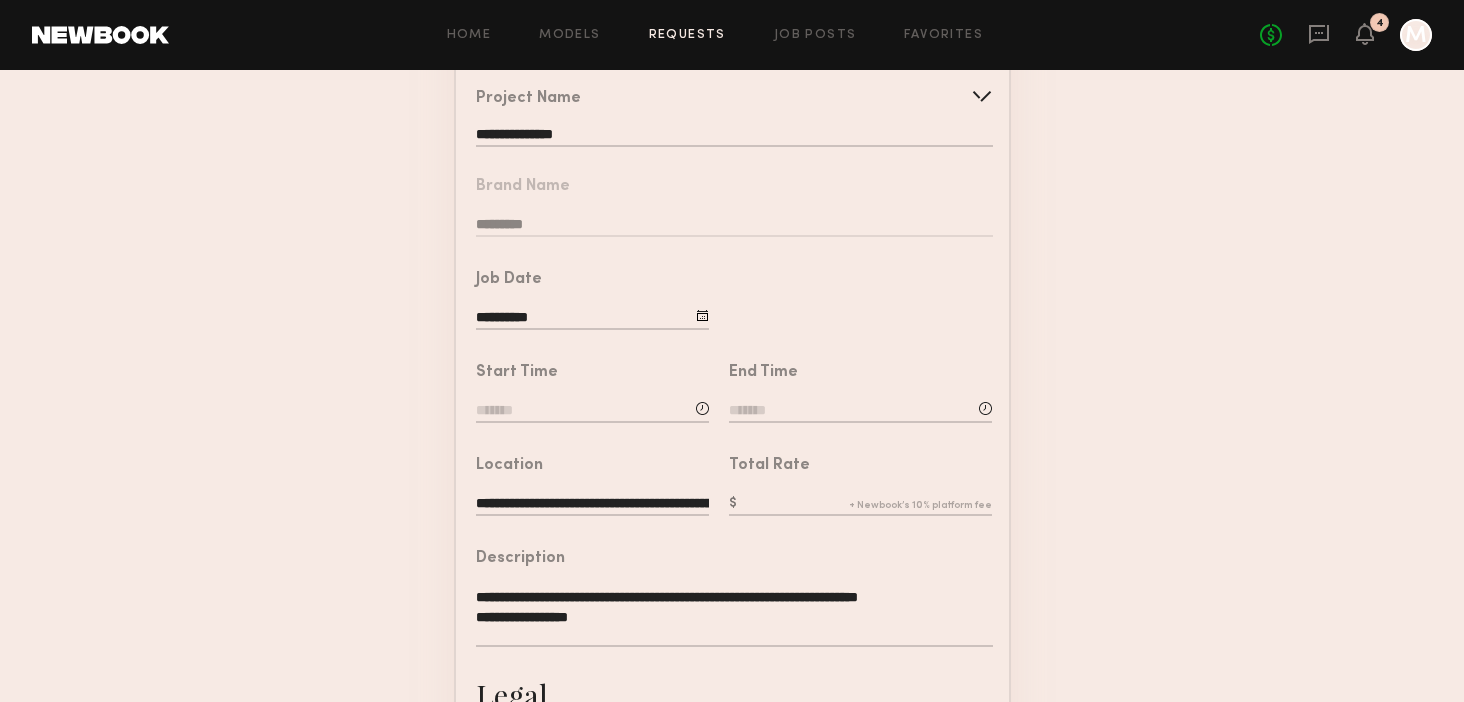 click on "Start Time" 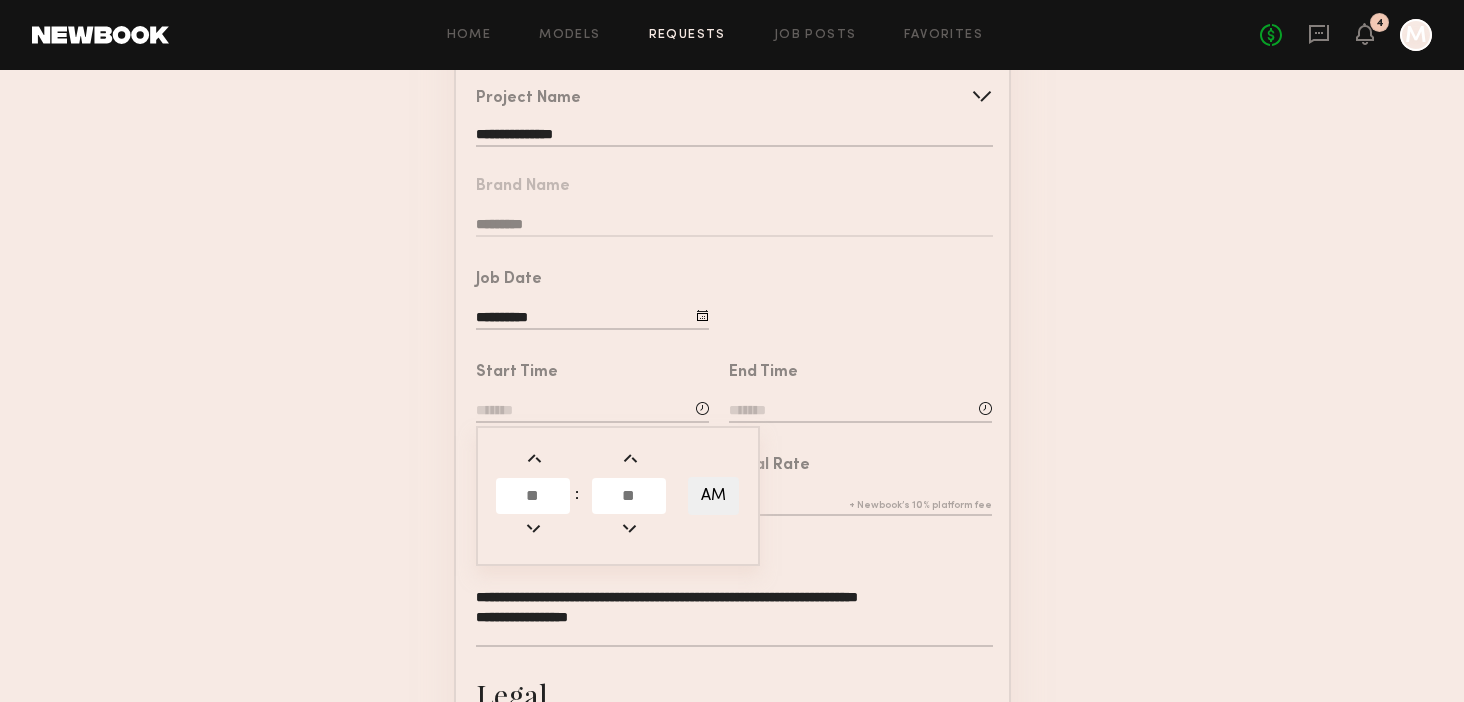 click 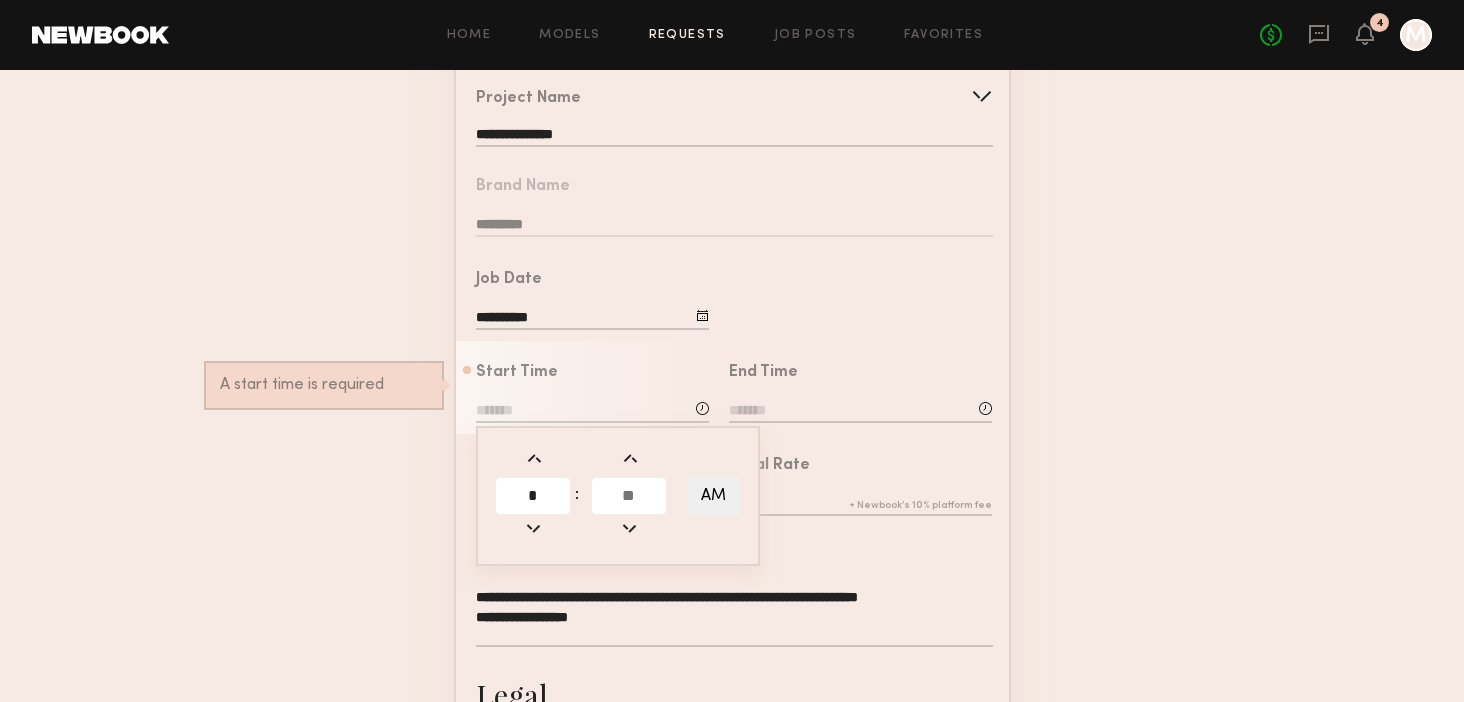 type on "*" 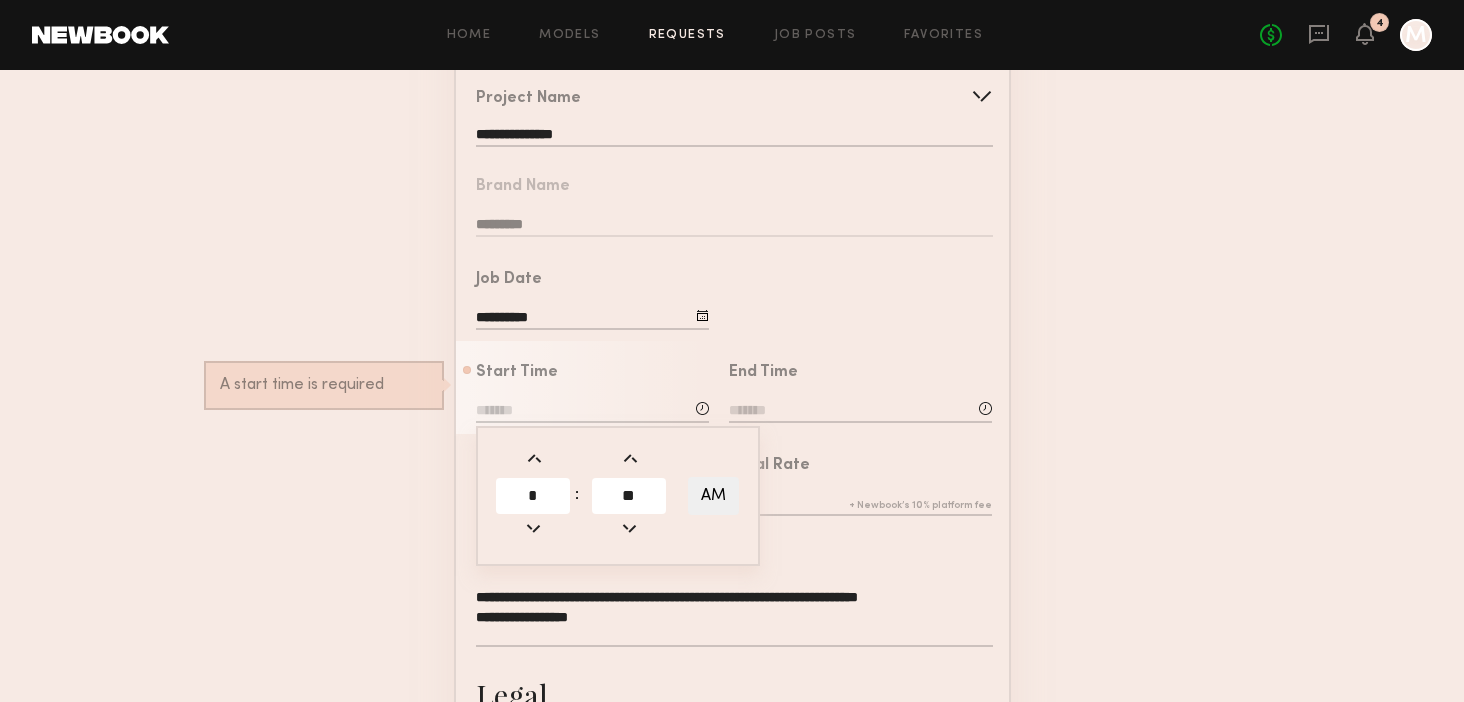 type on "**" 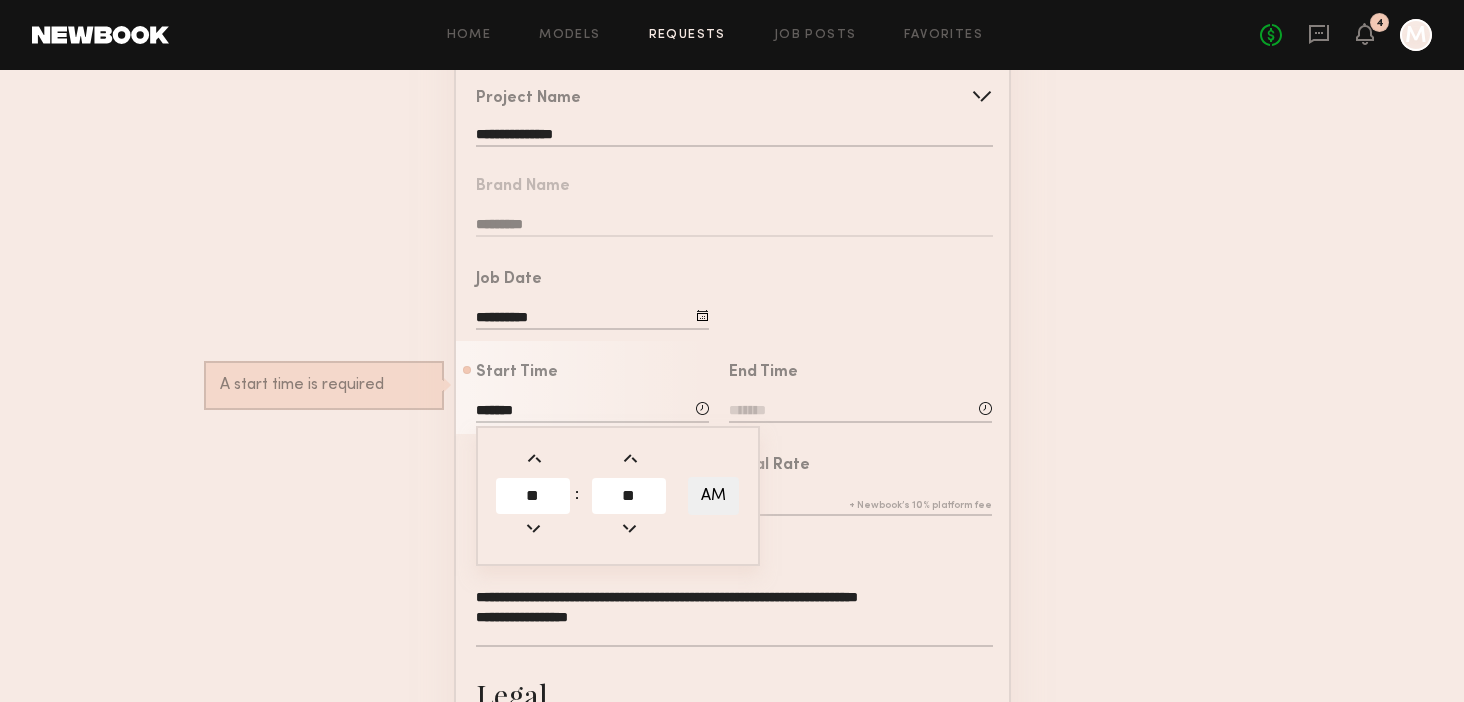 click 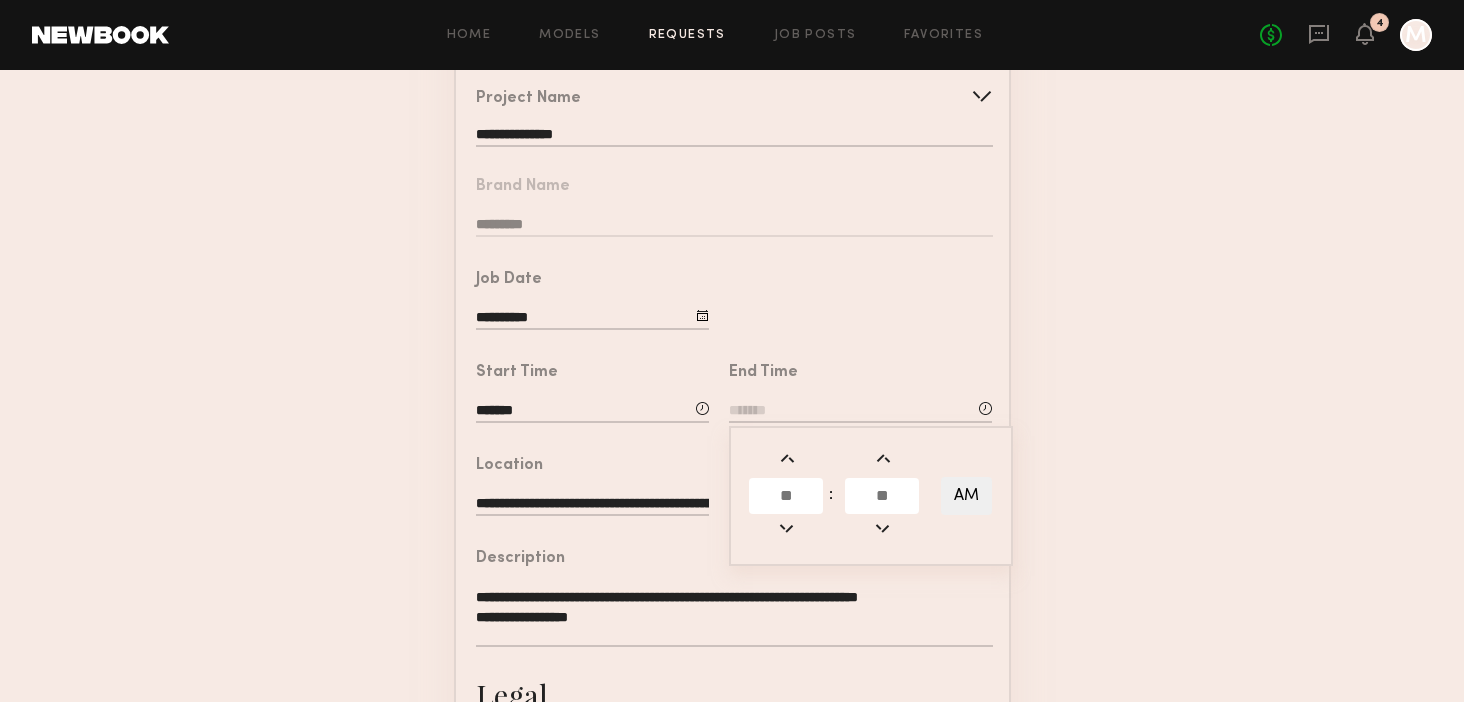 click 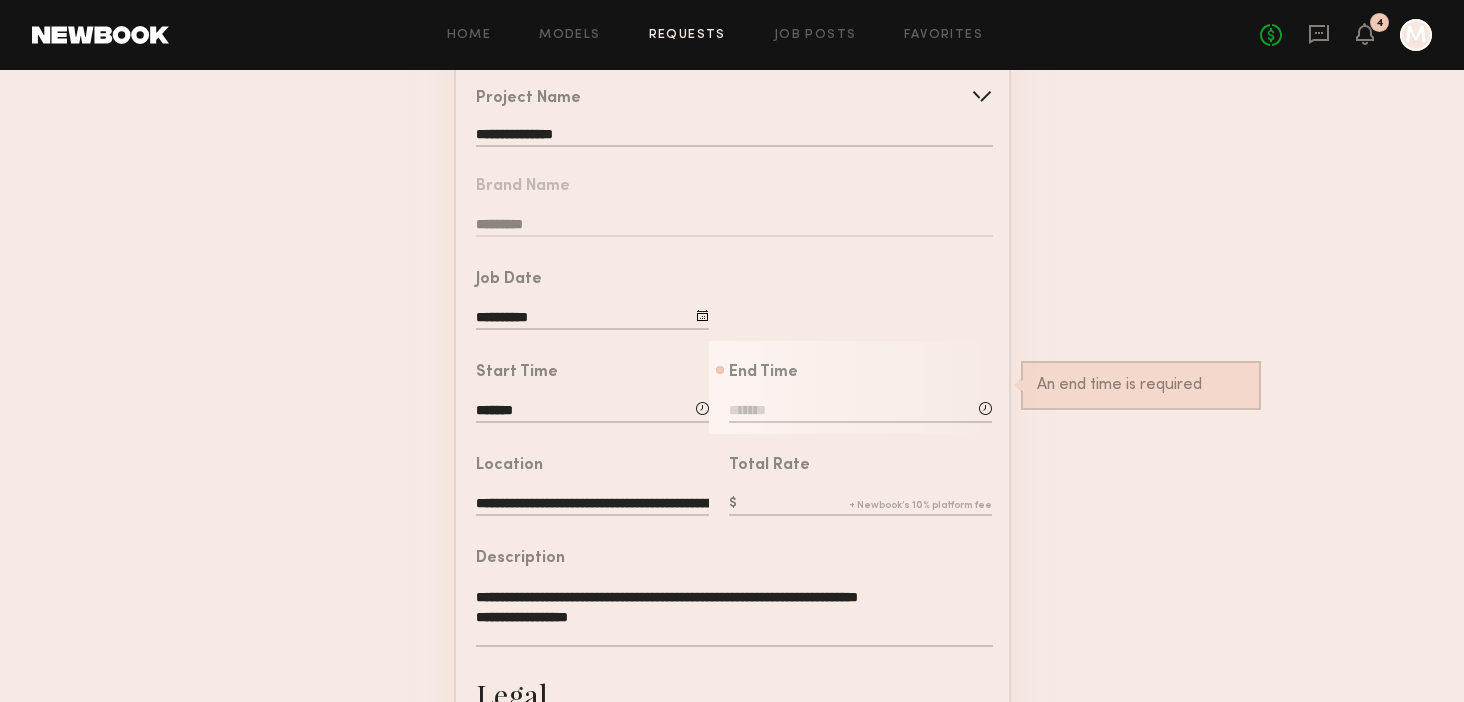 click on "End Time           :      AM           An end time is required" 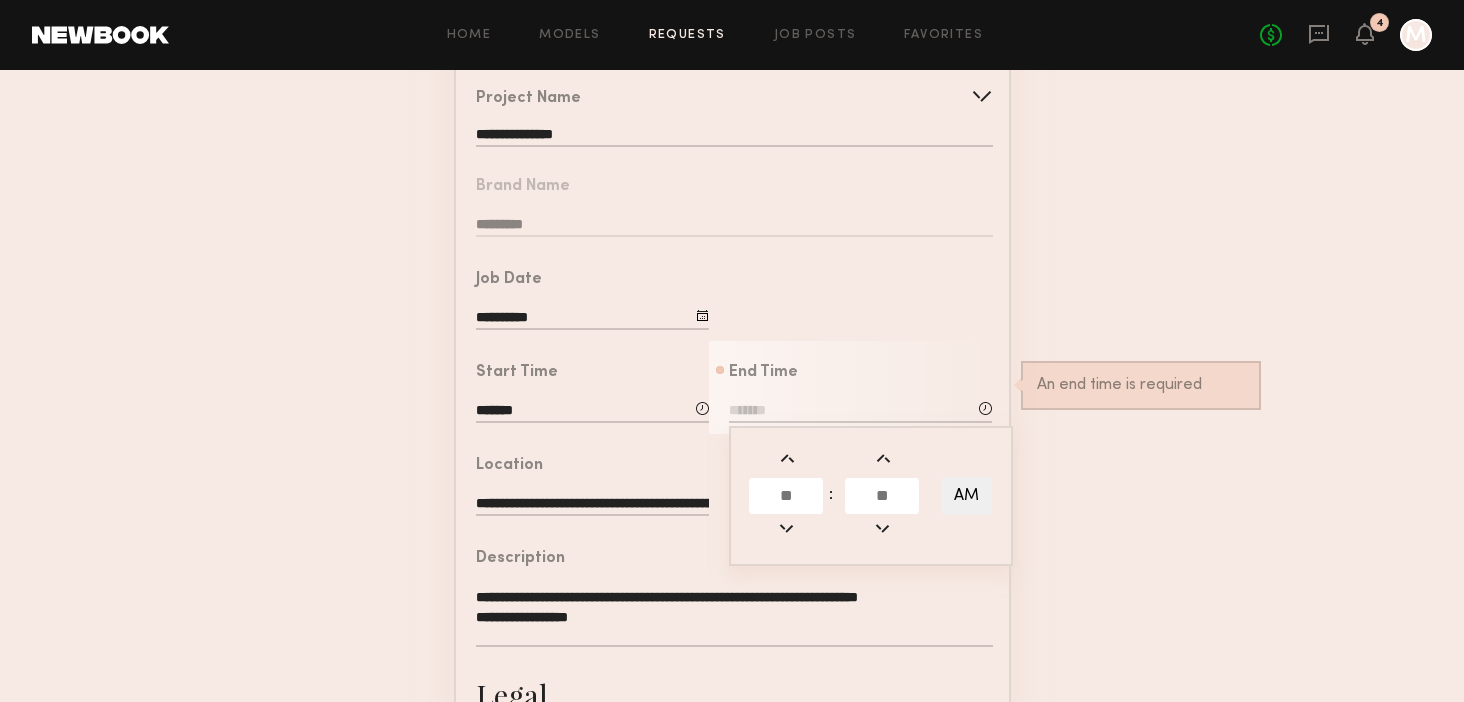 click 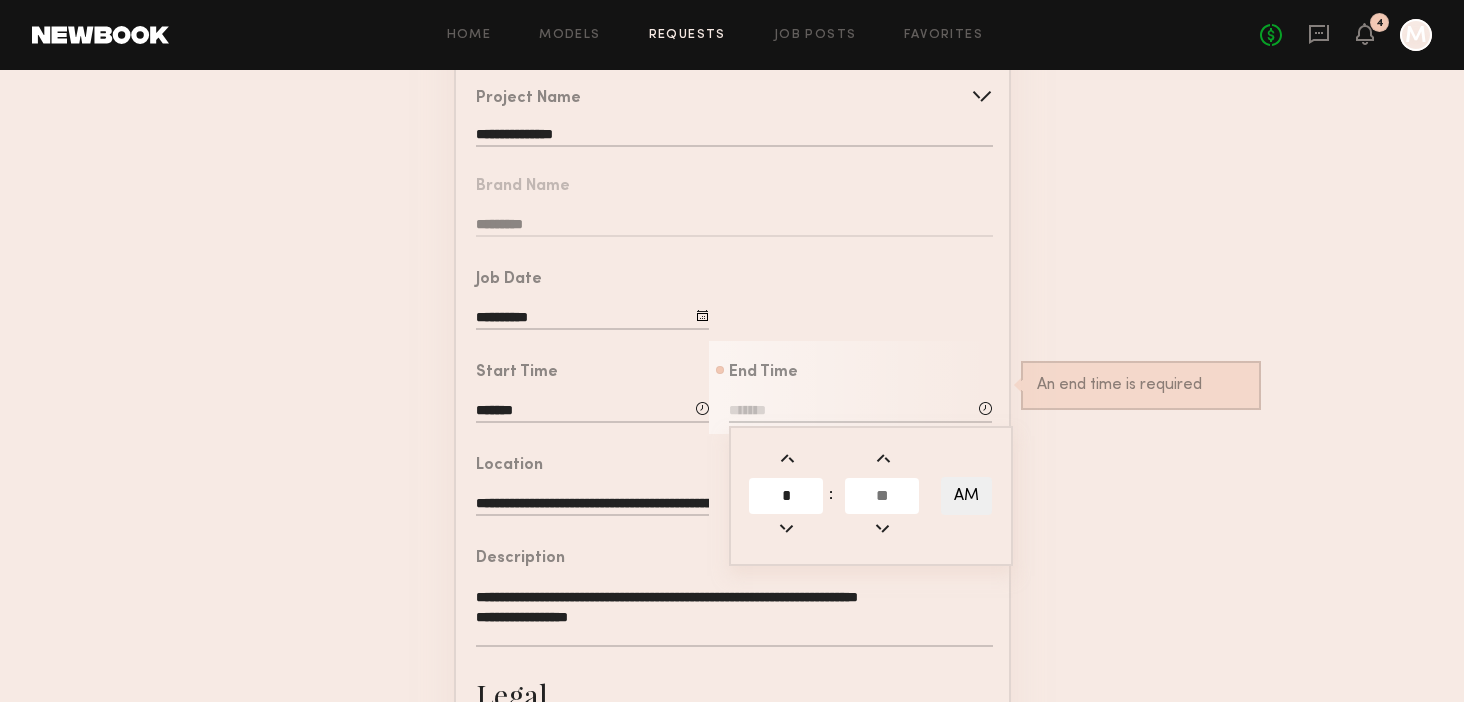 type on "*" 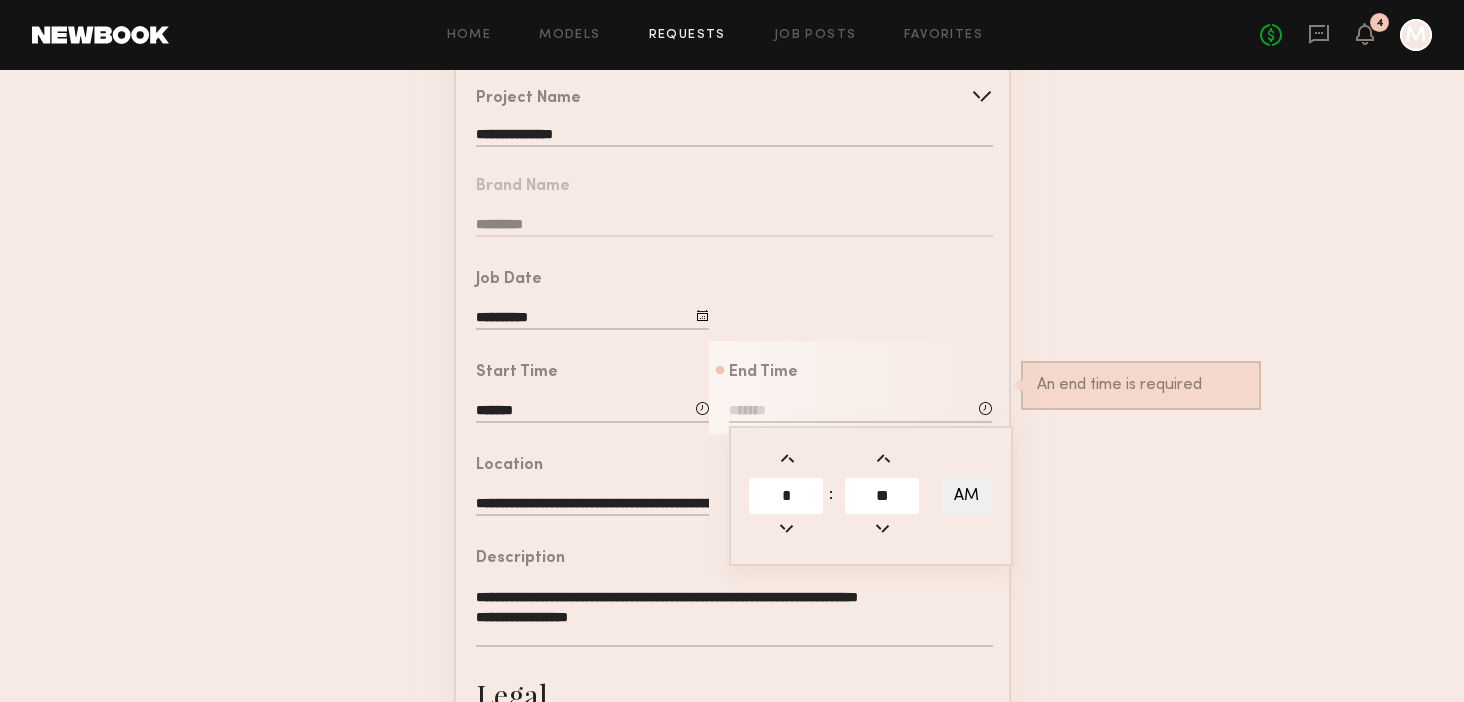 type on "*" 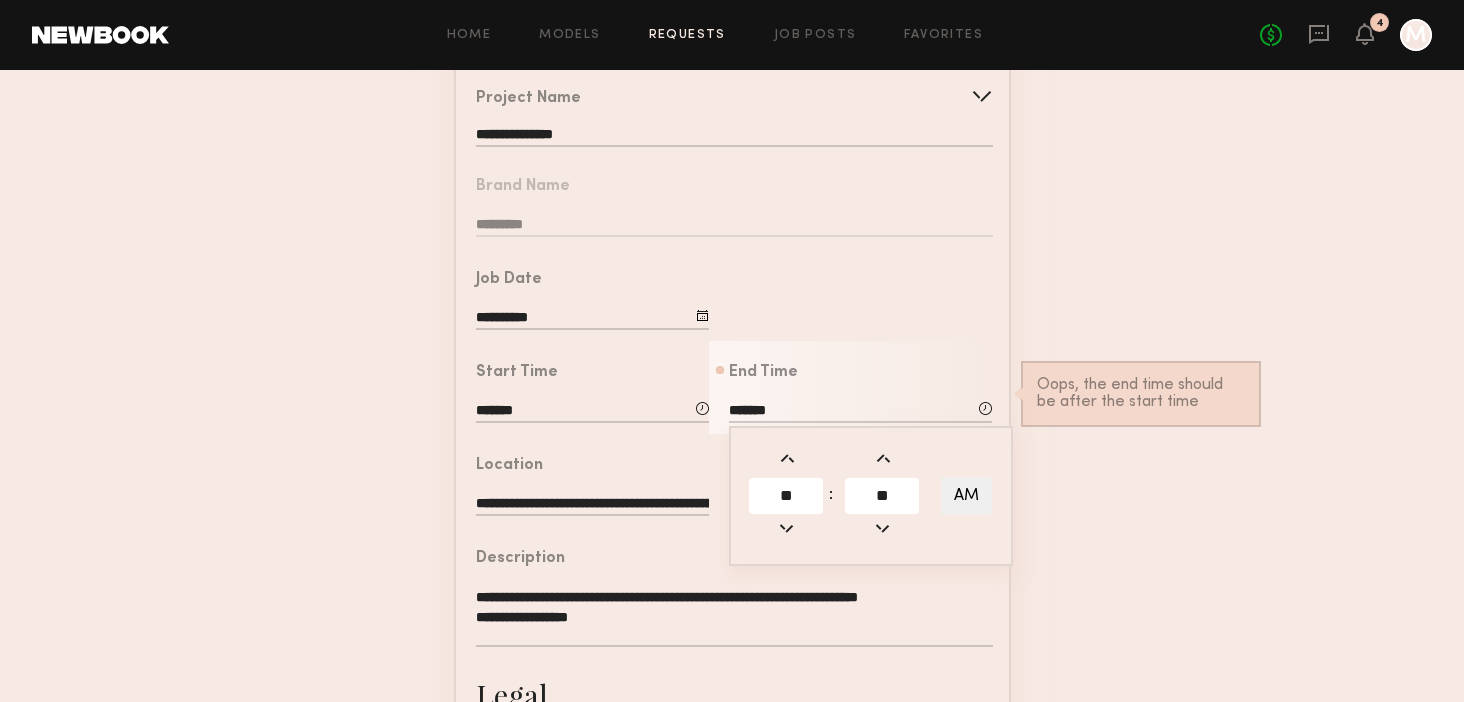click on "AM" 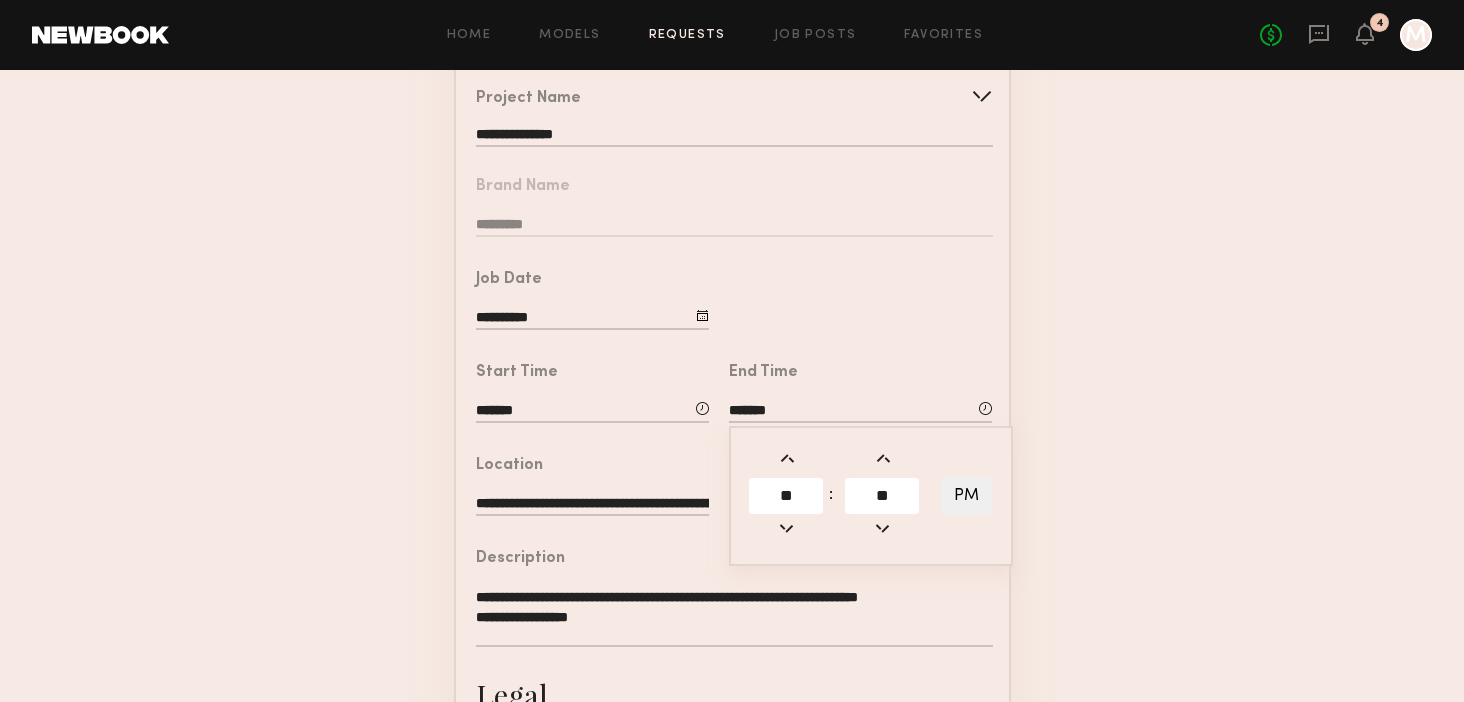 click on "**********" 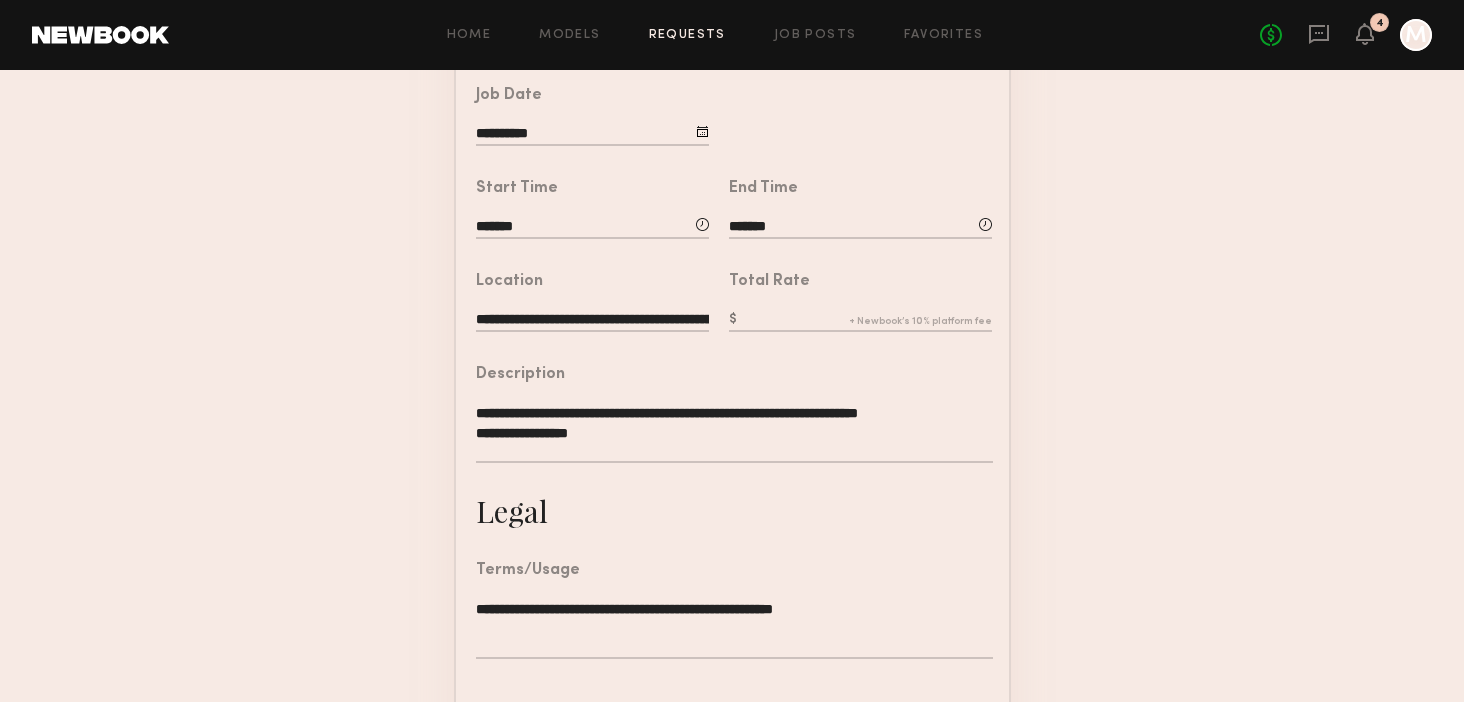 scroll, scrollTop: 614, scrollLeft: 0, axis: vertical 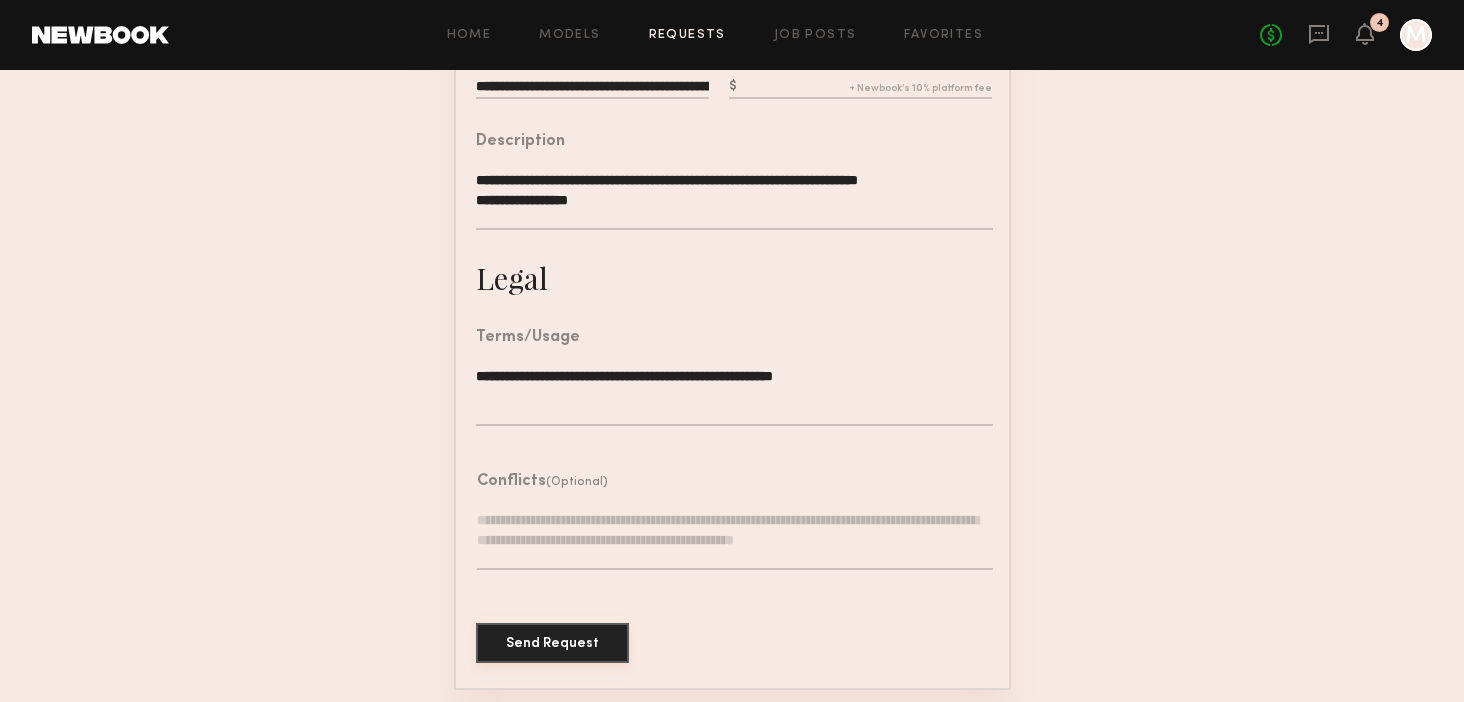 click on "Send Request" 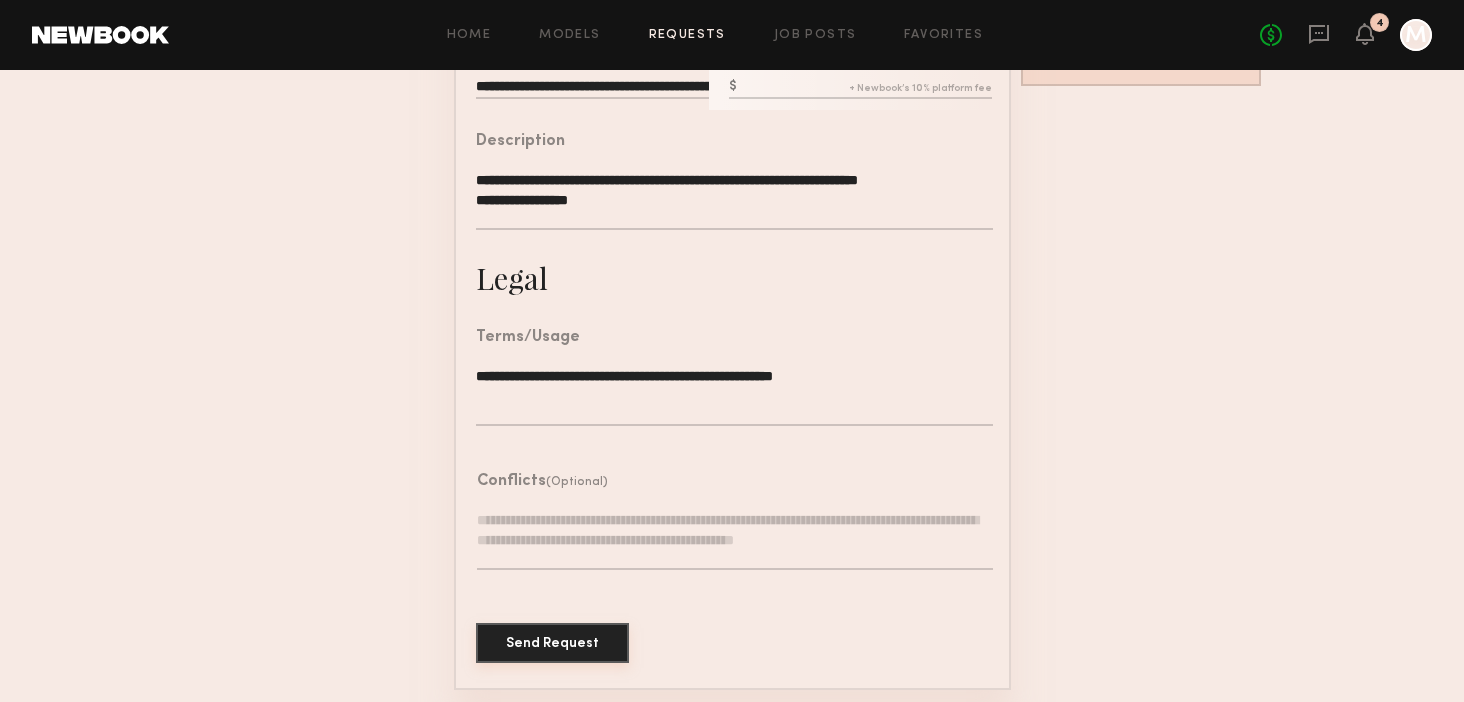 click on "Send Request" 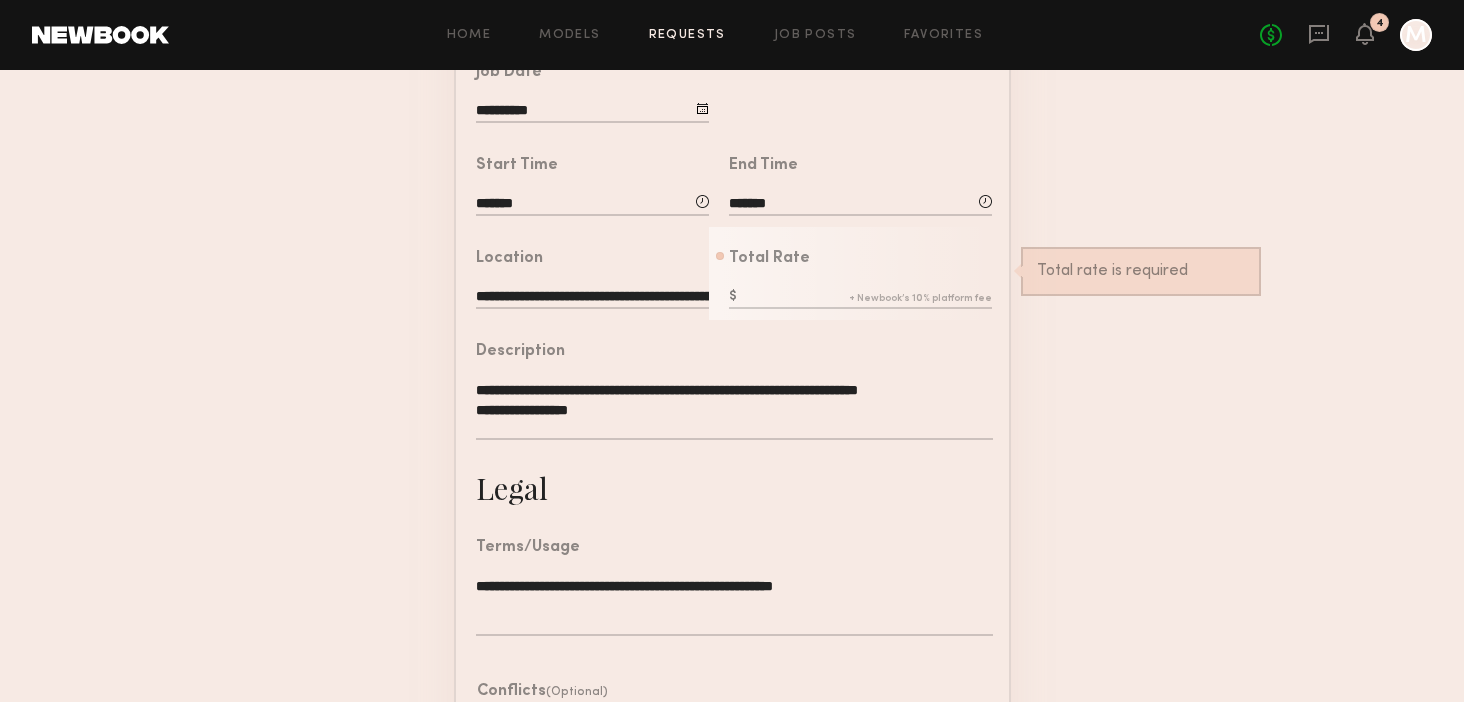 scroll, scrollTop: 403, scrollLeft: 0, axis: vertical 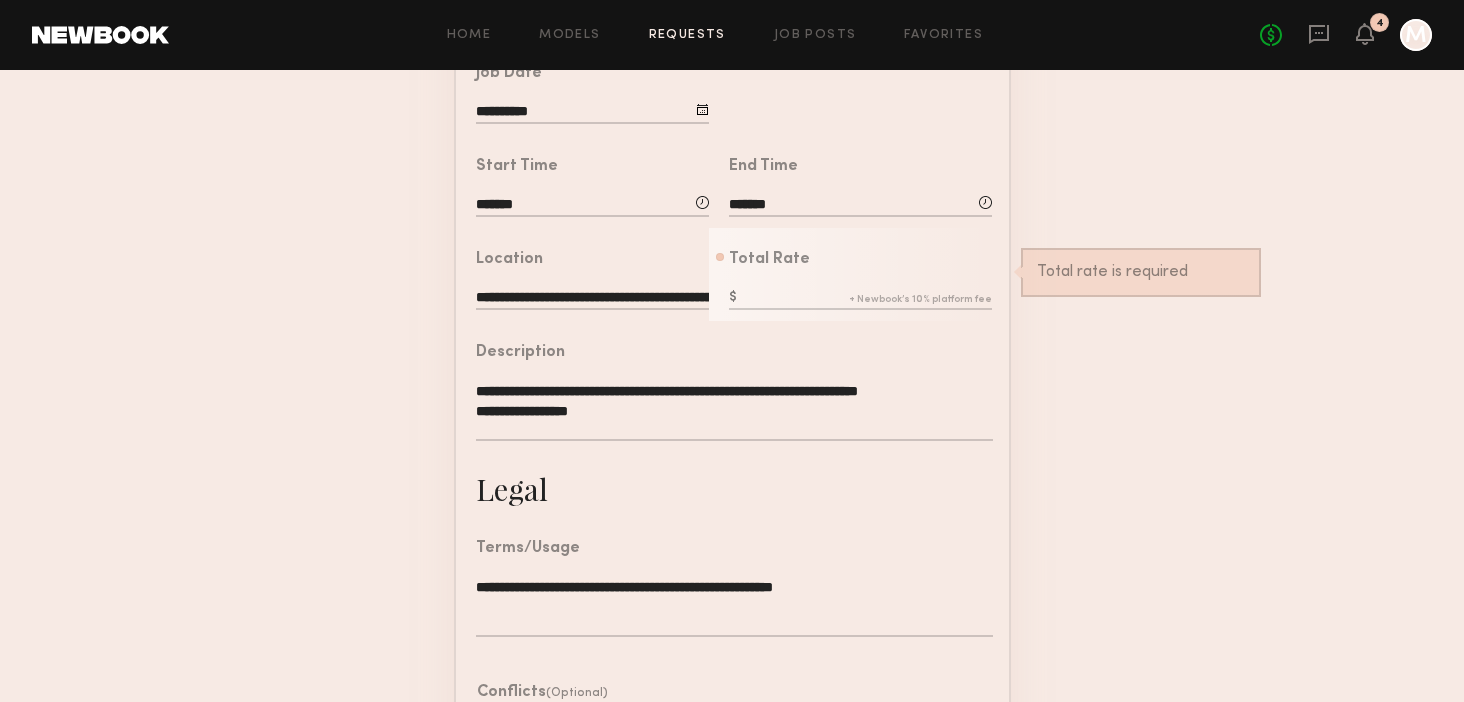 click 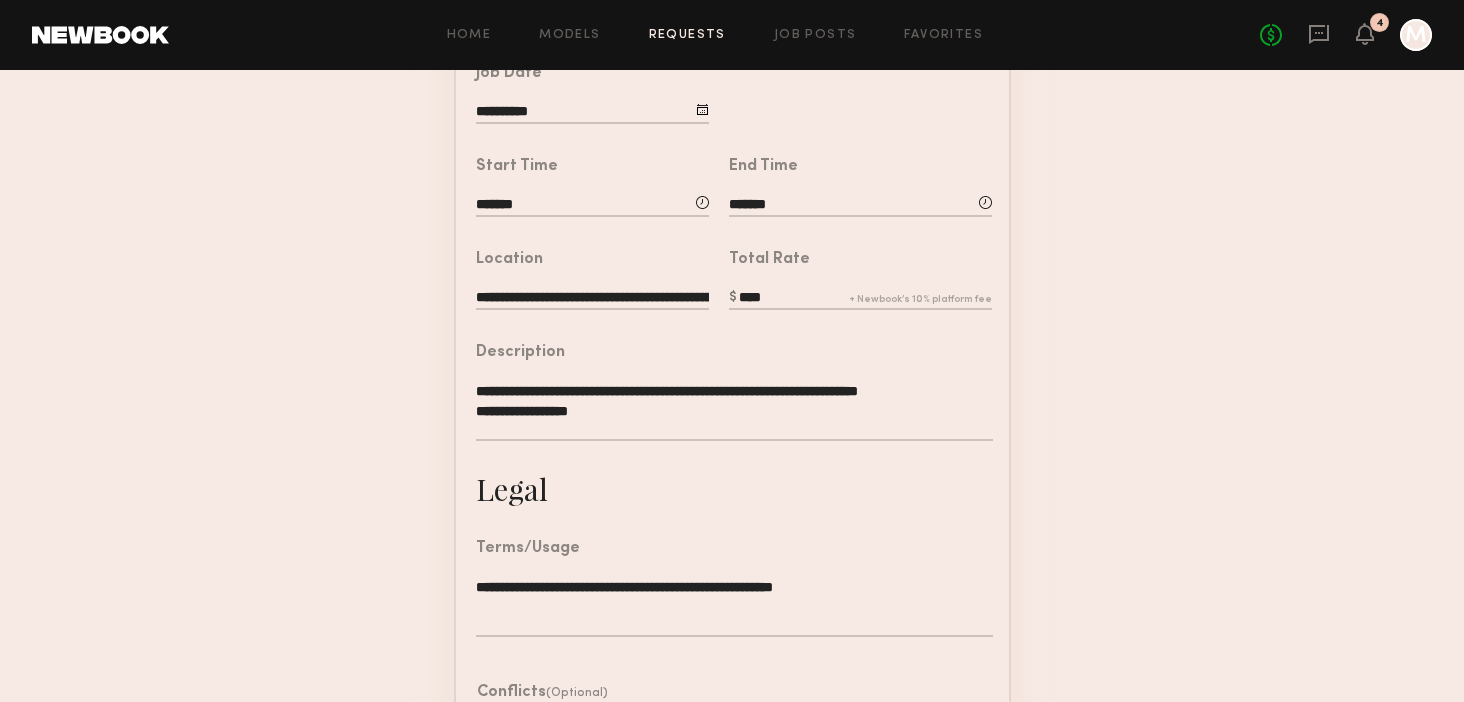 type on "****" 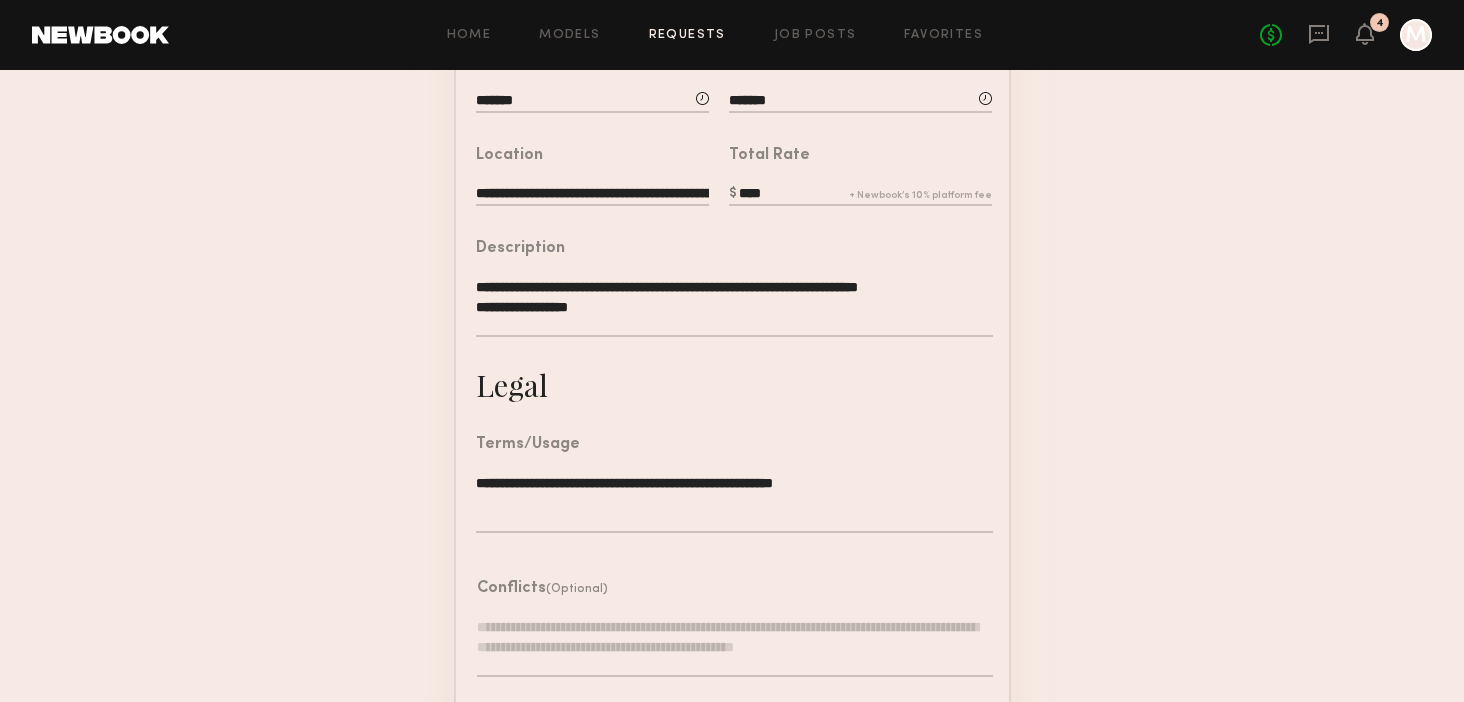 scroll, scrollTop: 614, scrollLeft: 0, axis: vertical 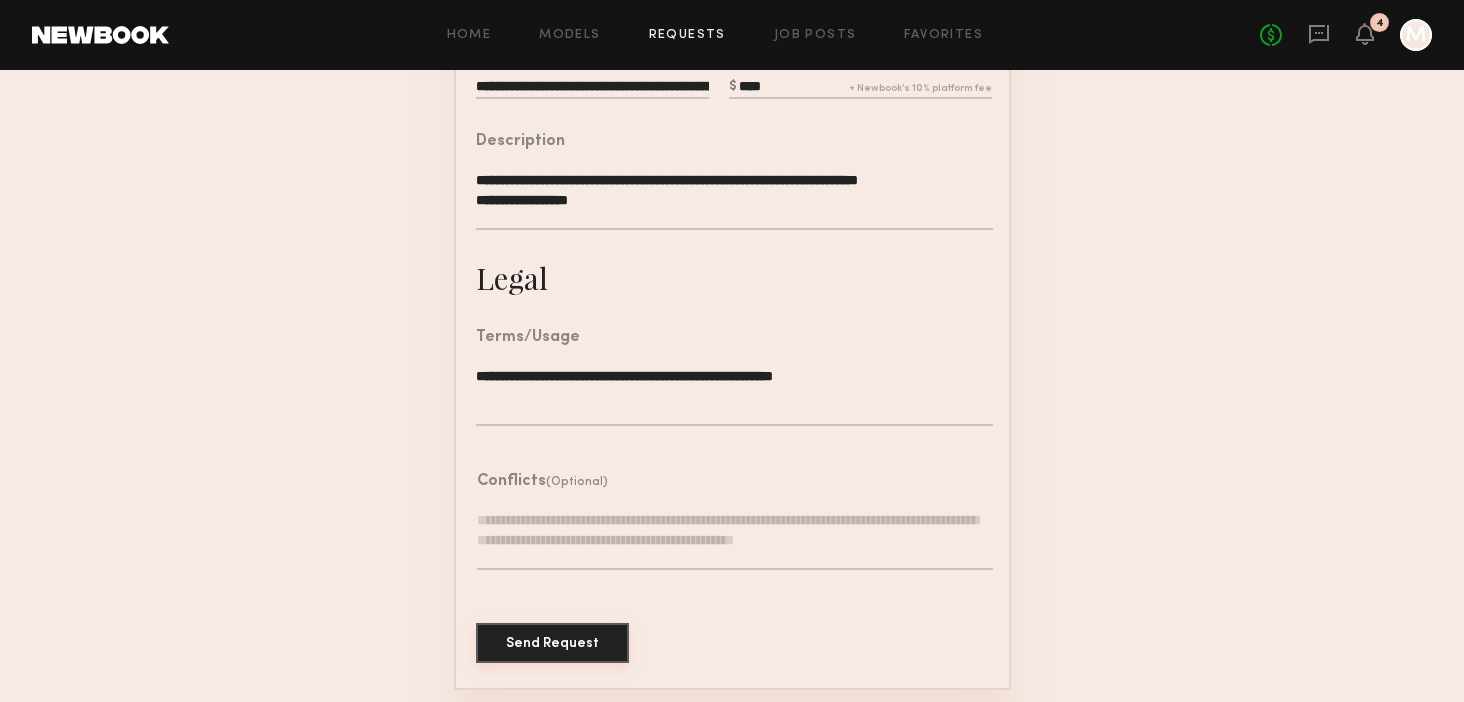 click on "Send Request" 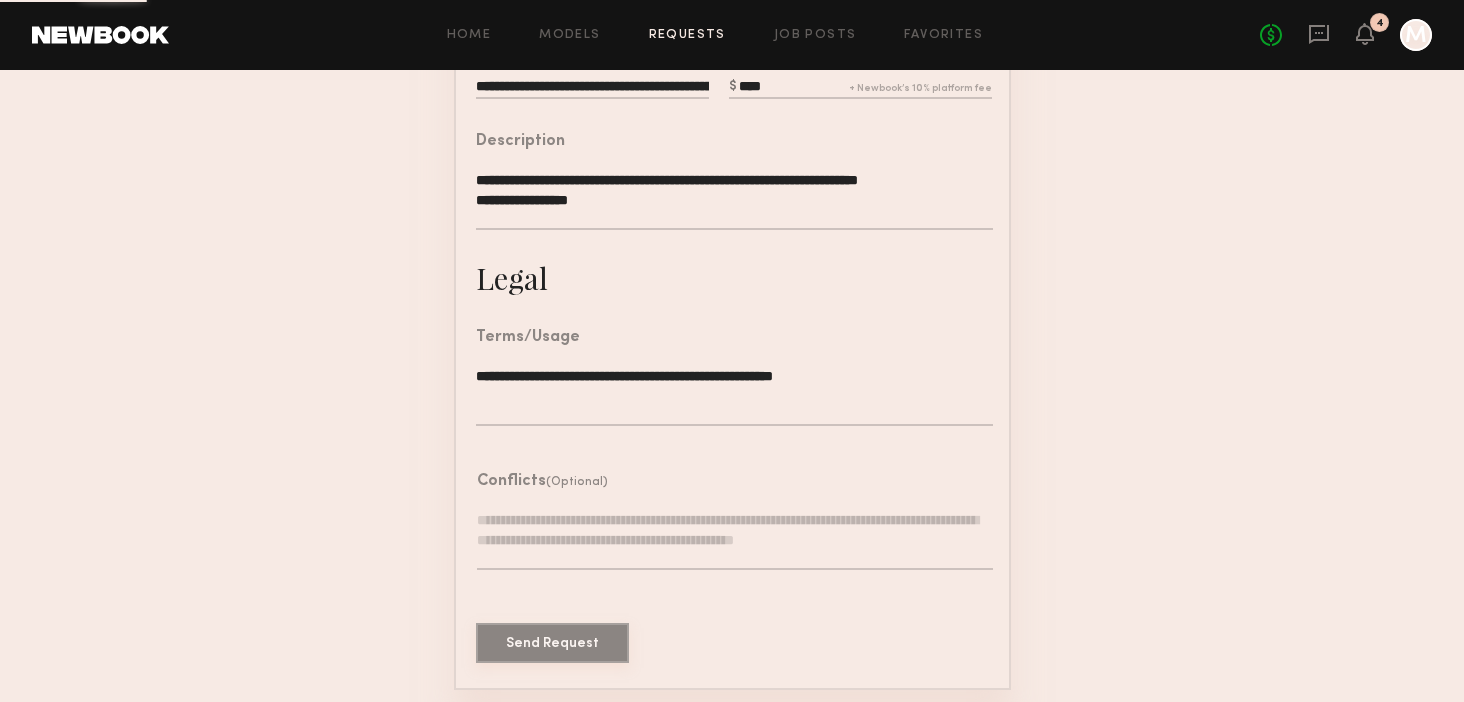 scroll, scrollTop: 0, scrollLeft: 0, axis: both 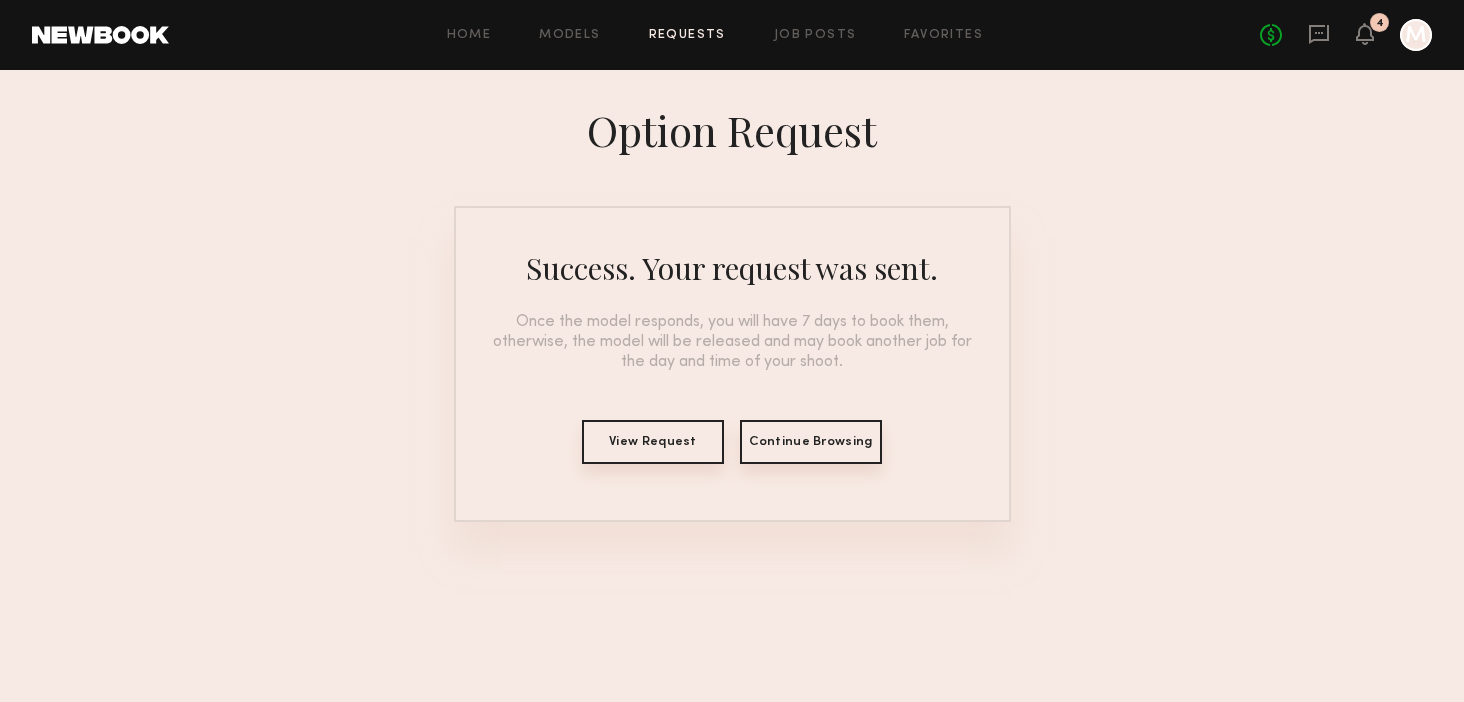 click on "Continue Browsing" 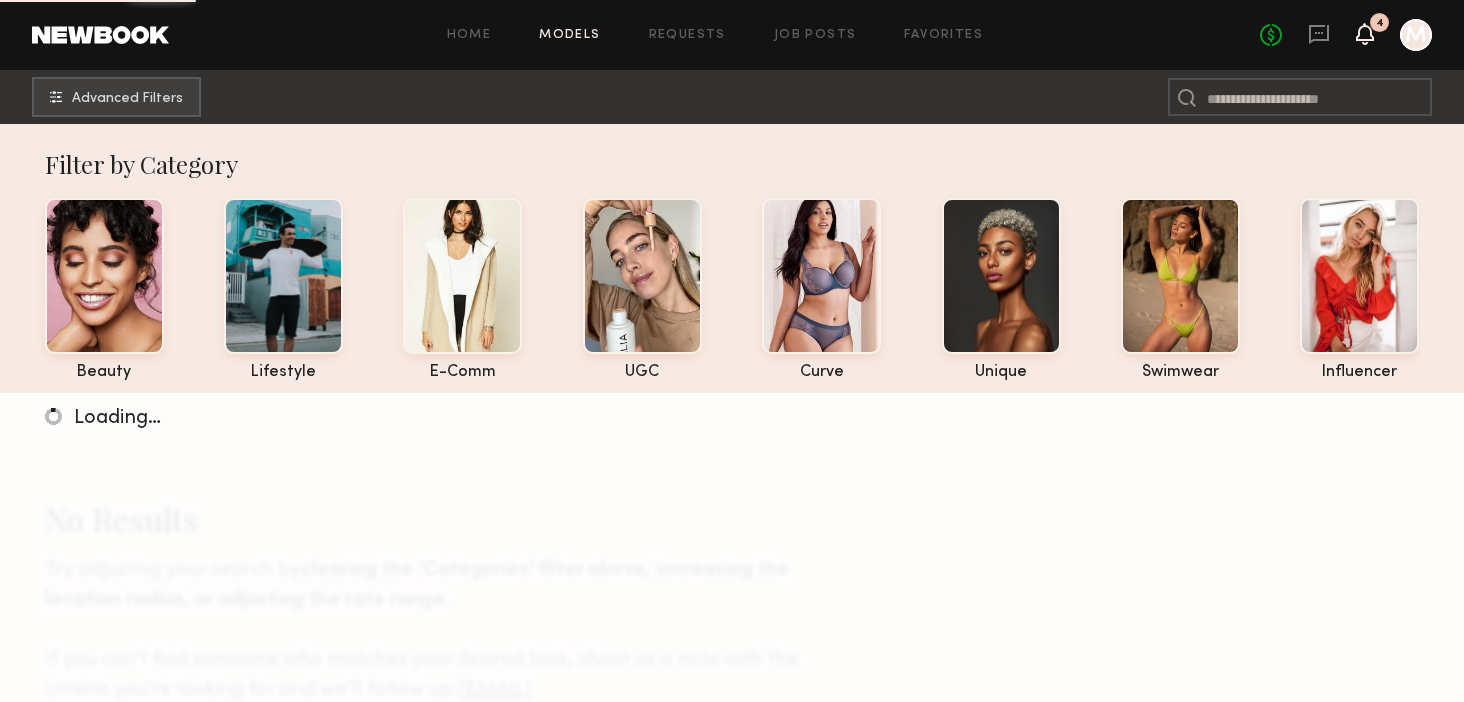 click 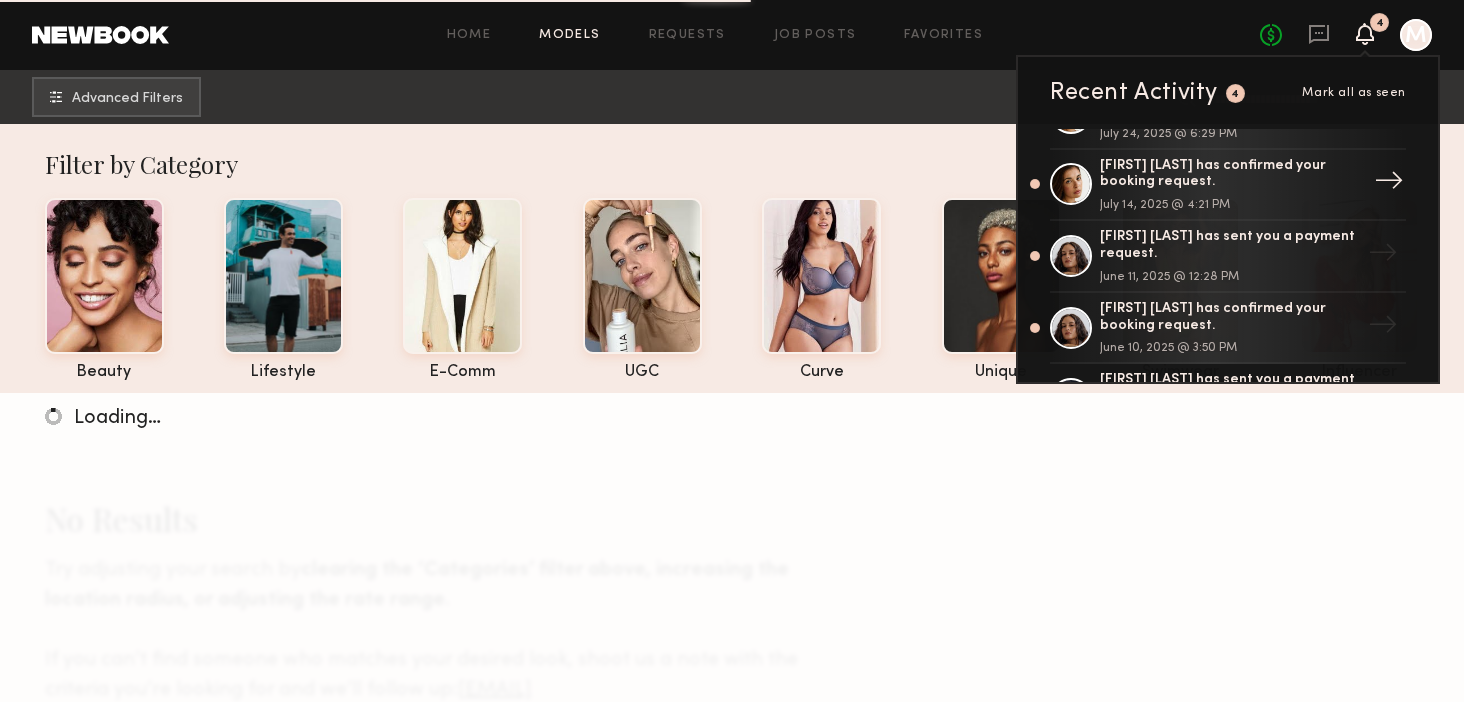 scroll, scrollTop: 0, scrollLeft: 0, axis: both 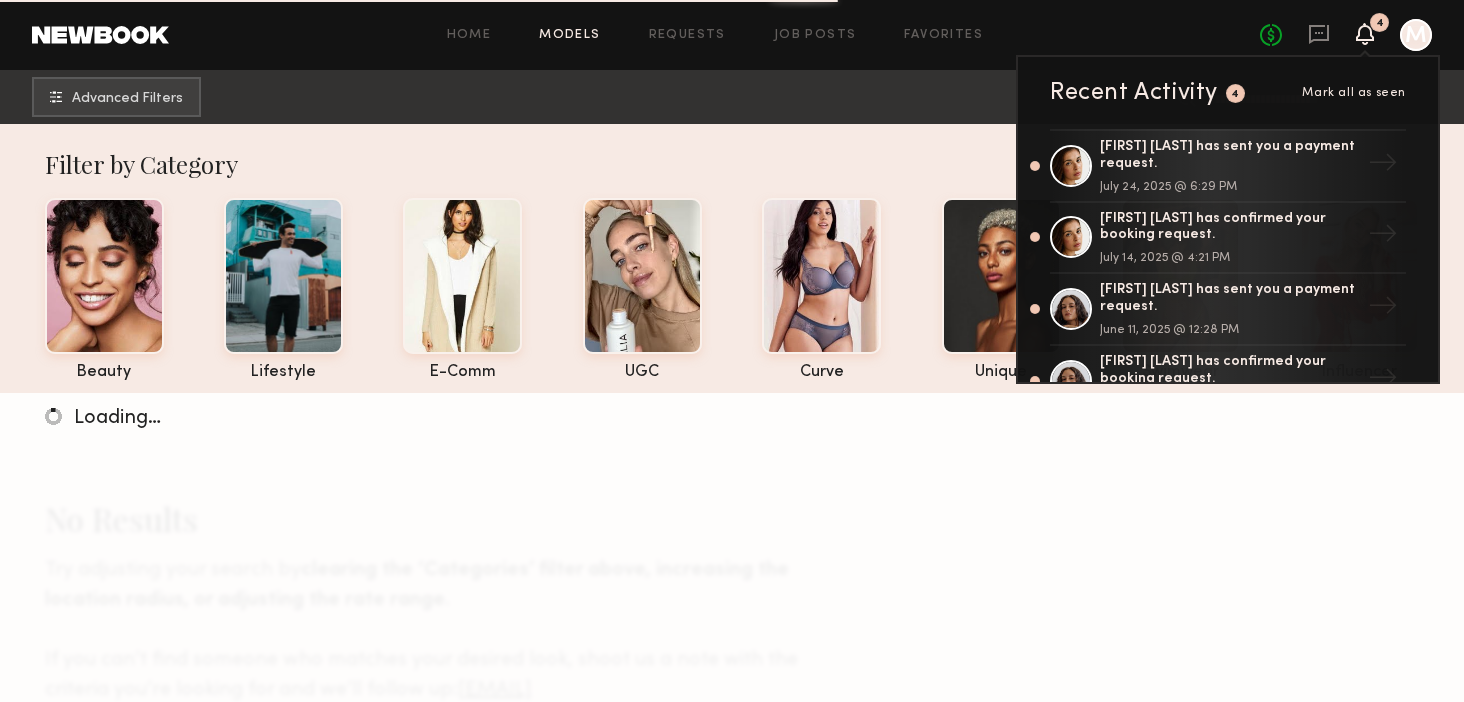 click 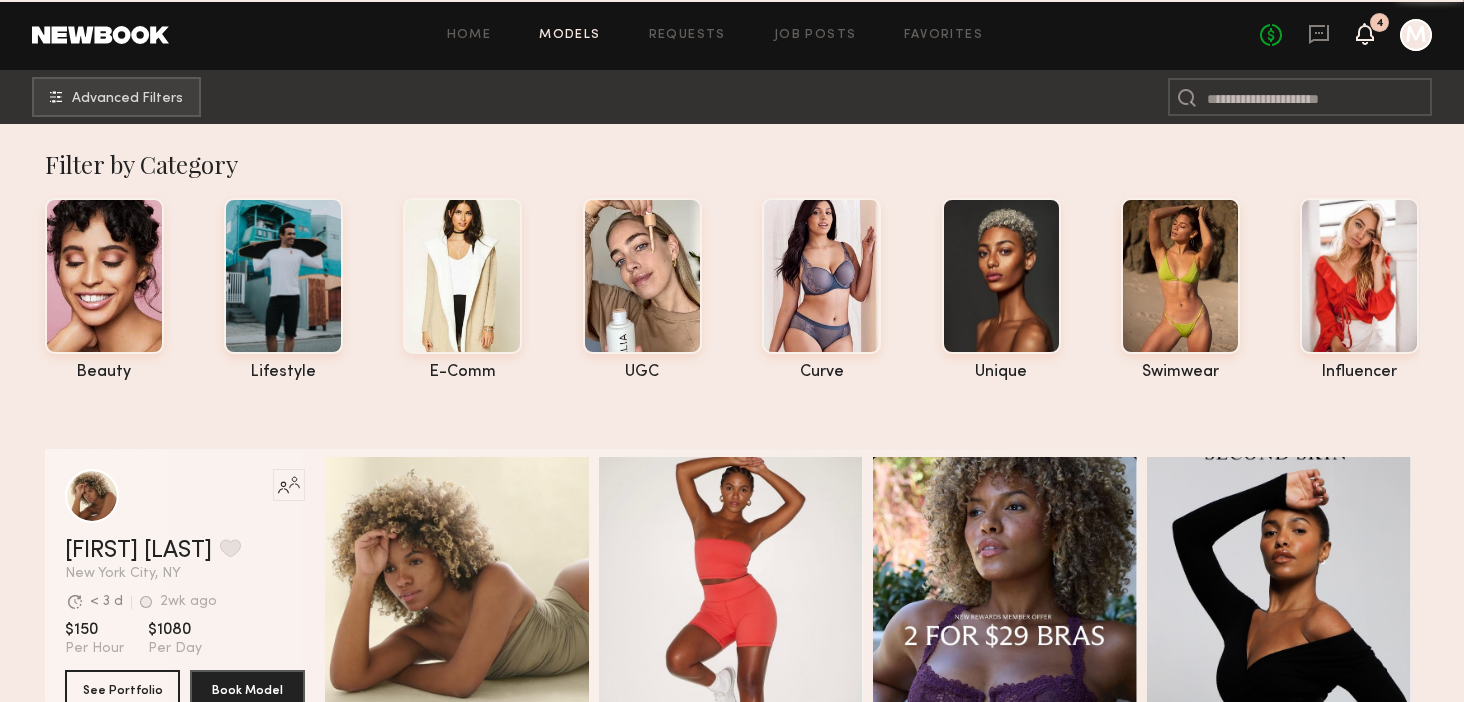 click 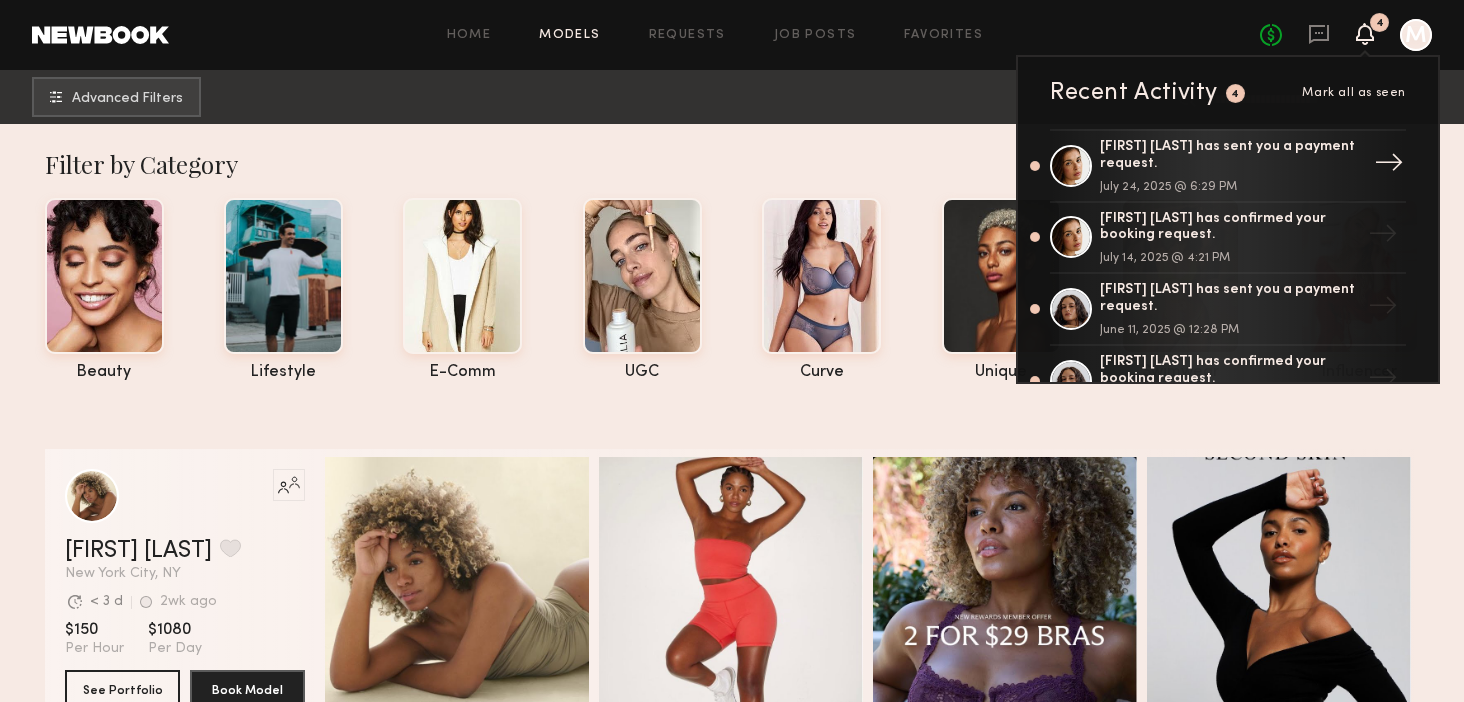 click 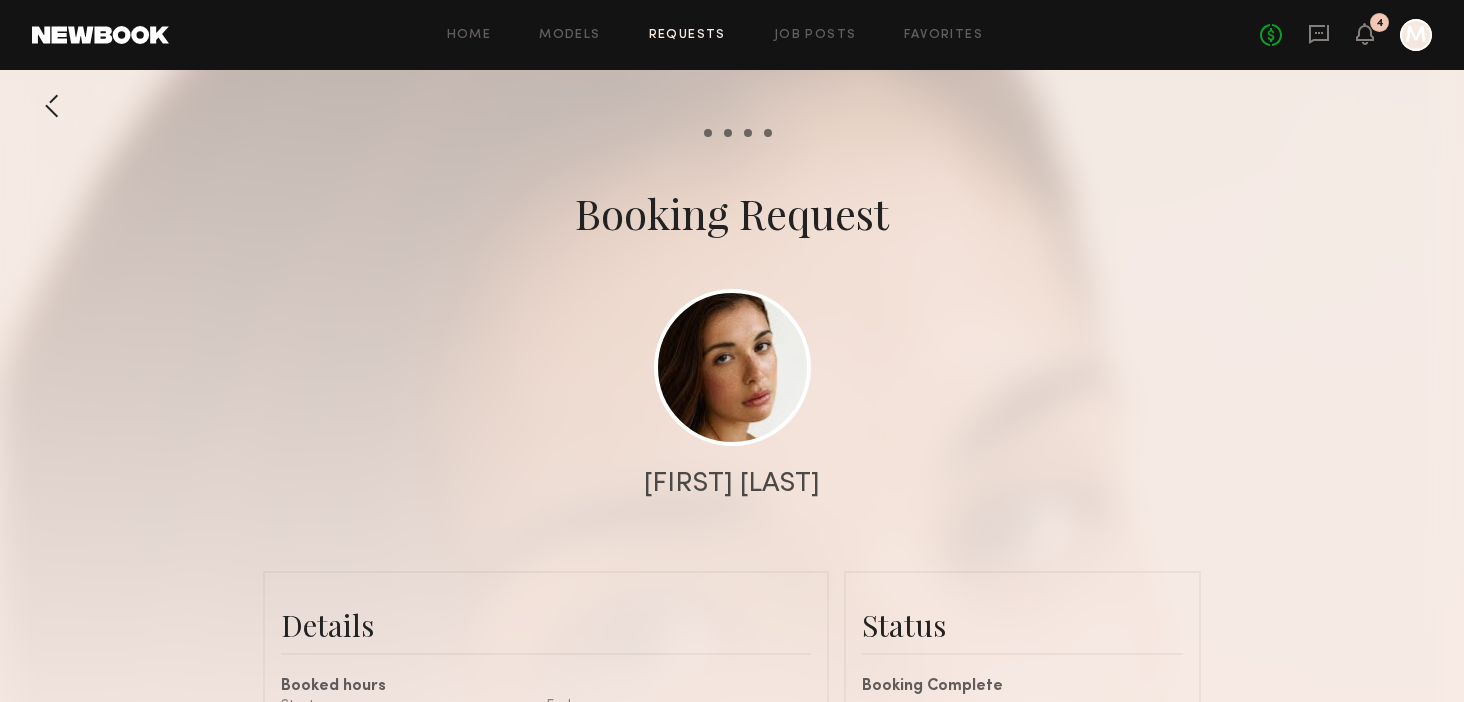 scroll, scrollTop: 2265, scrollLeft: 0, axis: vertical 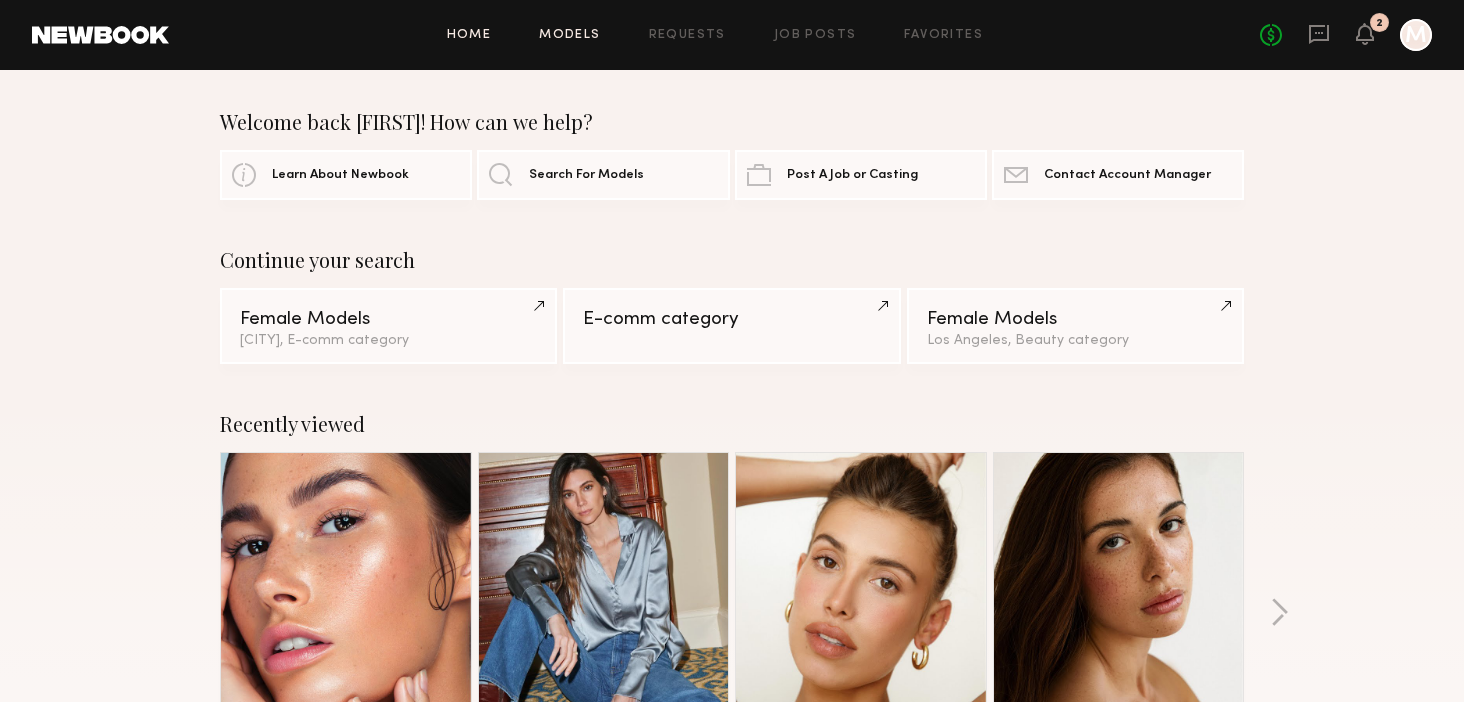 click on "Models" 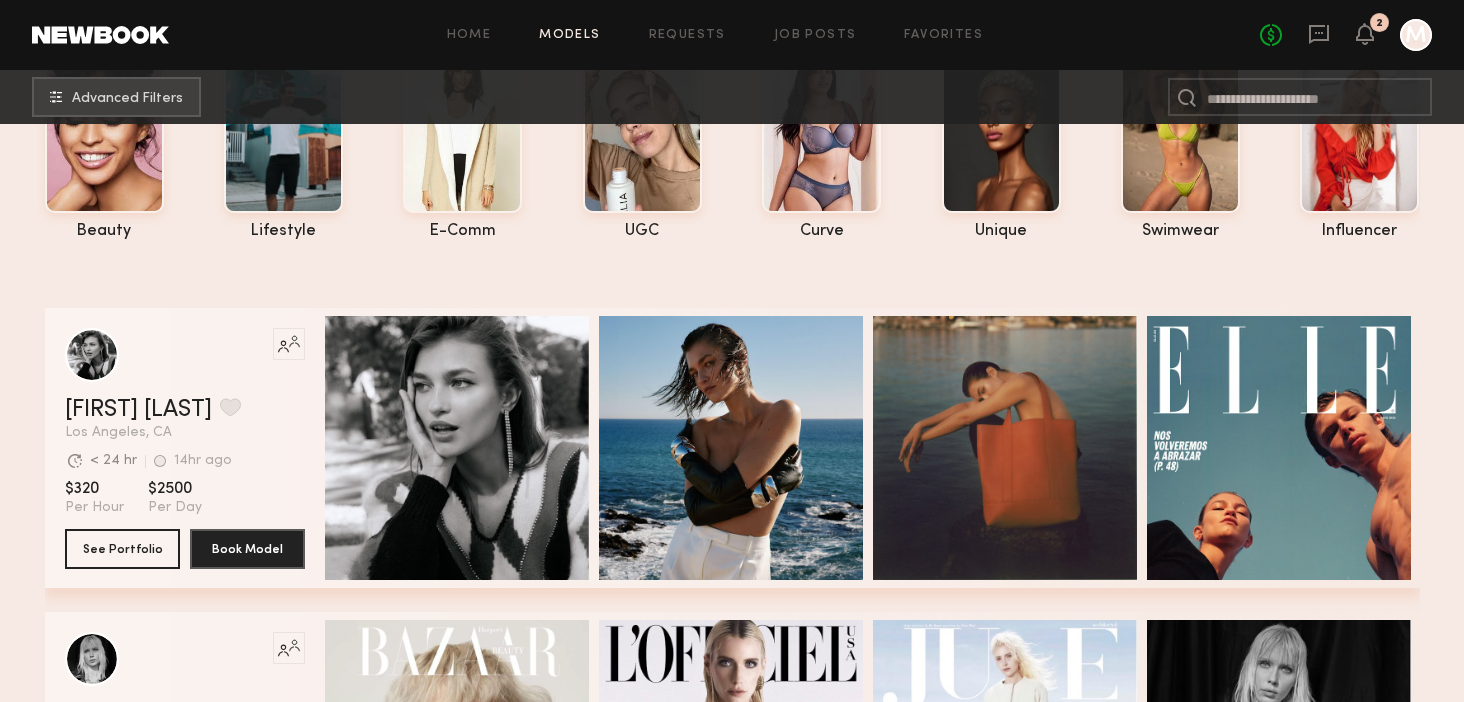 scroll, scrollTop: 624, scrollLeft: 0, axis: vertical 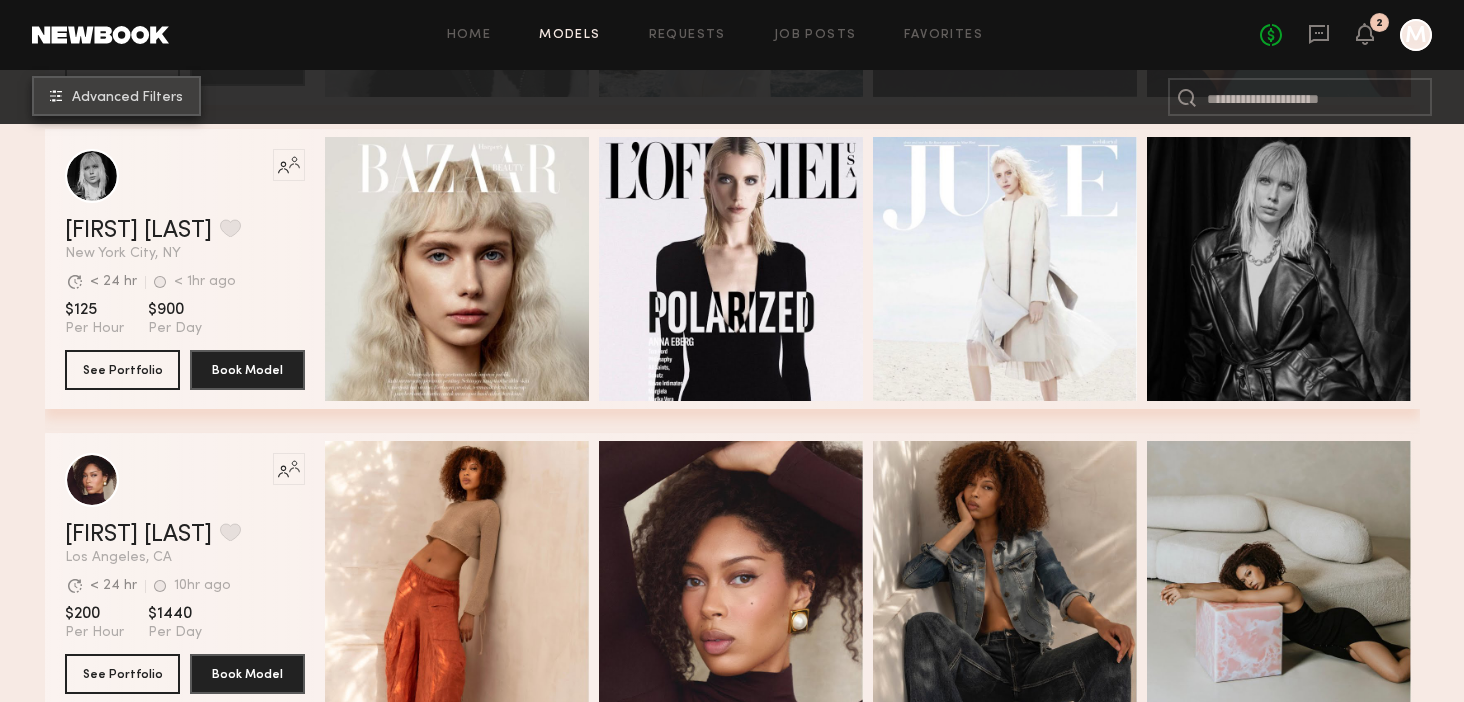 click on "Advanced Filters" 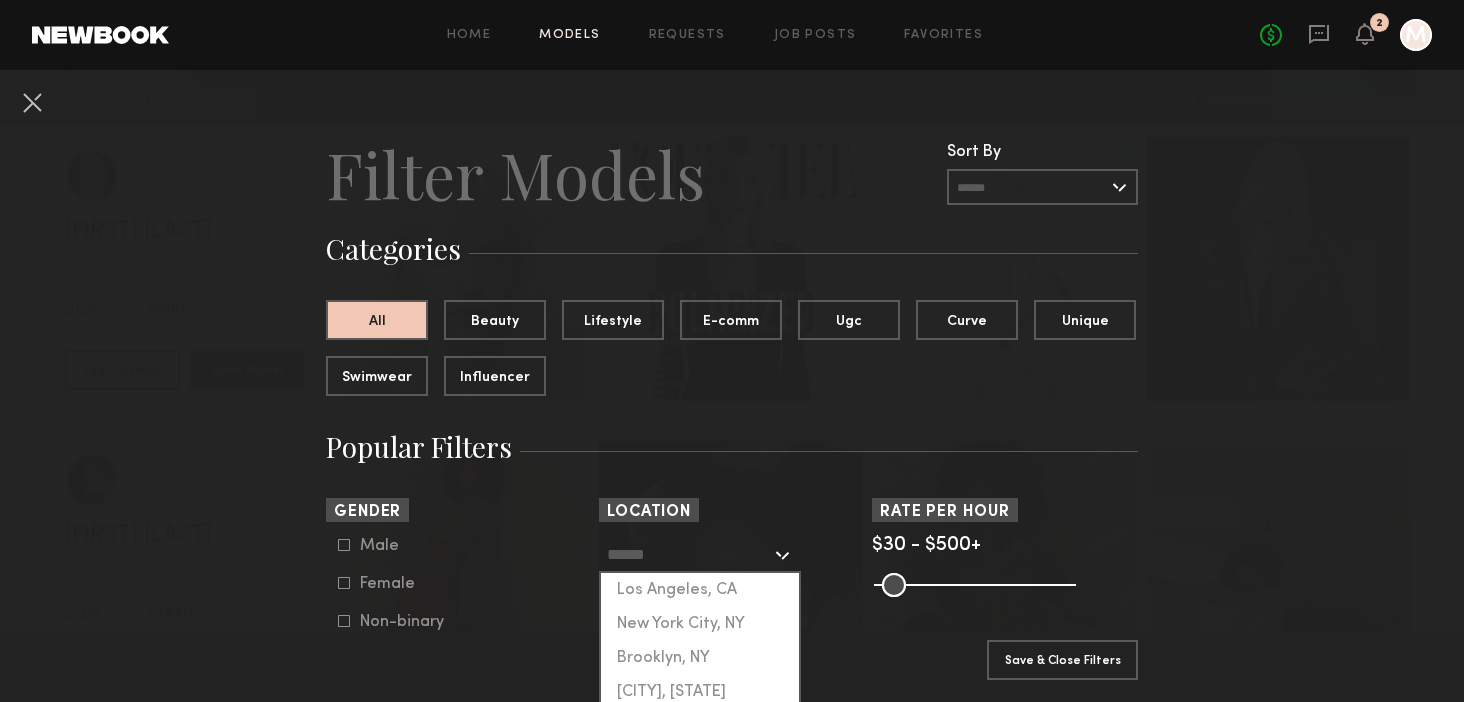 click 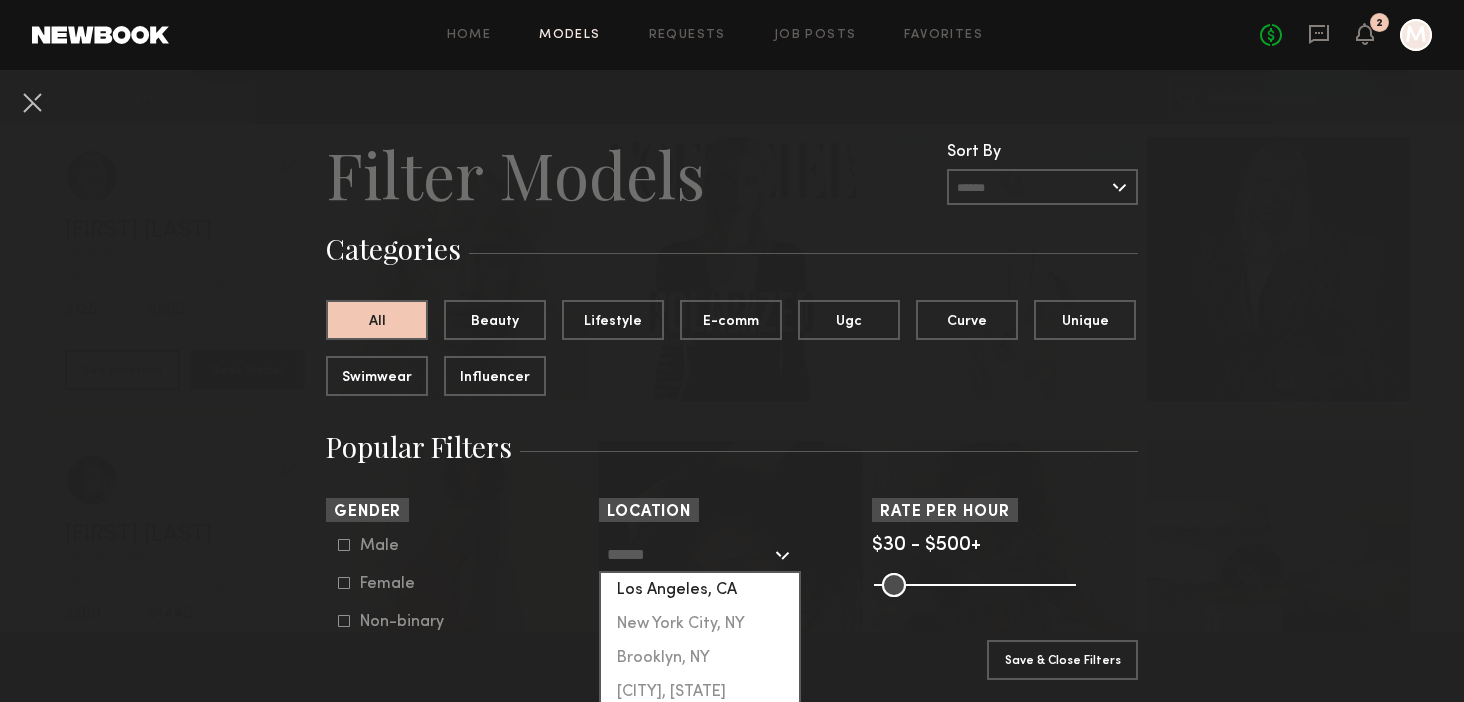 click on "Los Angeles, CA" 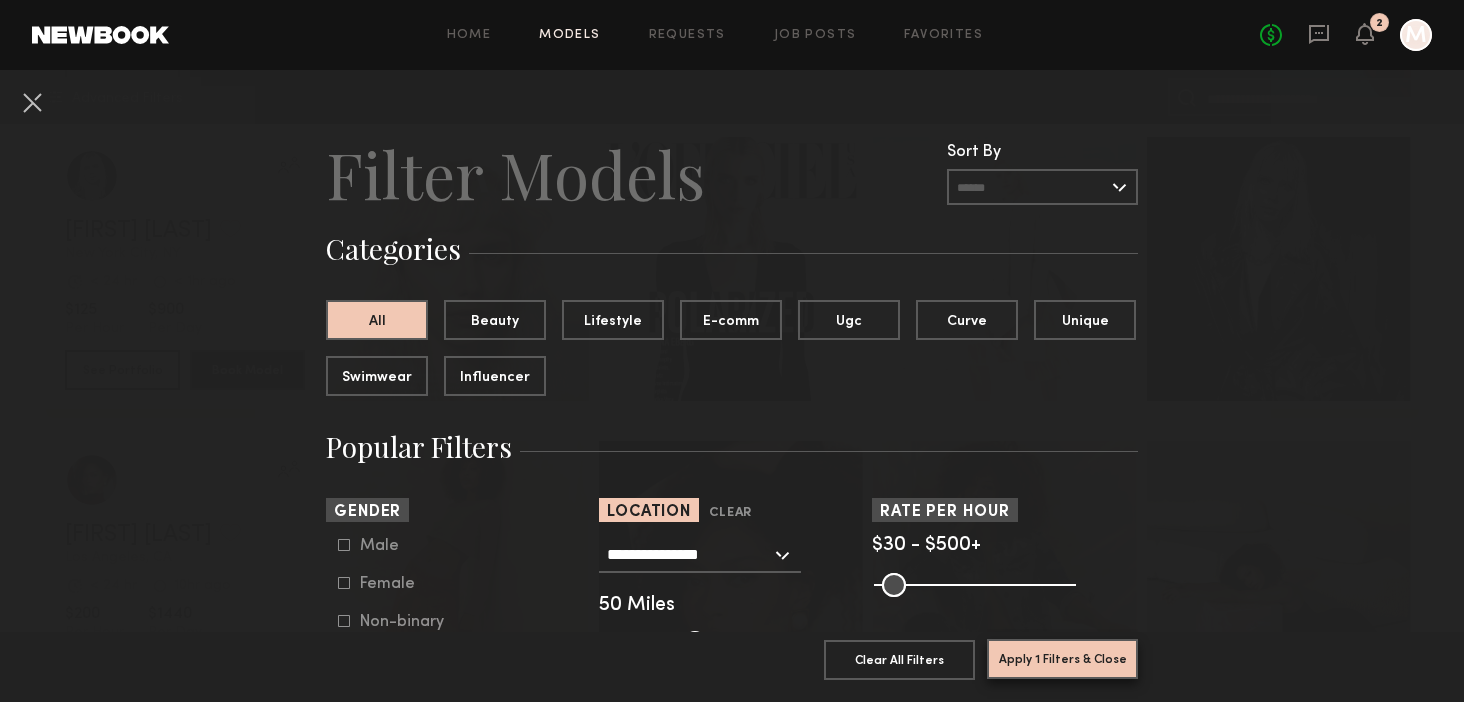 click on "Apply 1 Filters & Close" 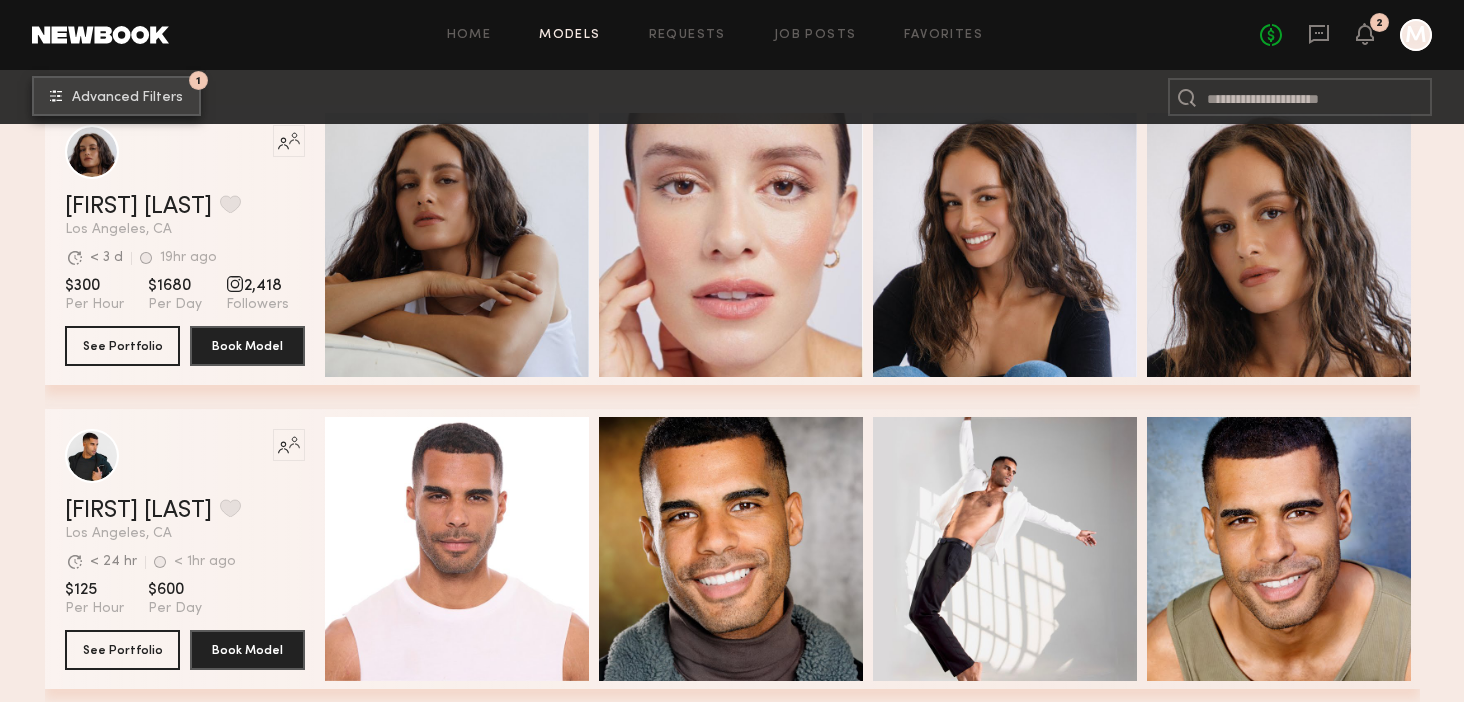 scroll, scrollTop: 518, scrollLeft: 0, axis: vertical 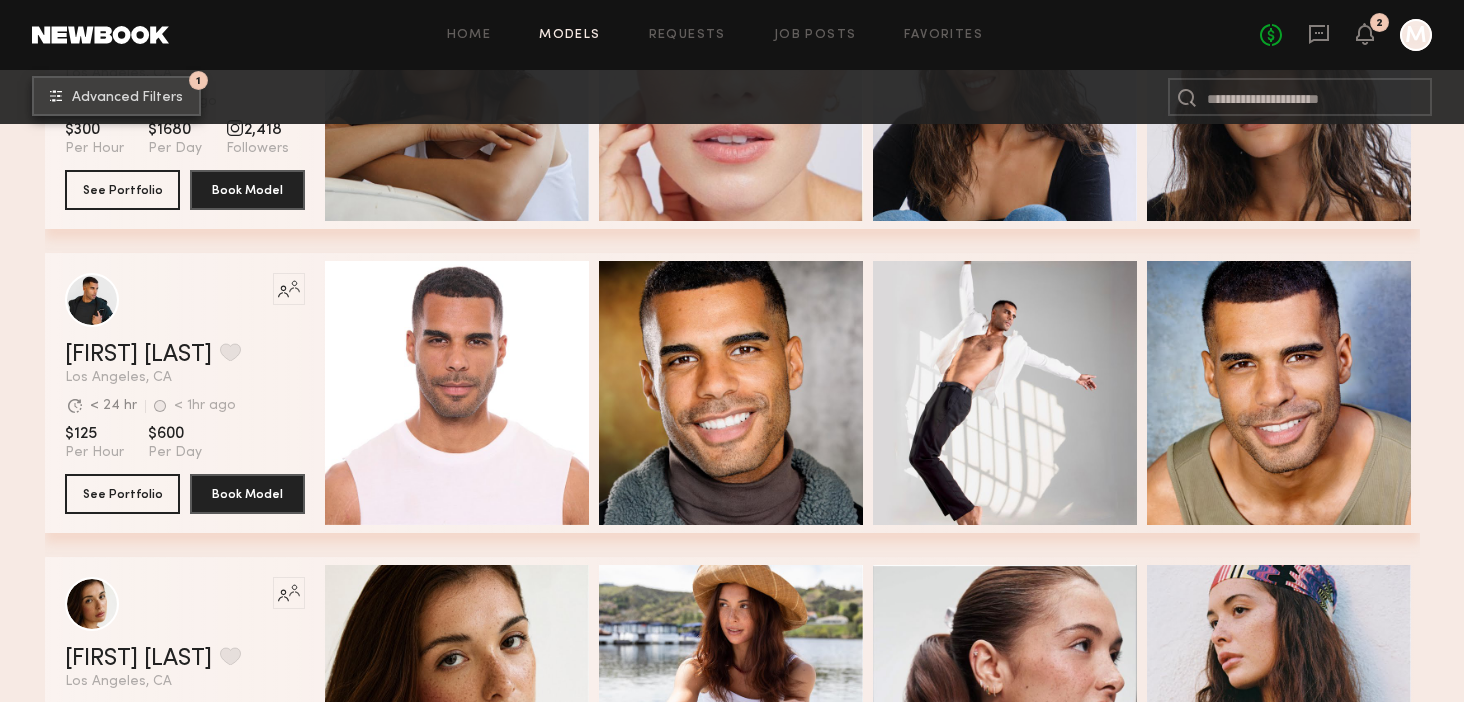 click on "Advanced Filters" 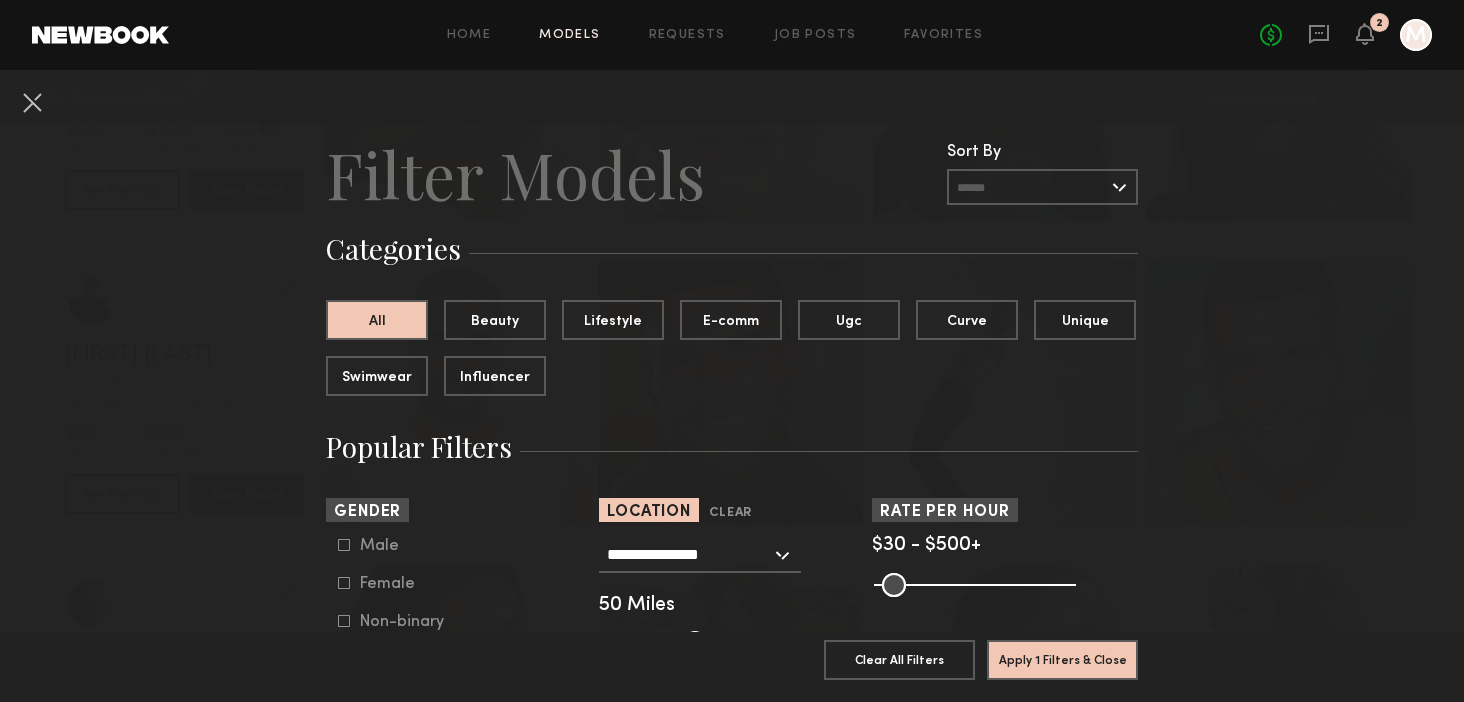 click 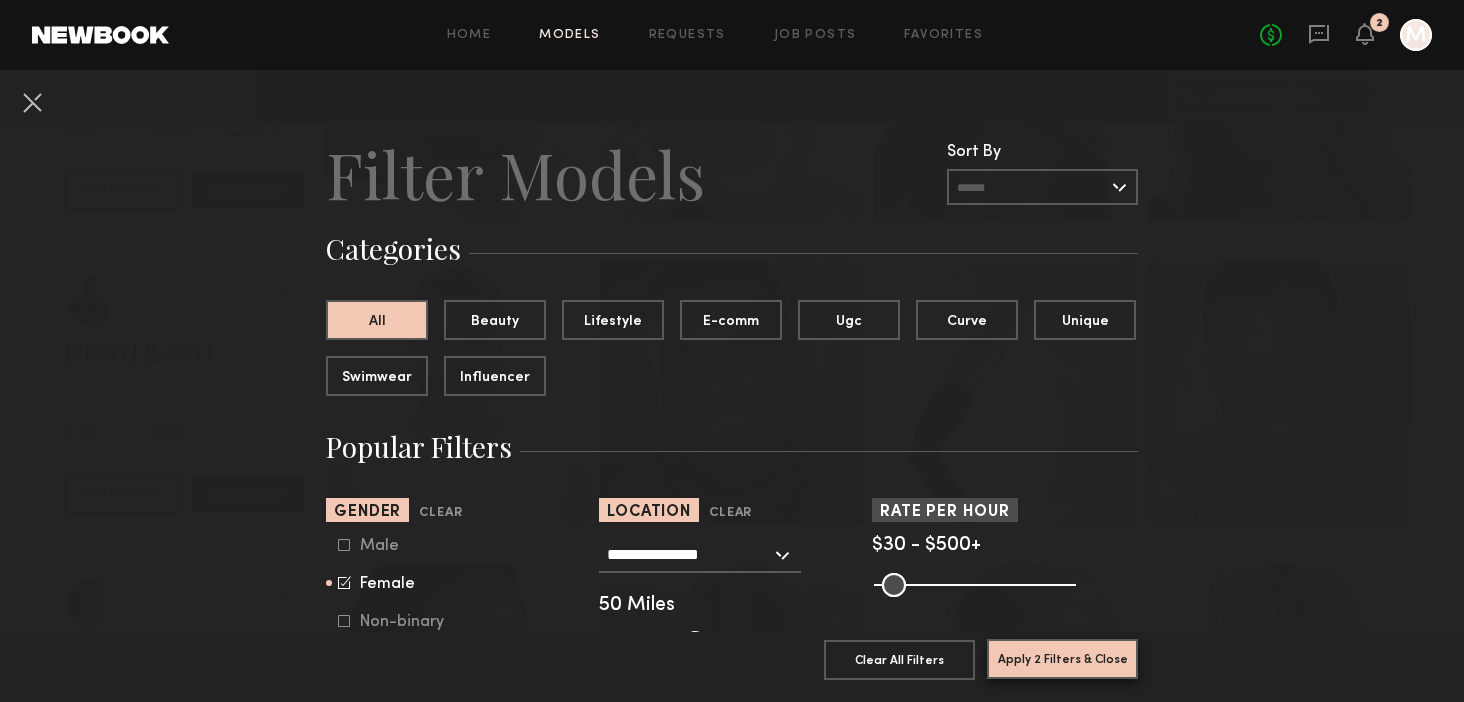 click on "Apply 2 Filters & Close" 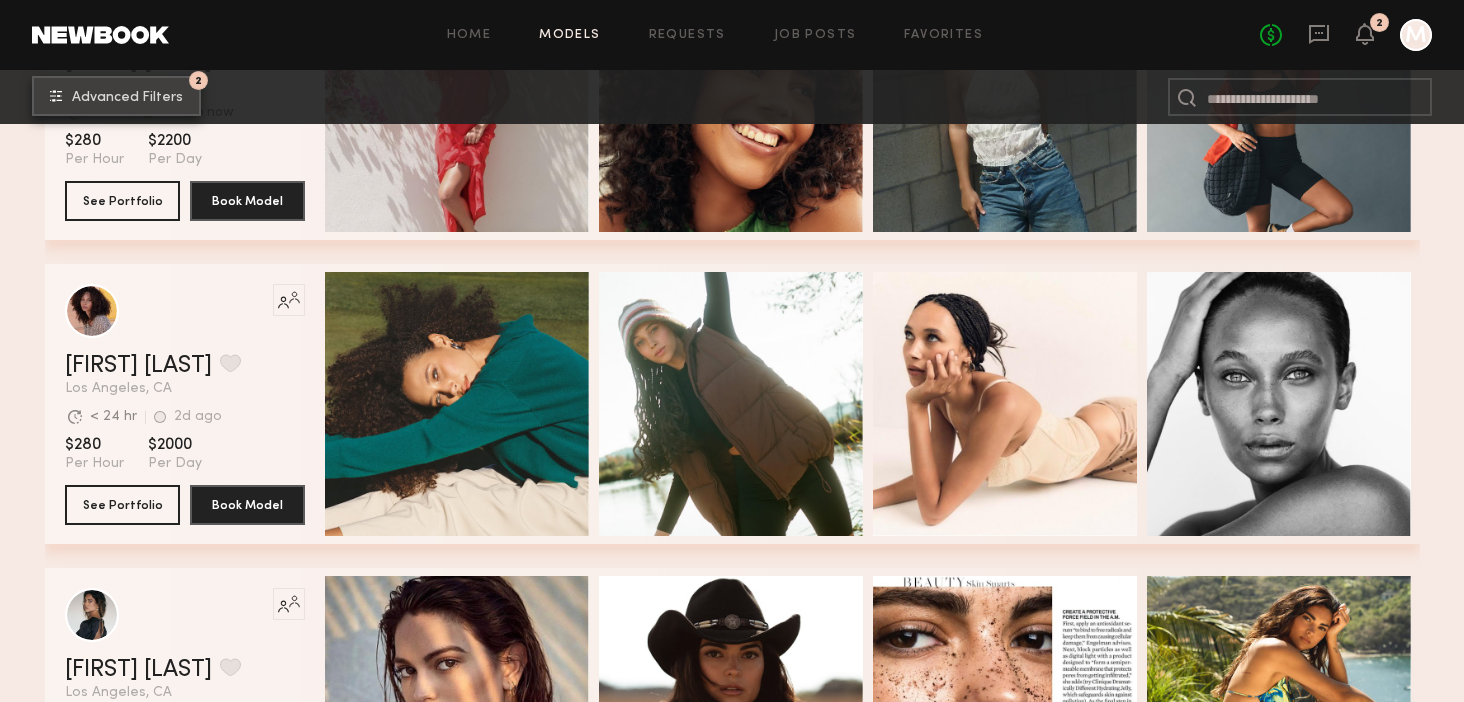 scroll, scrollTop: 9321, scrollLeft: 0, axis: vertical 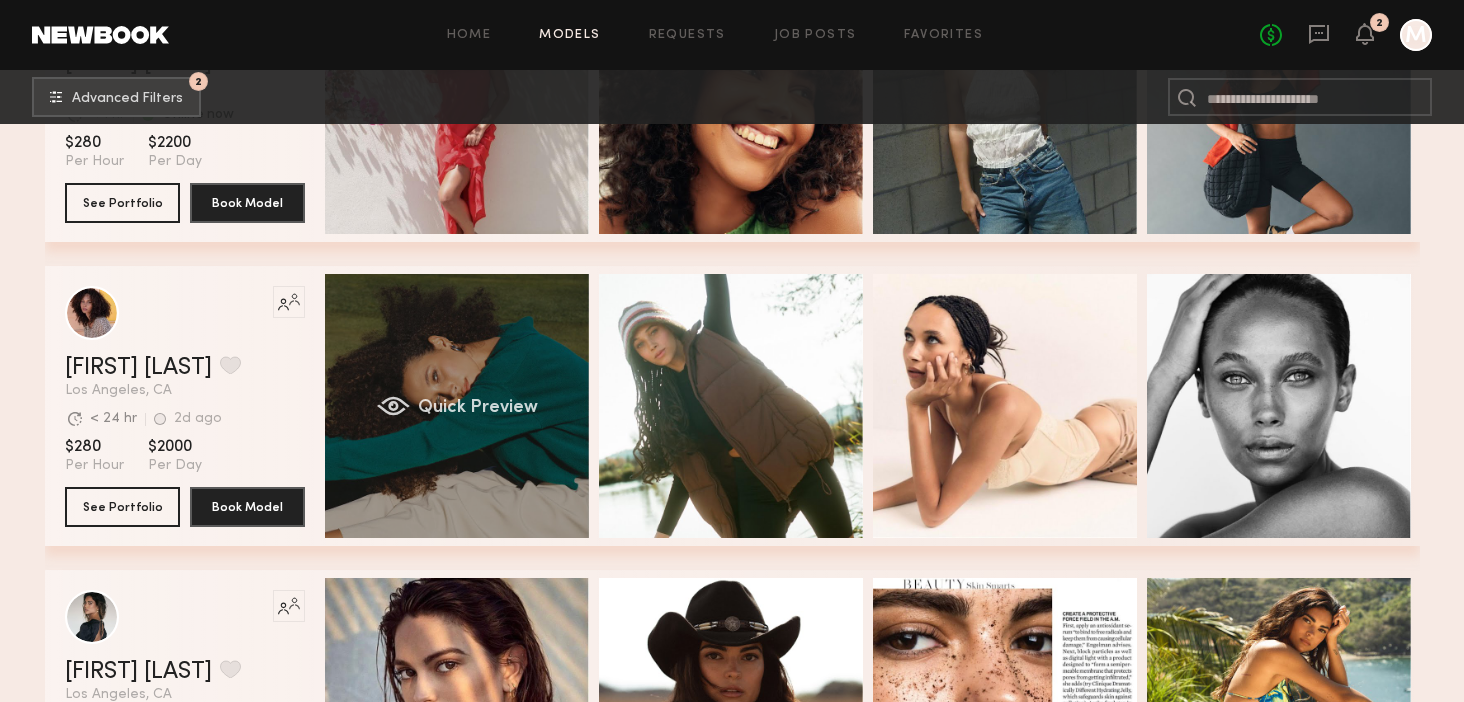 click on "Quick Preview" 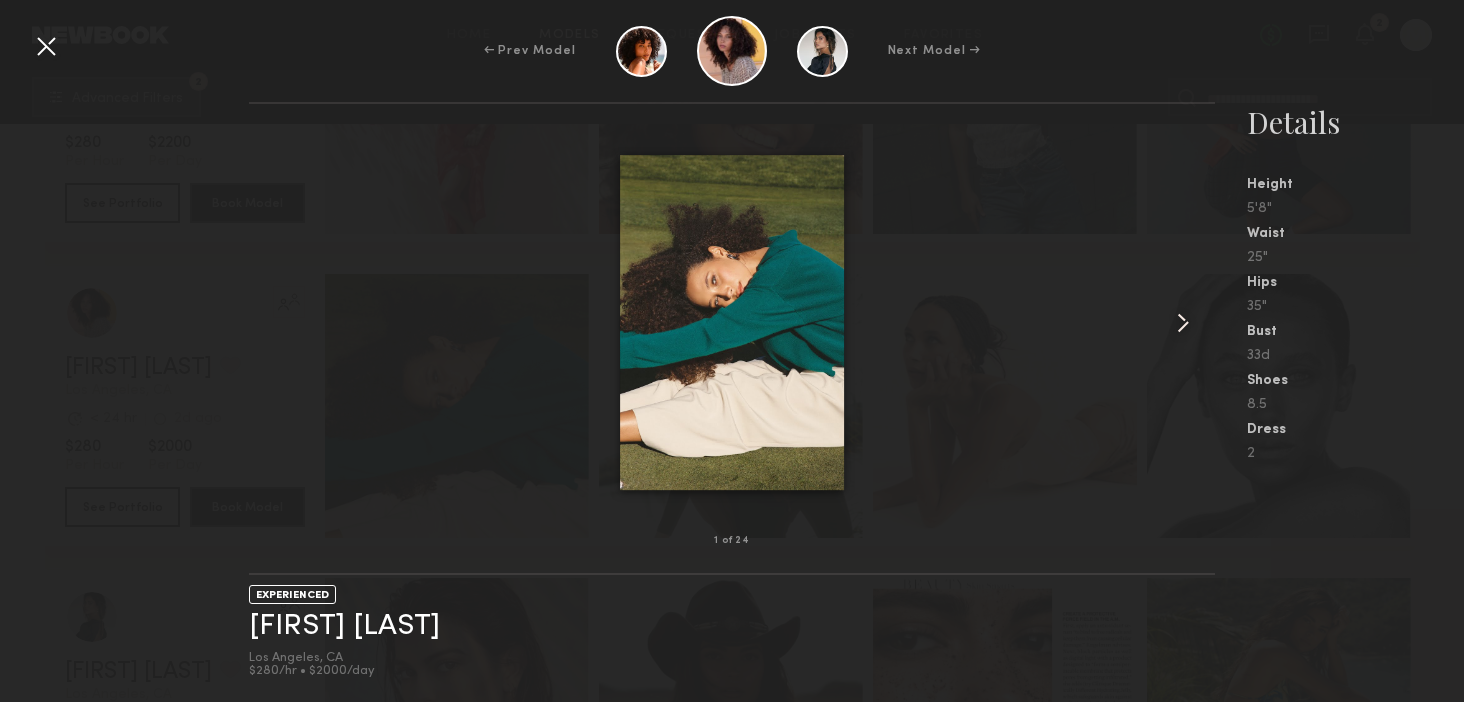 click at bounding box center (1183, 323) 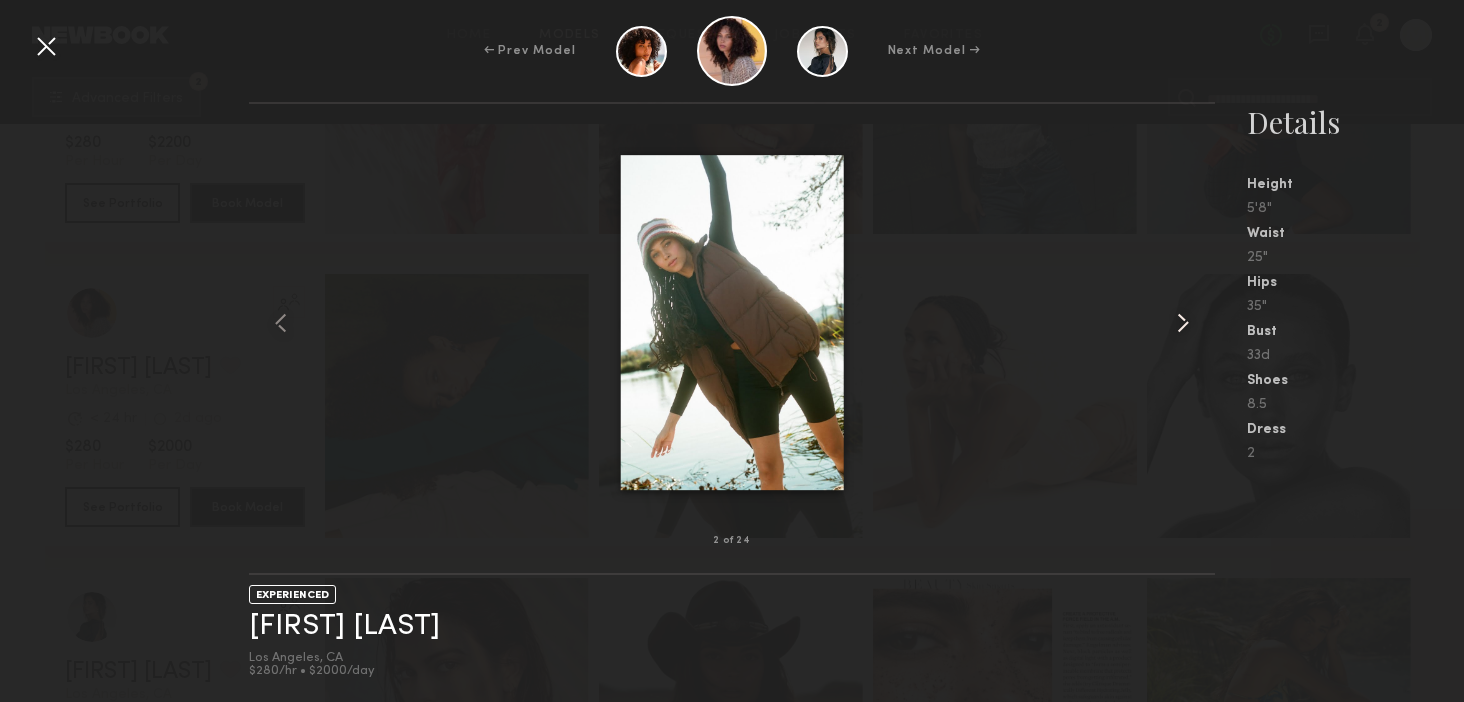 click at bounding box center (1183, 323) 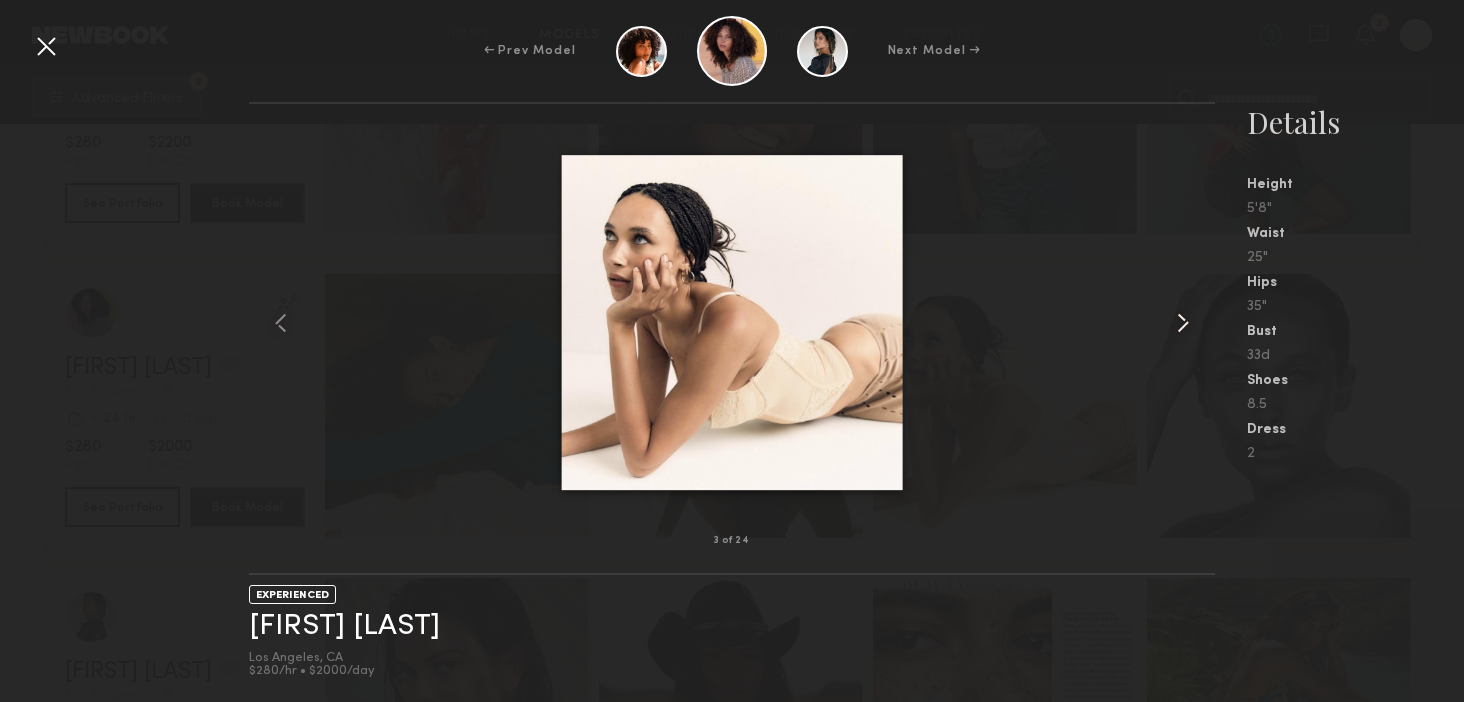 click at bounding box center [1183, 323] 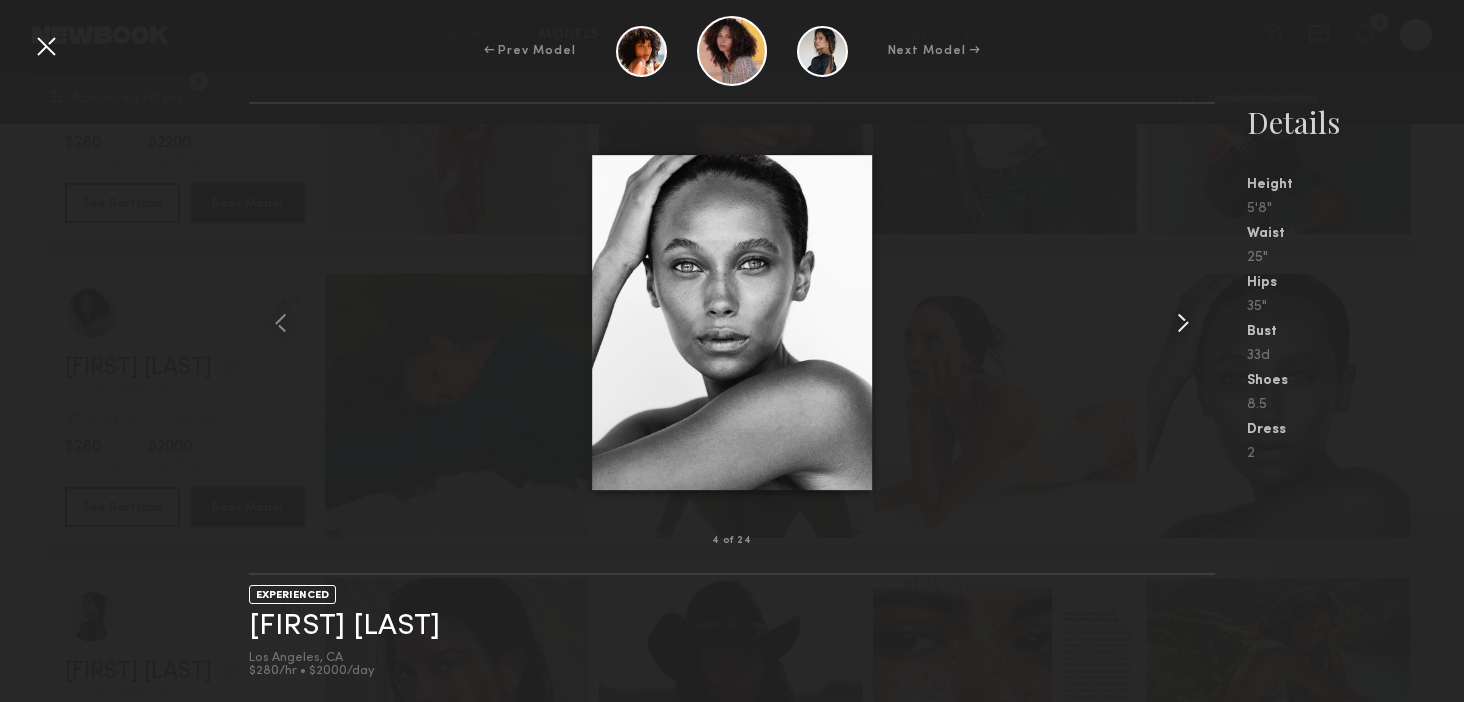 click at bounding box center [1183, 323] 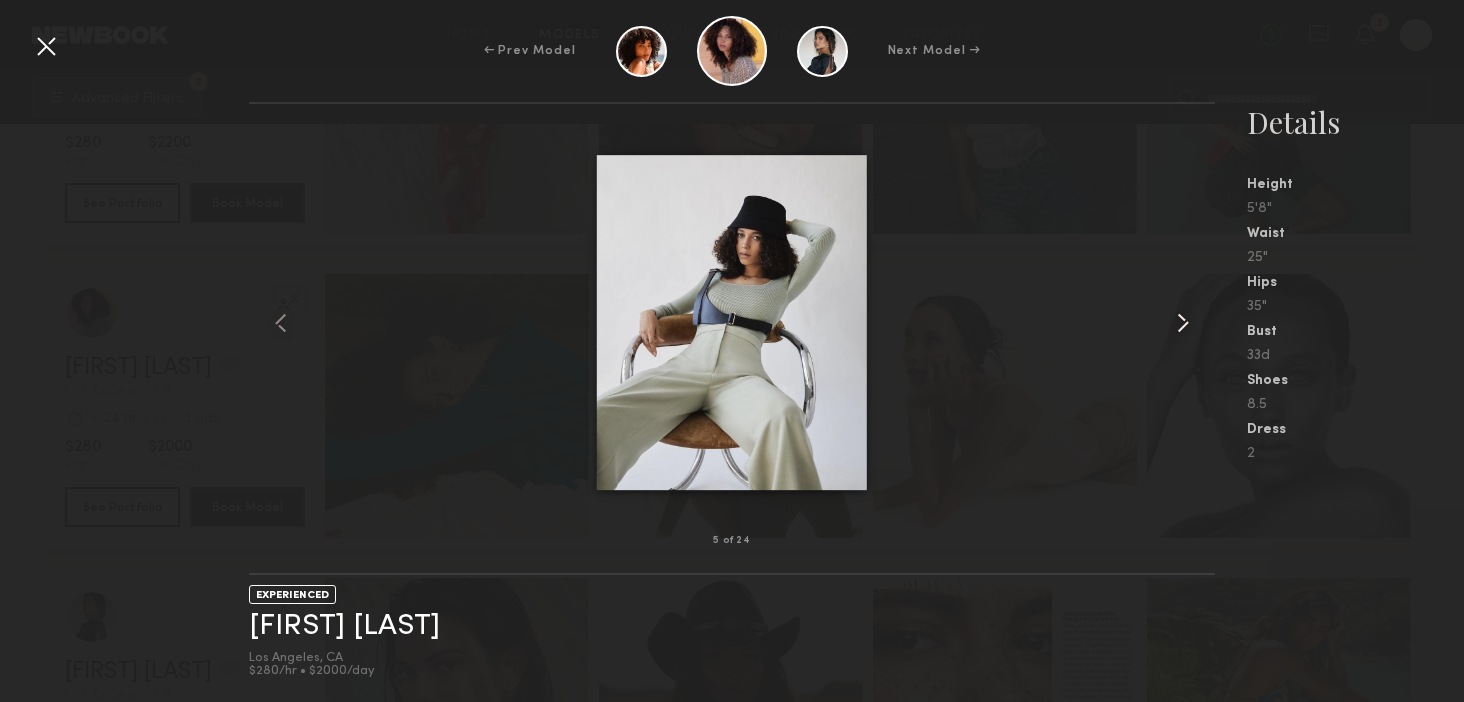 click at bounding box center [1183, 323] 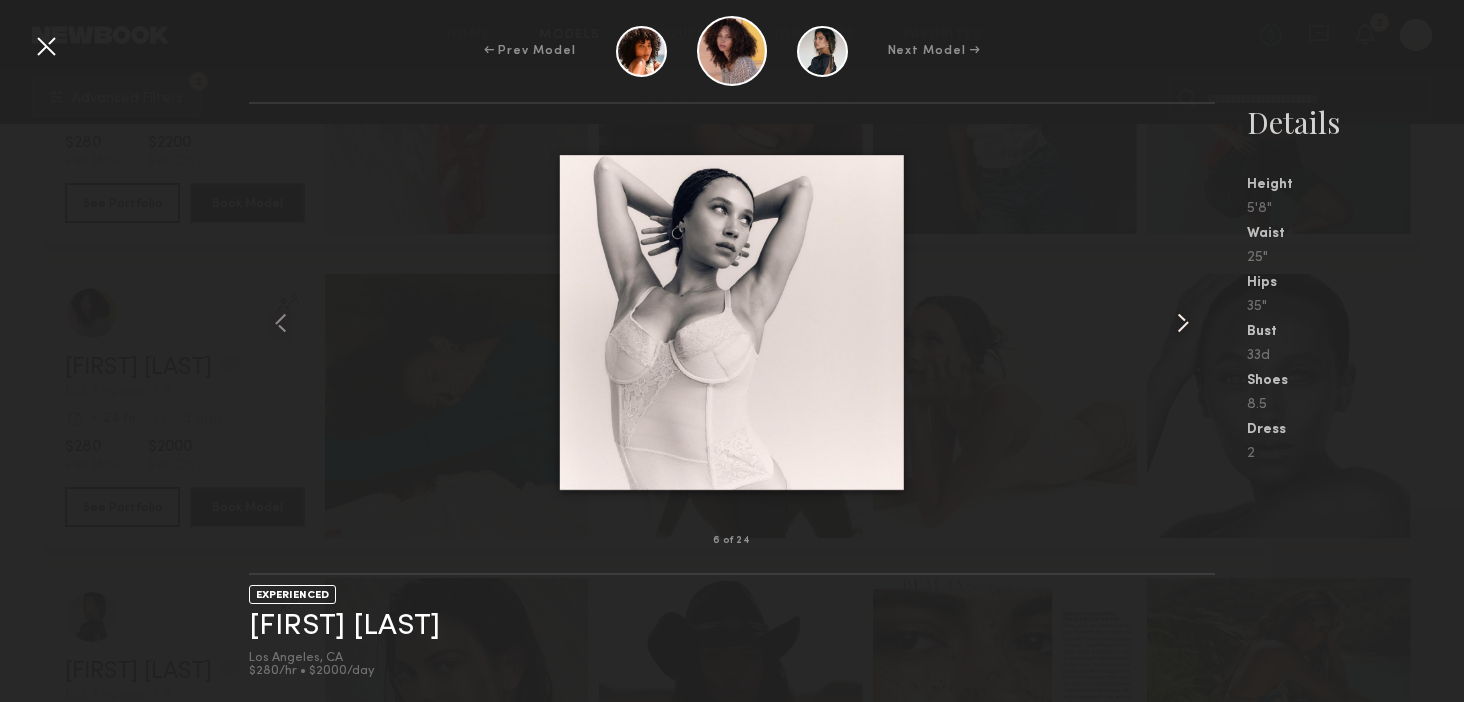 click at bounding box center [1183, 323] 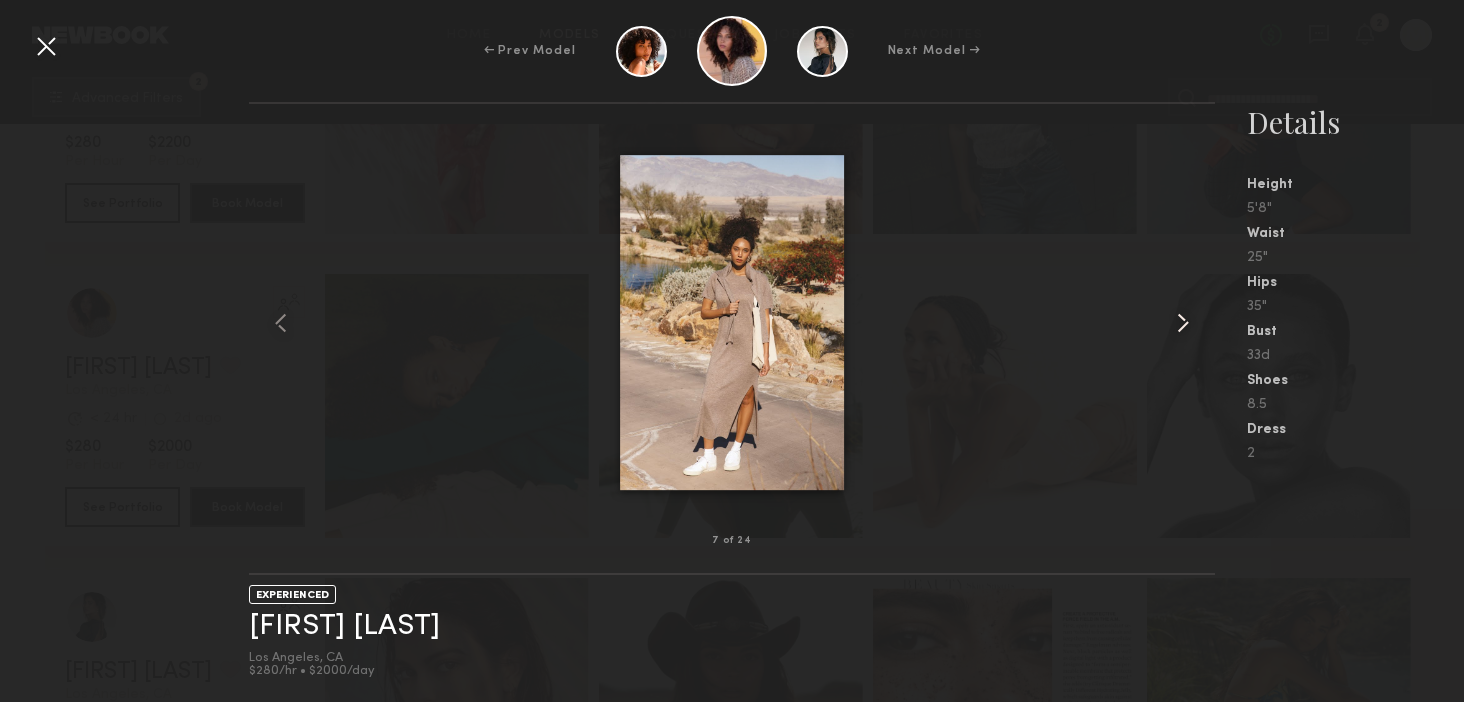 click at bounding box center (1183, 323) 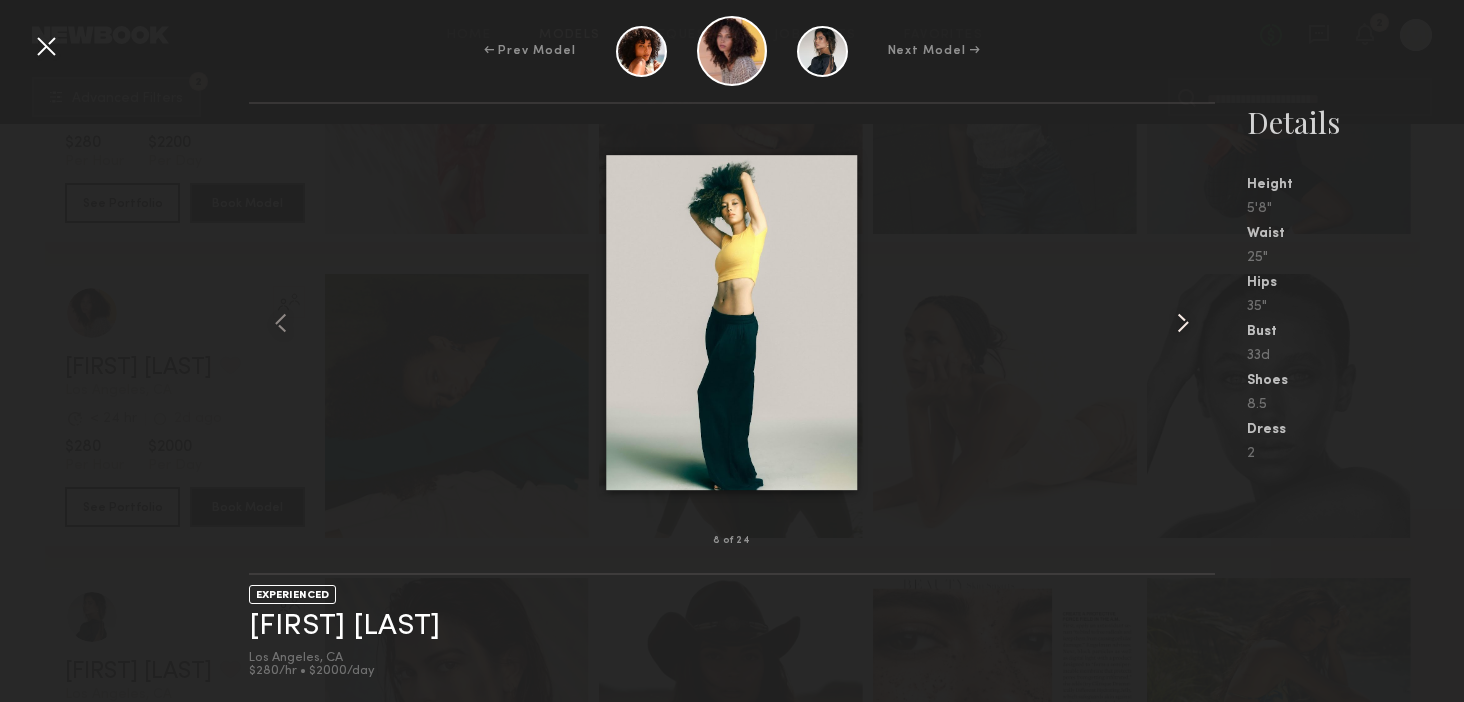 click at bounding box center [1183, 323] 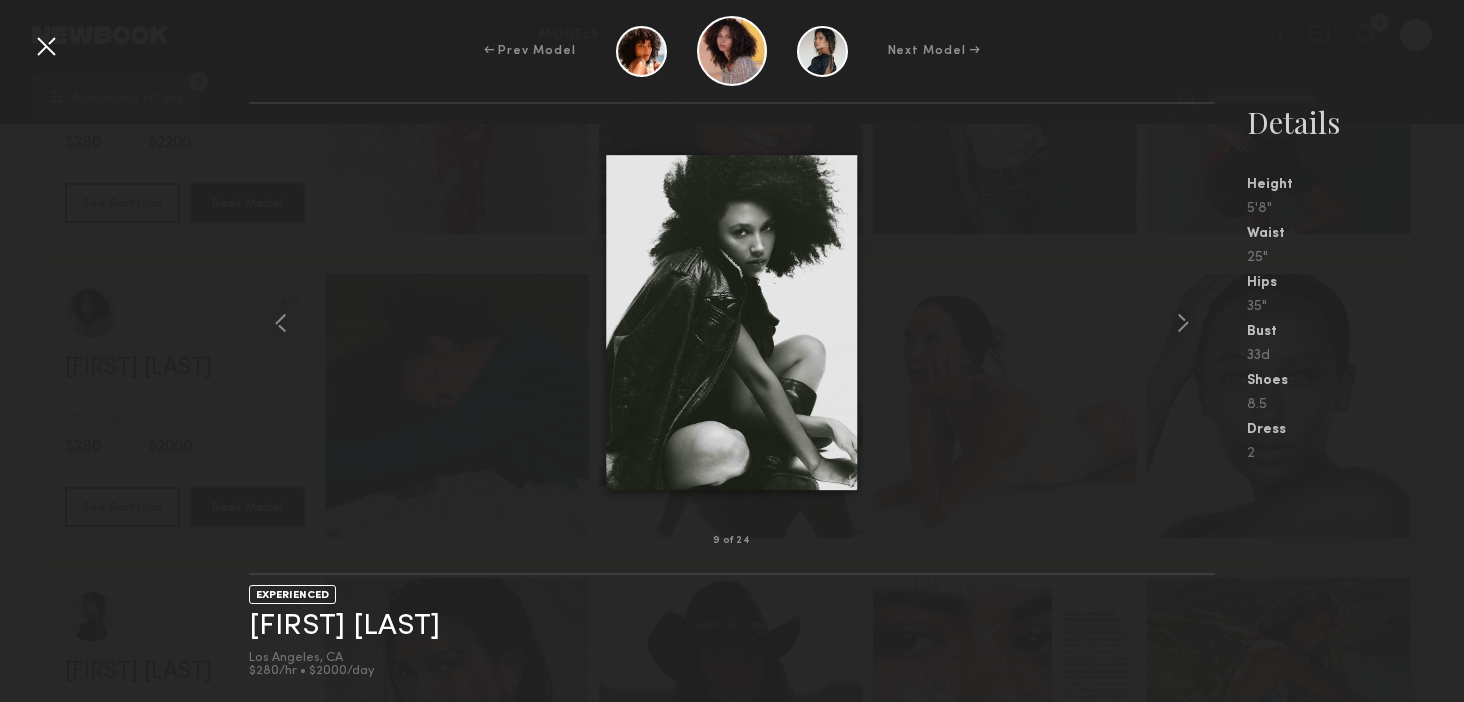 click at bounding box center (46, 46) 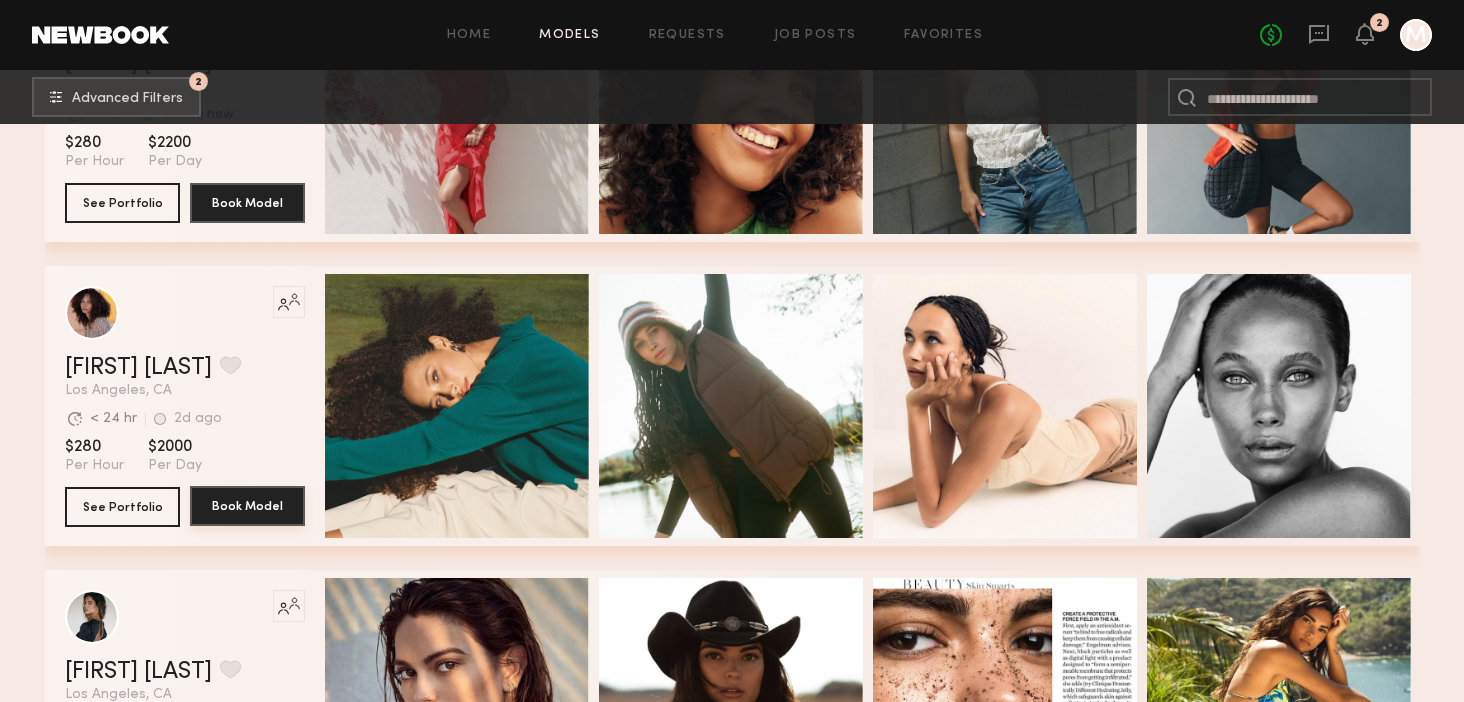 click on "Book Model" 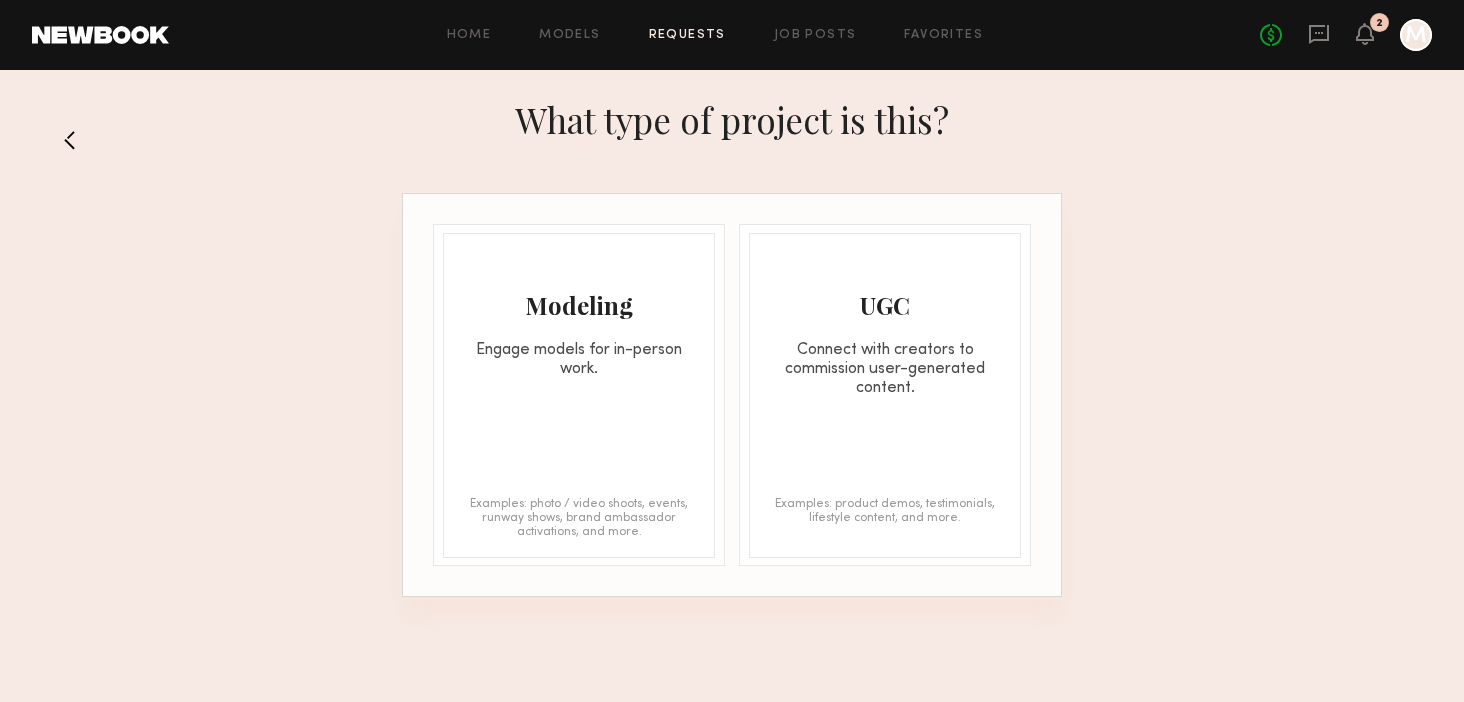 click on "Modeling Engage models for in-person work. Examples: photo / video shoots, events, runway shows, brand ambassador activations, and more." 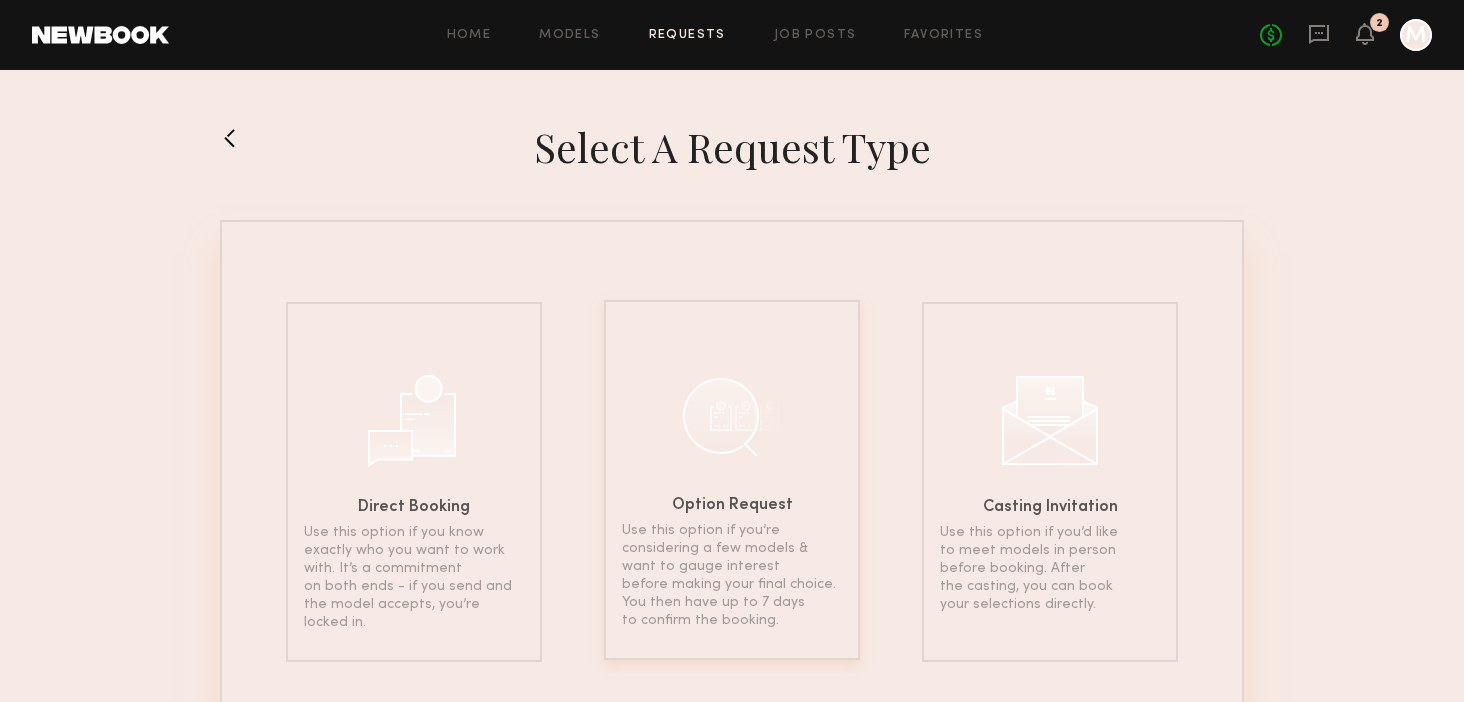 click 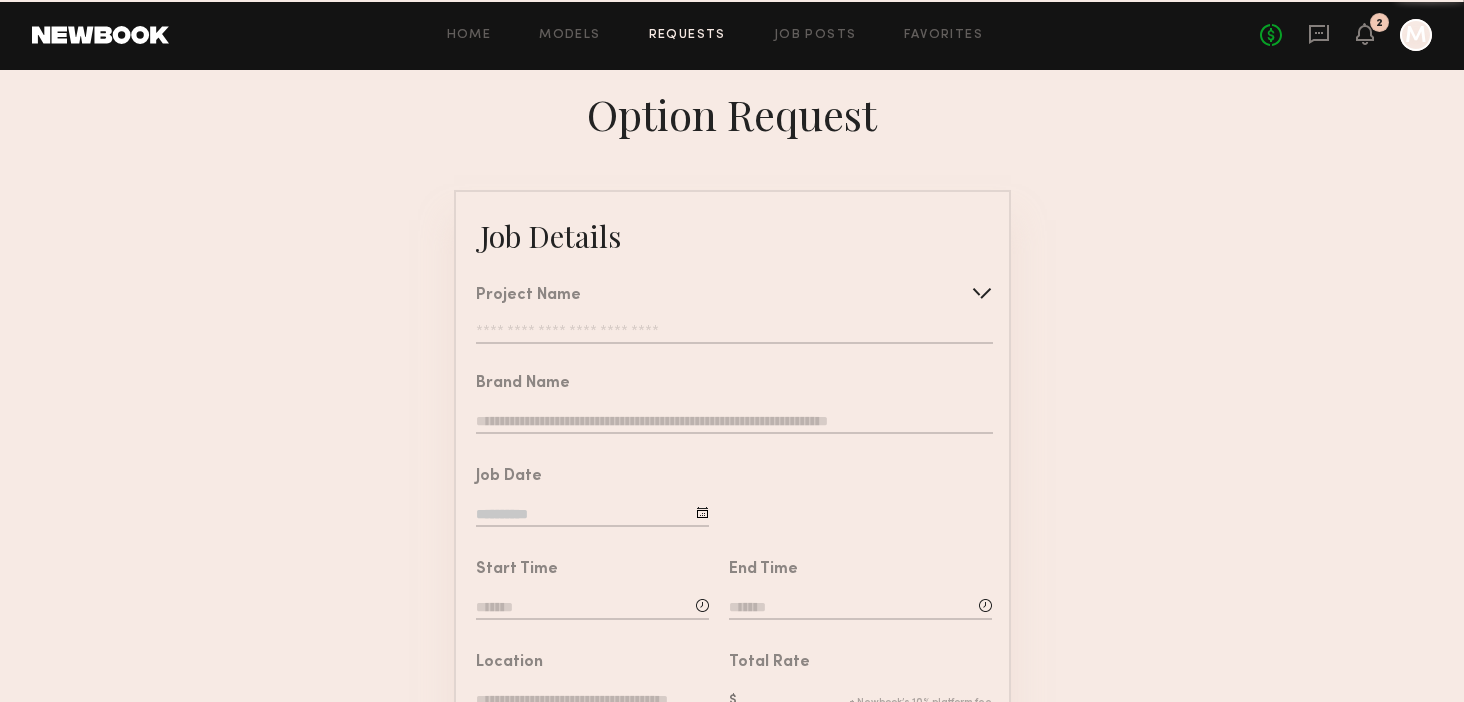 click on "Project Name   Create   Use recent modeling project  Bandolier Shoot" 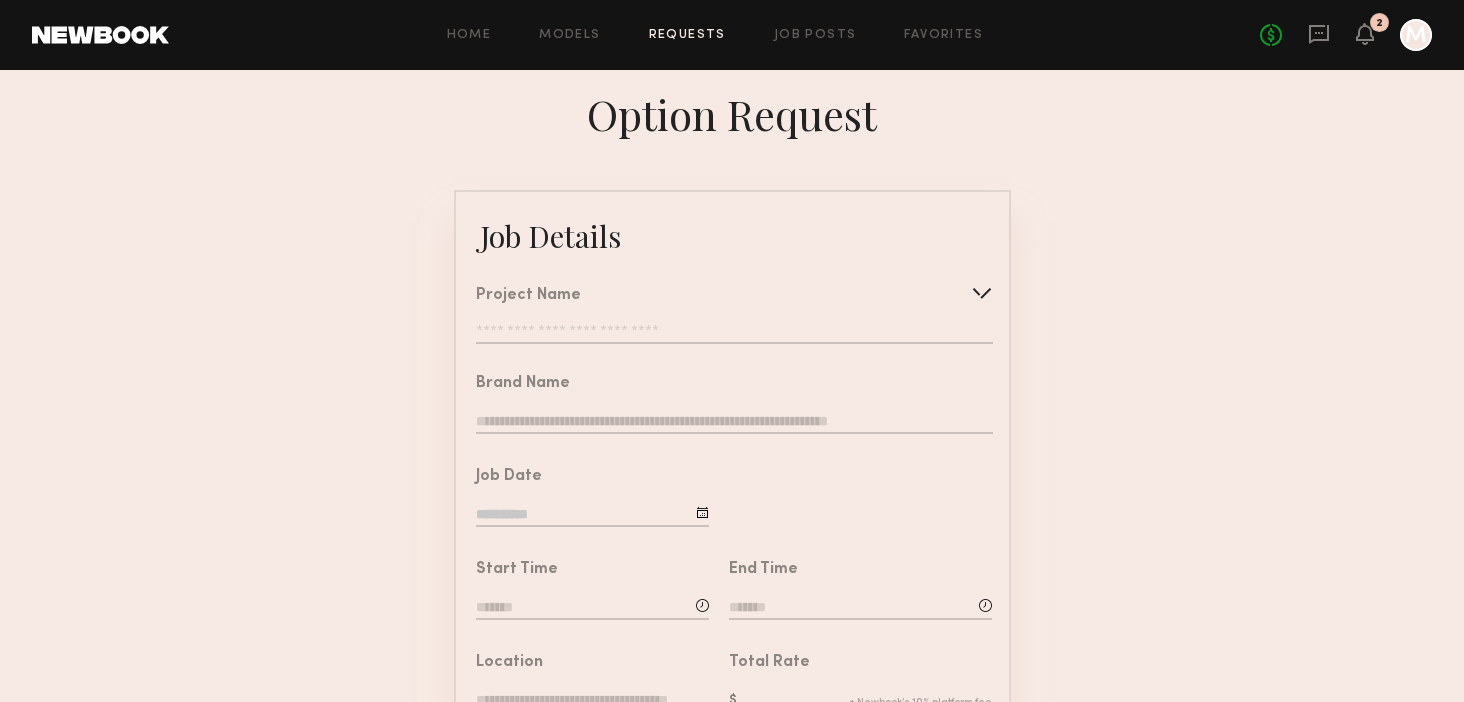 click 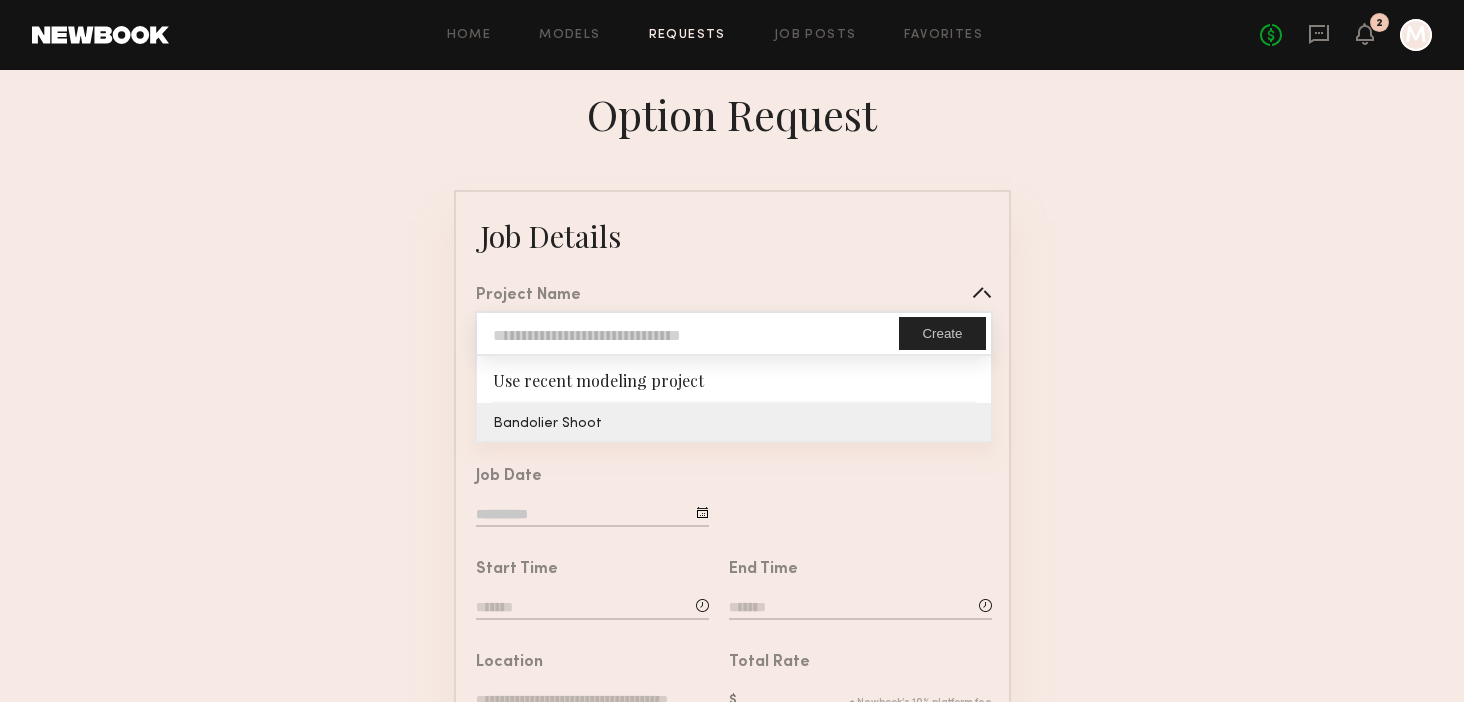 type on "**********" 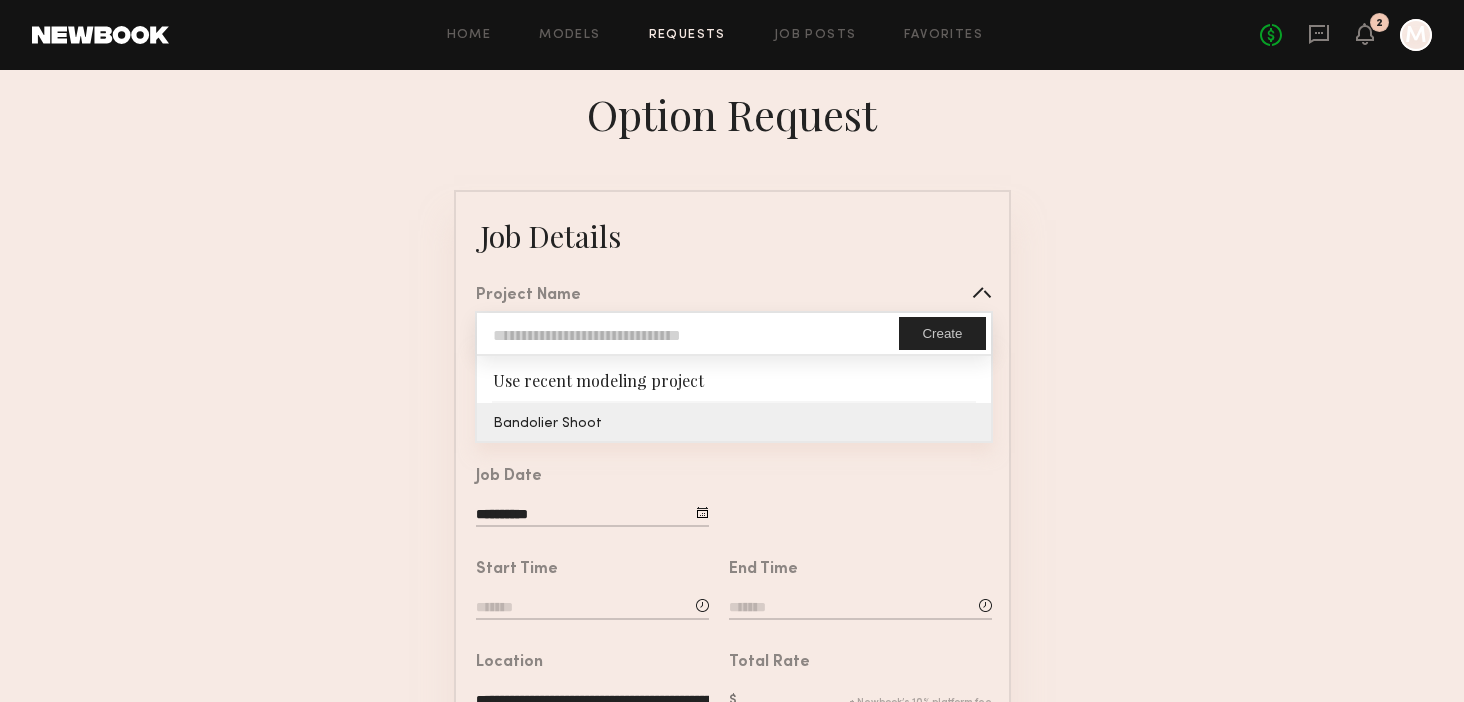 click on "**********" 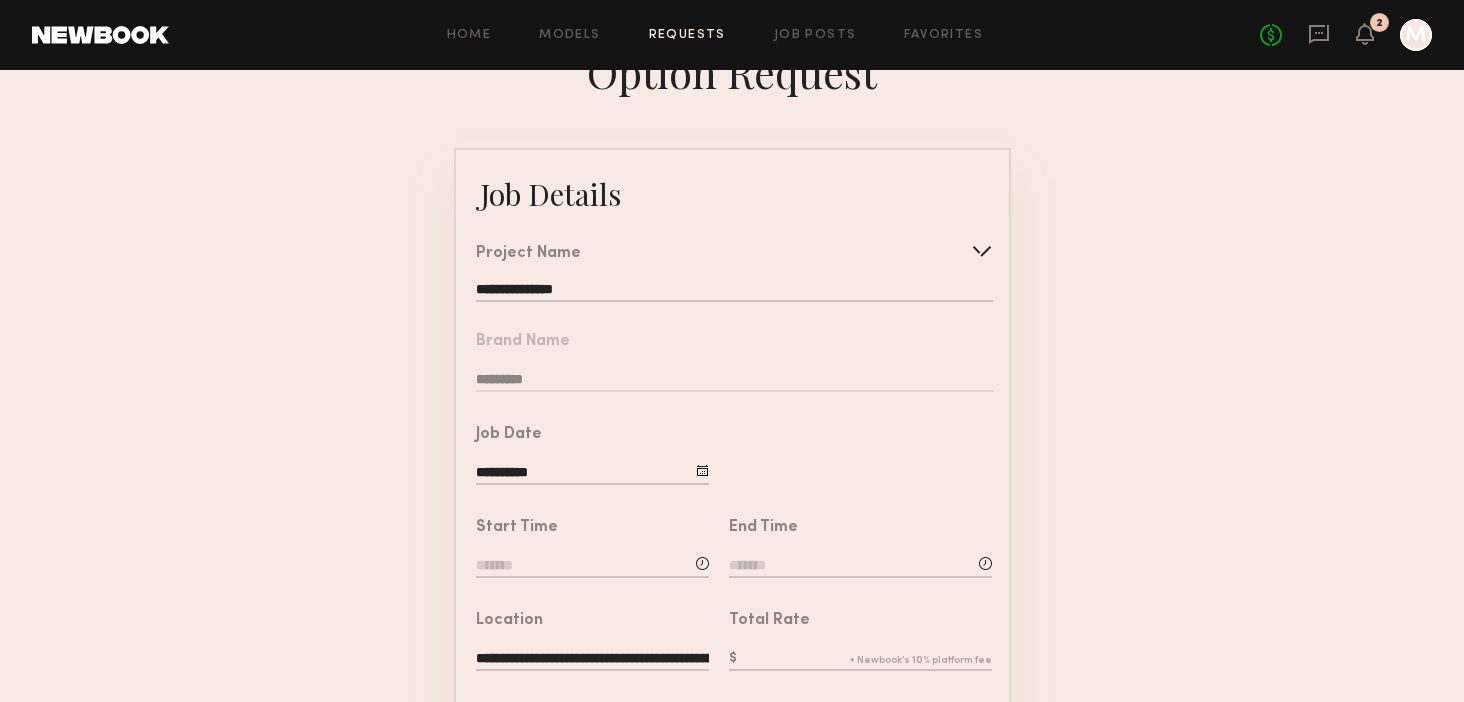 scroll, scrollTop: 53, scrollLeft: 0, axis: vertical 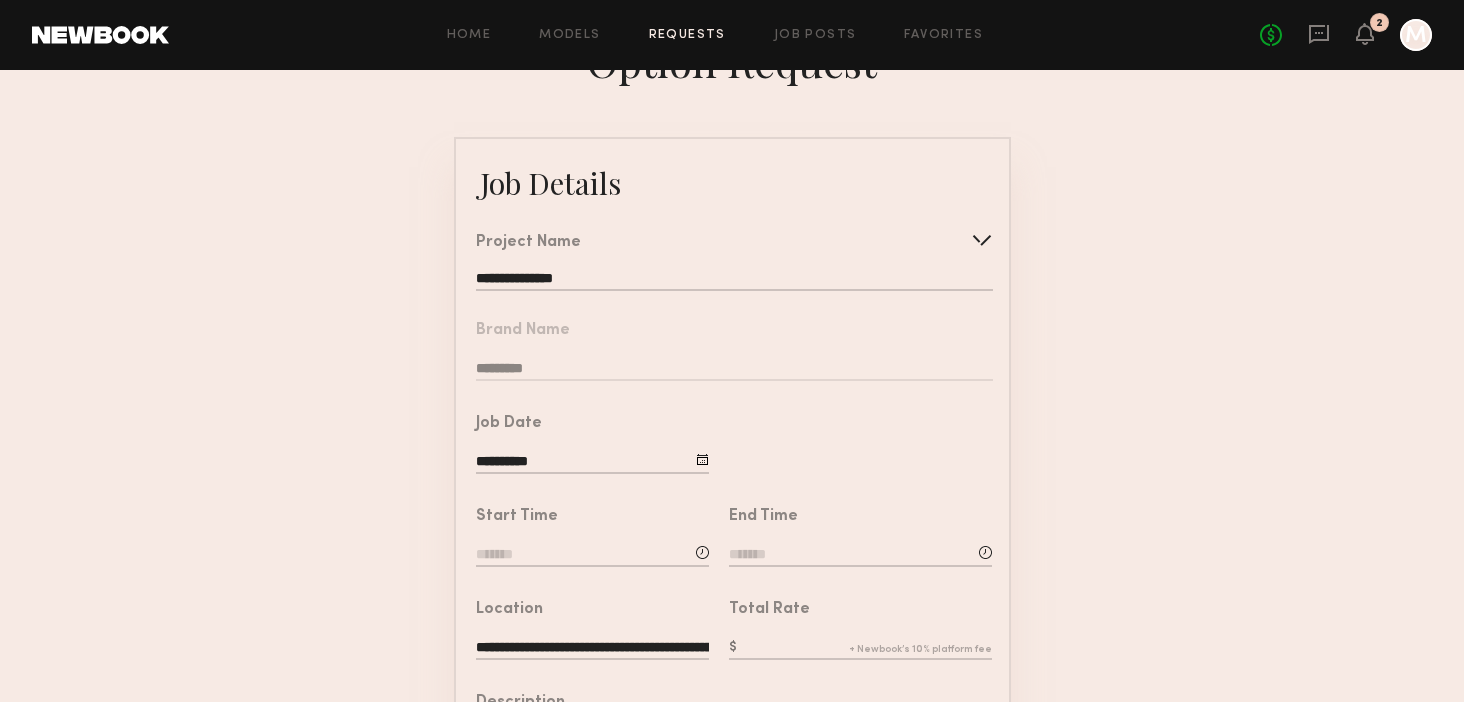 click on "**********" 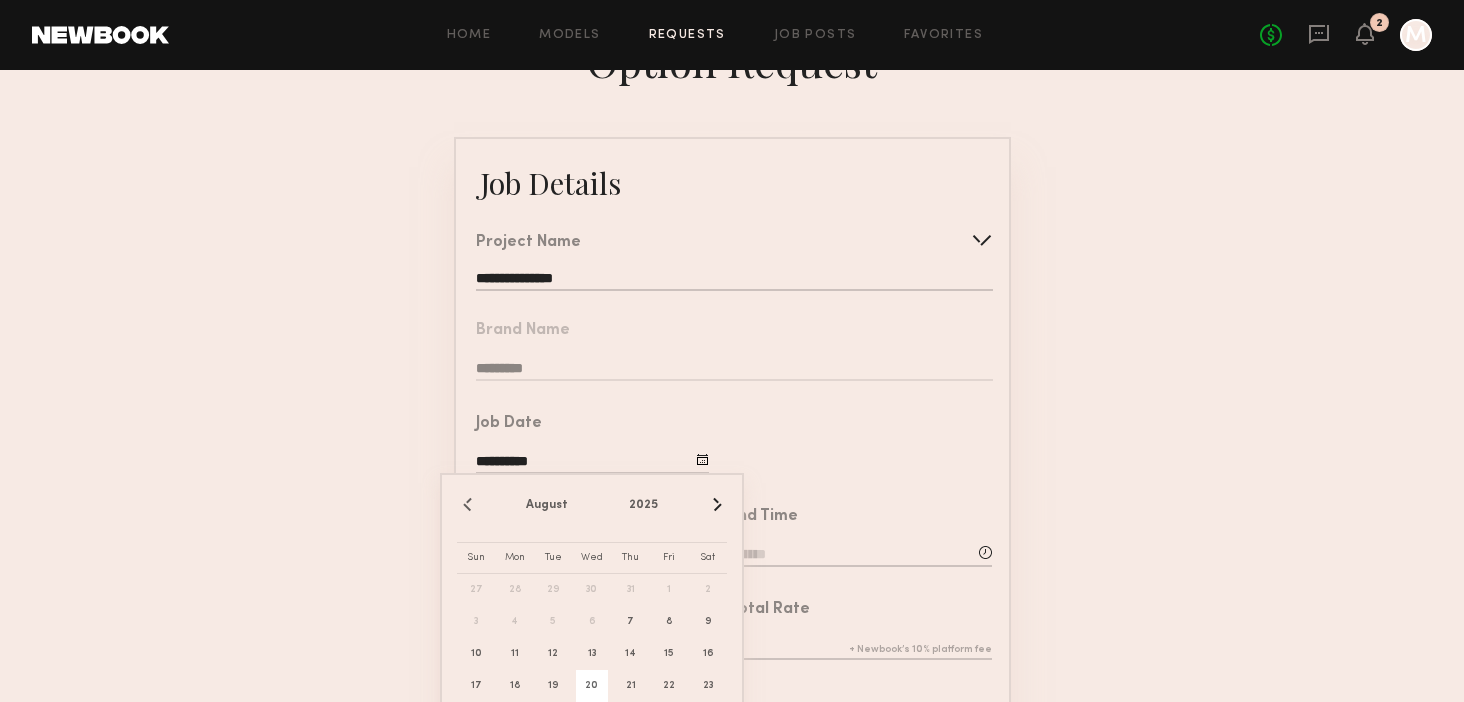 click on "20" 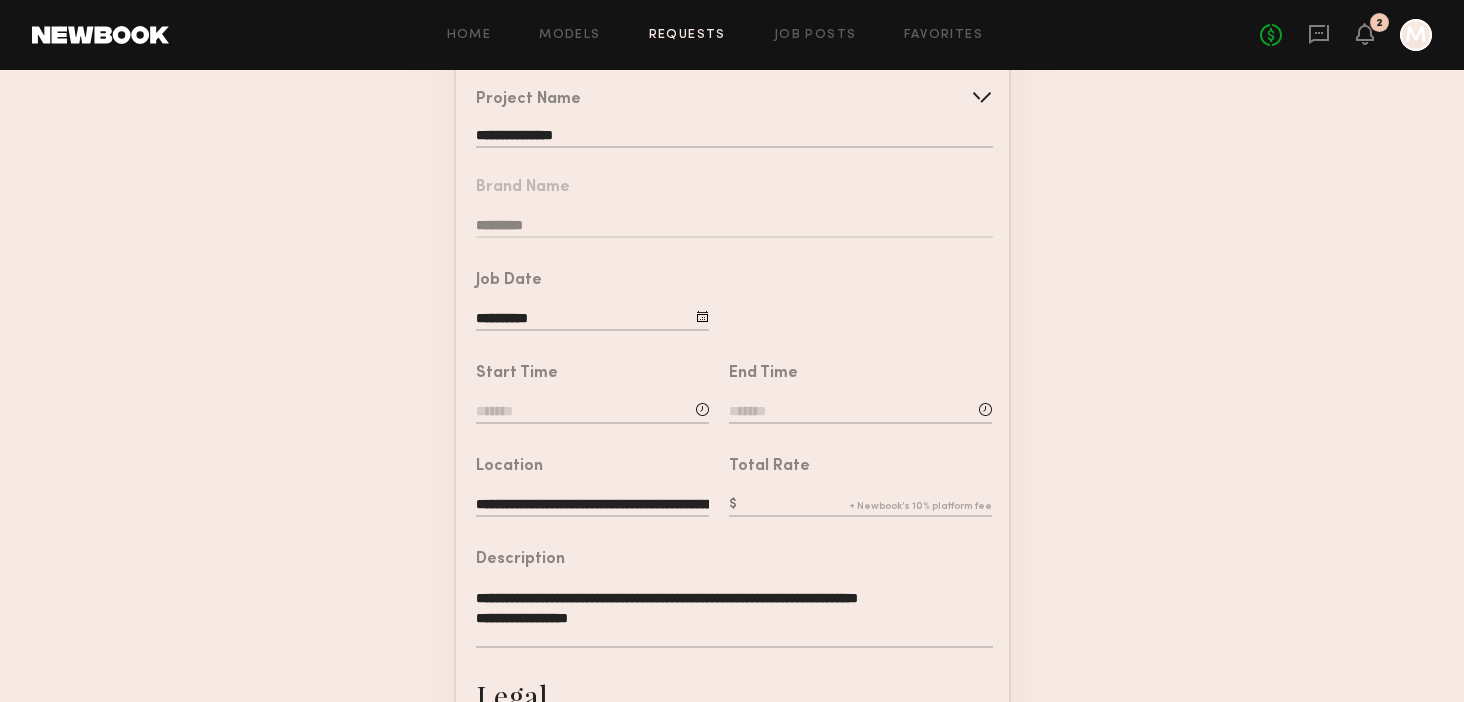 scroll, scrollTop: 214, scrollLeft: 0, axis: vertical 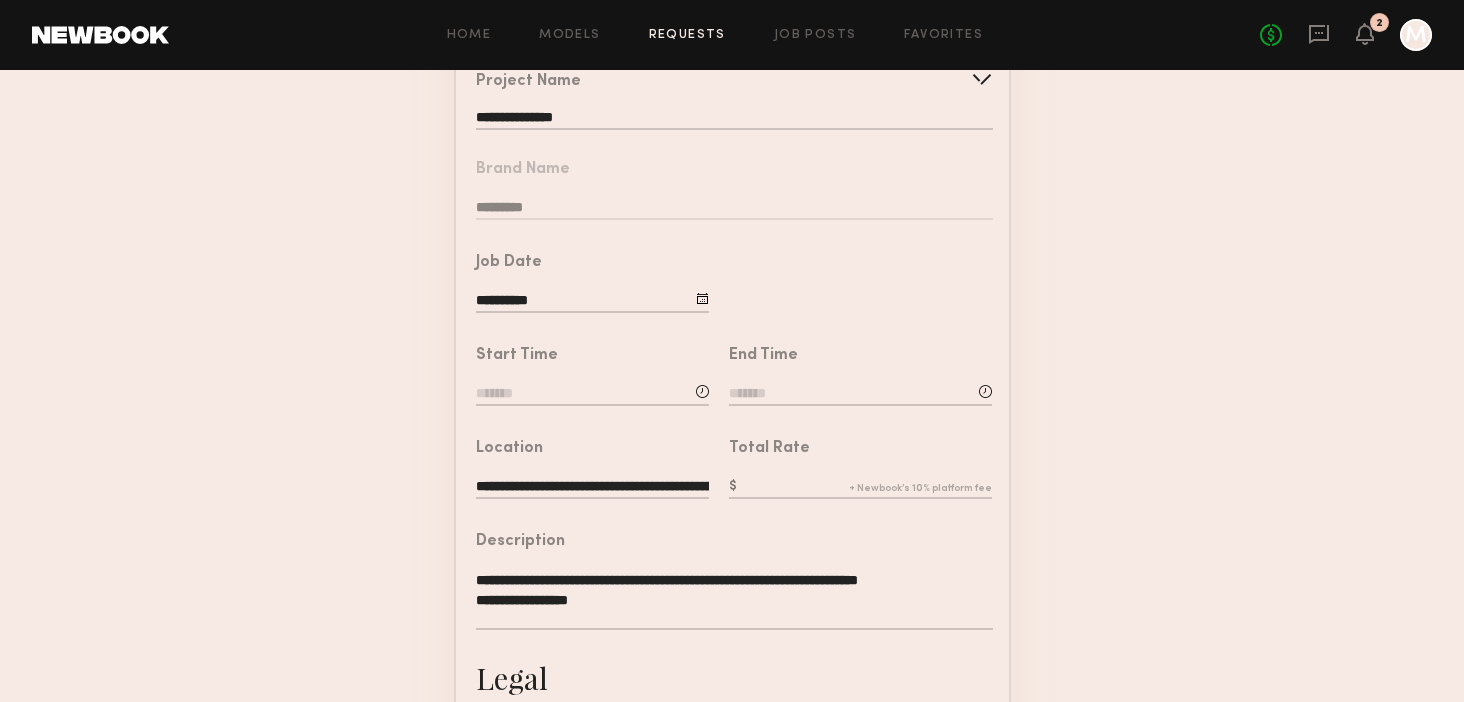 click 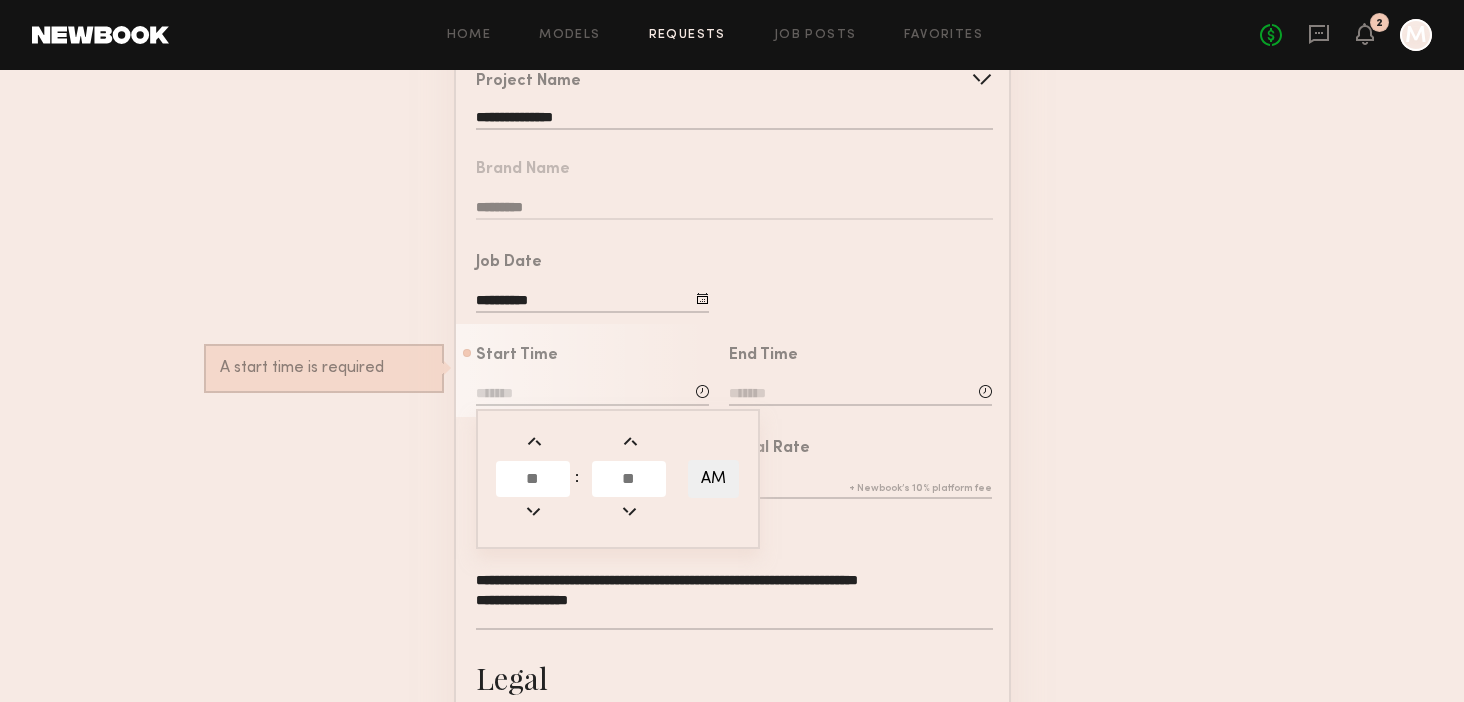 click 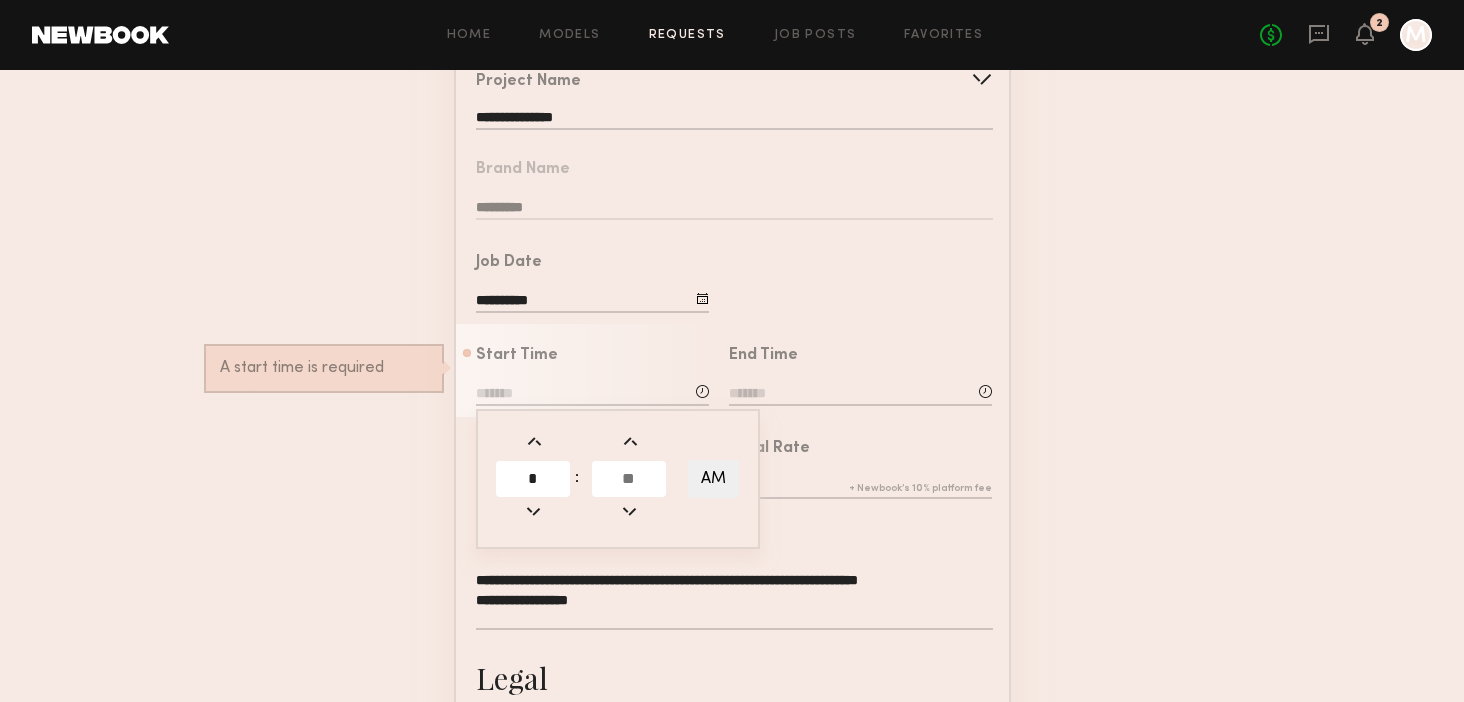 type on "*" 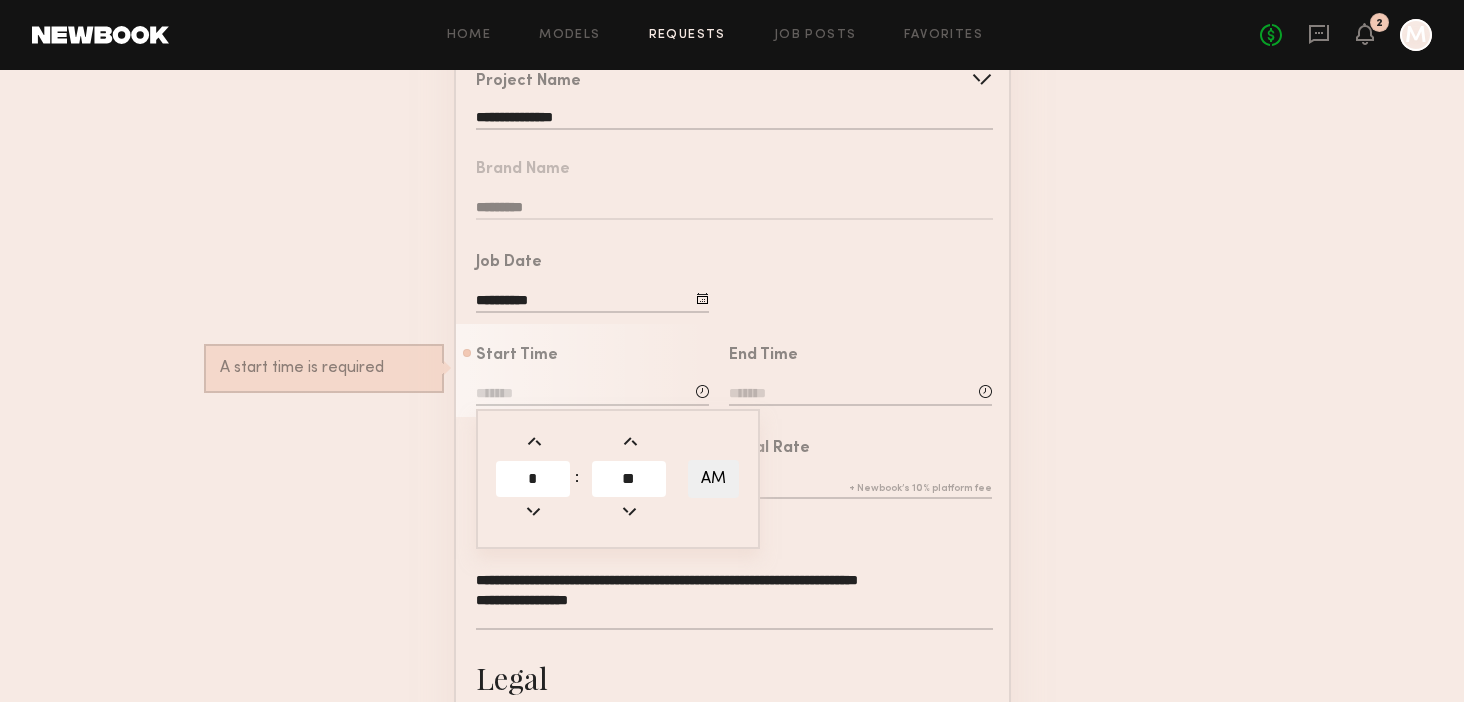 type on "**" 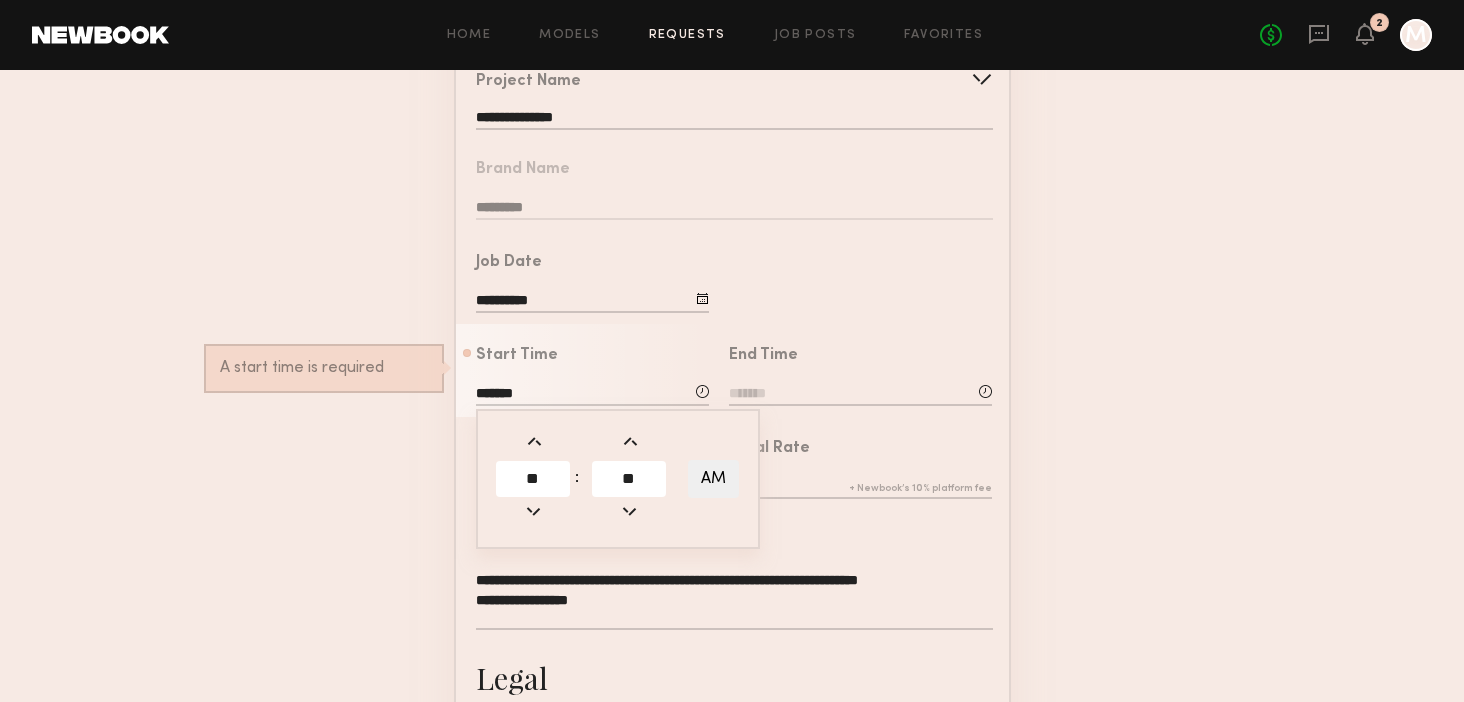 click 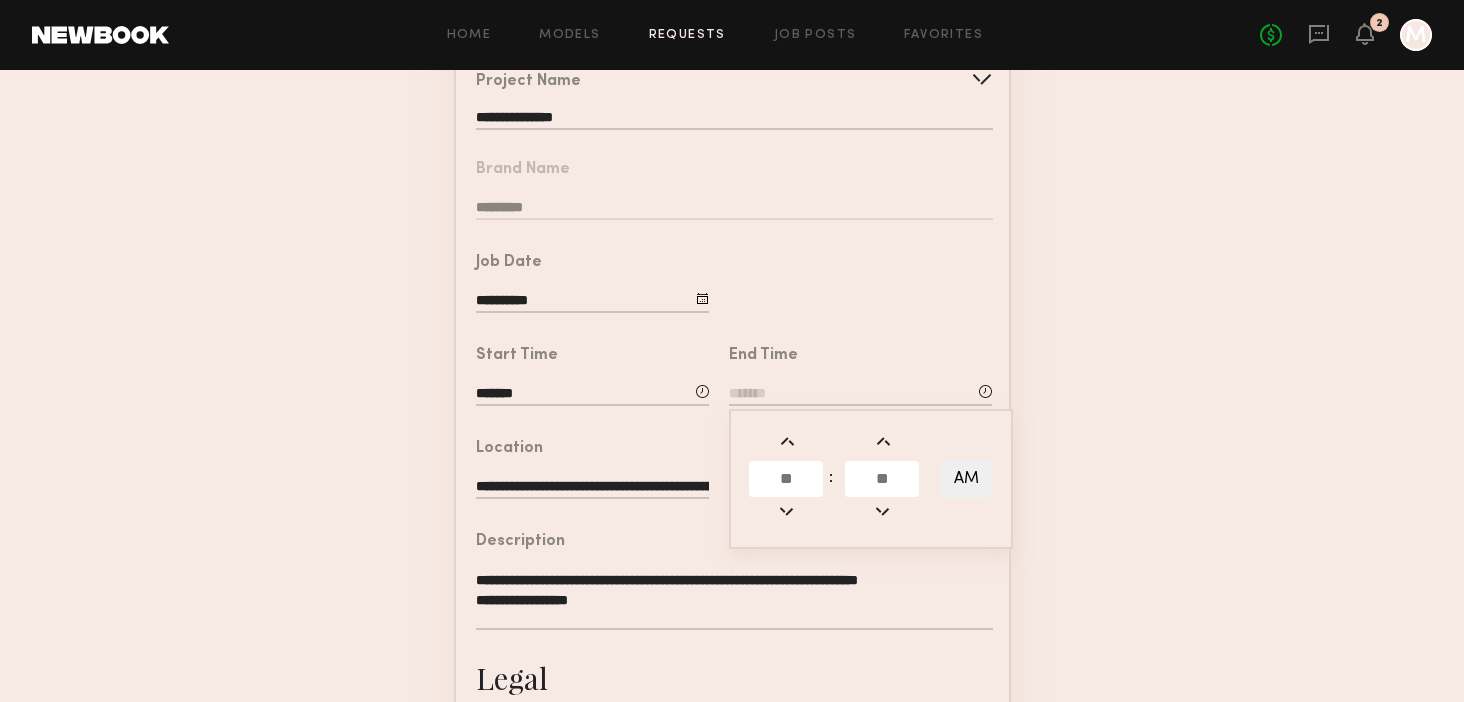 click 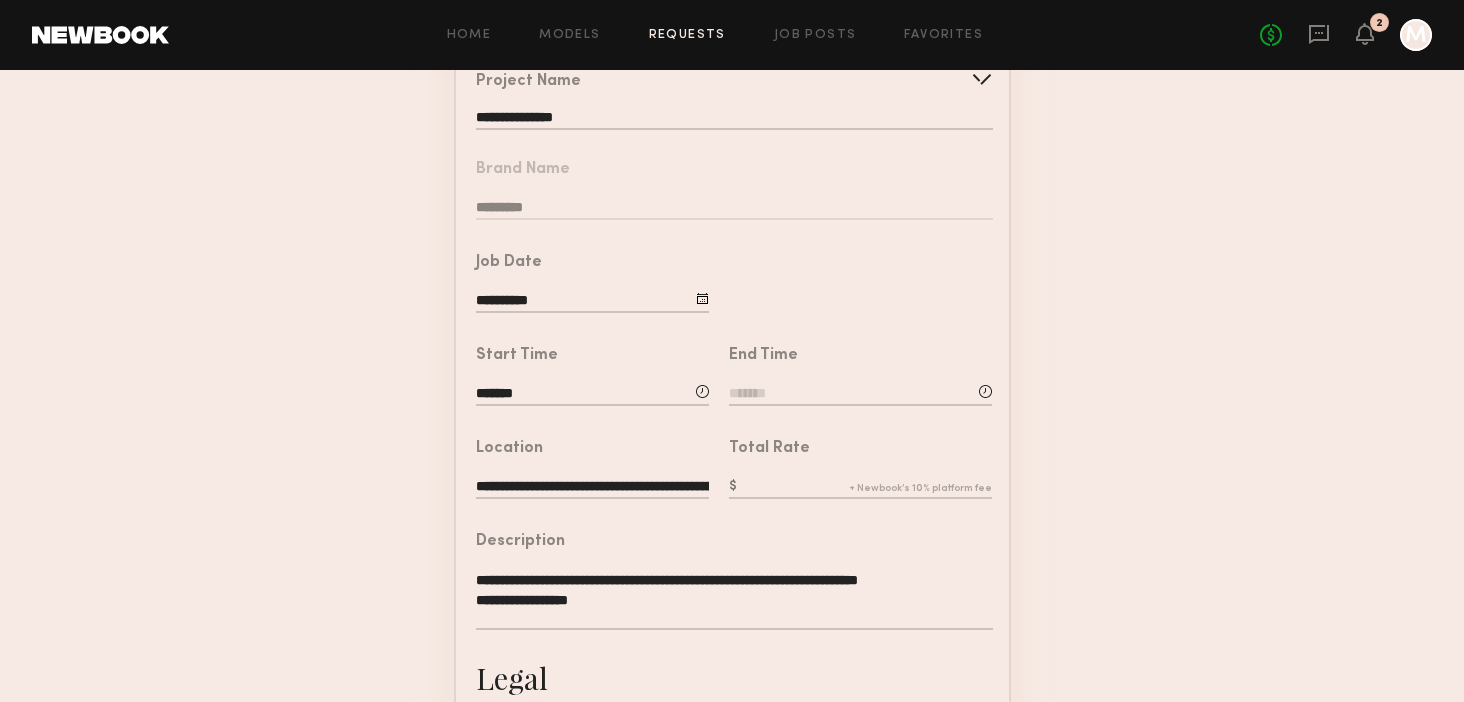 click 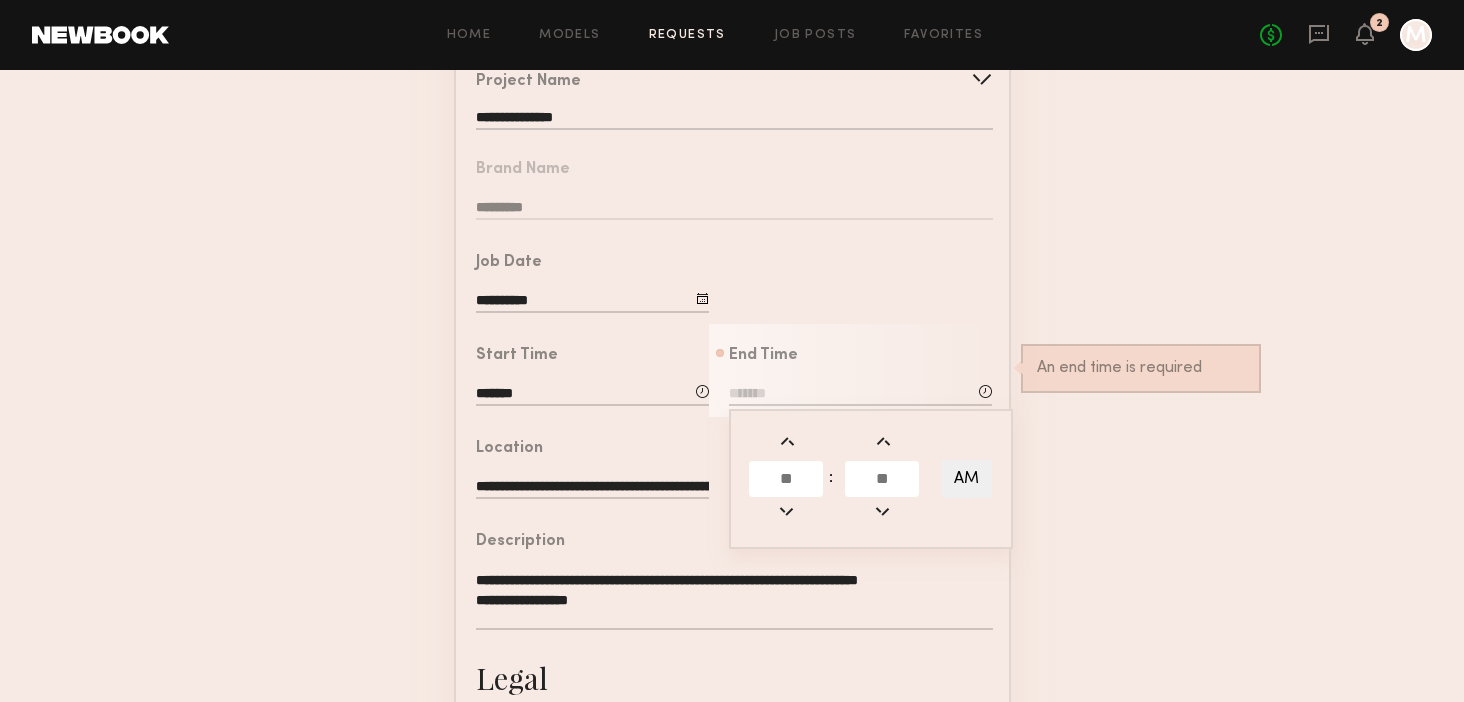click 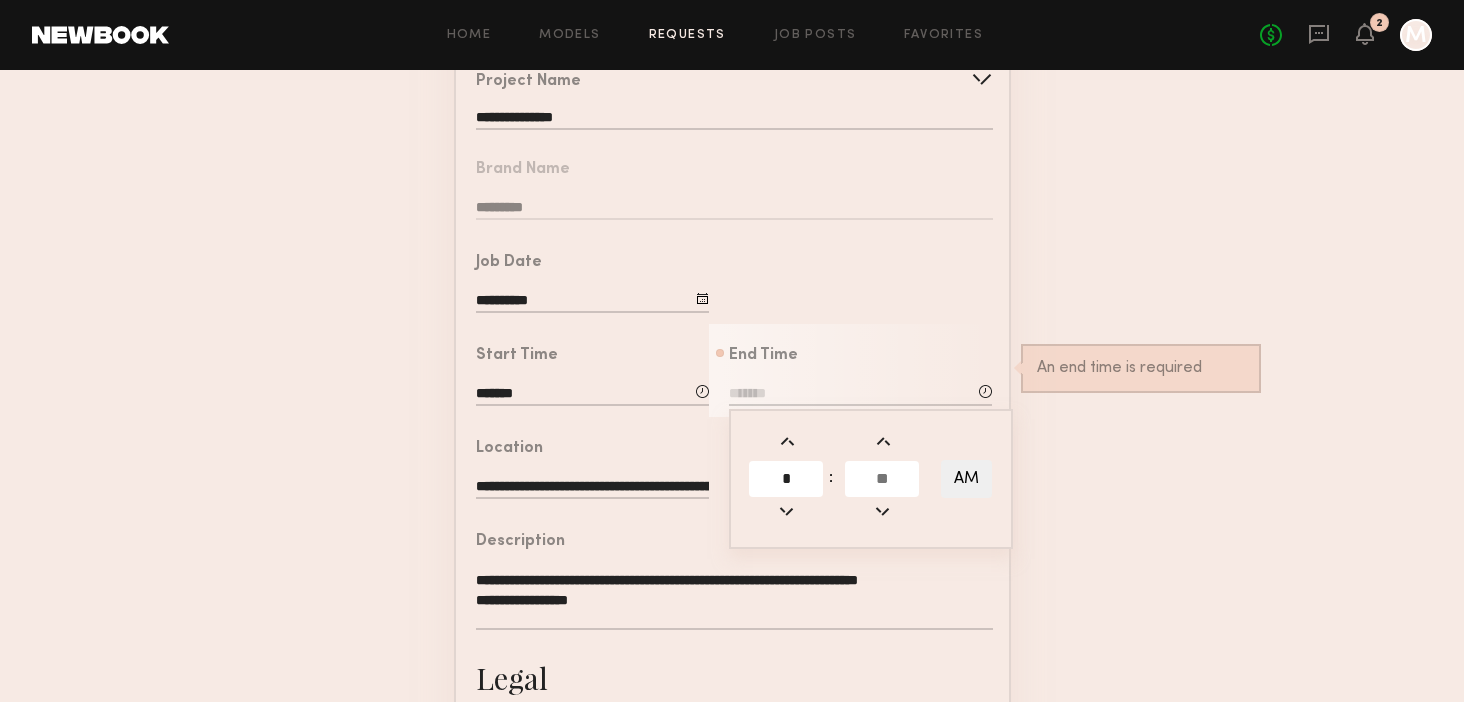 type on "*" 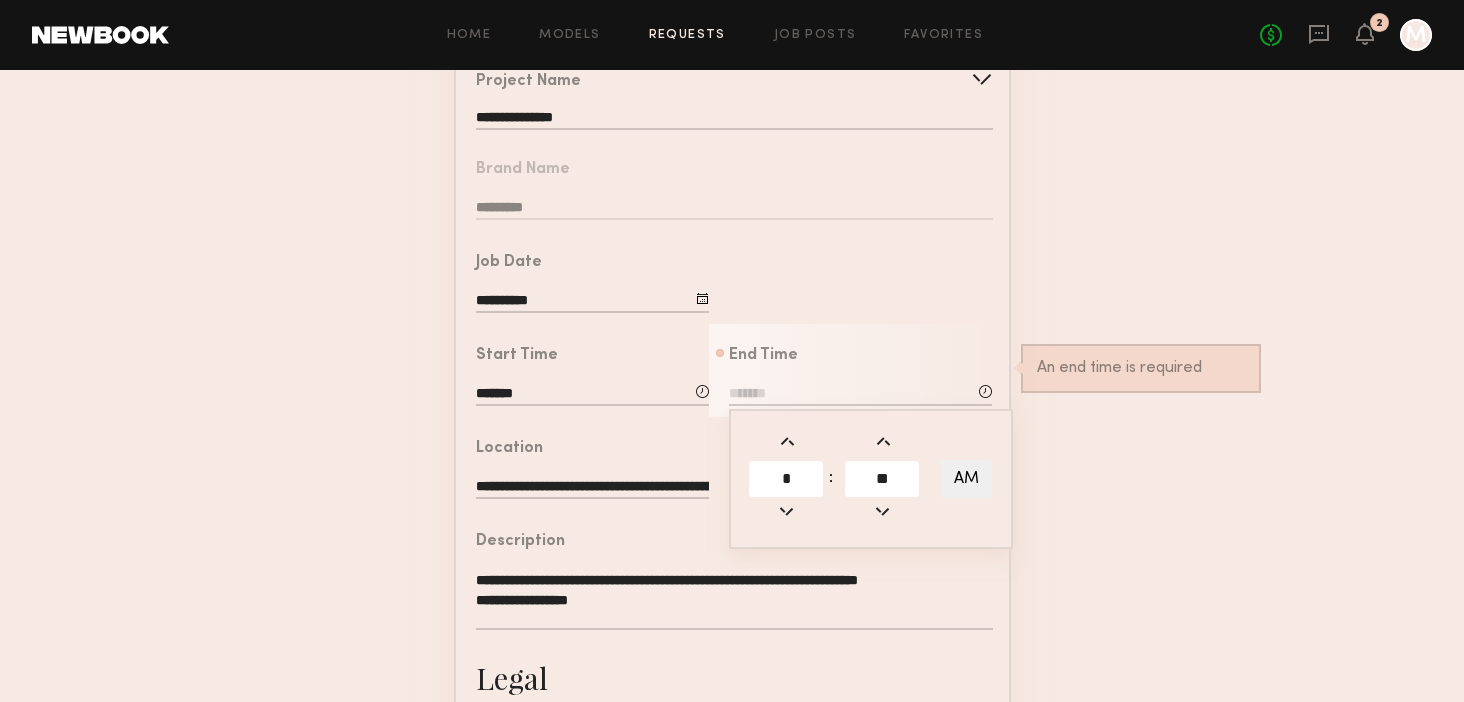 type on "**" 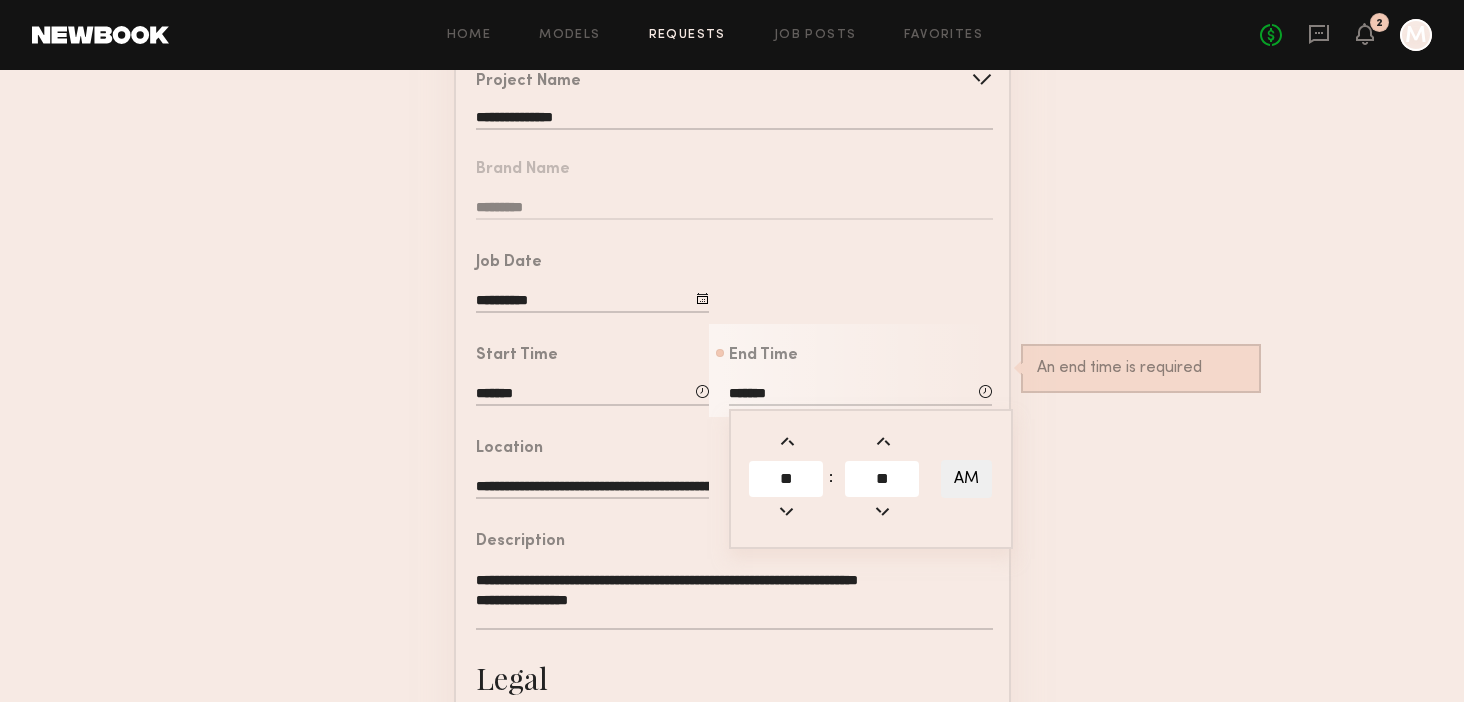 click on "AM" 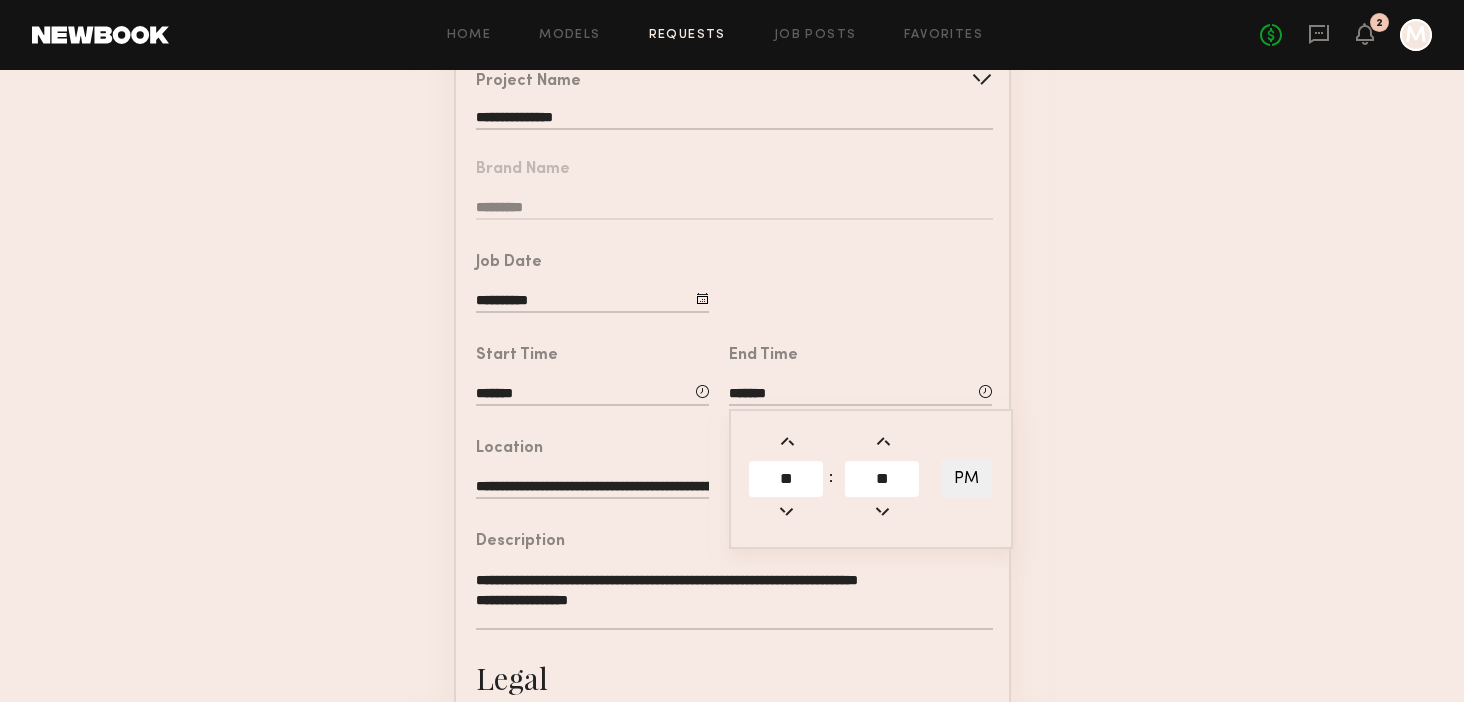 click on "**********" 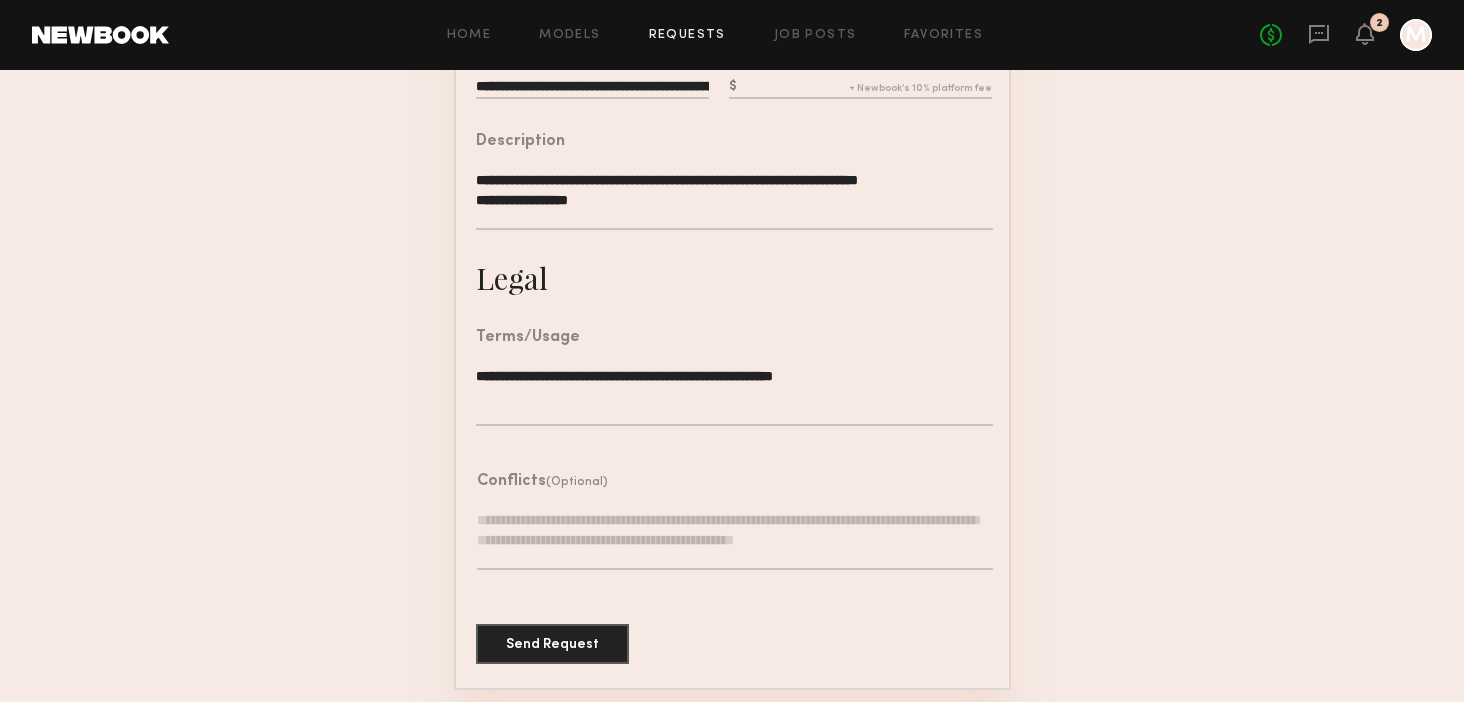 scroll, scrollTop: 534, scrollLeft: 0, axis: vertical 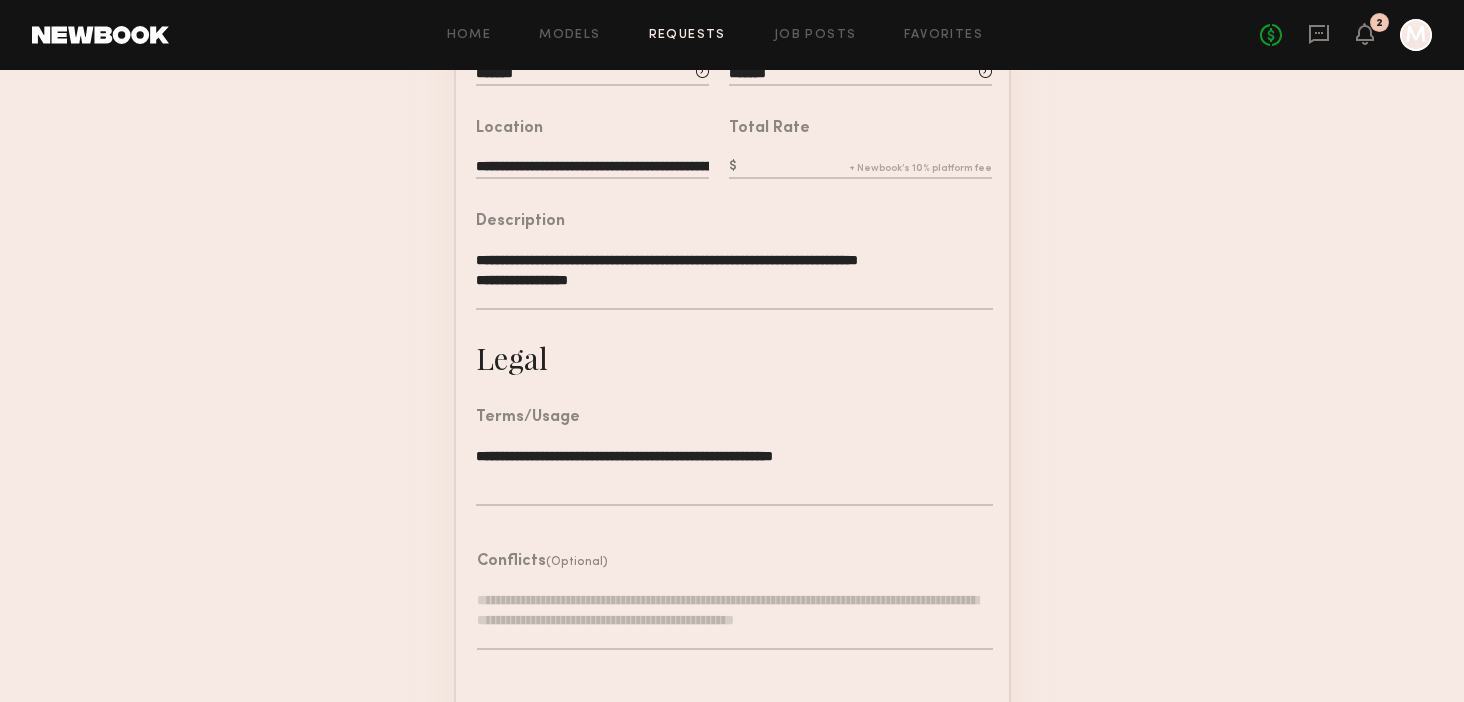 click 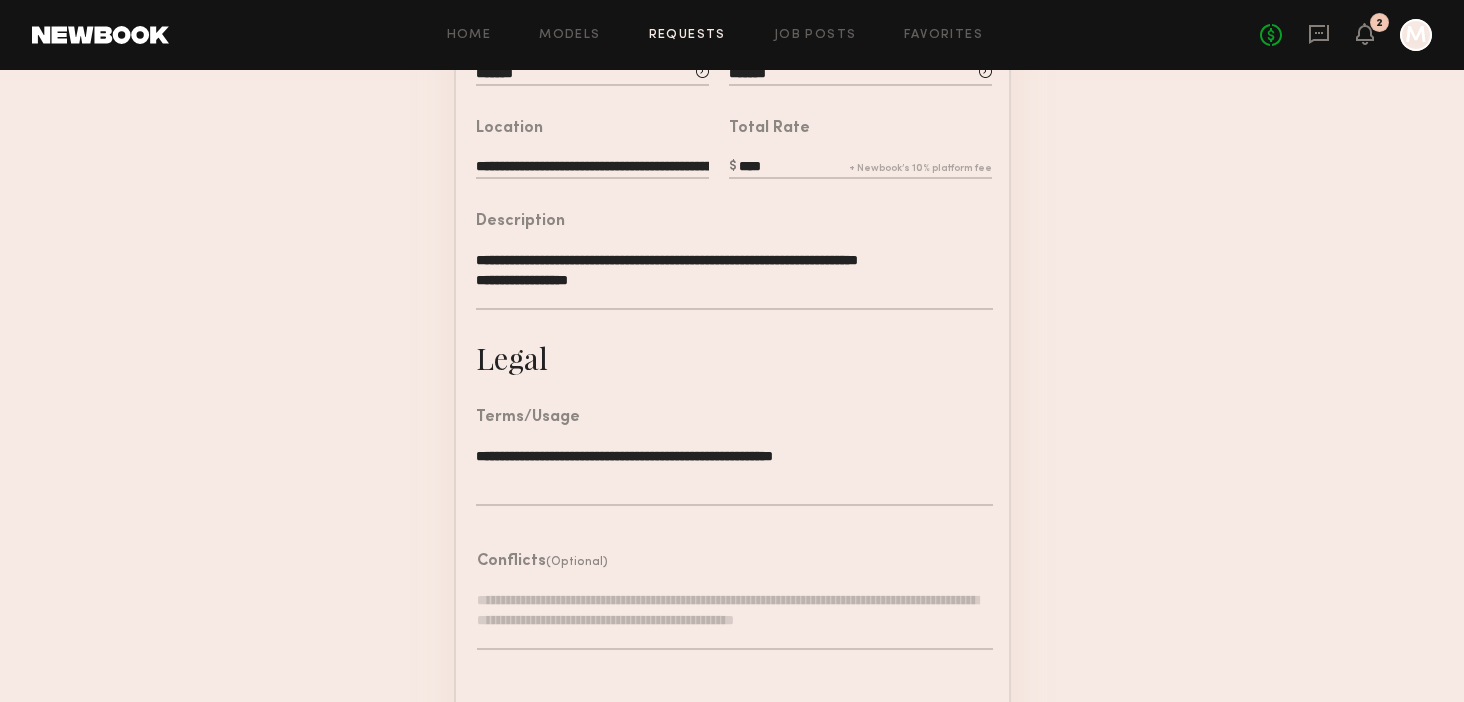 type on "****" 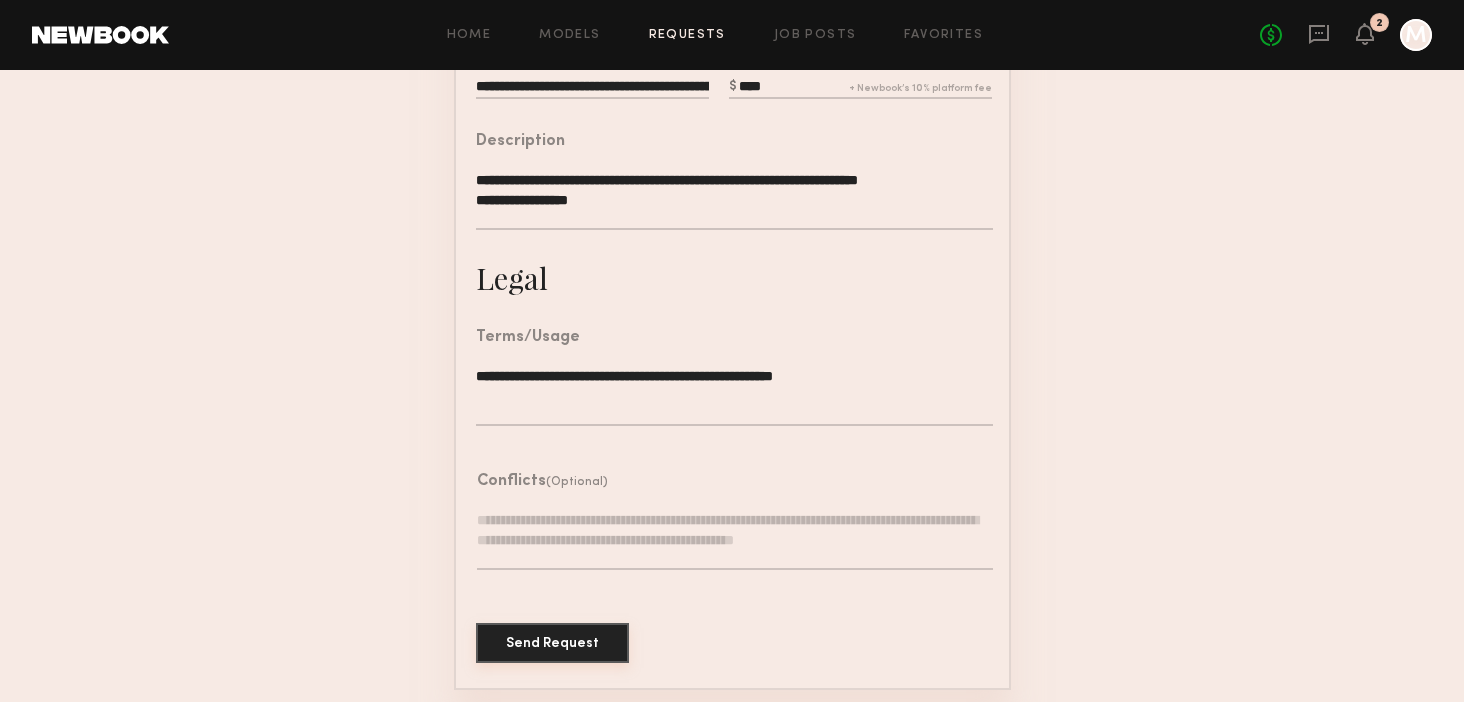 click on "Send Request" 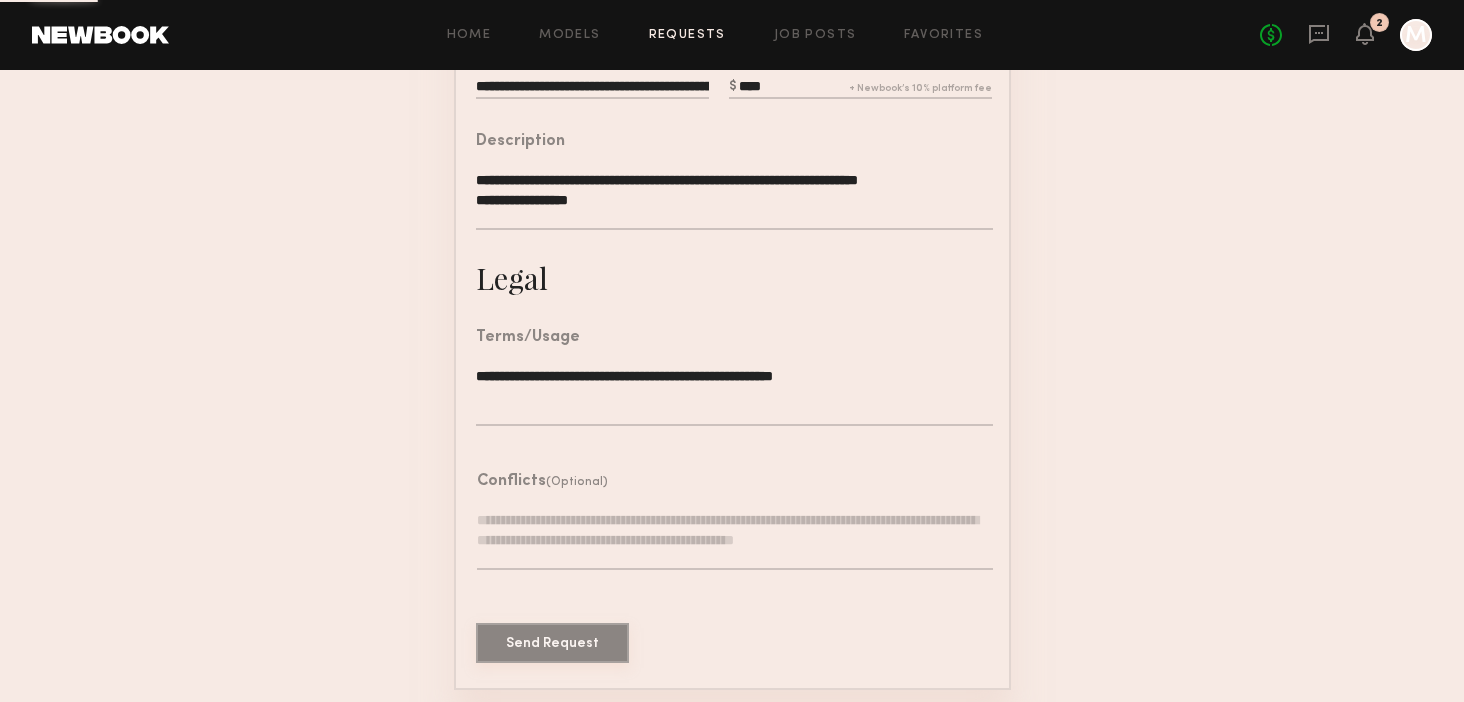 scroll, scrollTop: 0, scrollLeft: 0, axis: both 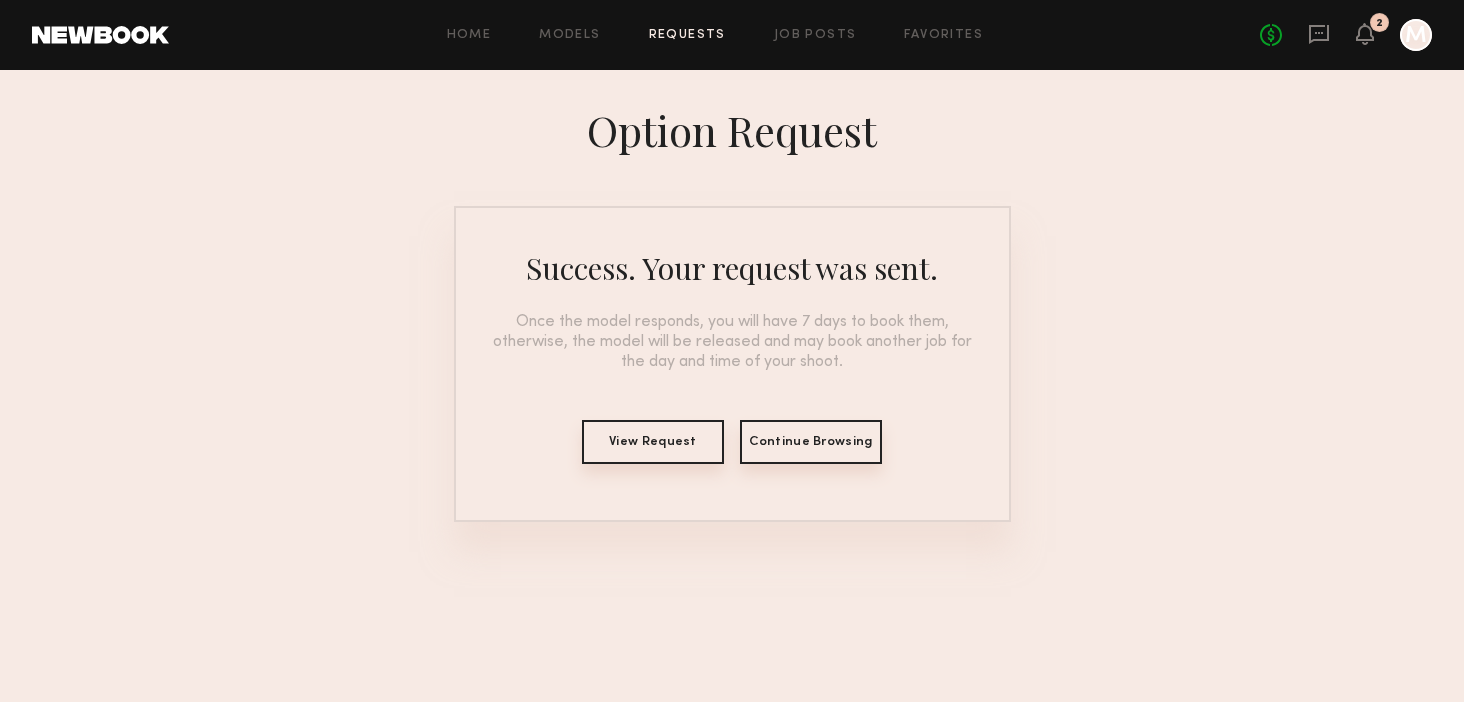 click on "Continue Browsing" 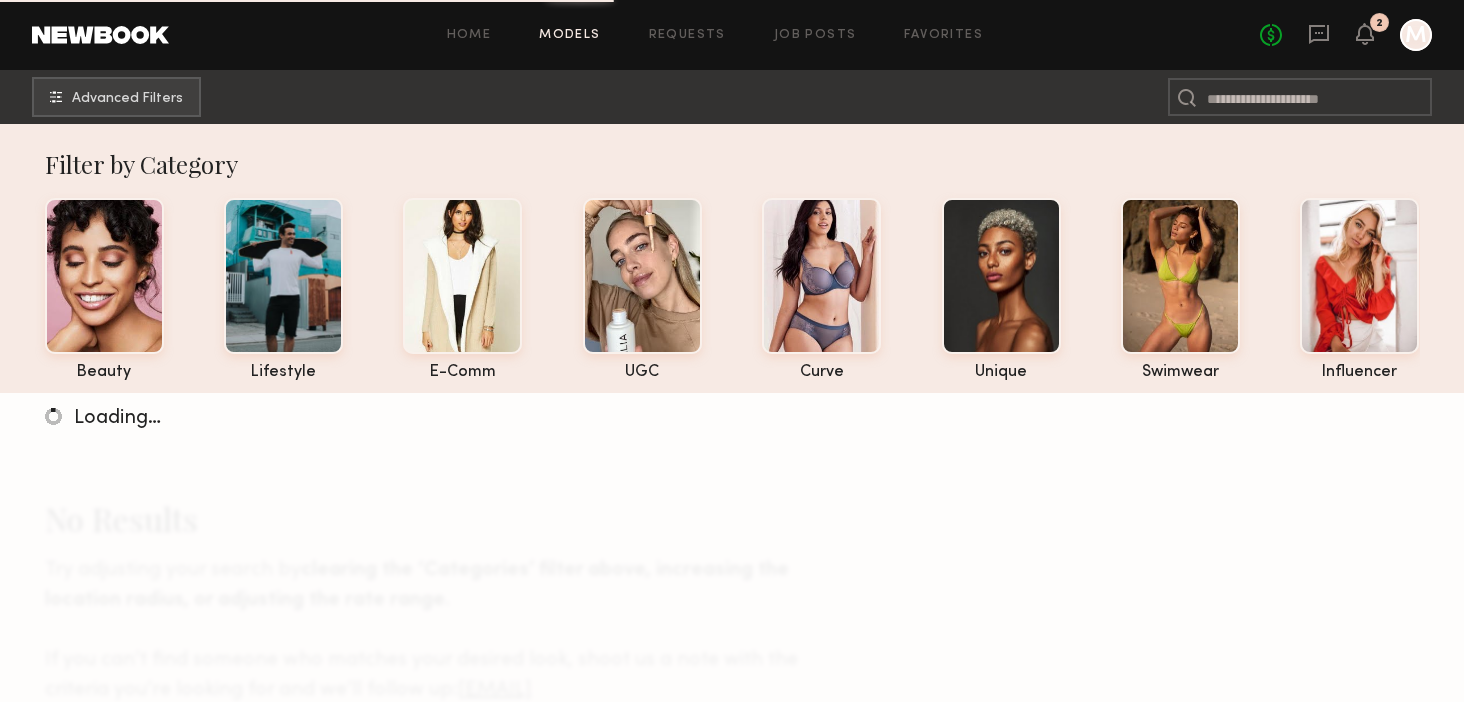 click on "No fees up to $5,000 2 M" 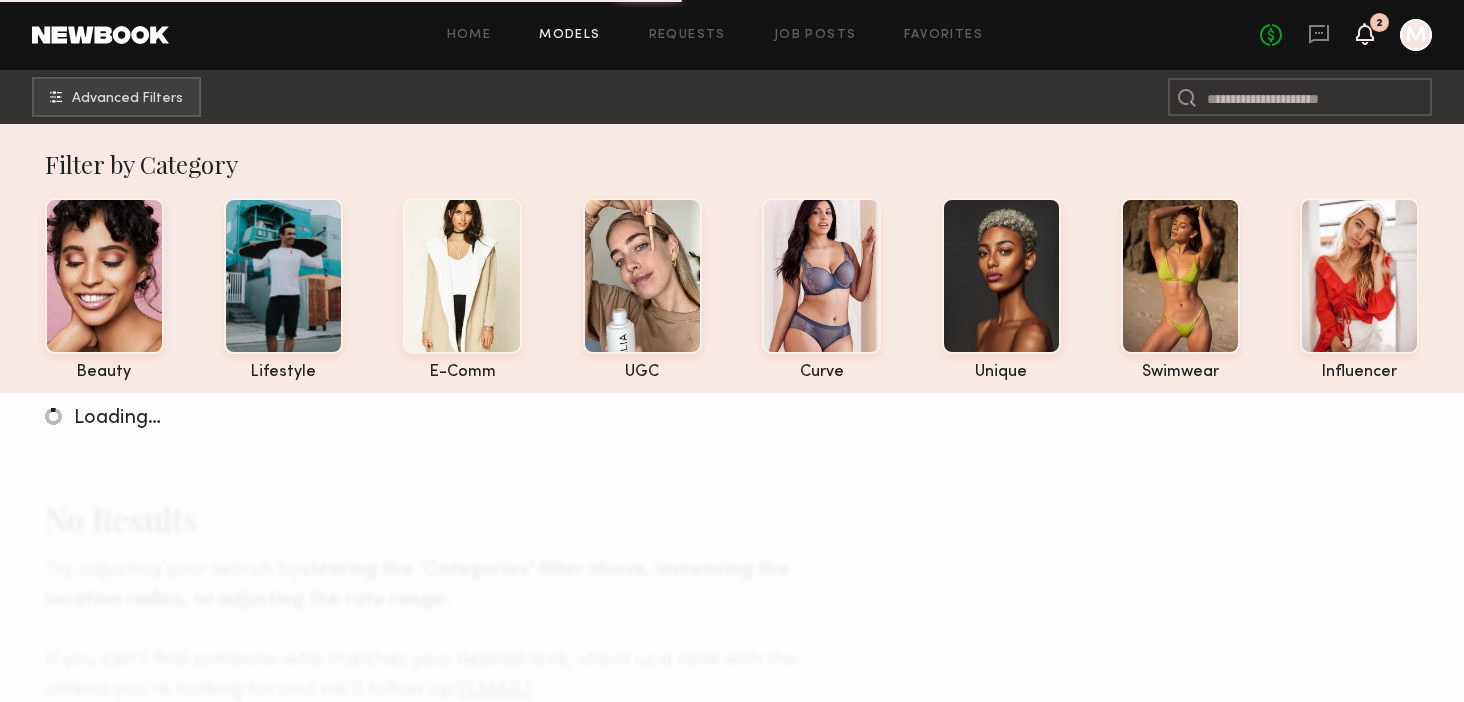 click 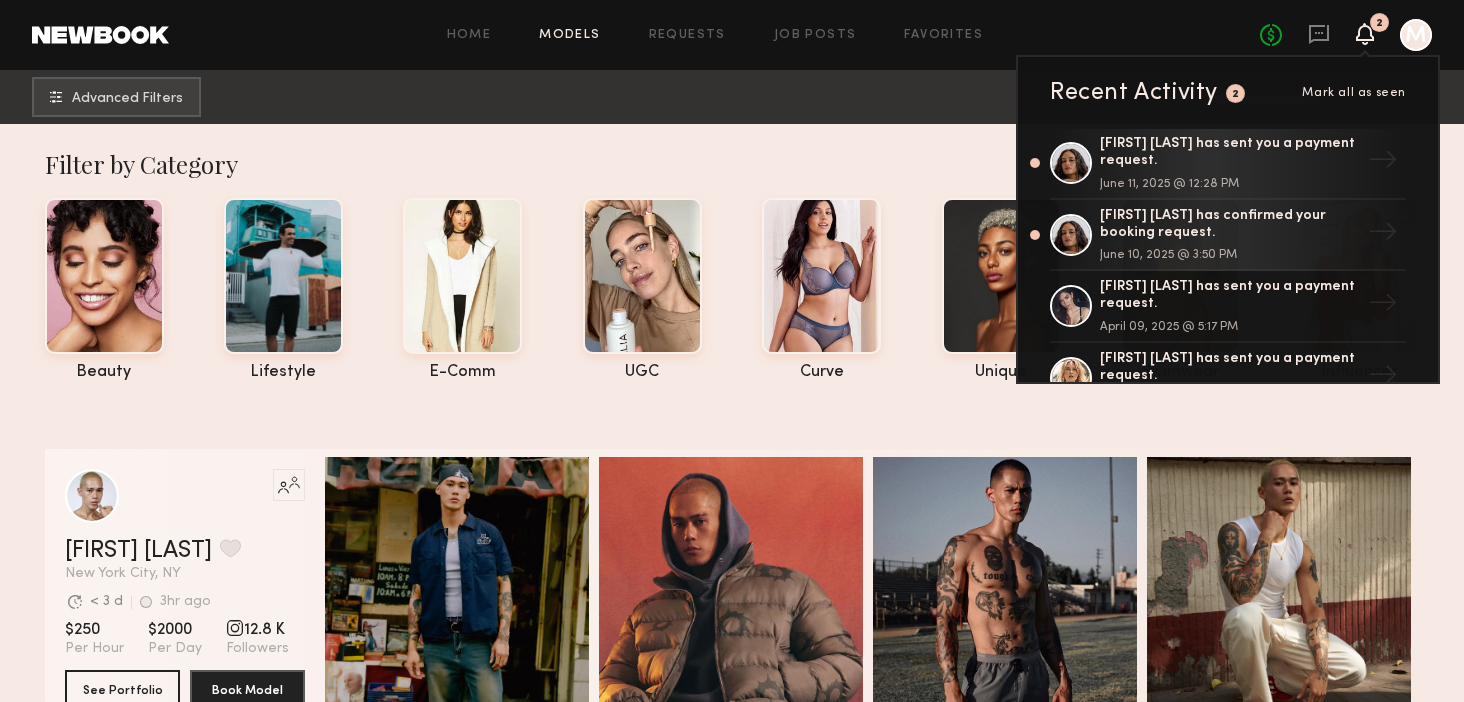 scroll, scrollTop: 0, scrollLeft: 0, axis: both 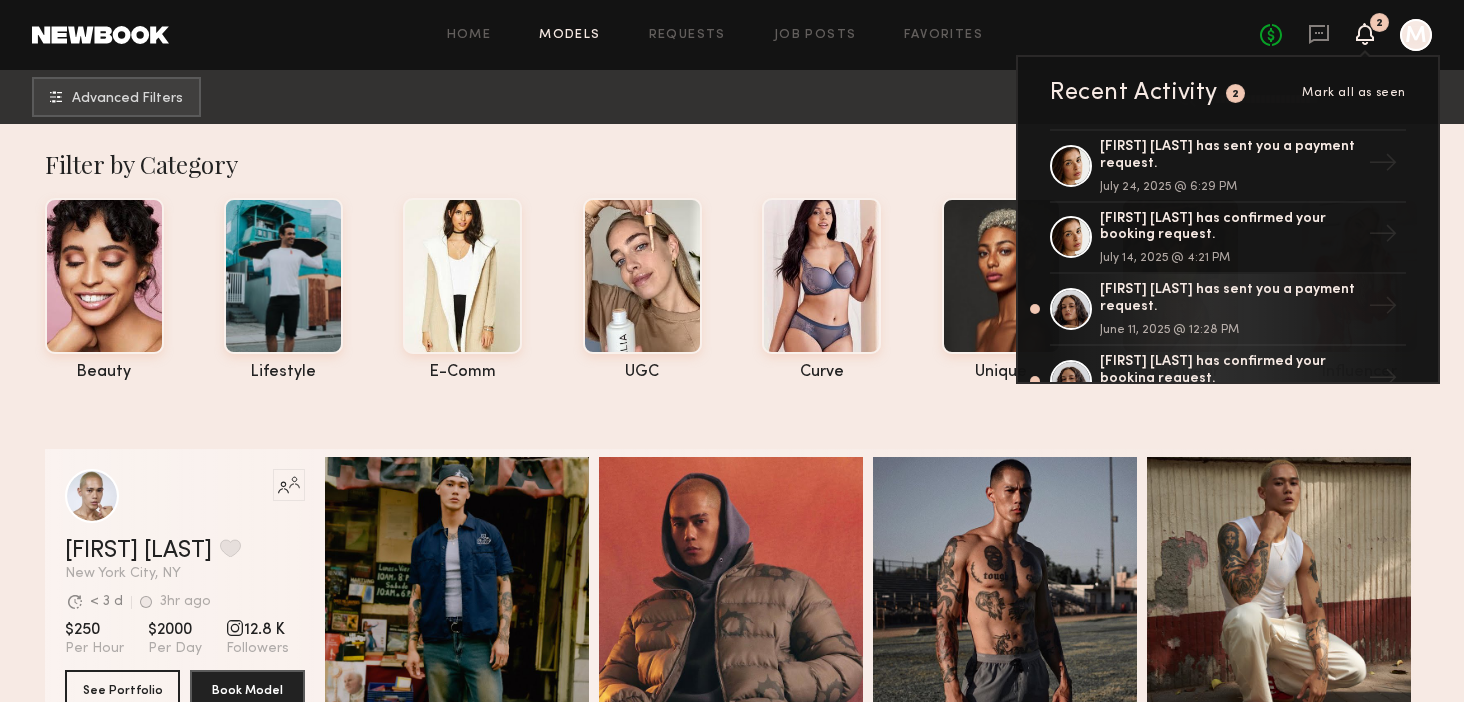 click 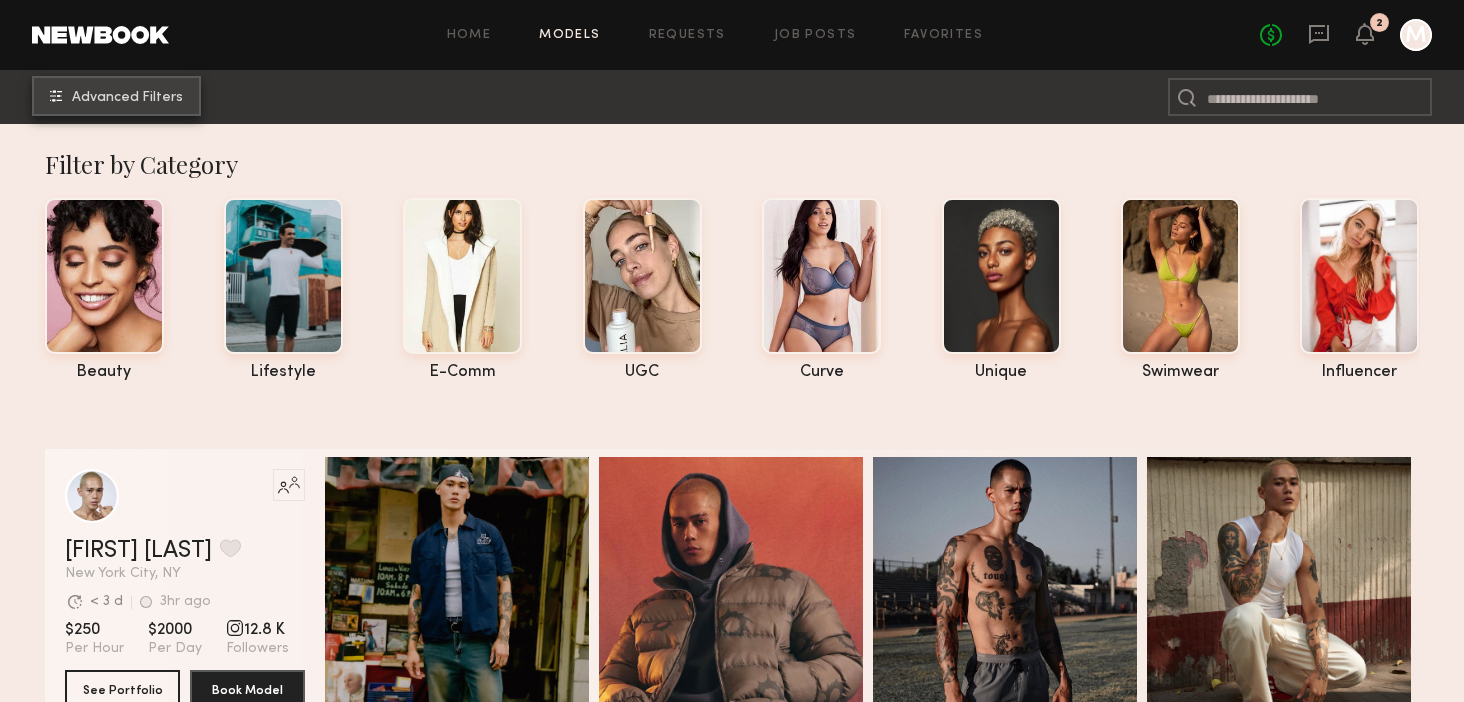 click on "Advanced Filters" 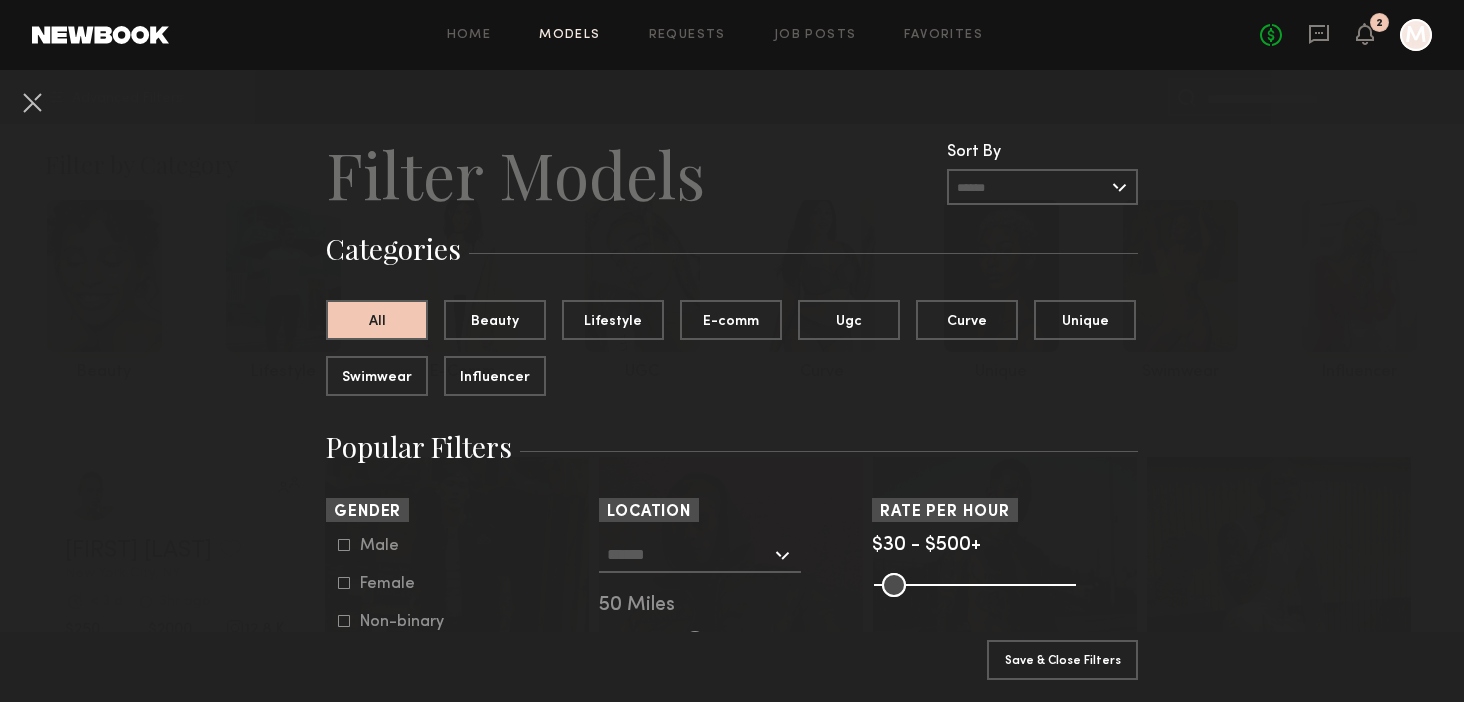 click 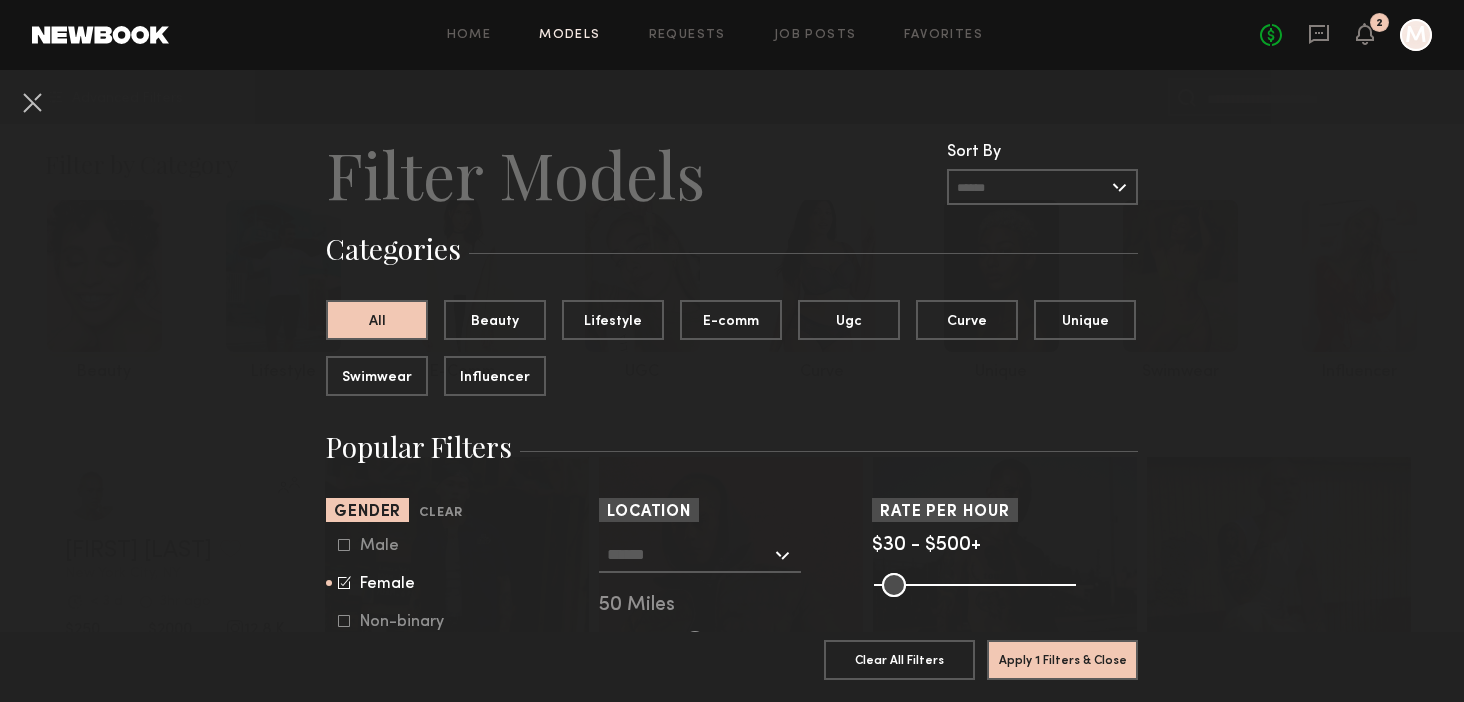 click 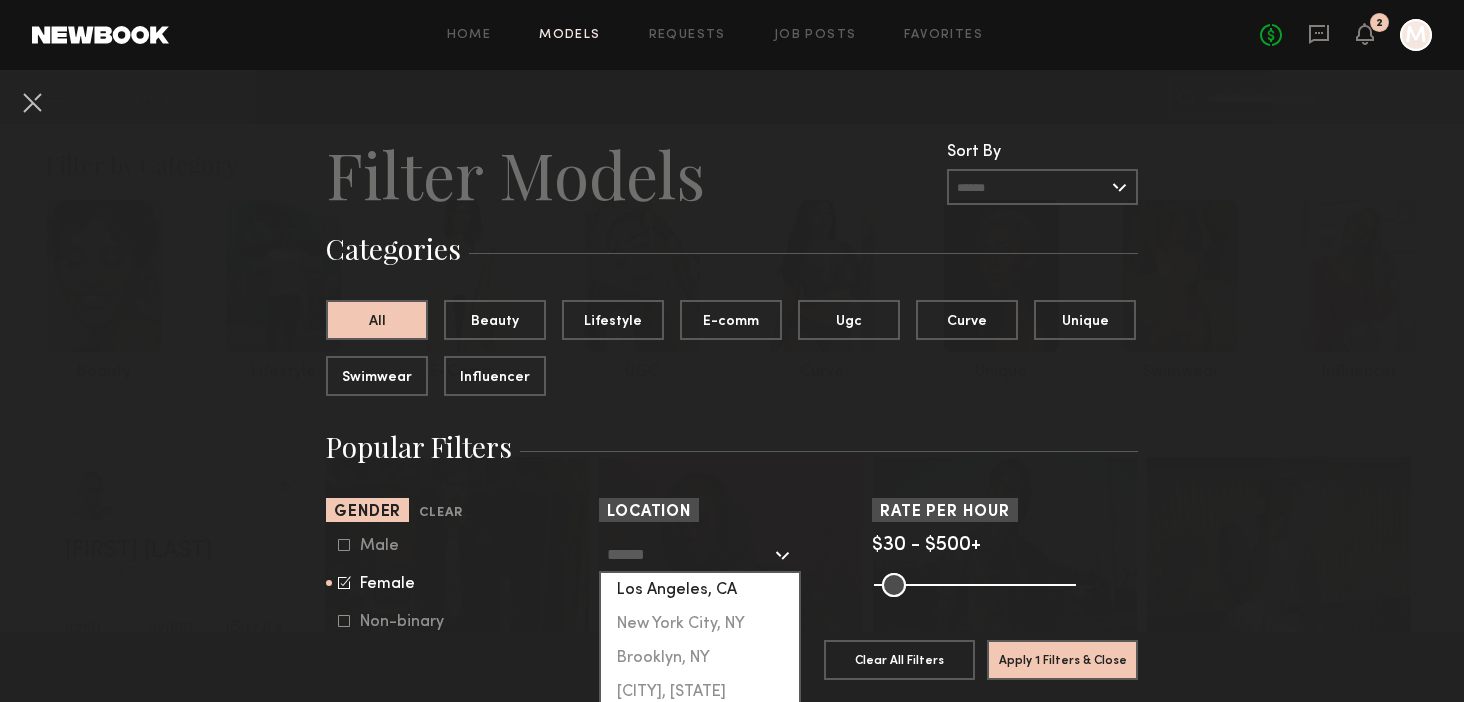 click on "Los Angeles, CA" 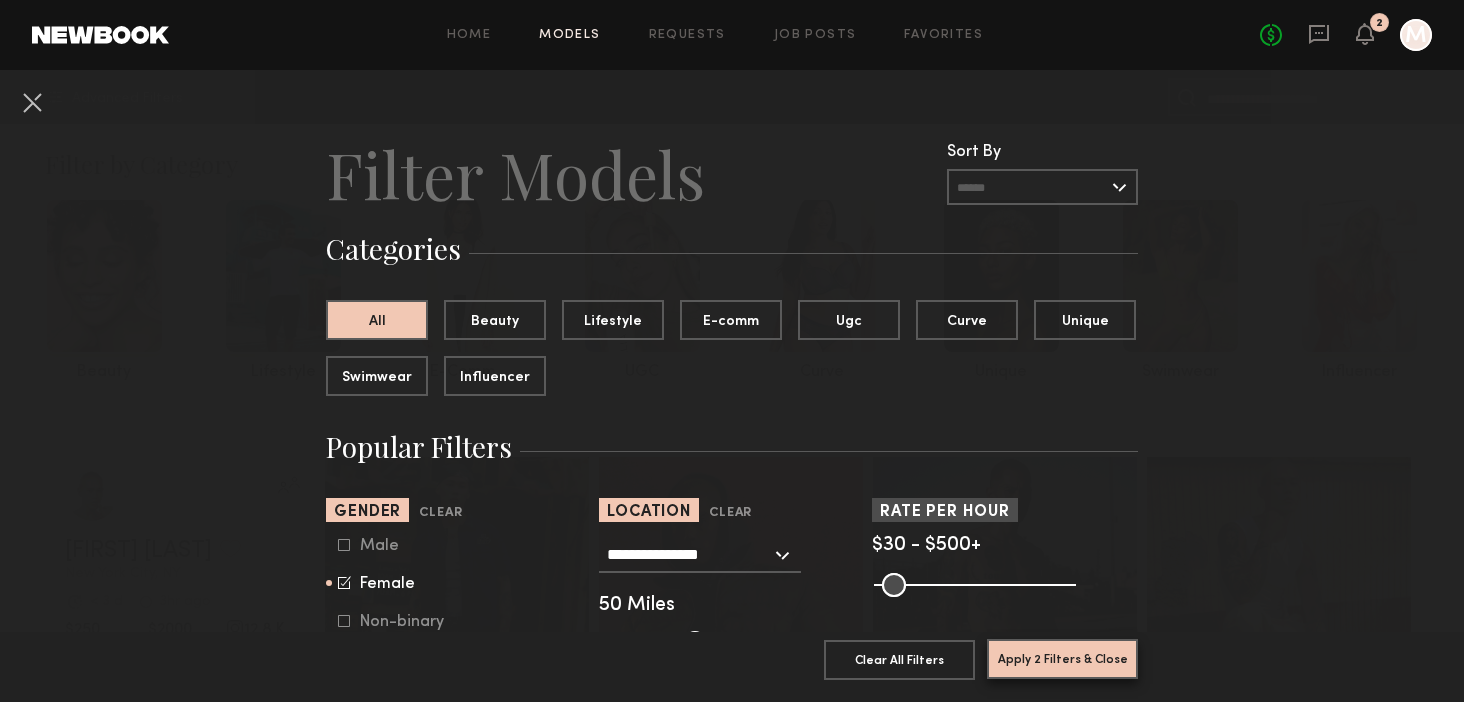 click on "Apply 2 Filters & Close" 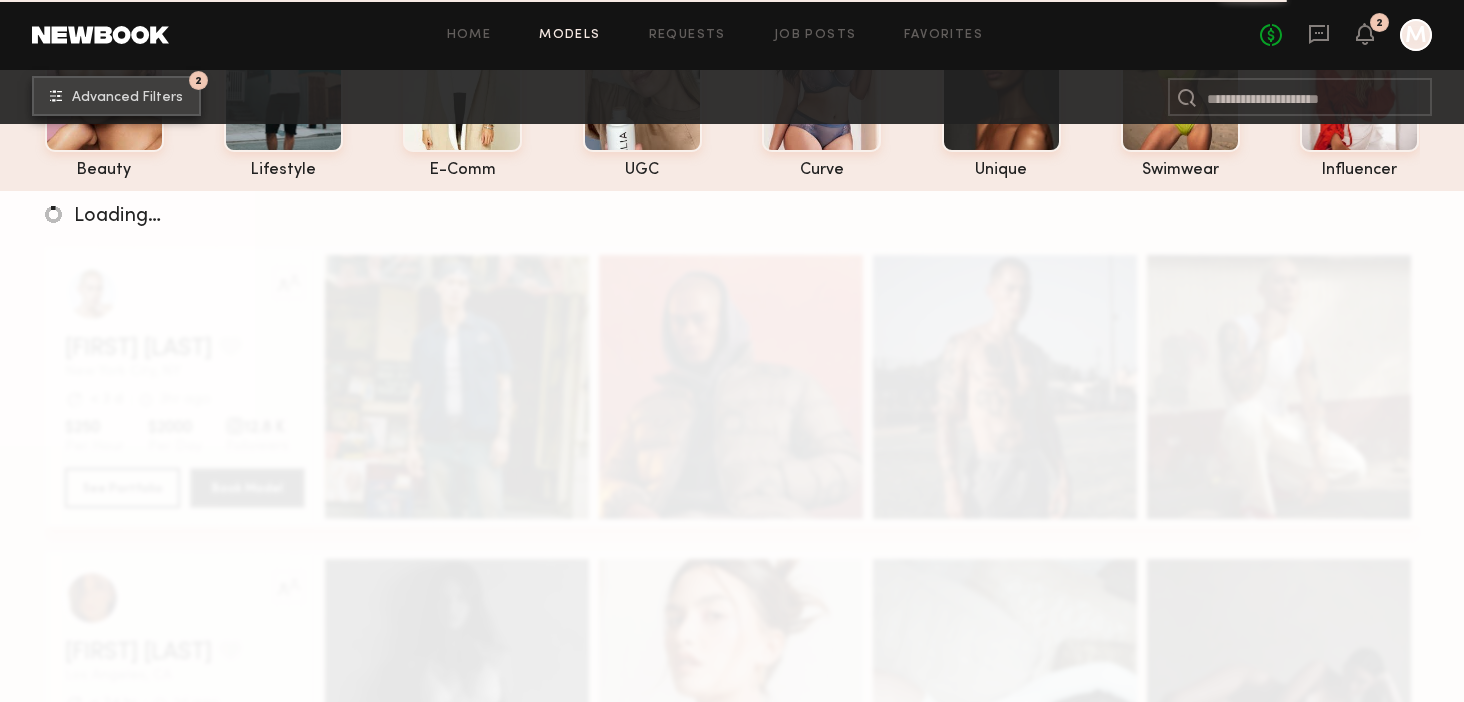 scroll, scrollTop: 204, scrollLeft: 0, axis: vertical 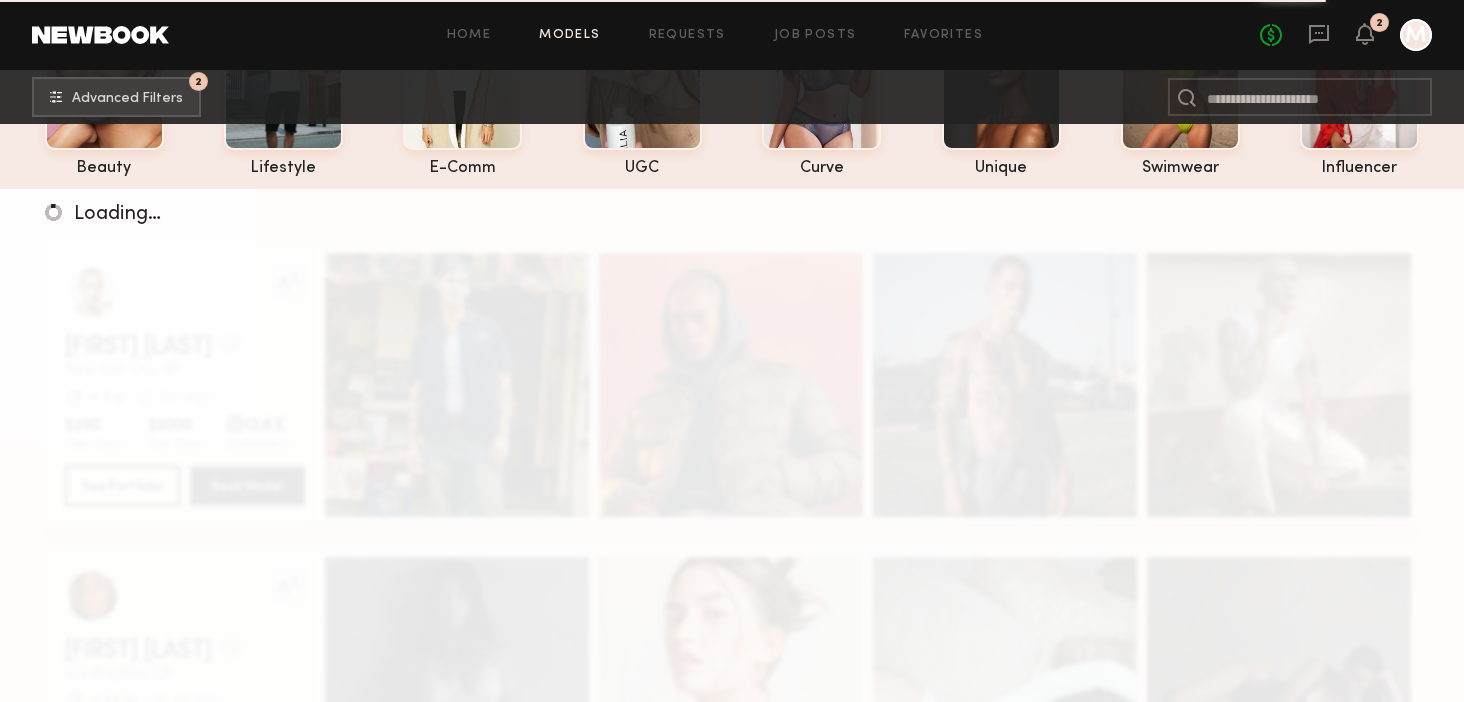 click on "Loading…" 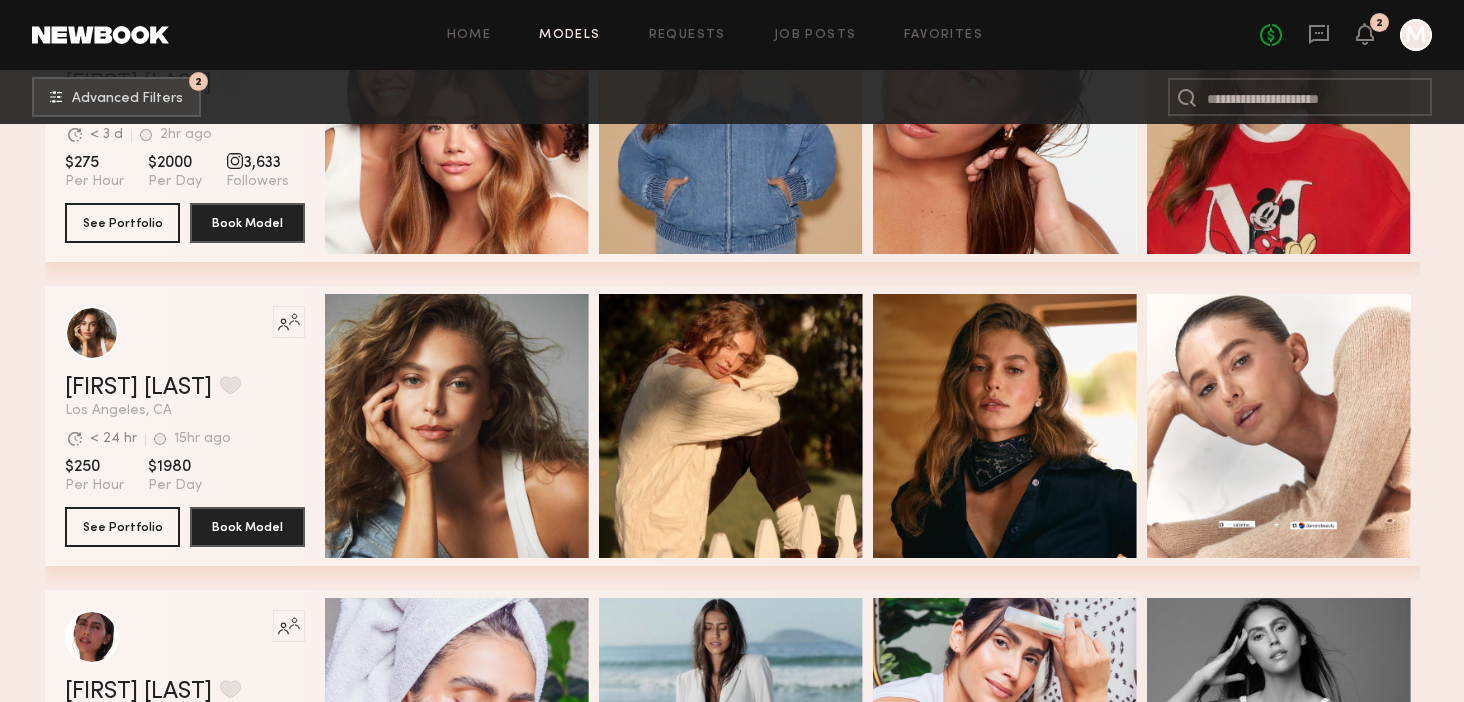 scroll, scrollTop: 5959, scrollLeft: 0, axis: vertical 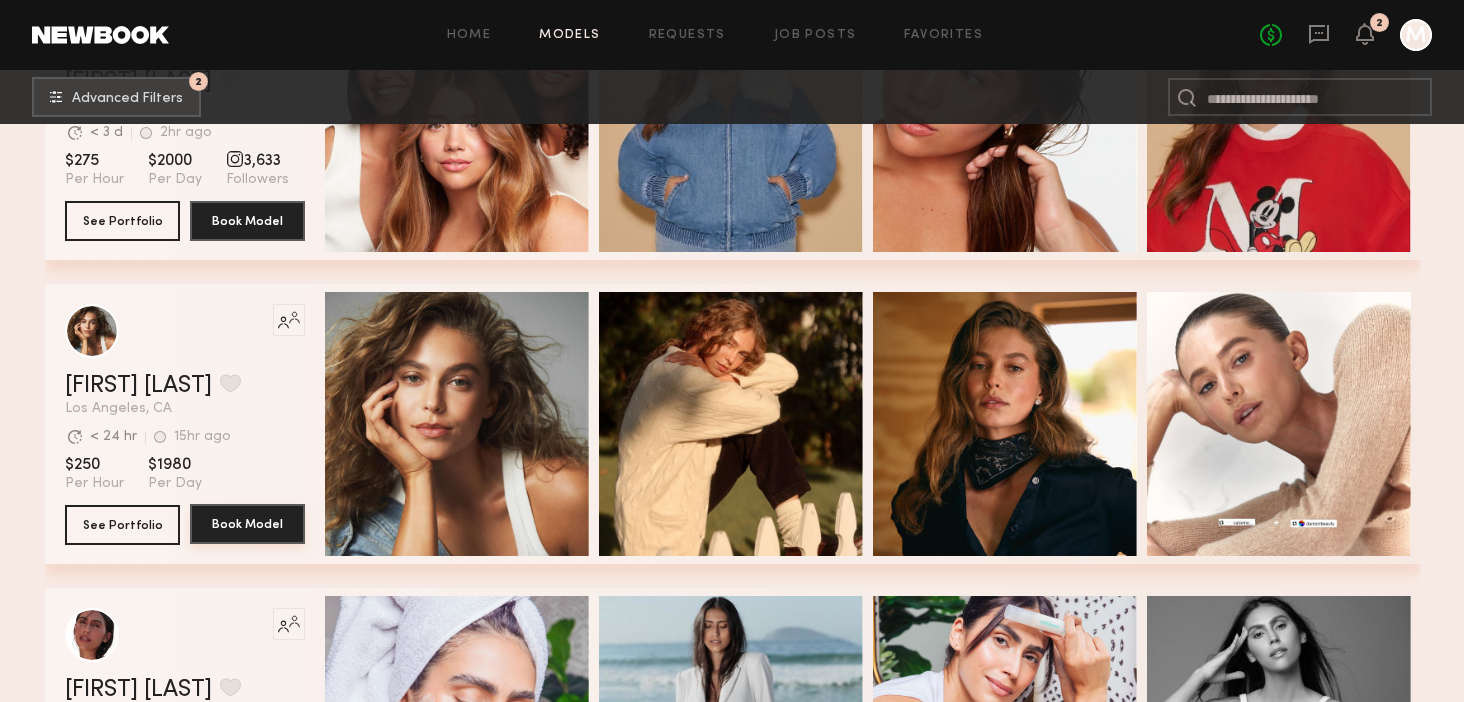 click on "Book Model" 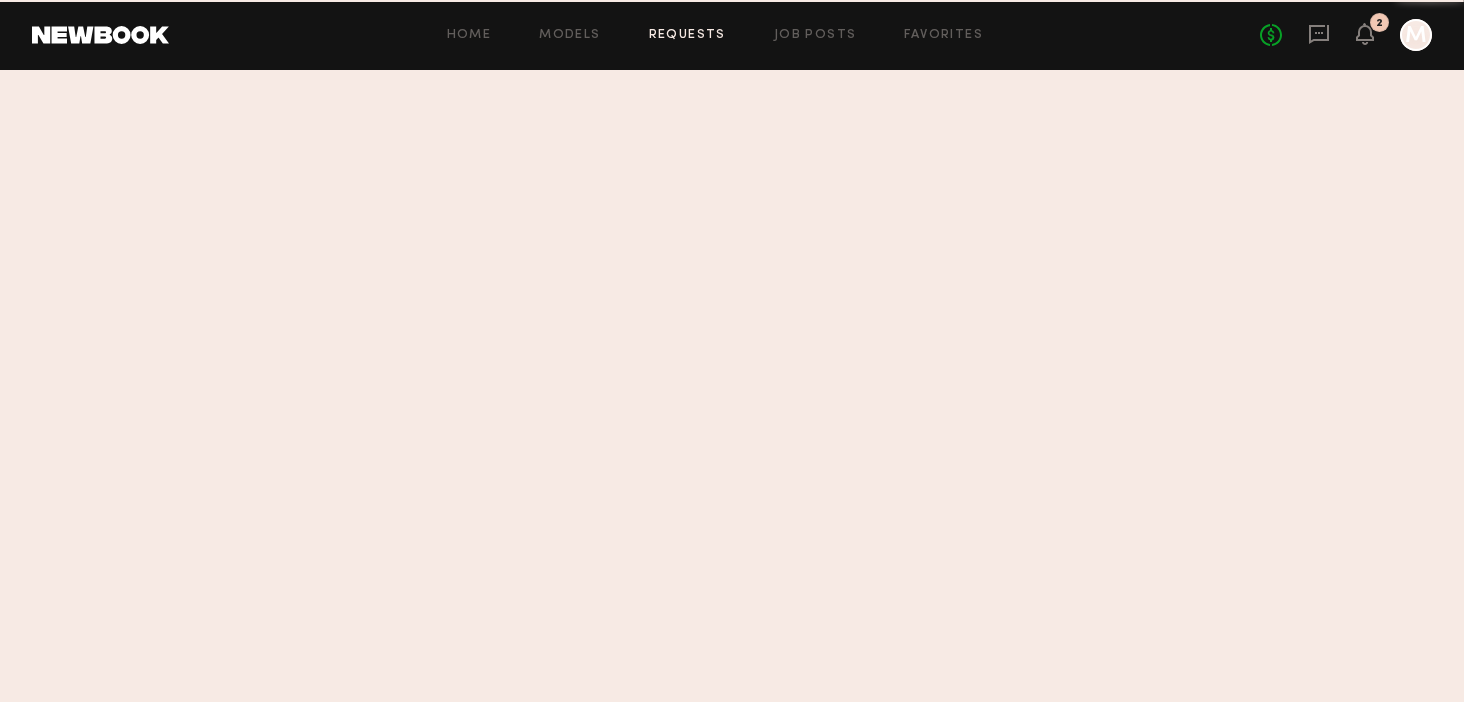 scroll, scrollTop: 0, scrollLeft: 0, axis: both 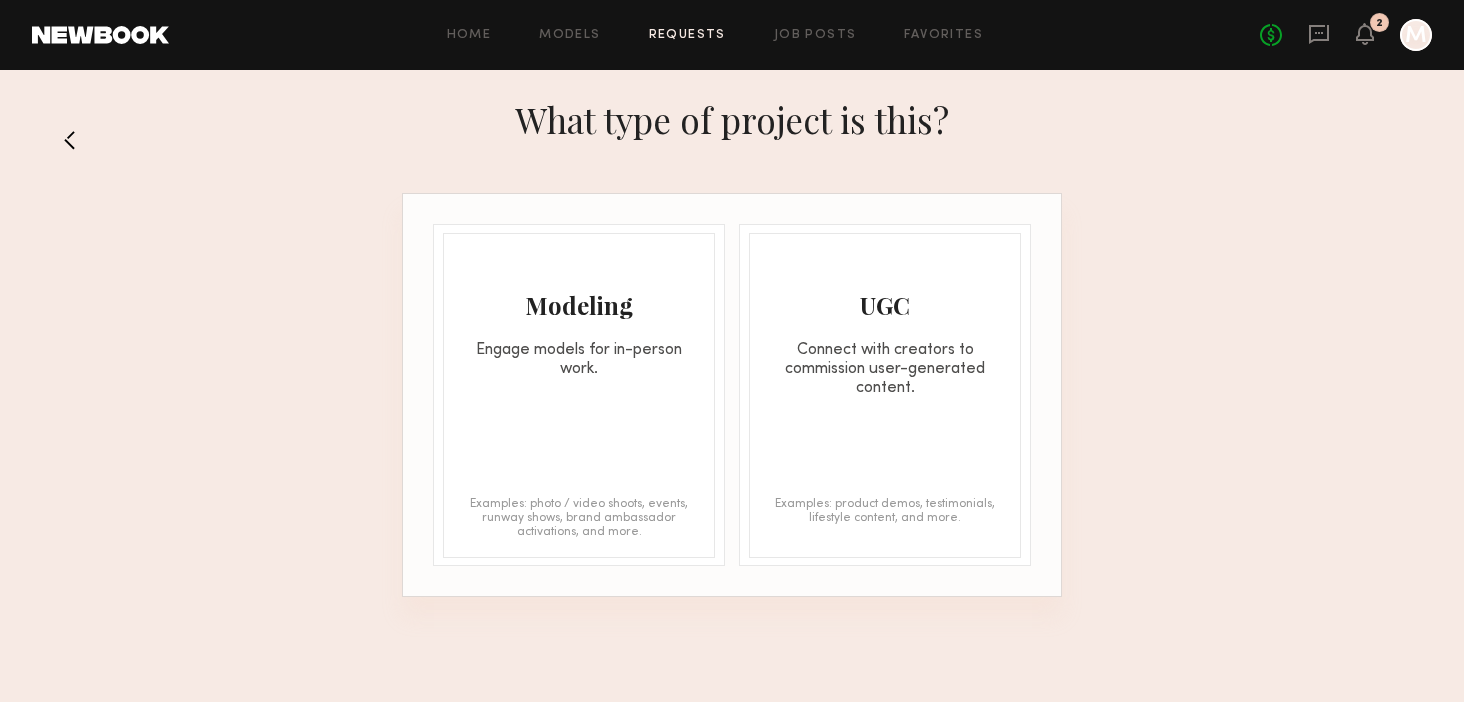 click on "Modeling Engage models for in-person work. Examples: photo / video shoots, events, runway shows, brand ambassador activations, and more." 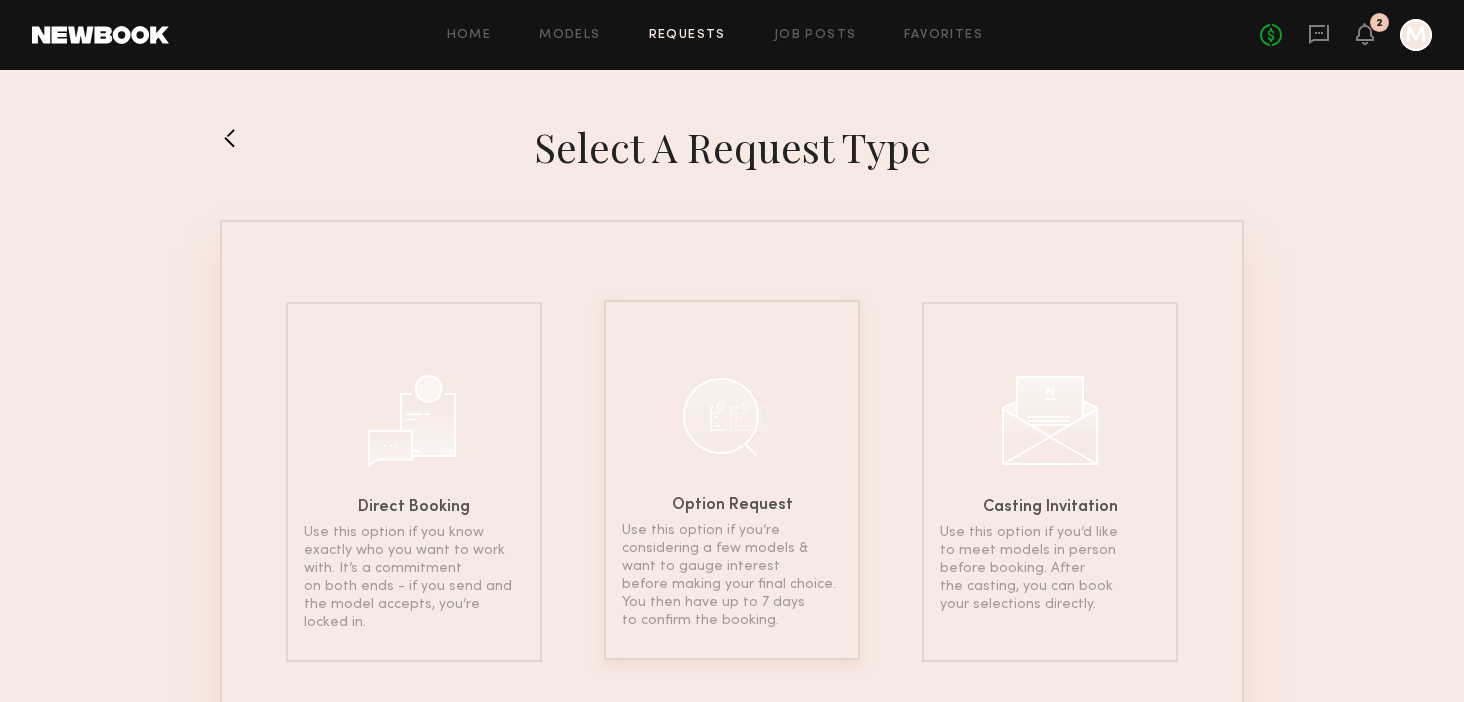 click 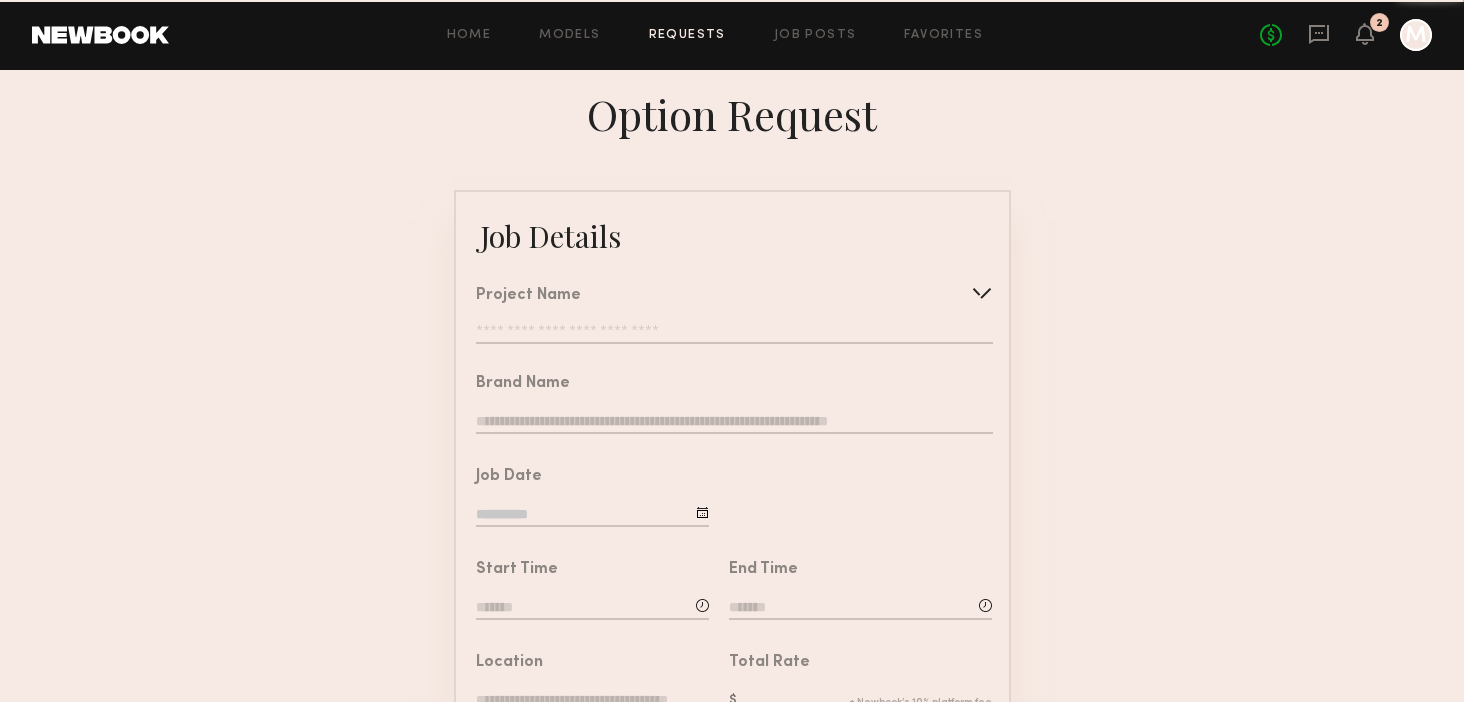 click on "Project Name   Create   Use recent modeling project  Bandolier Shoot" 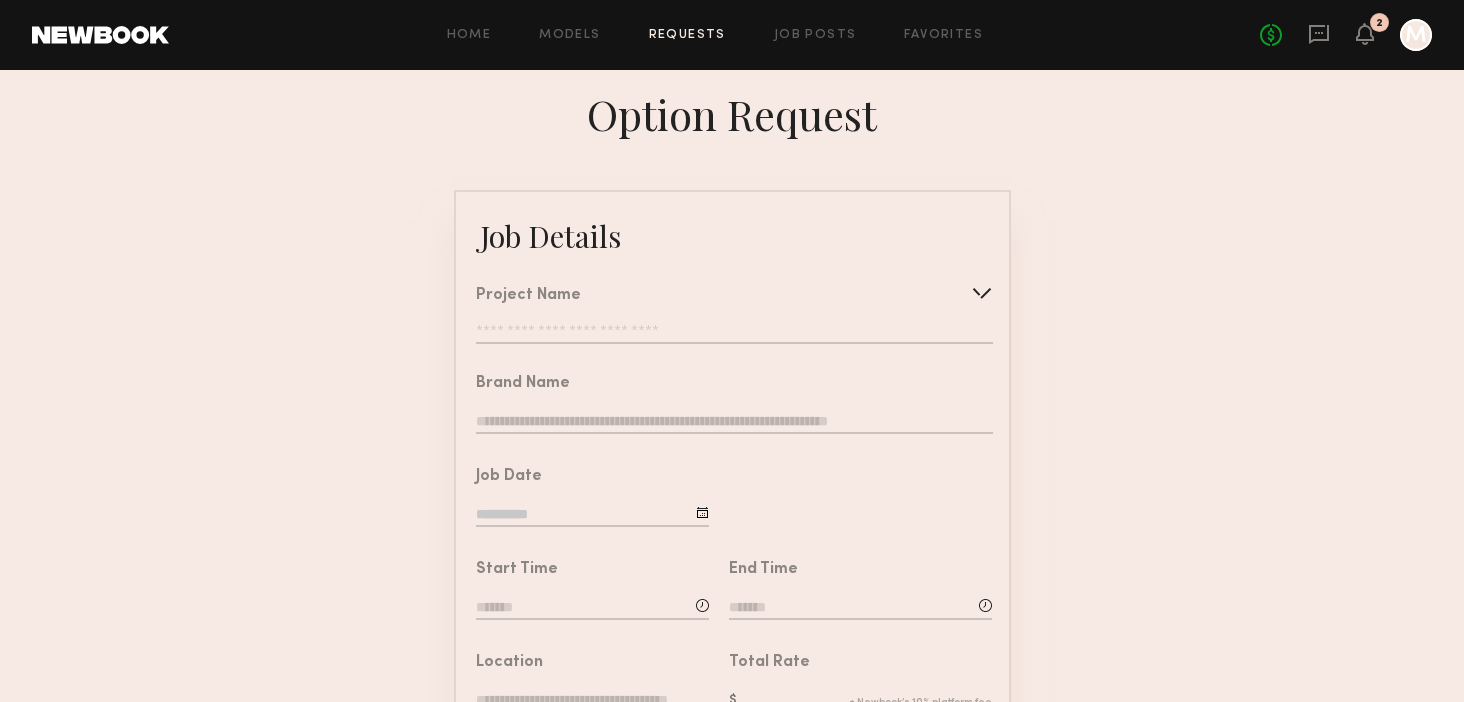 click 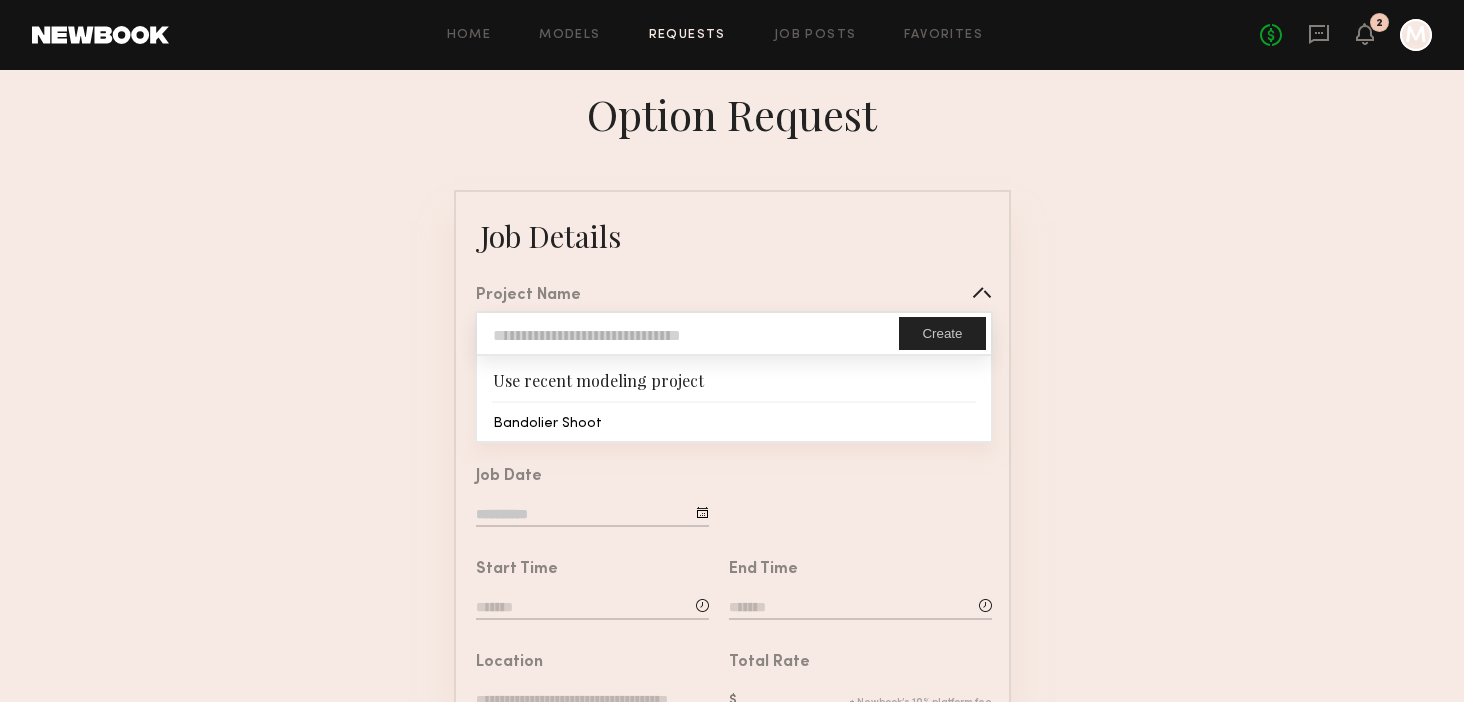 type on "**********" 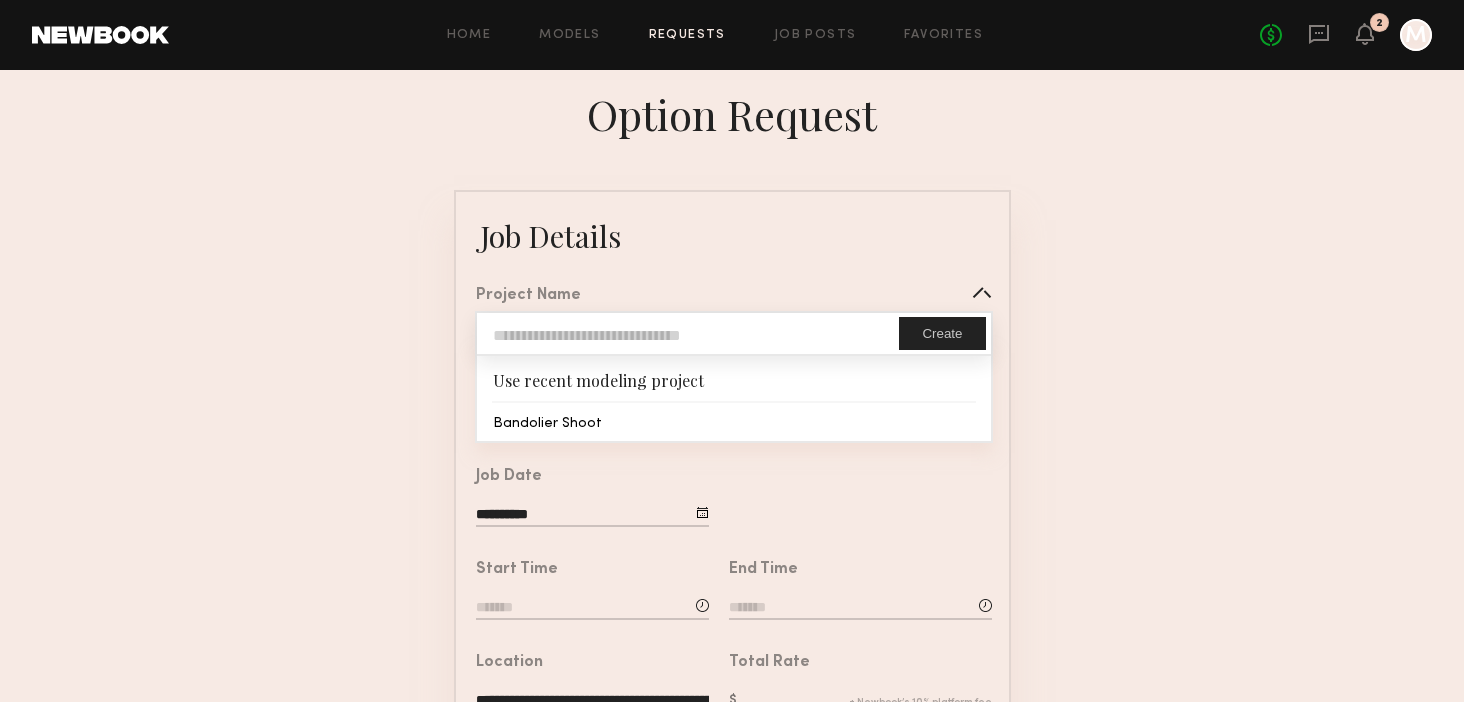 click on "**********" 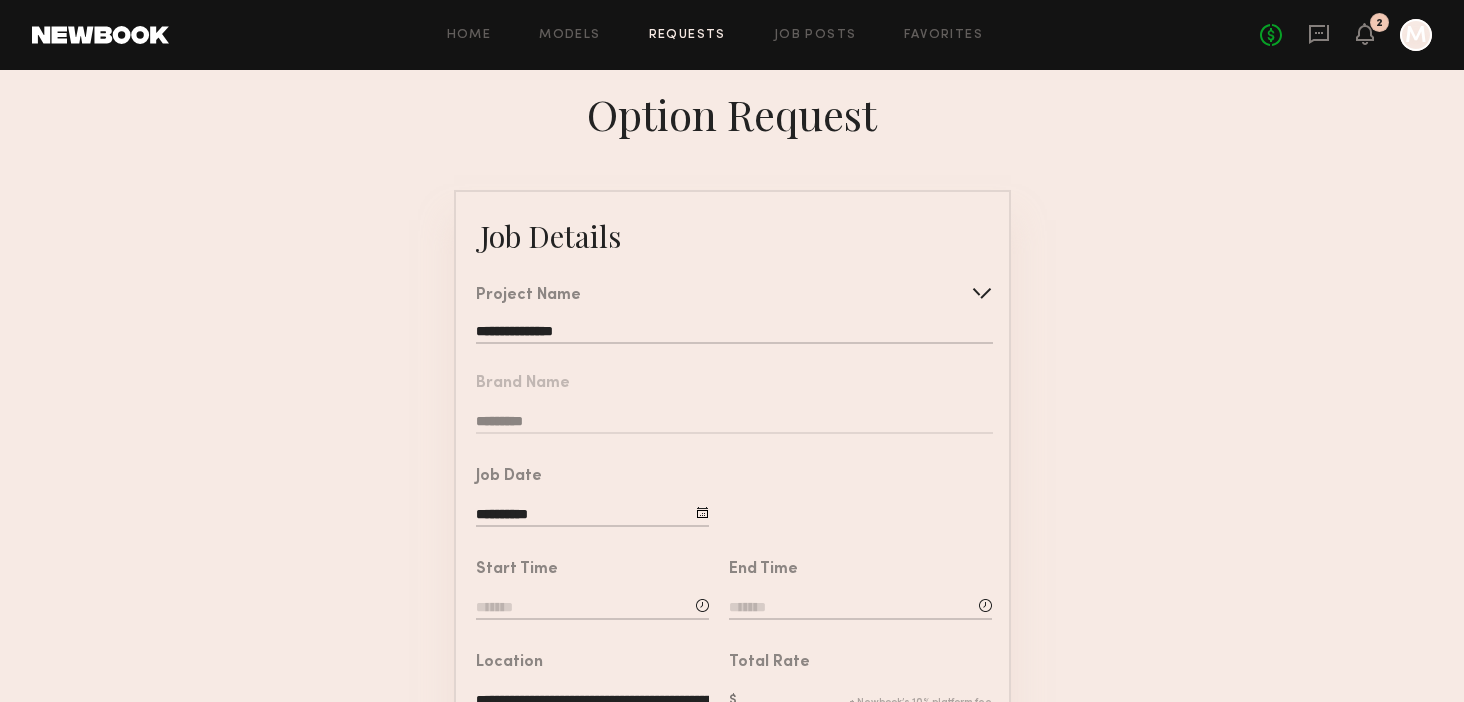 click on "**********" 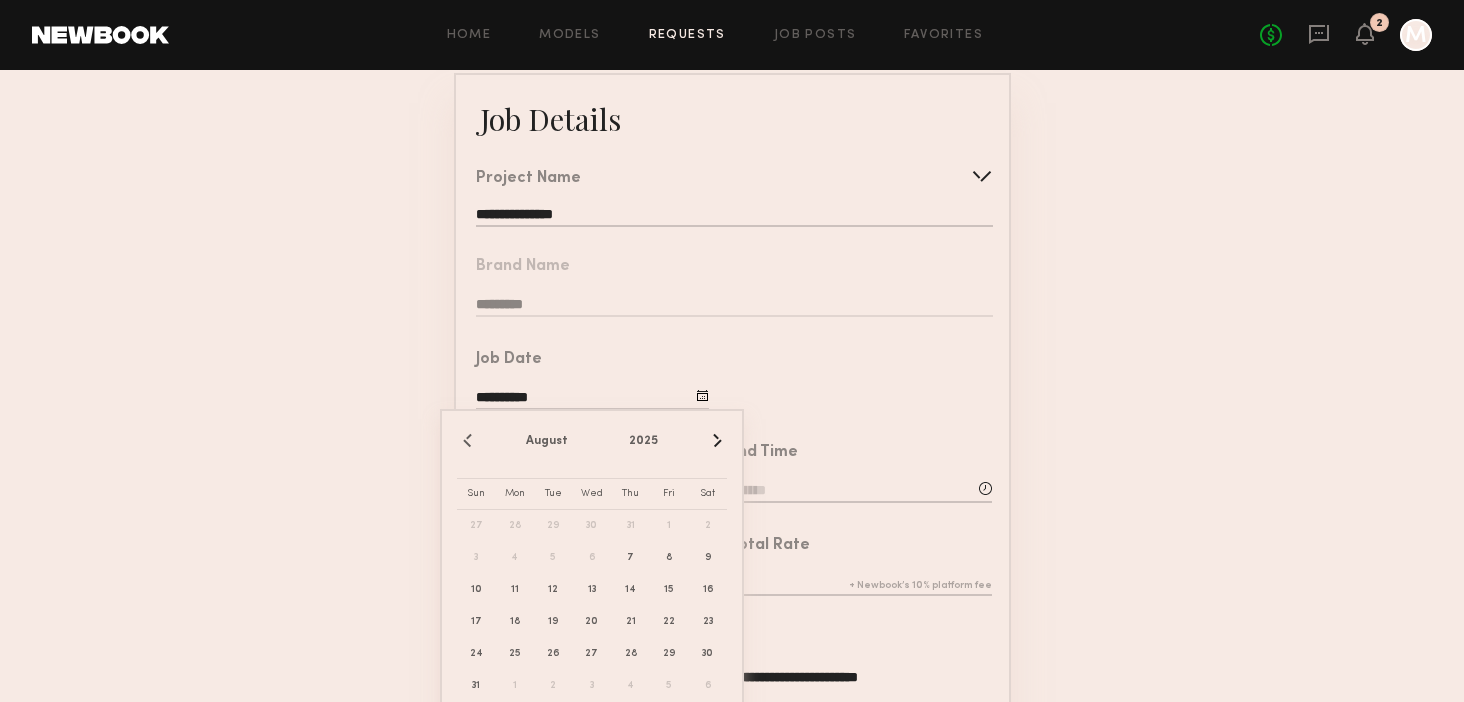 scroll, scrollTop: 126, scrollLeft: 0, axis: vertical 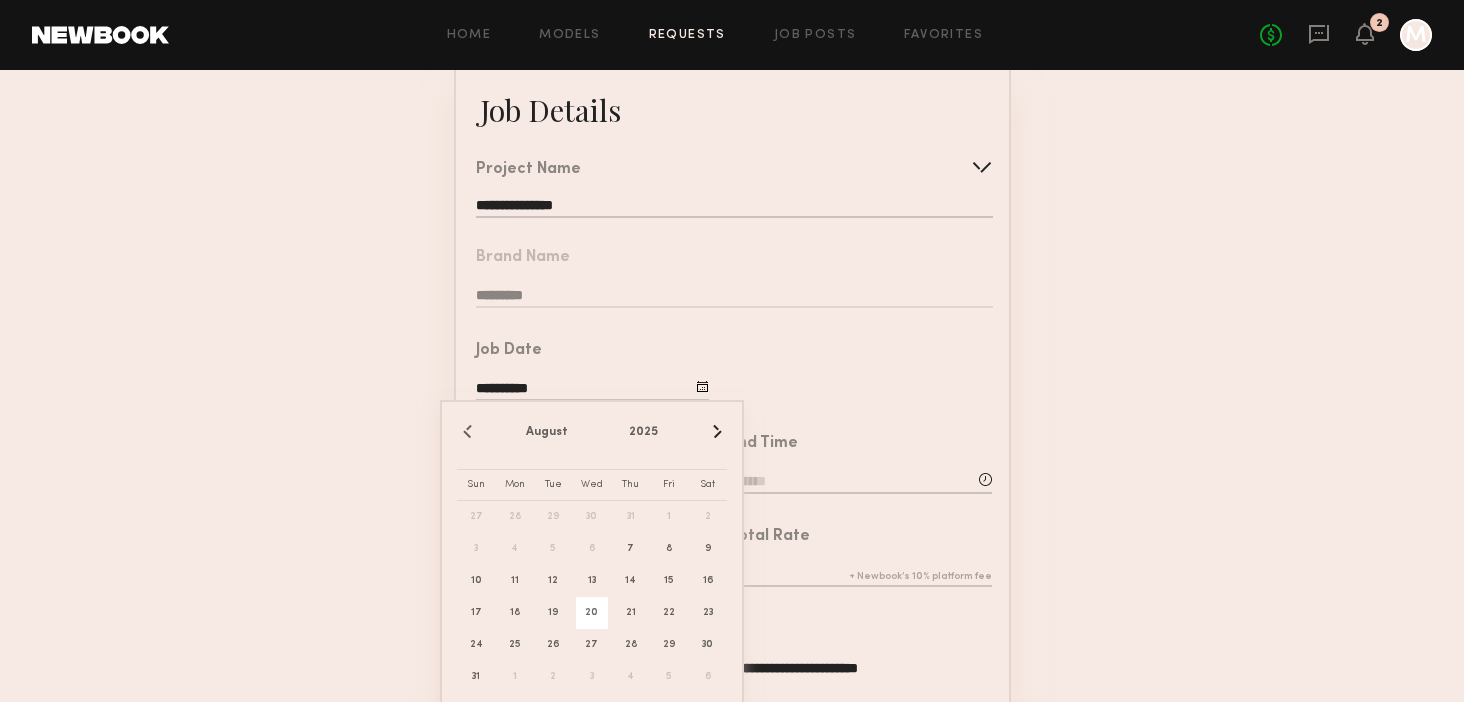 click on "20" 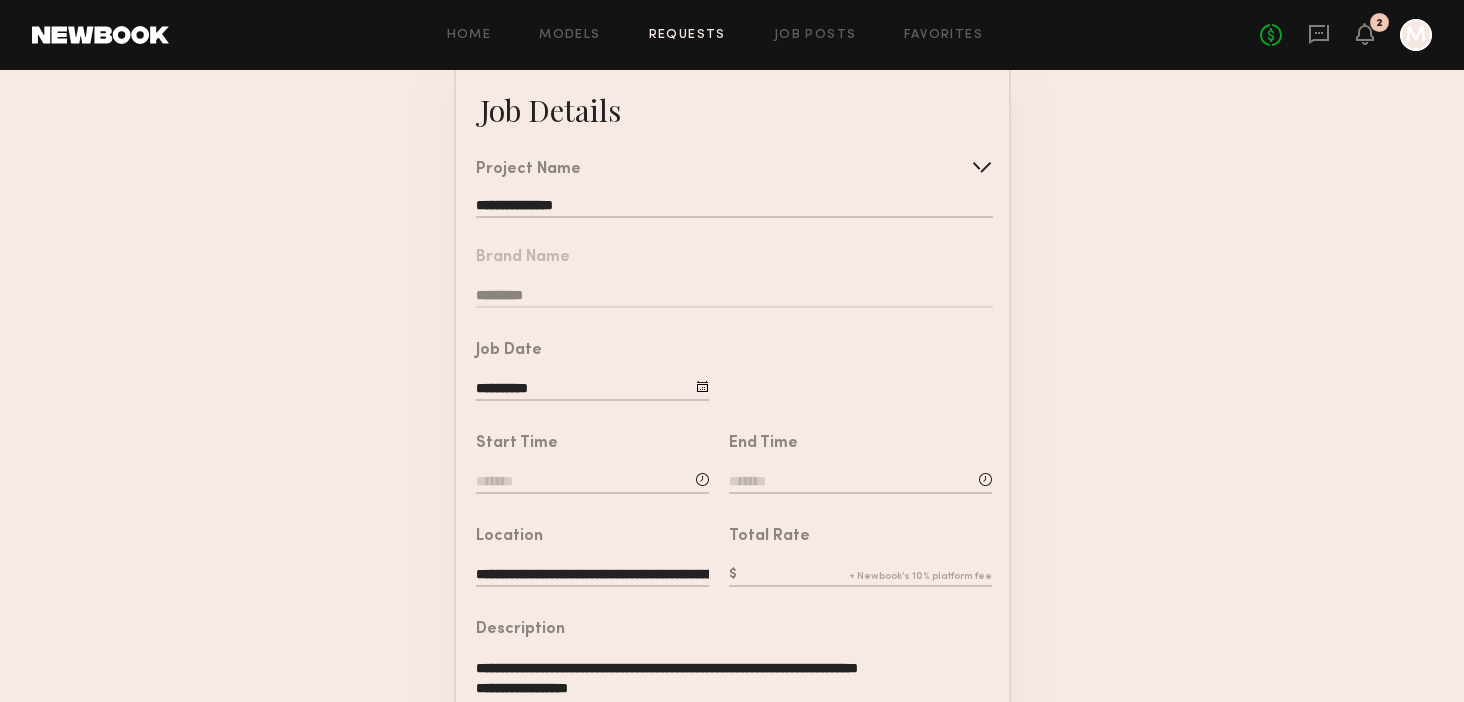 click 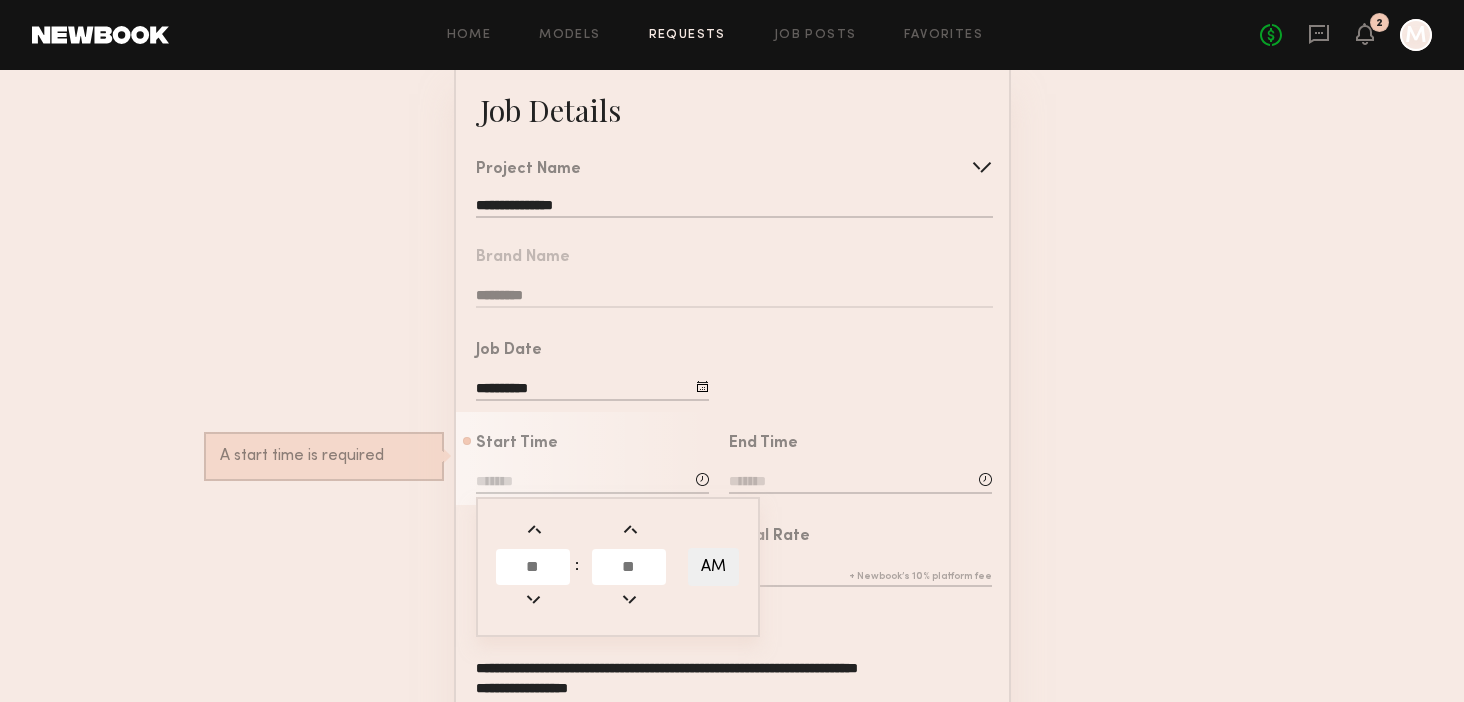 click 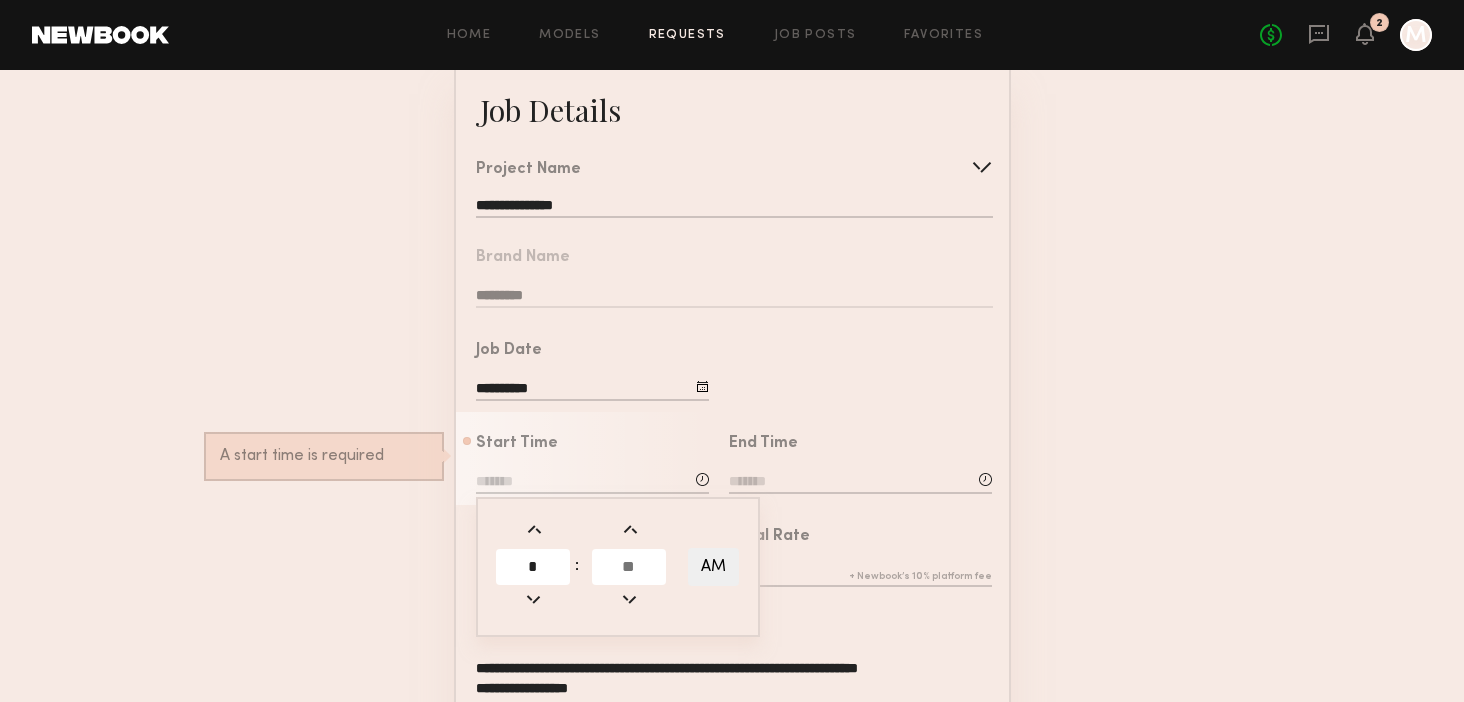 type on "*" 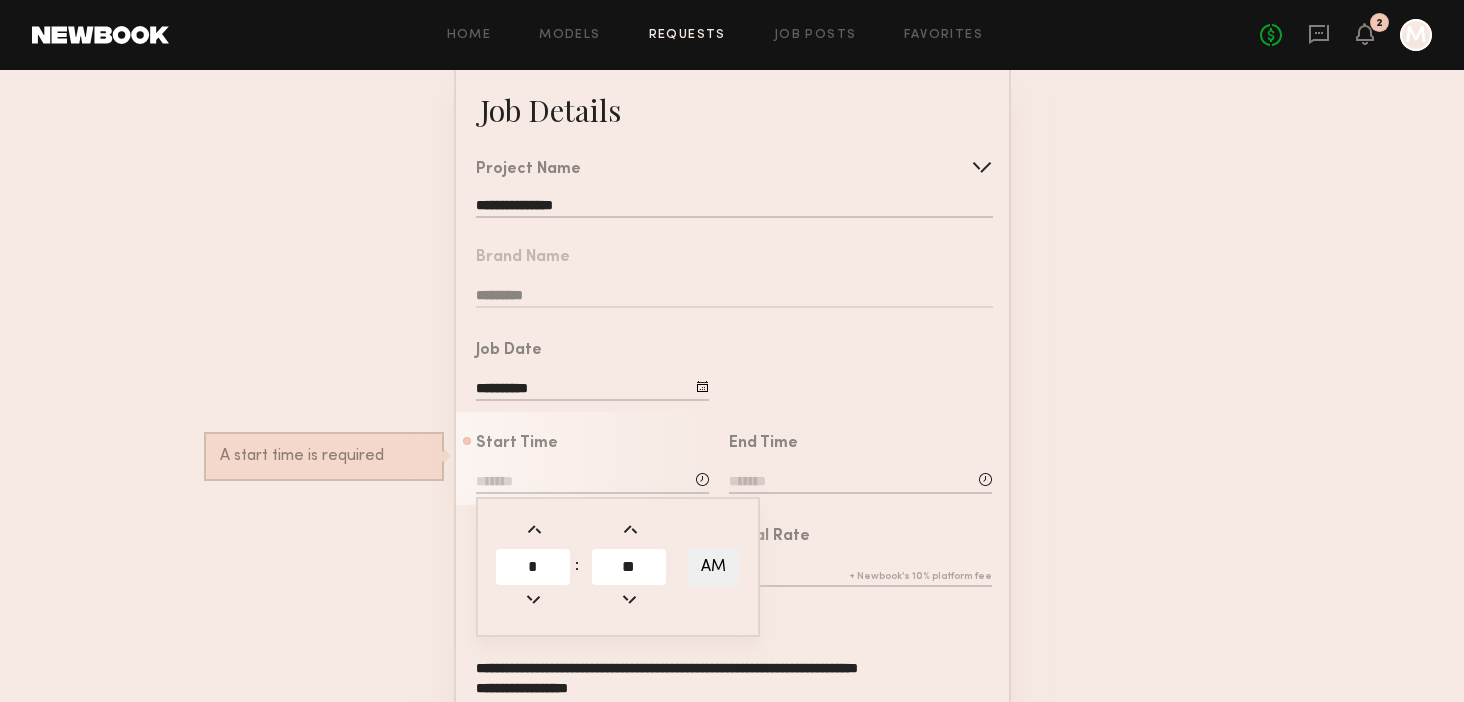 type on "**" 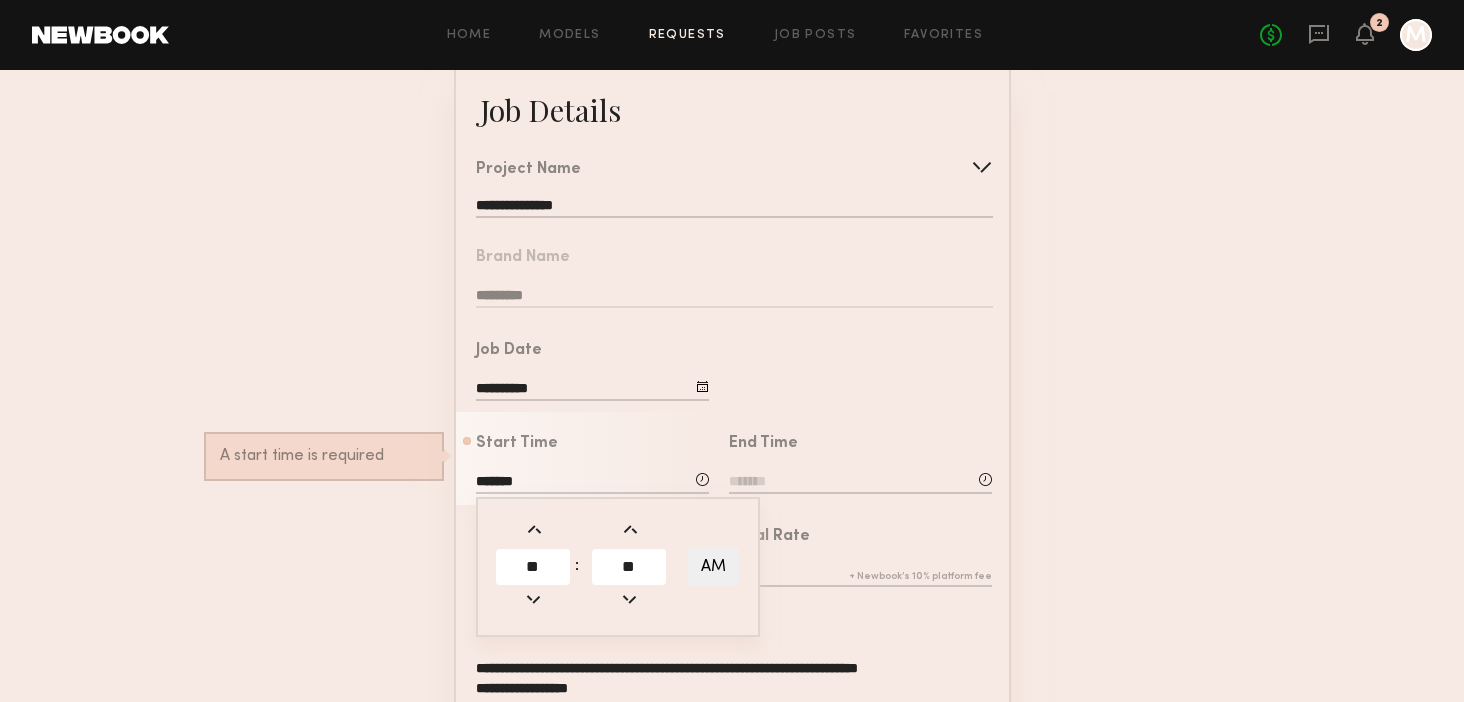 click 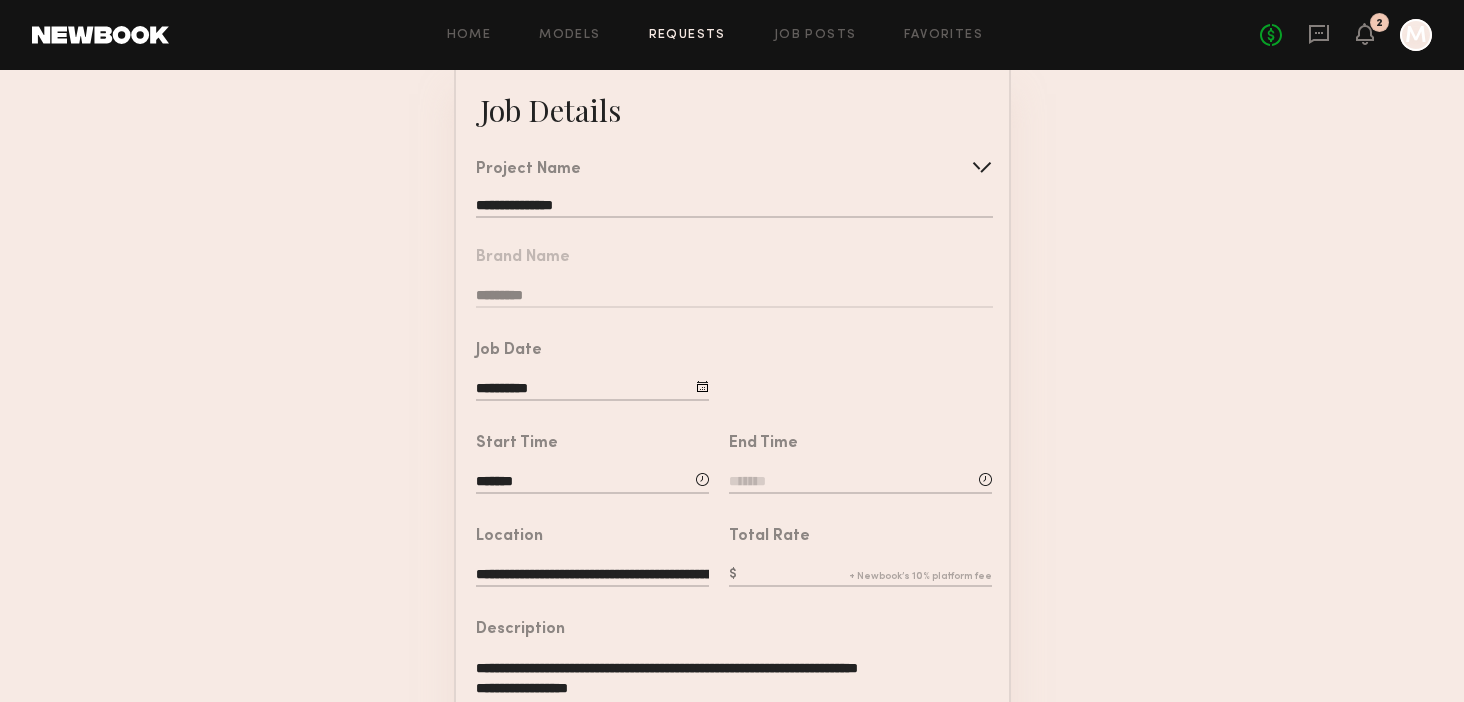 click on "End Time" 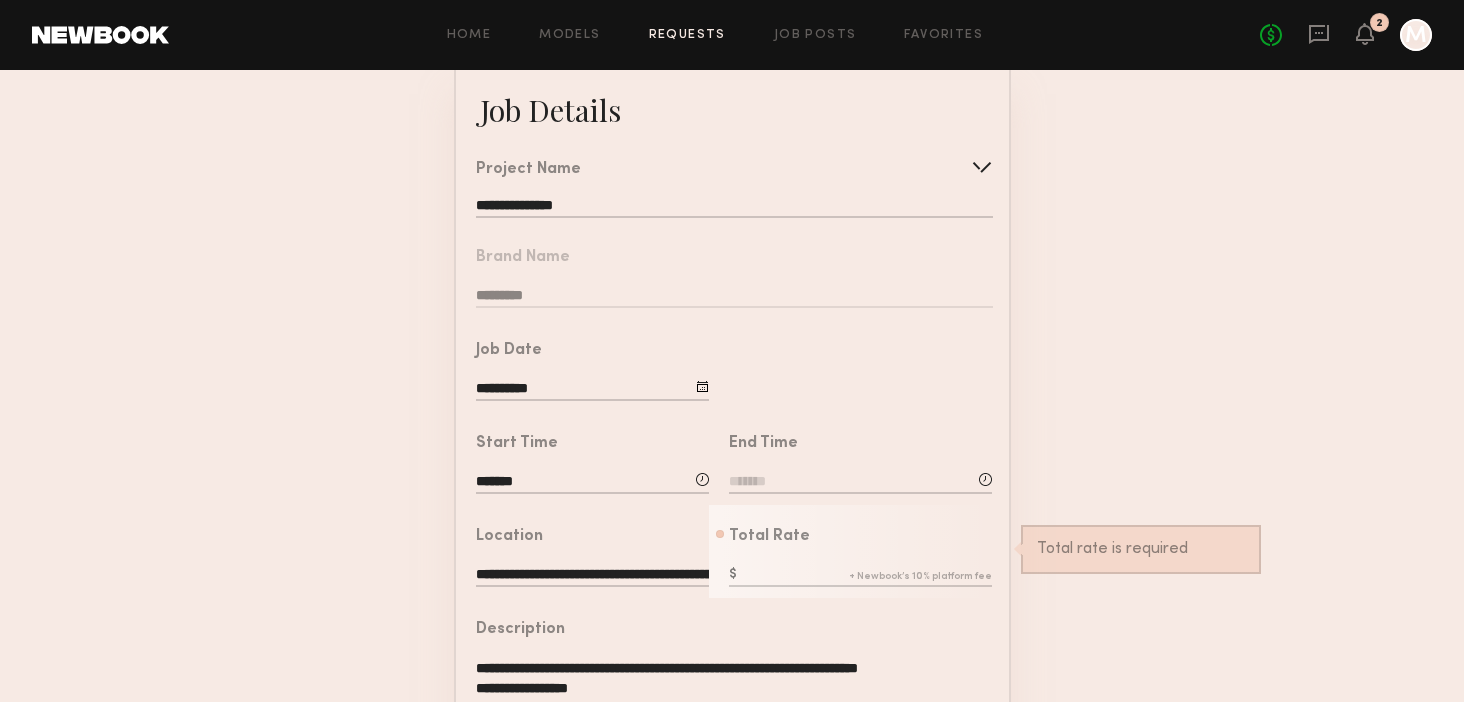 click 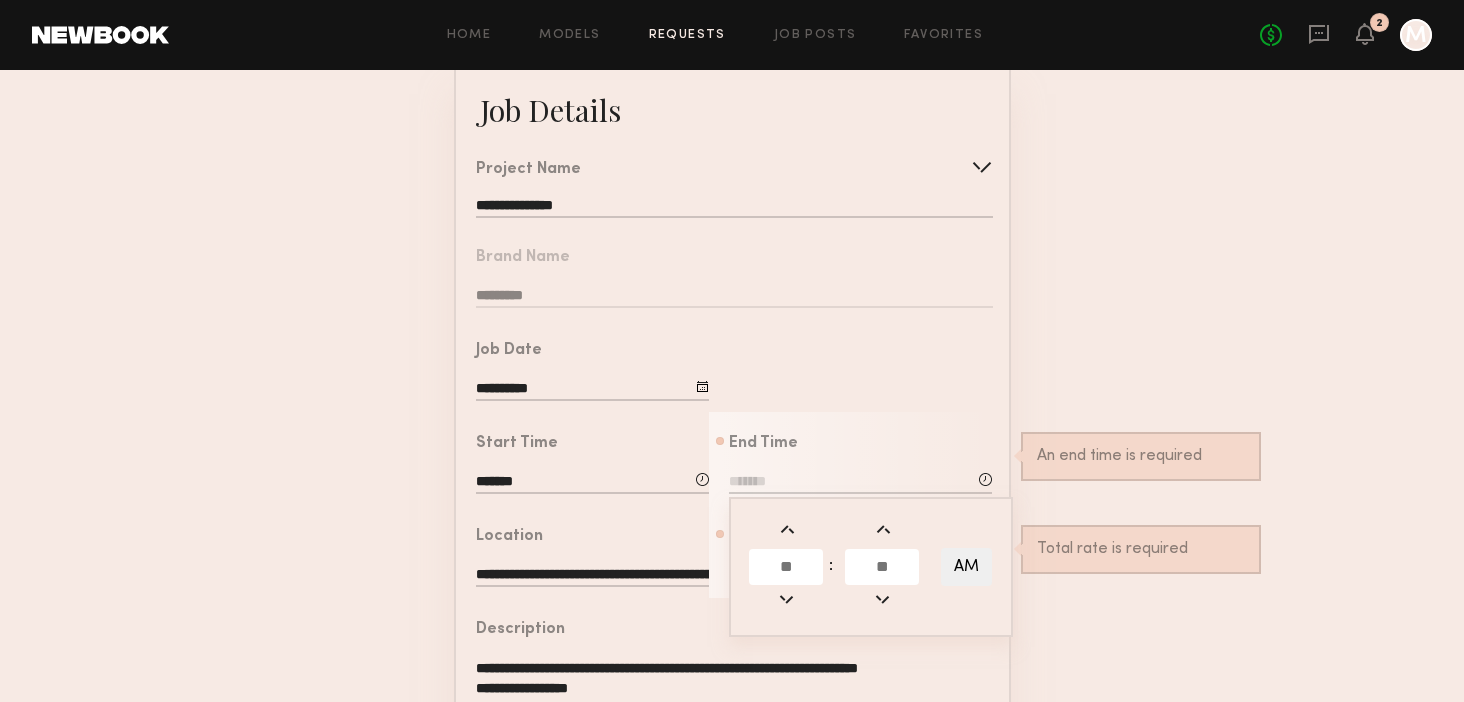 click 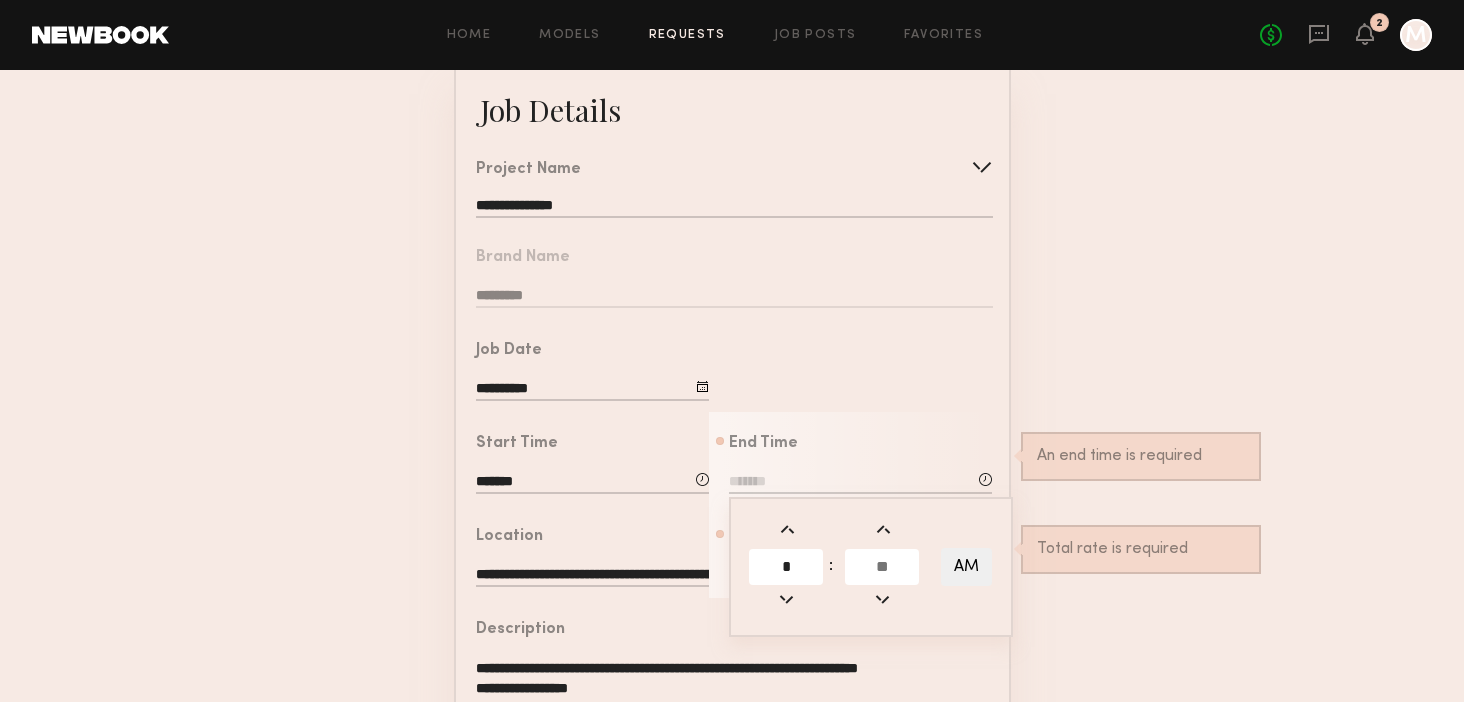 type on "*" 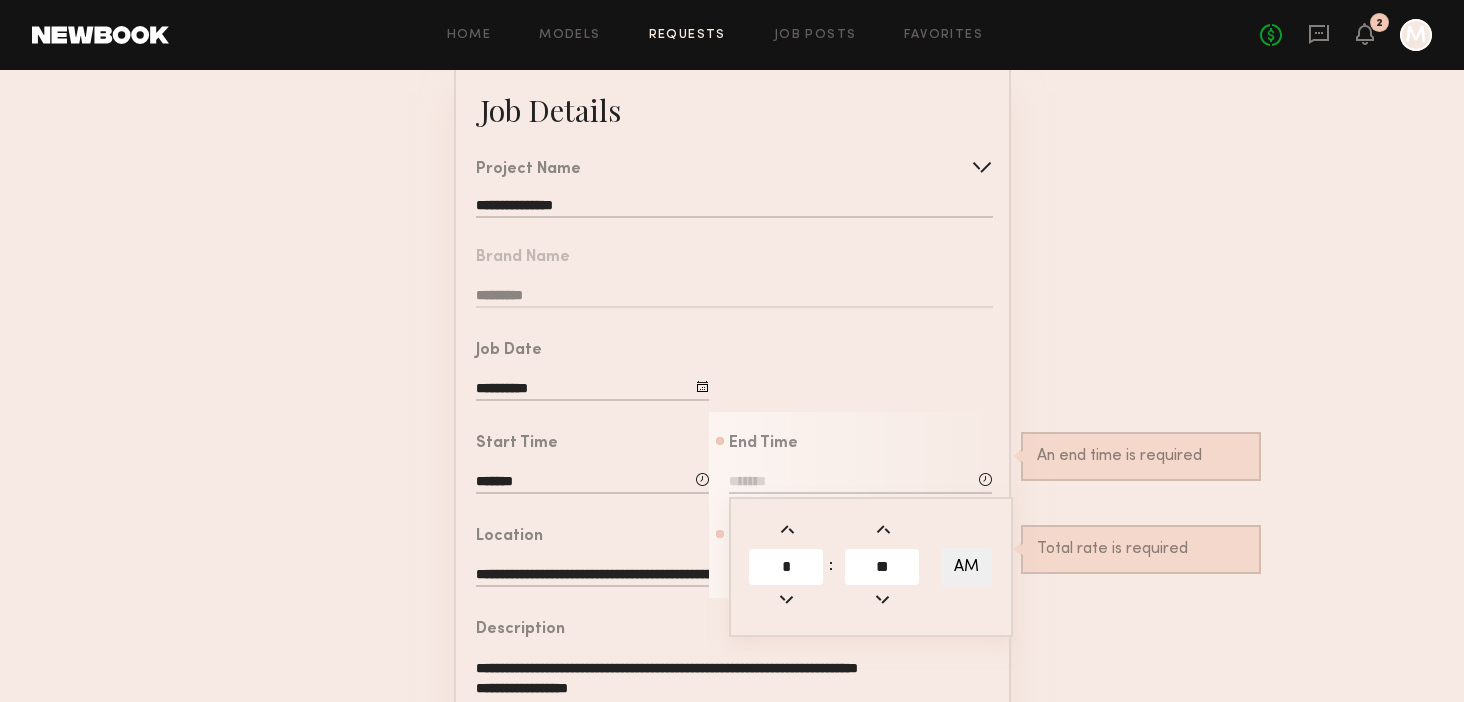 type on "**" 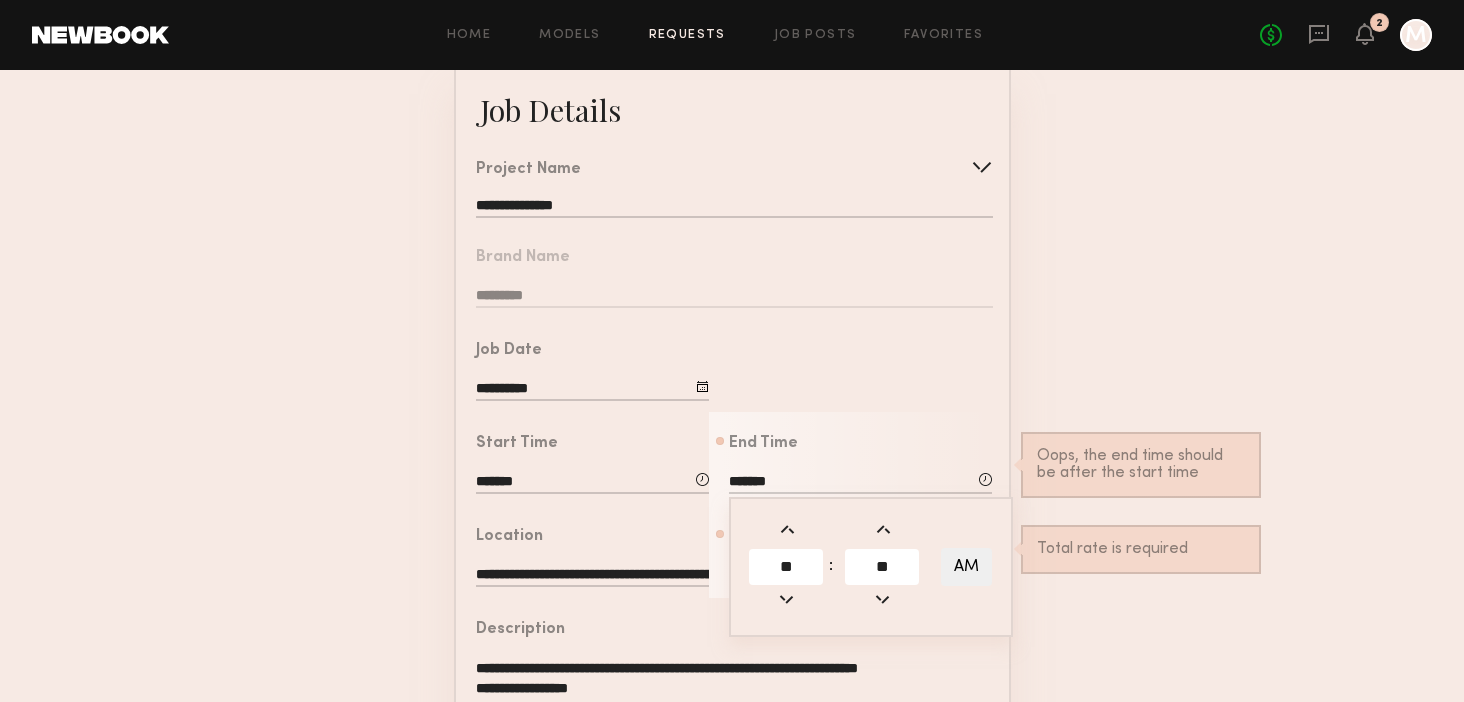 click on "AM" 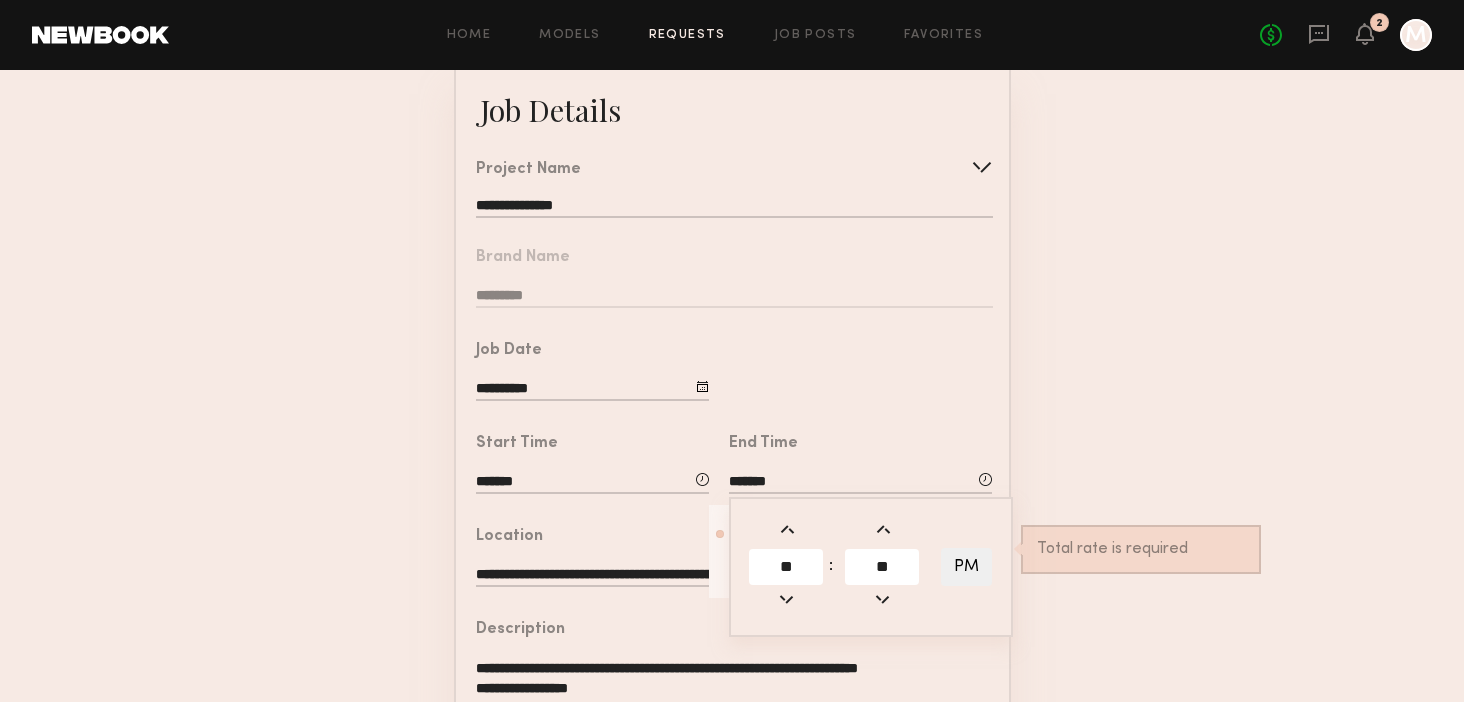 click on "**********" 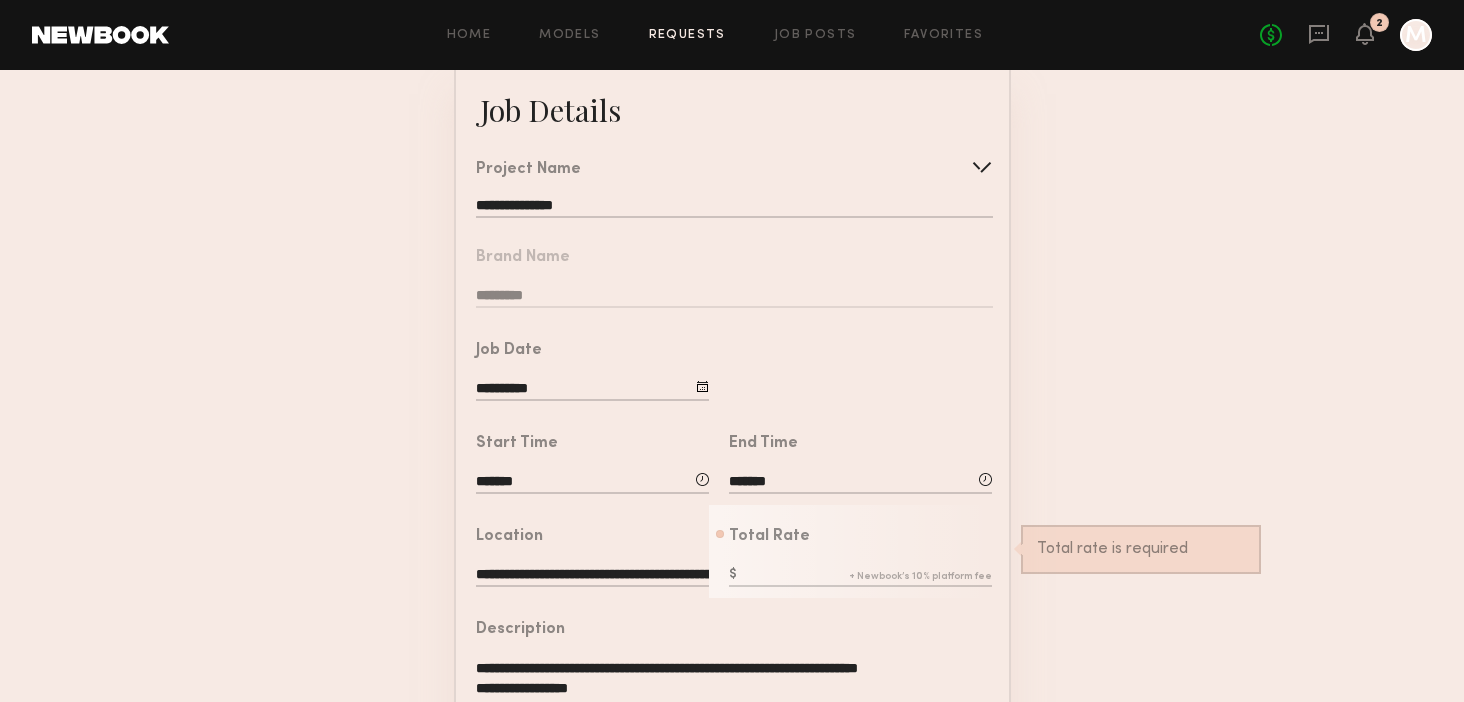 click 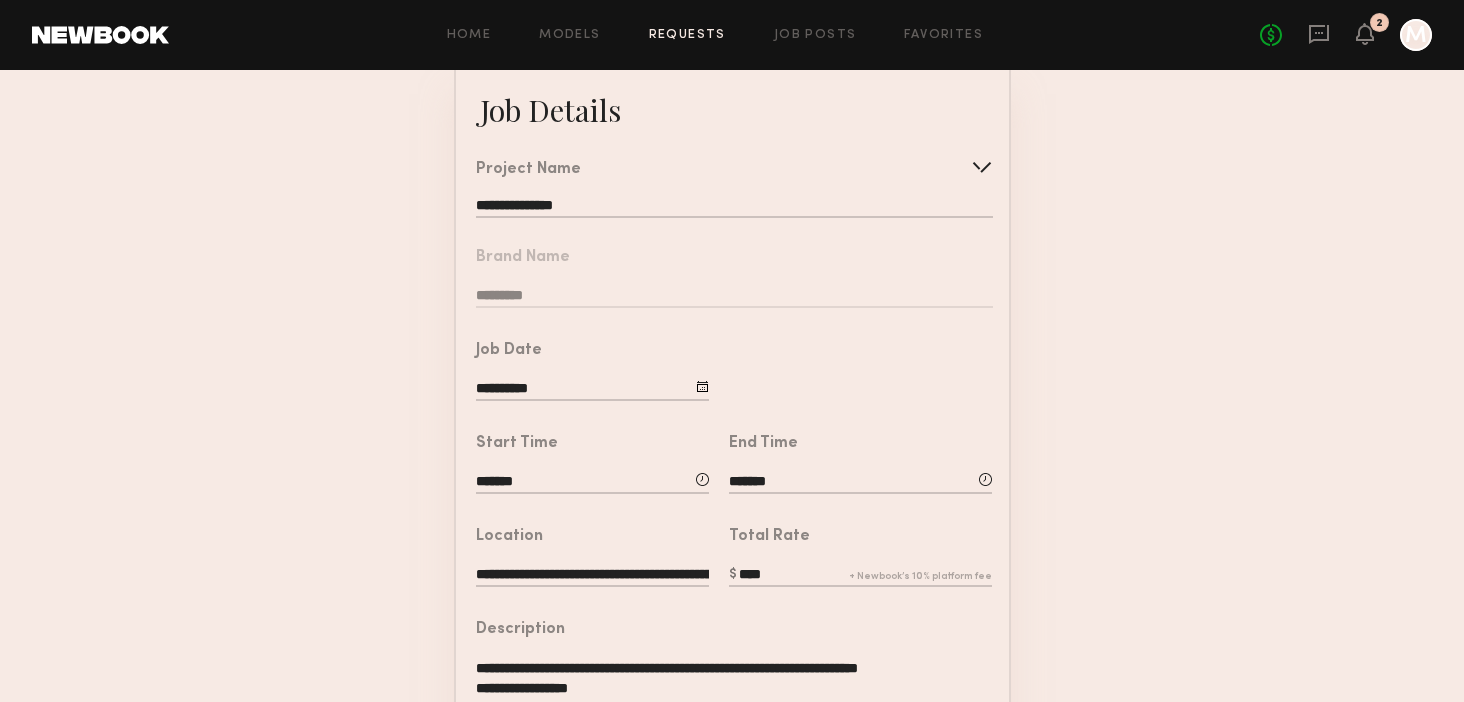 type on "****" 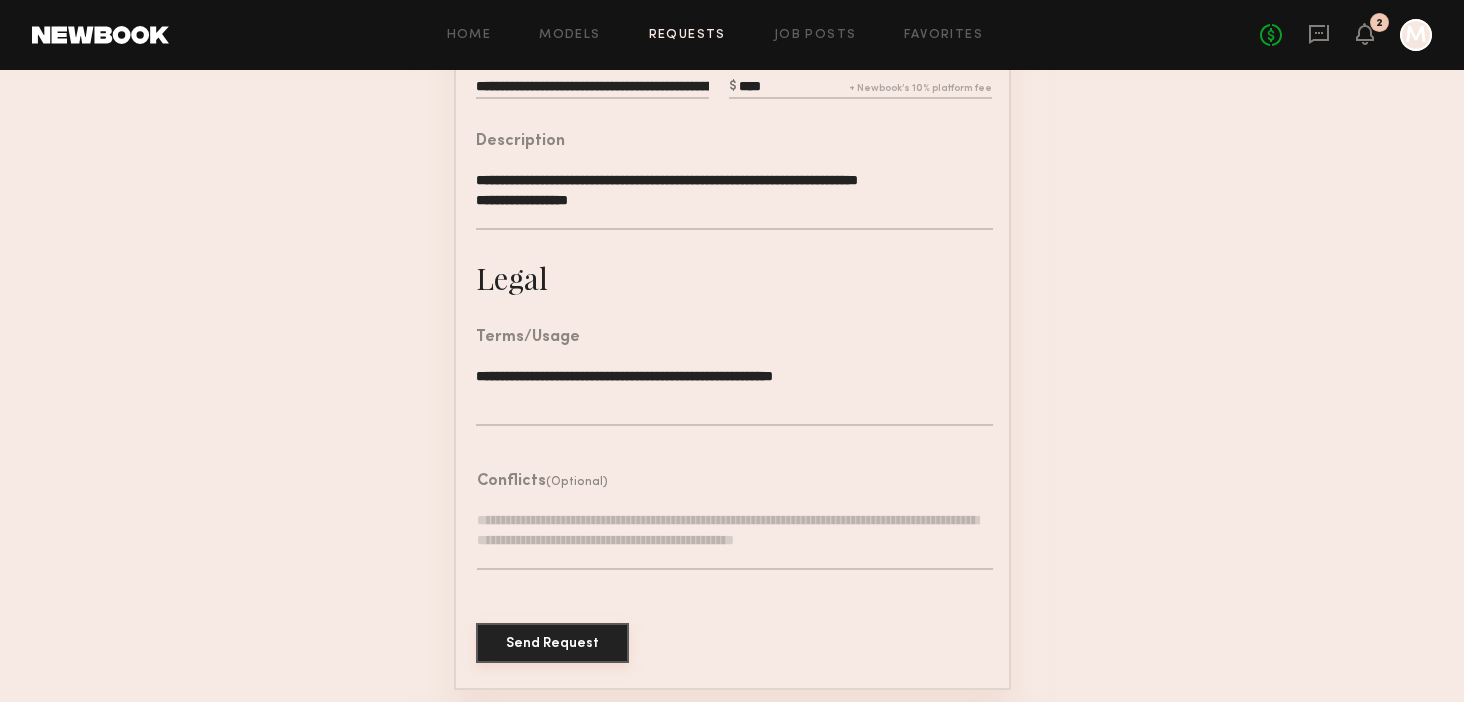 click on "Send Request" 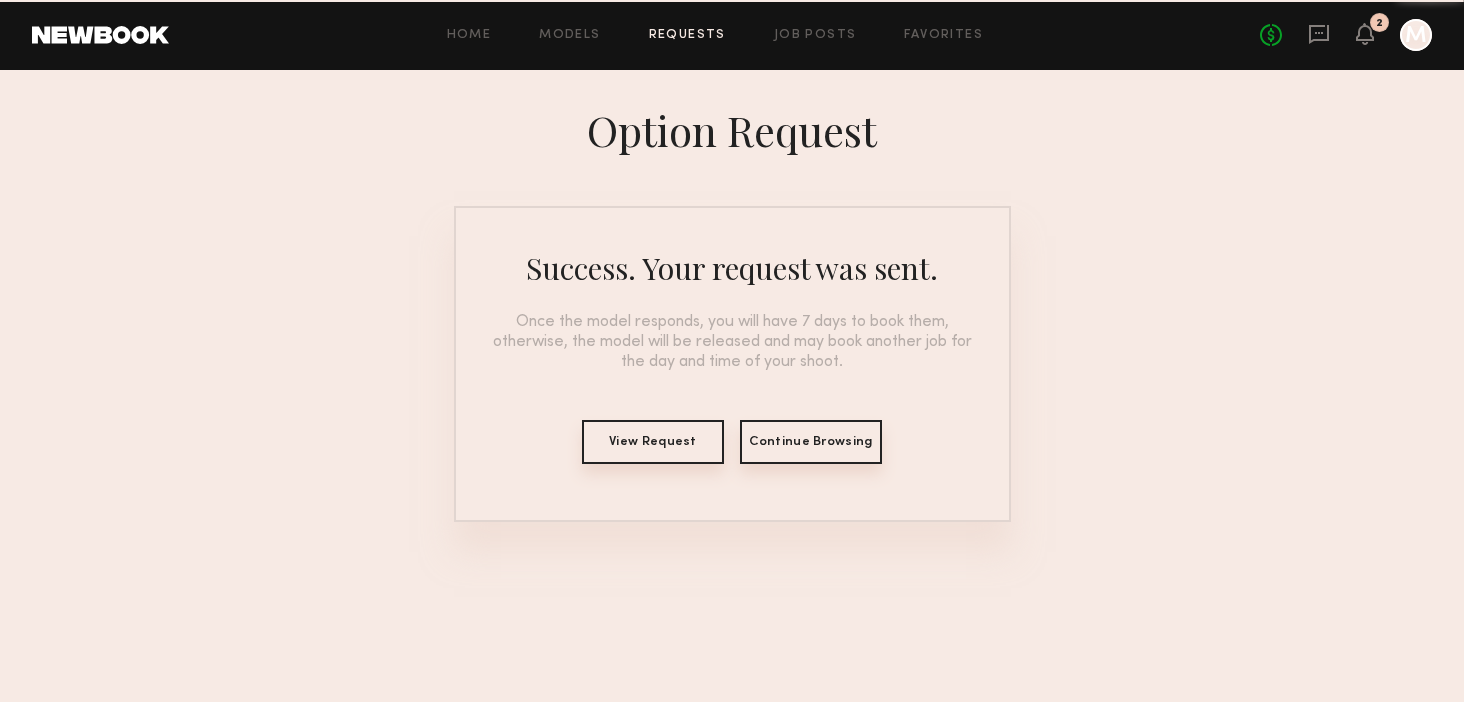 scroll, scrollTop: 0, scrollLeft: 0, axis: both 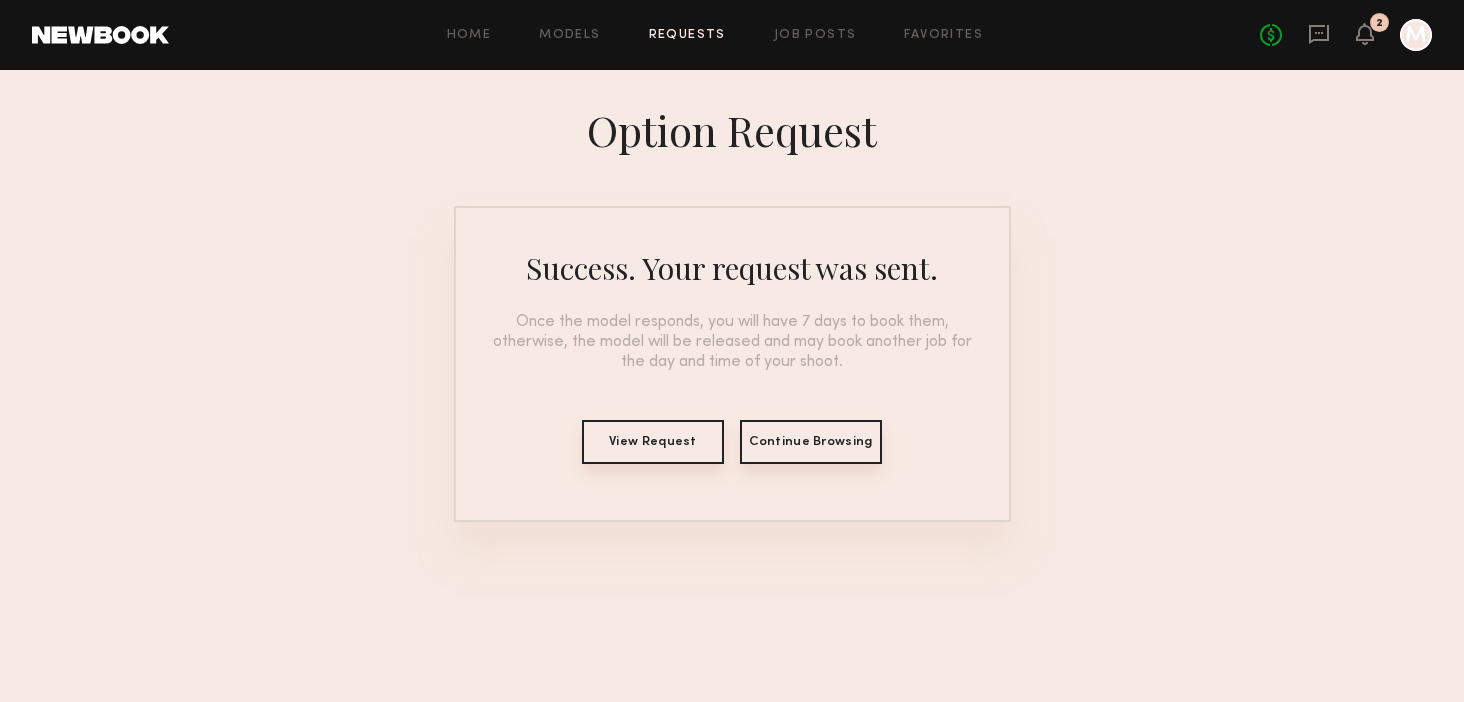 click on "Continue Browsing" 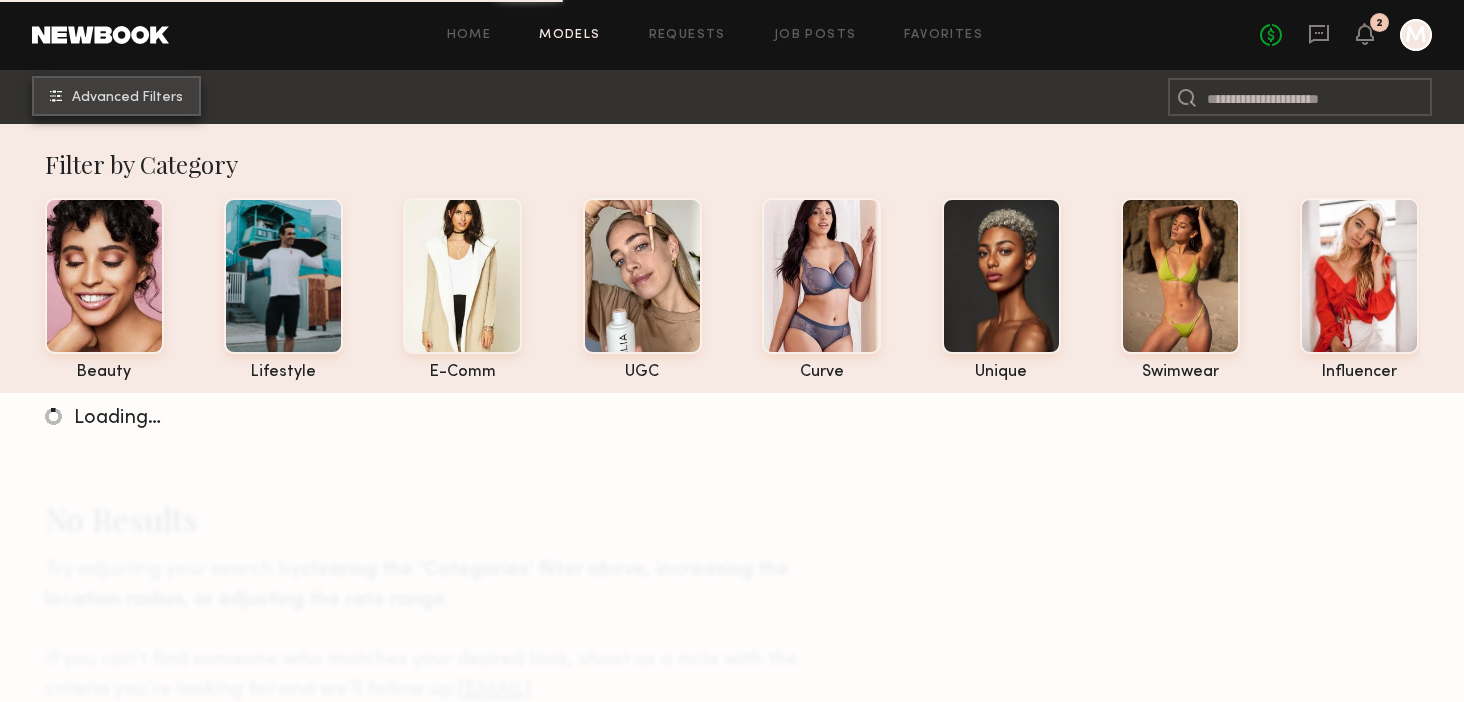click on "Advanced Filters" 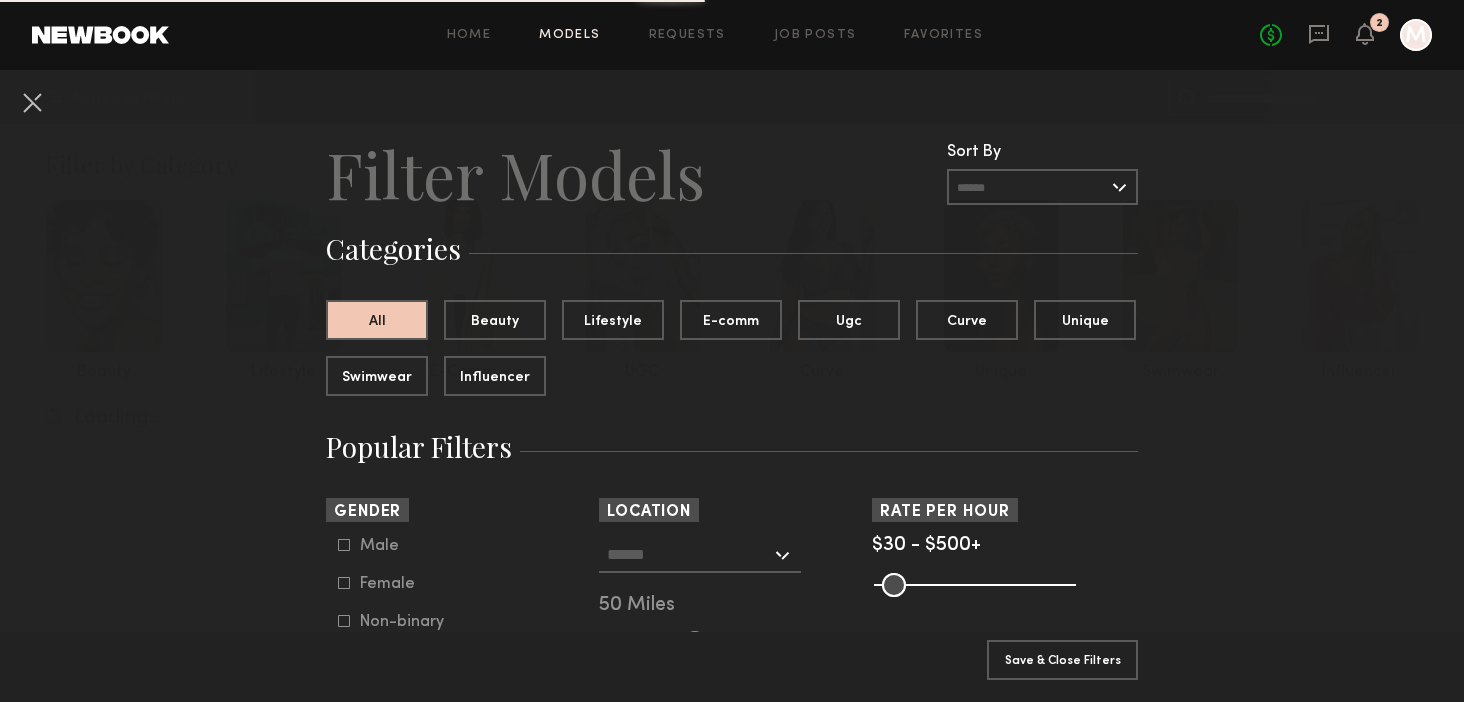 click 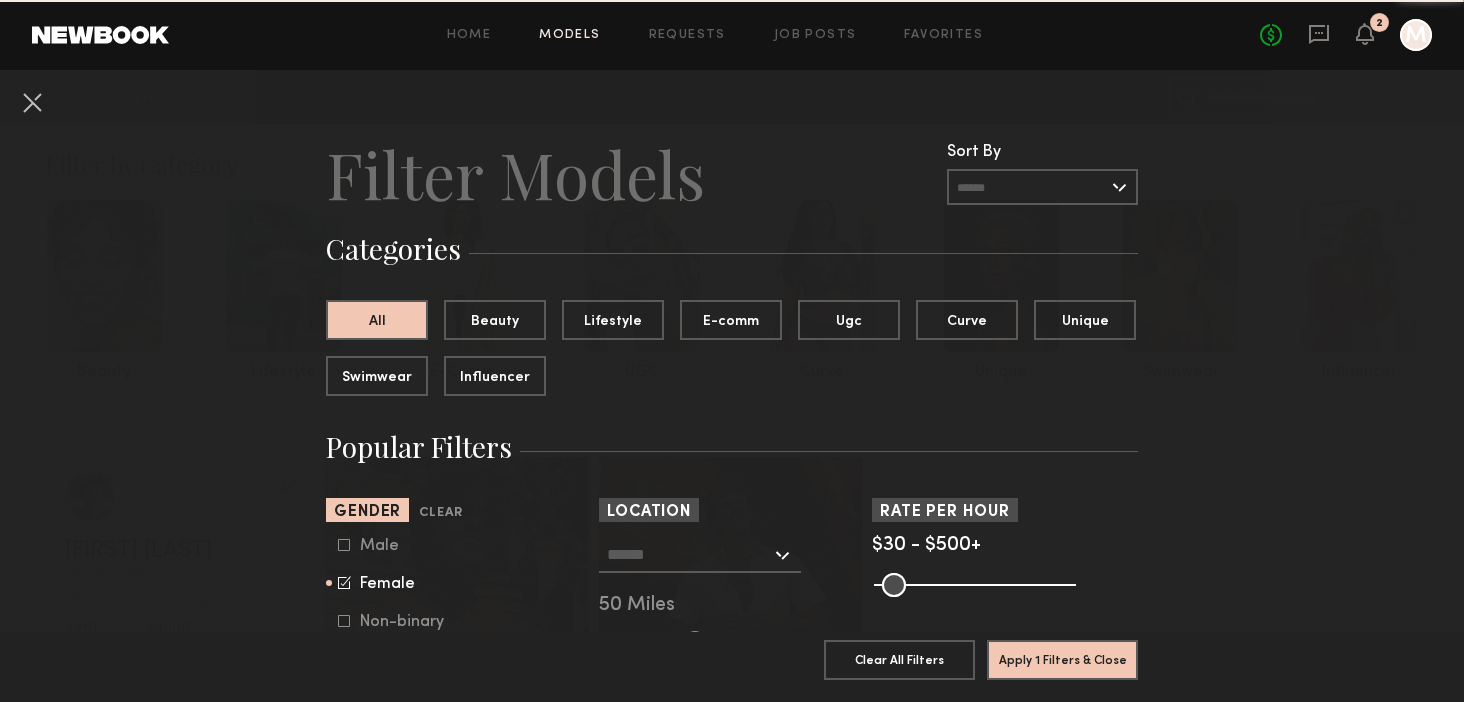 click 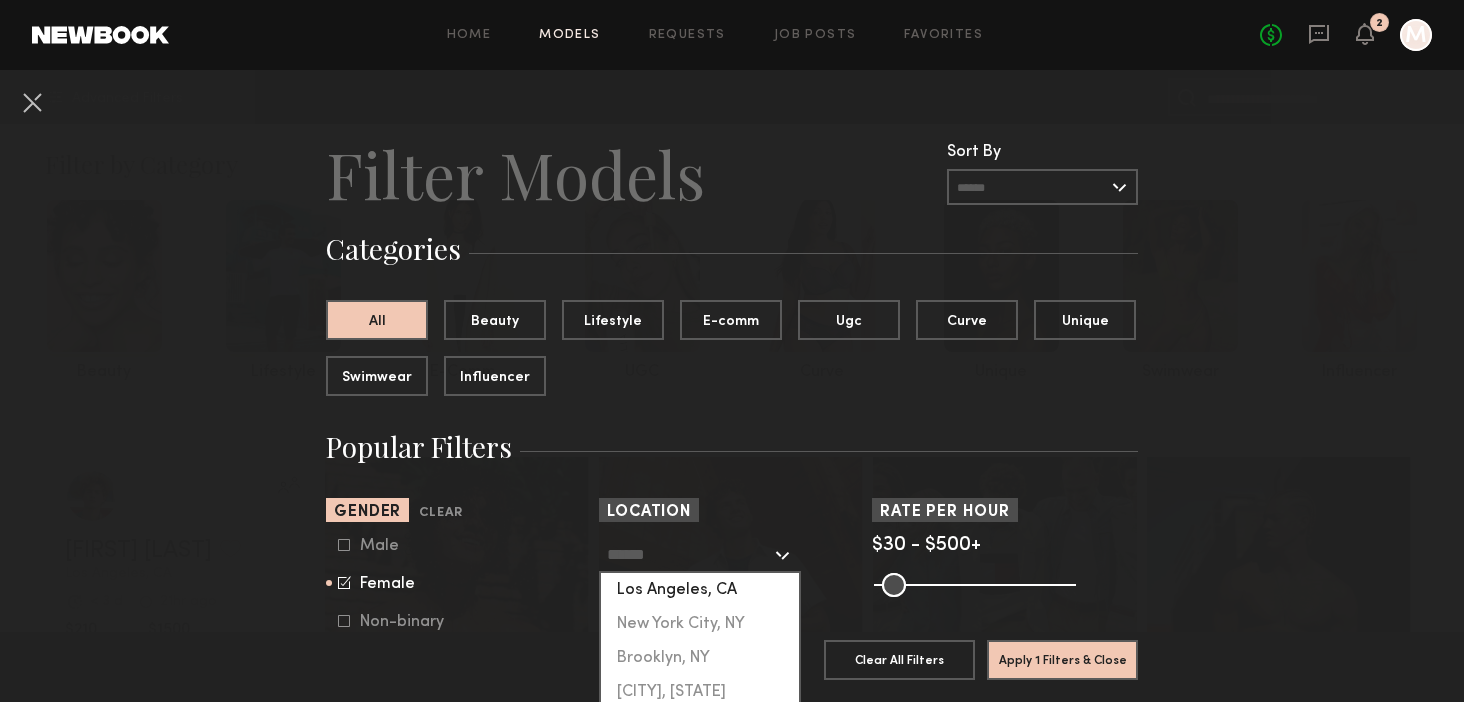 click on "Los Angeles, CA" 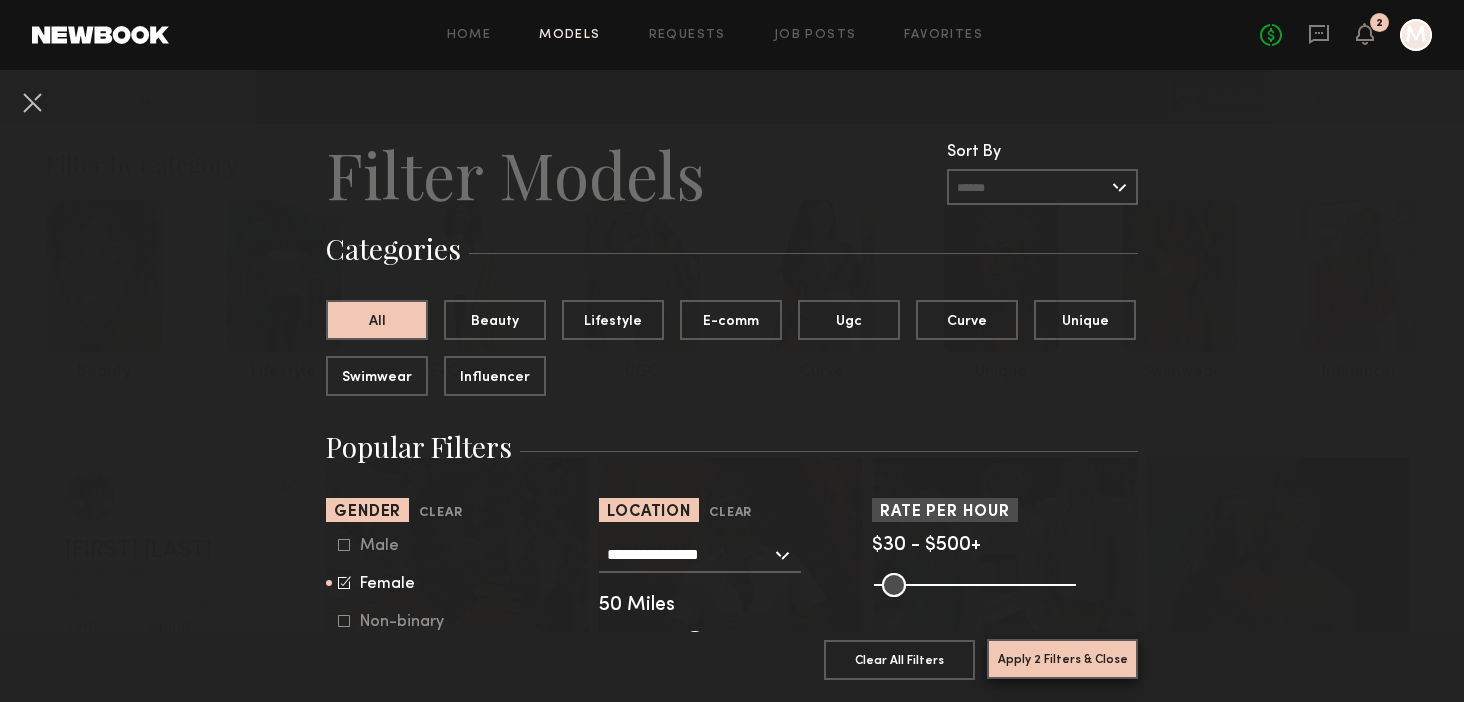 click on "Apply 2 Filters & Close" 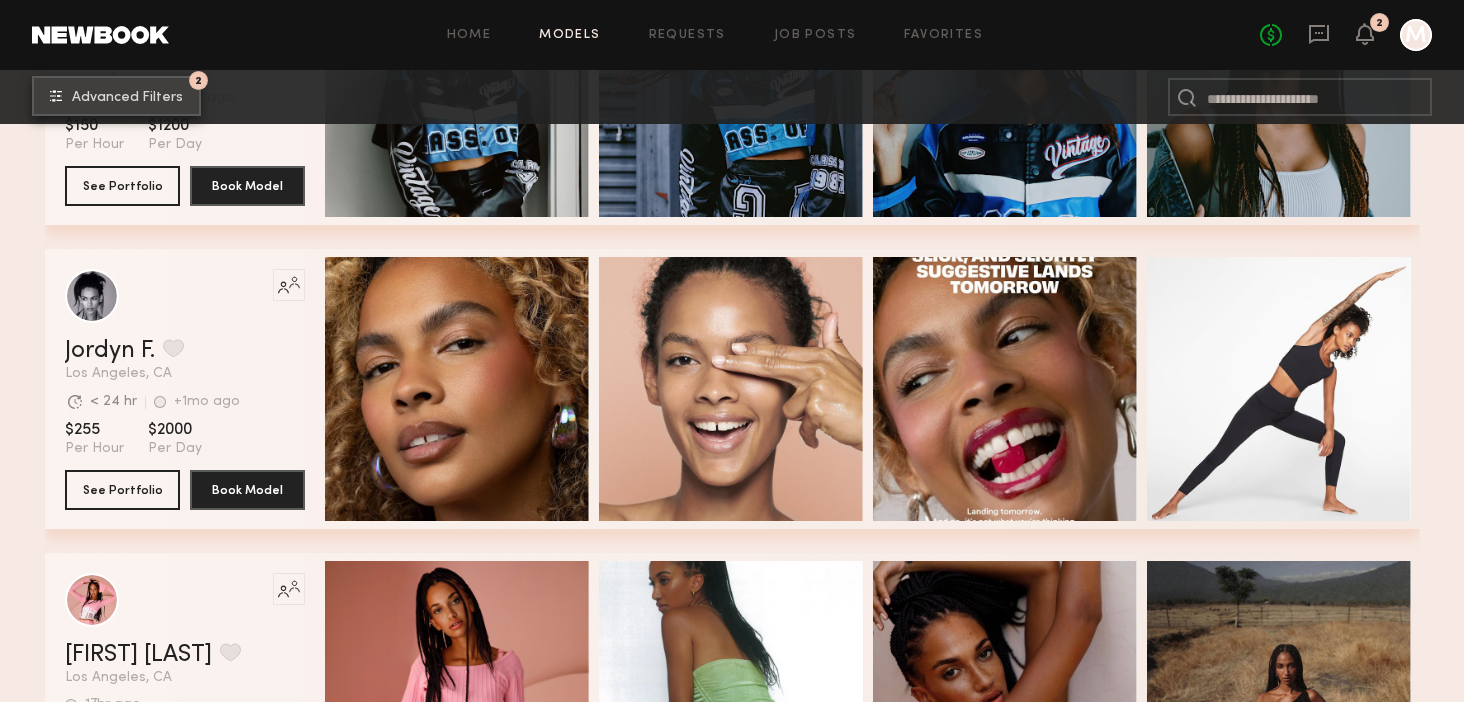 scroll, scrollTop: 2057, scrollLeft: 0, axis: vertical 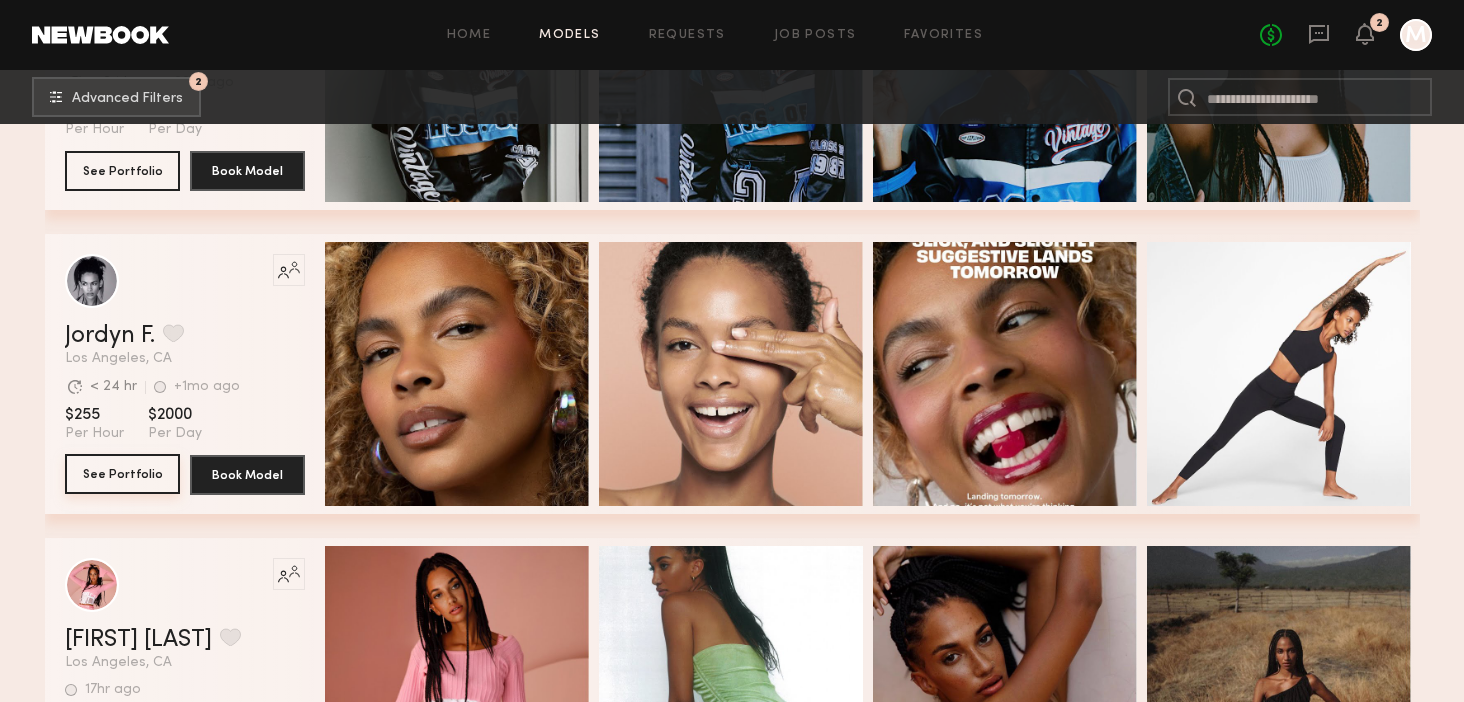 click on "See Portfolio" 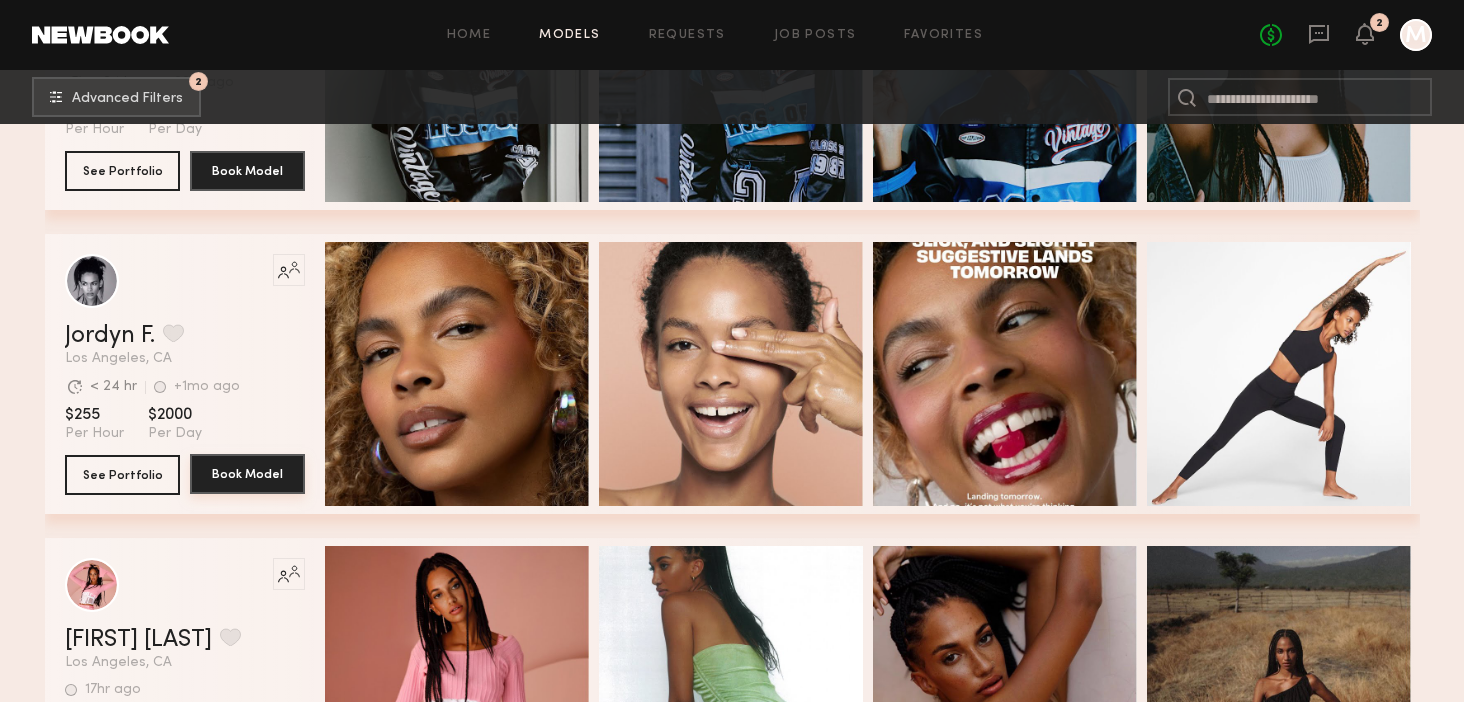 click on "Book Model" 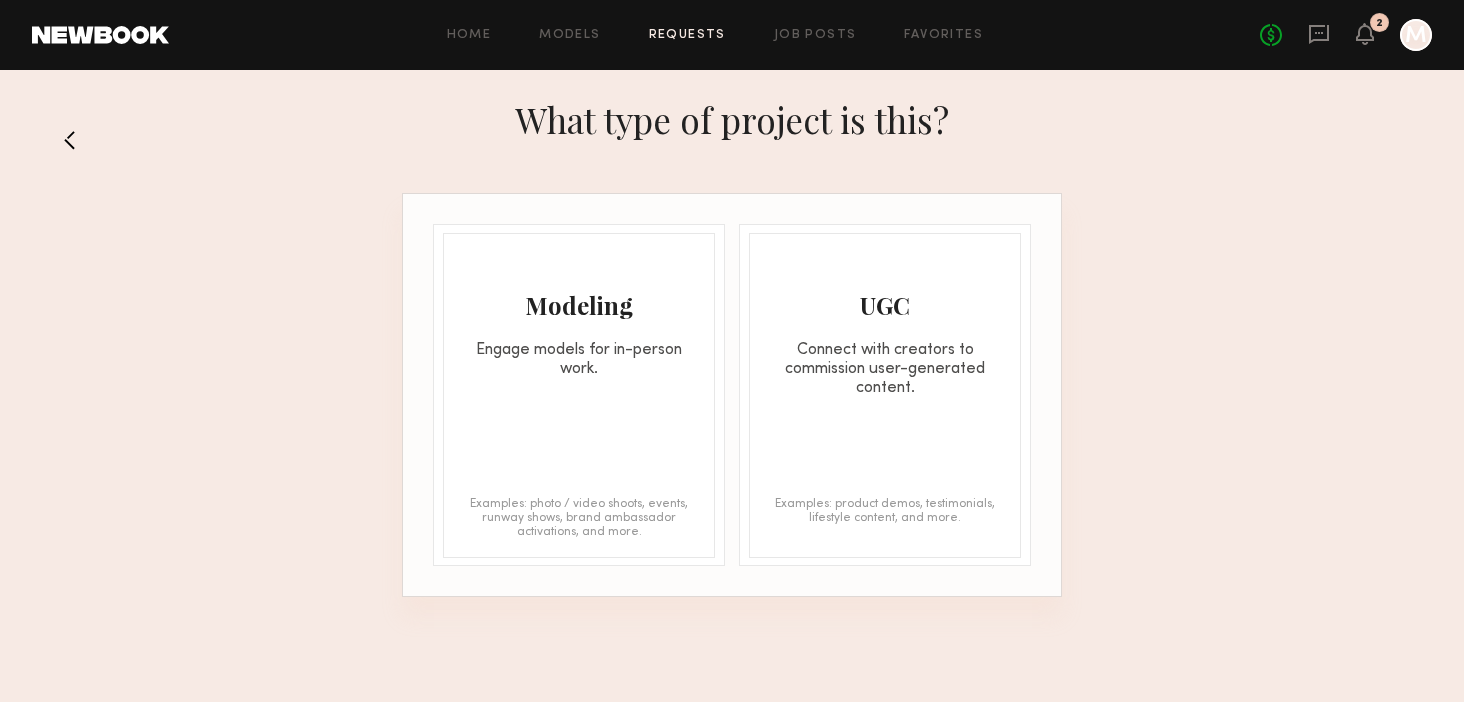 click on "Modeling Engage models for in-person work. Examples: photo / video shoots, events, runway shows, brand ambassador activations, and more." 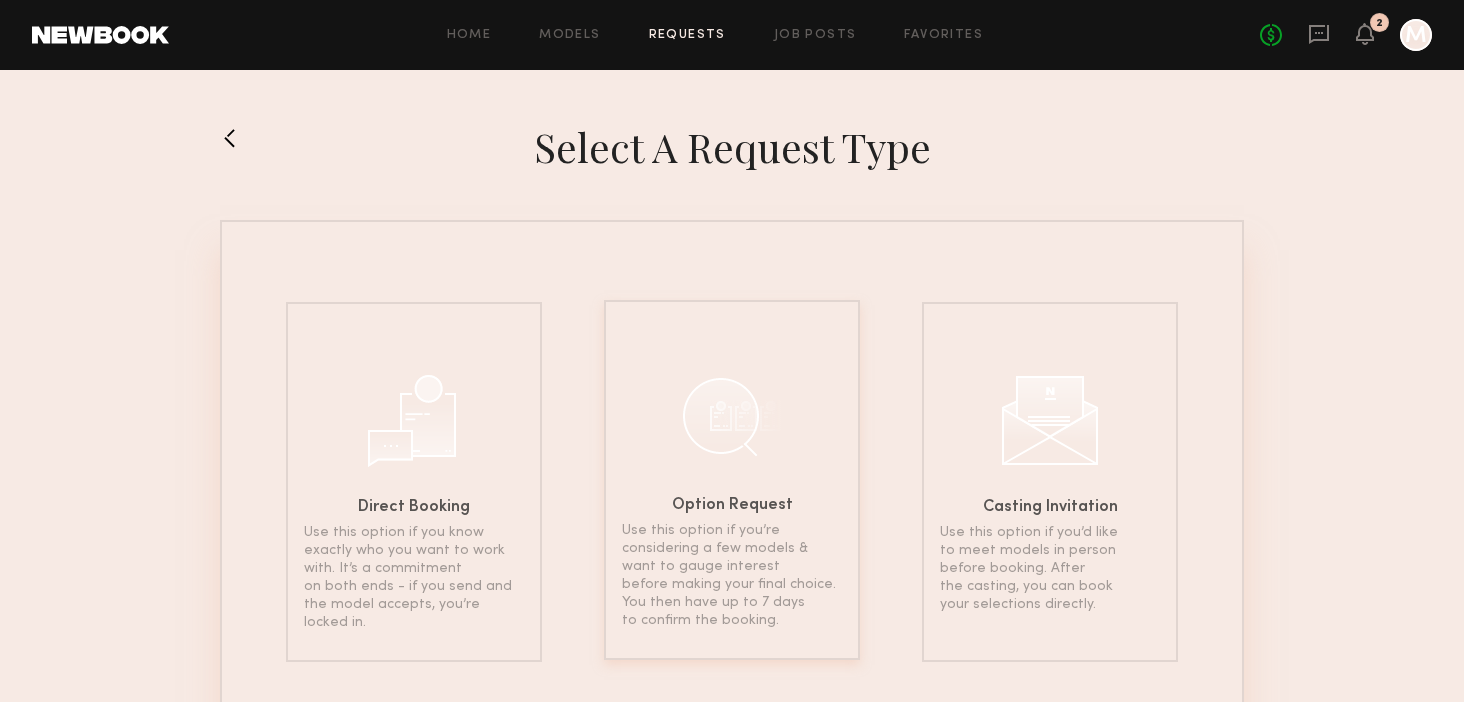 click 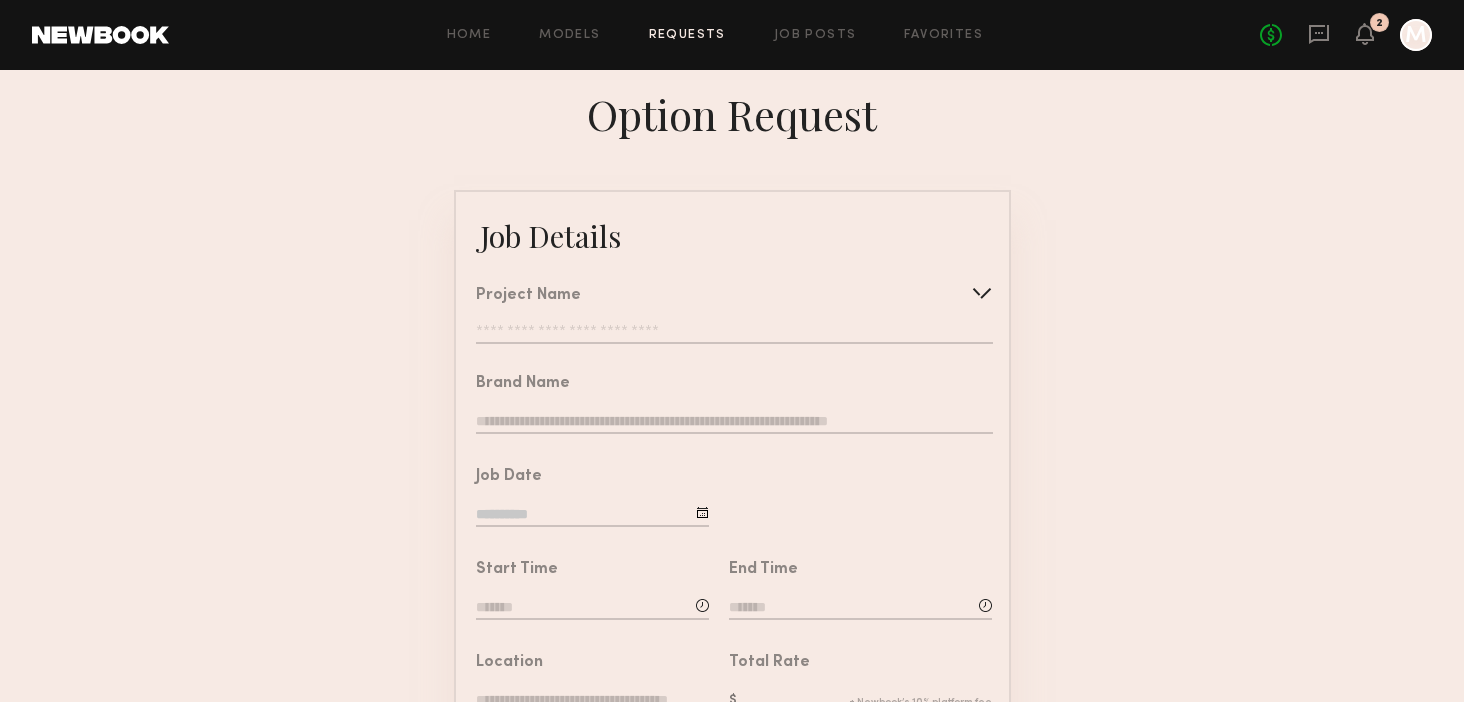 click 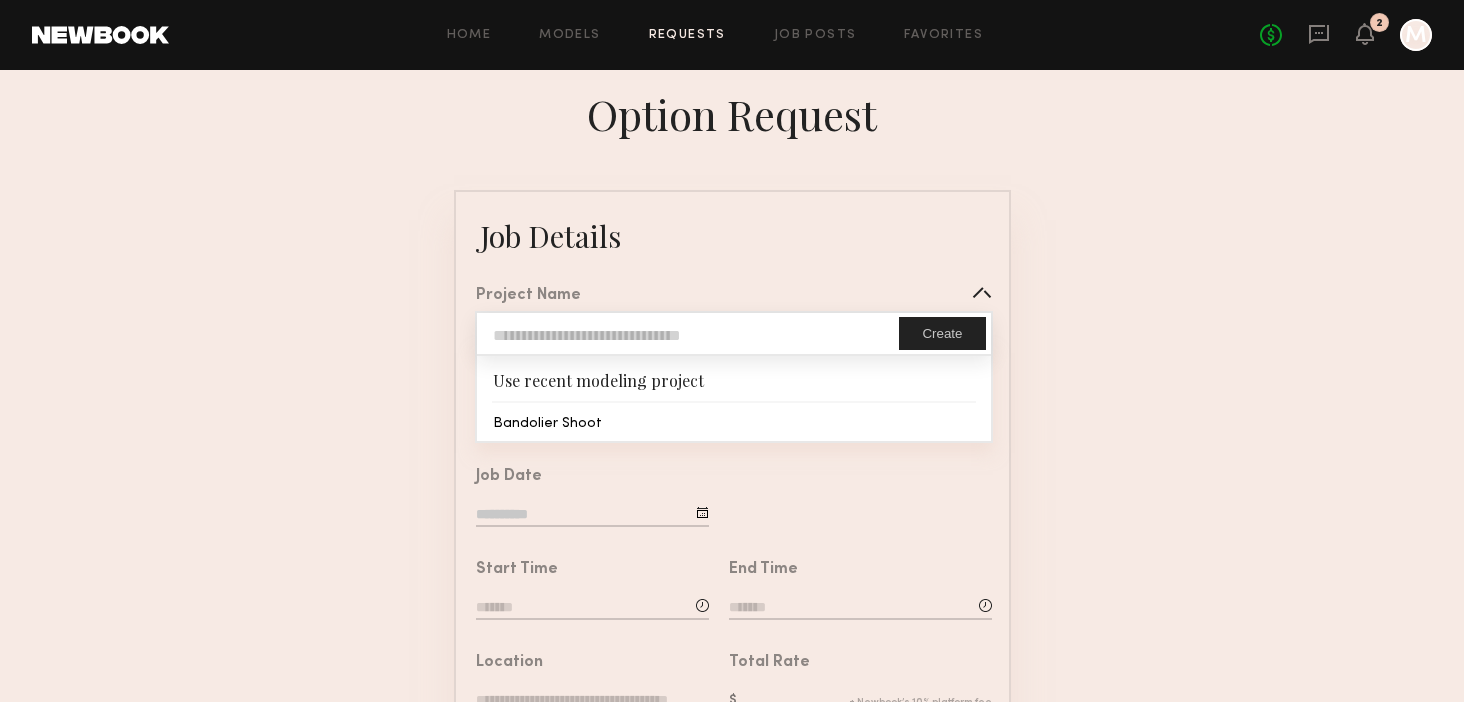 type on "**********" 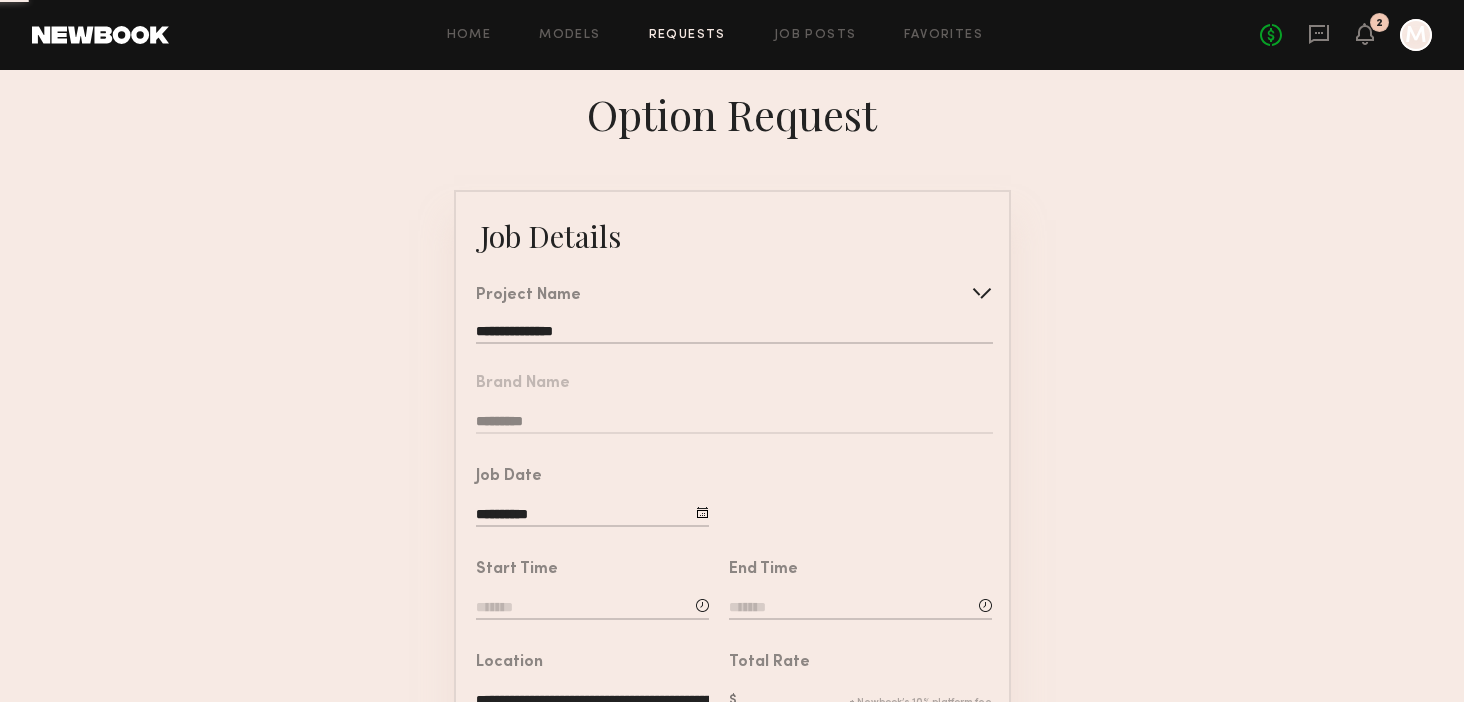 click on "**********" 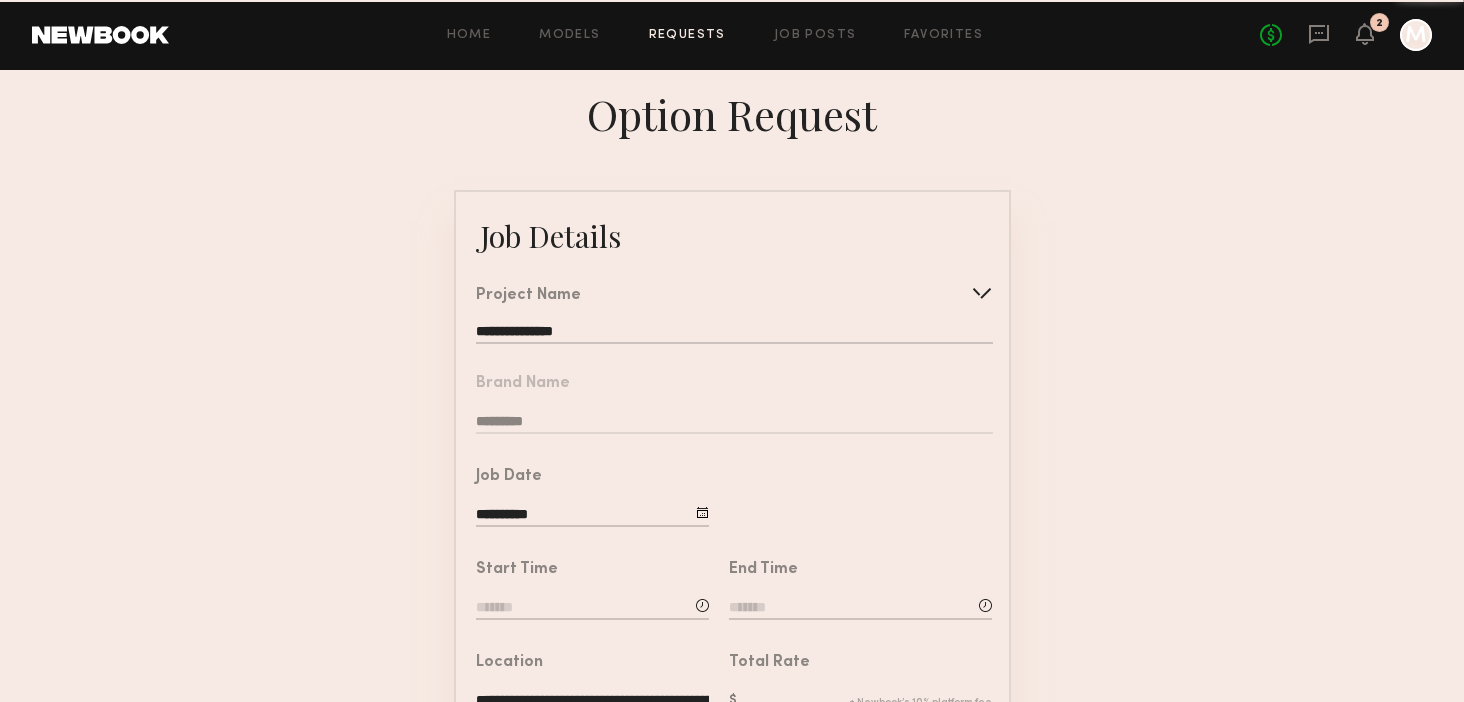 click on "Brand Name  *********" 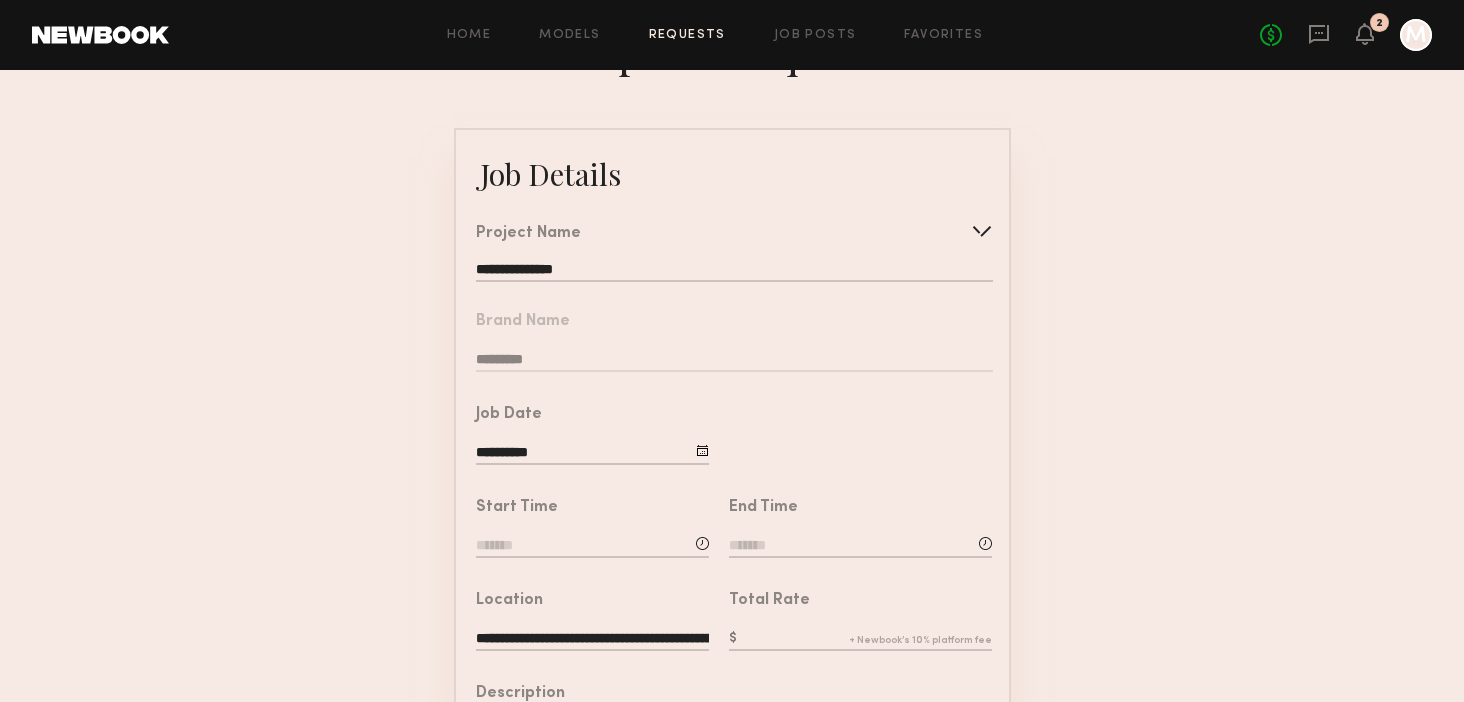 scroll, scrollTop: 88, scrollLeft: 0, axis: vertical 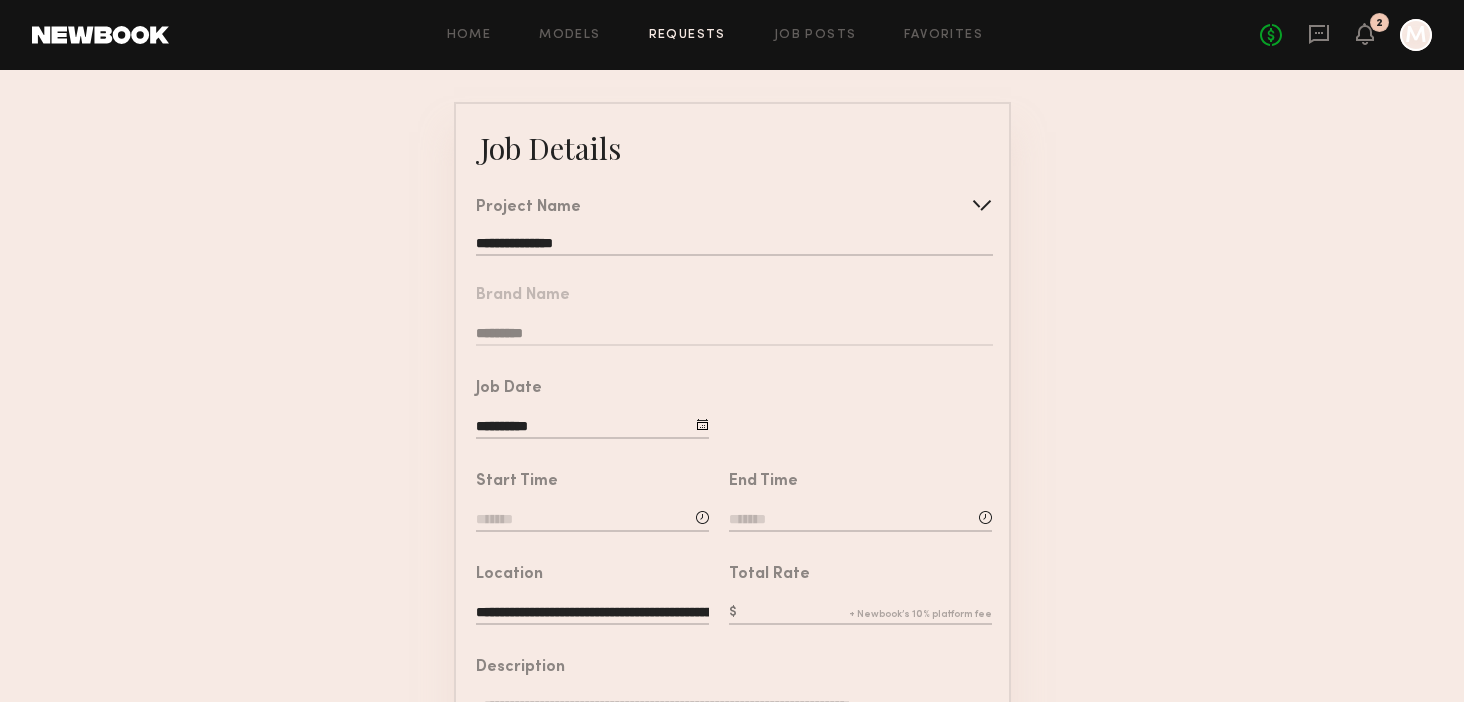click on "**********" 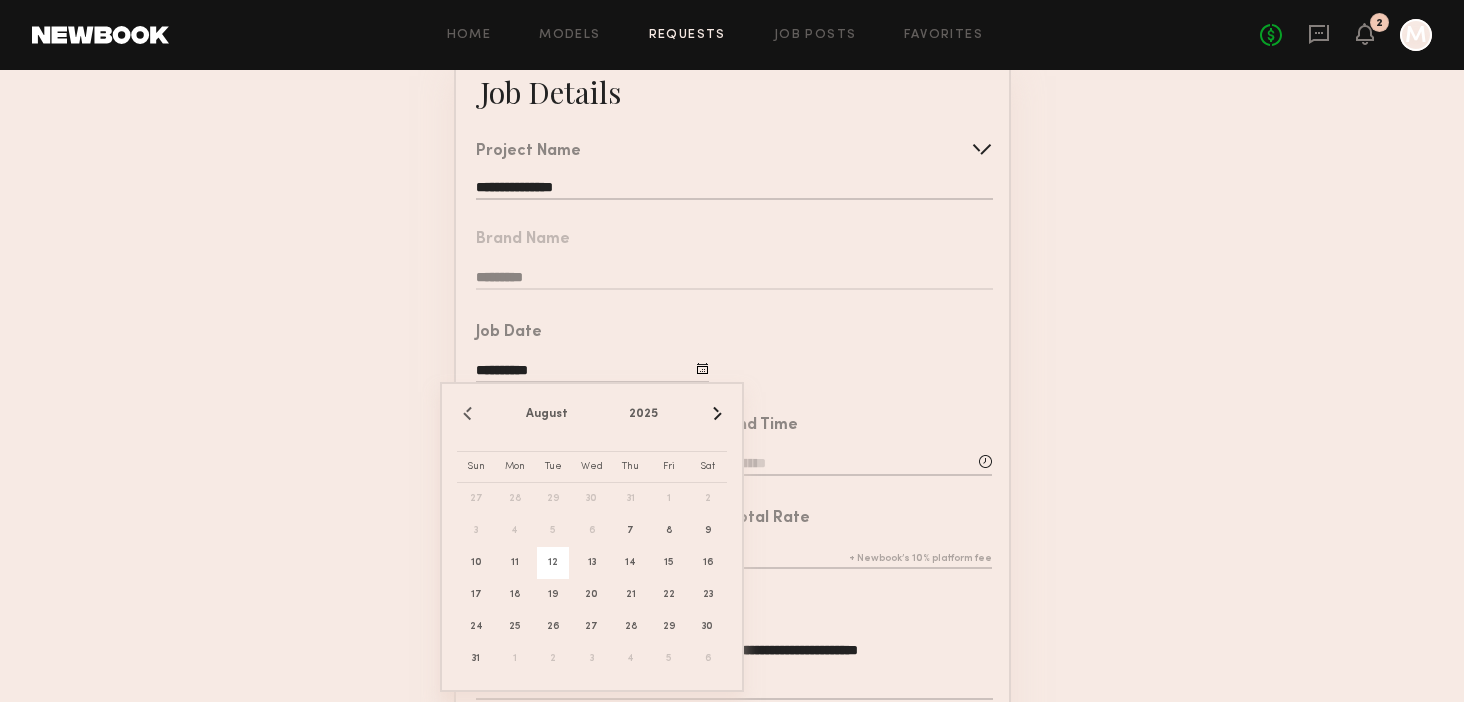 scroll, scrollTop: 148, scrollLeft: 0, axis: vertical 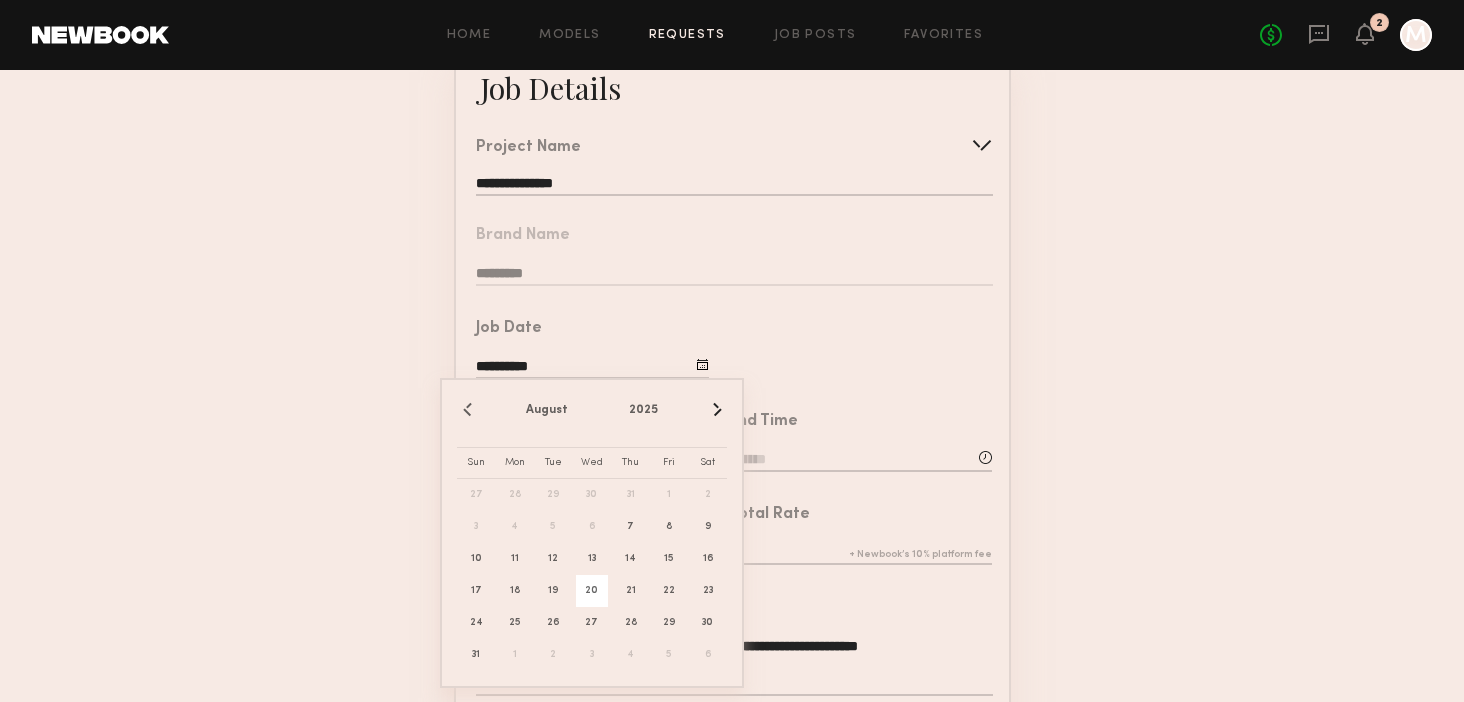 click on "20" 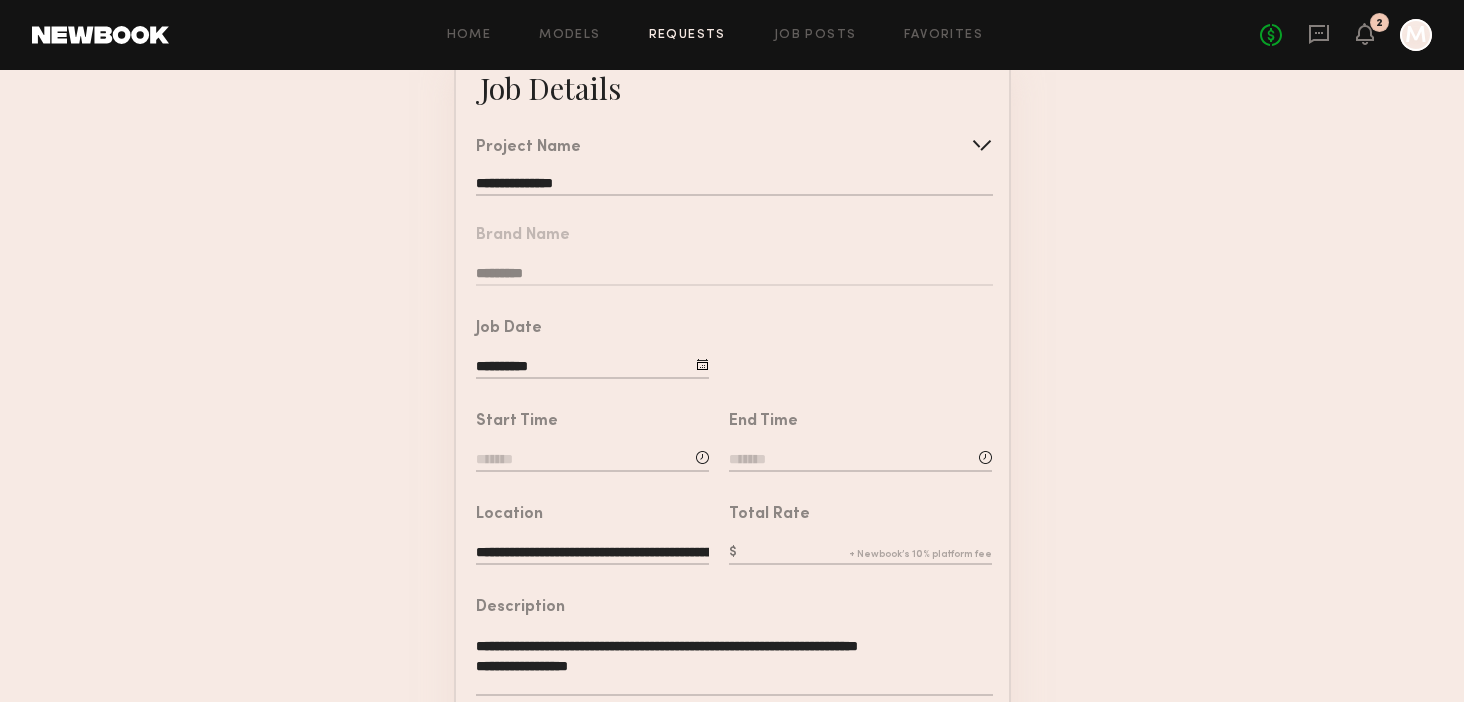 click 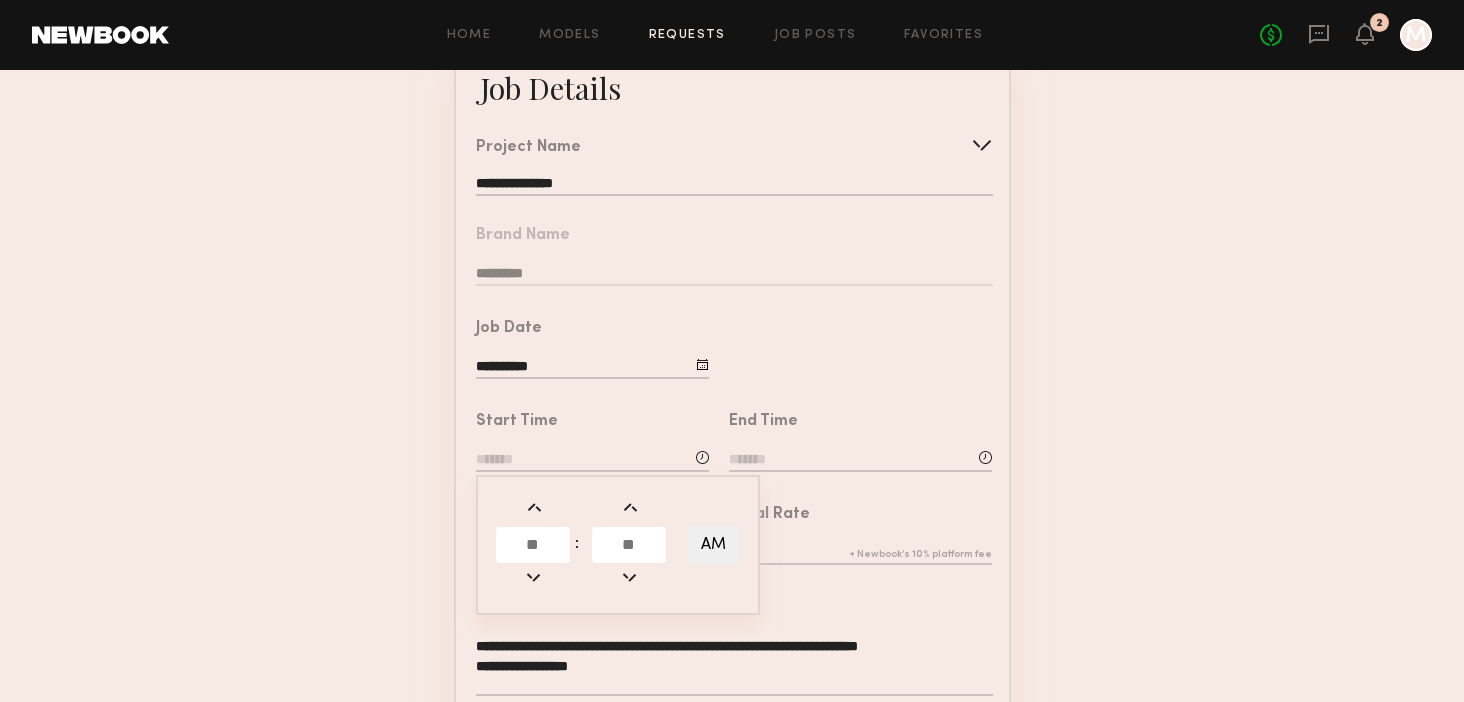 drag, startPoint x: 526, startPoint y: 537, endPoint x: 525, endPoint y: 516, distance: 21.023796 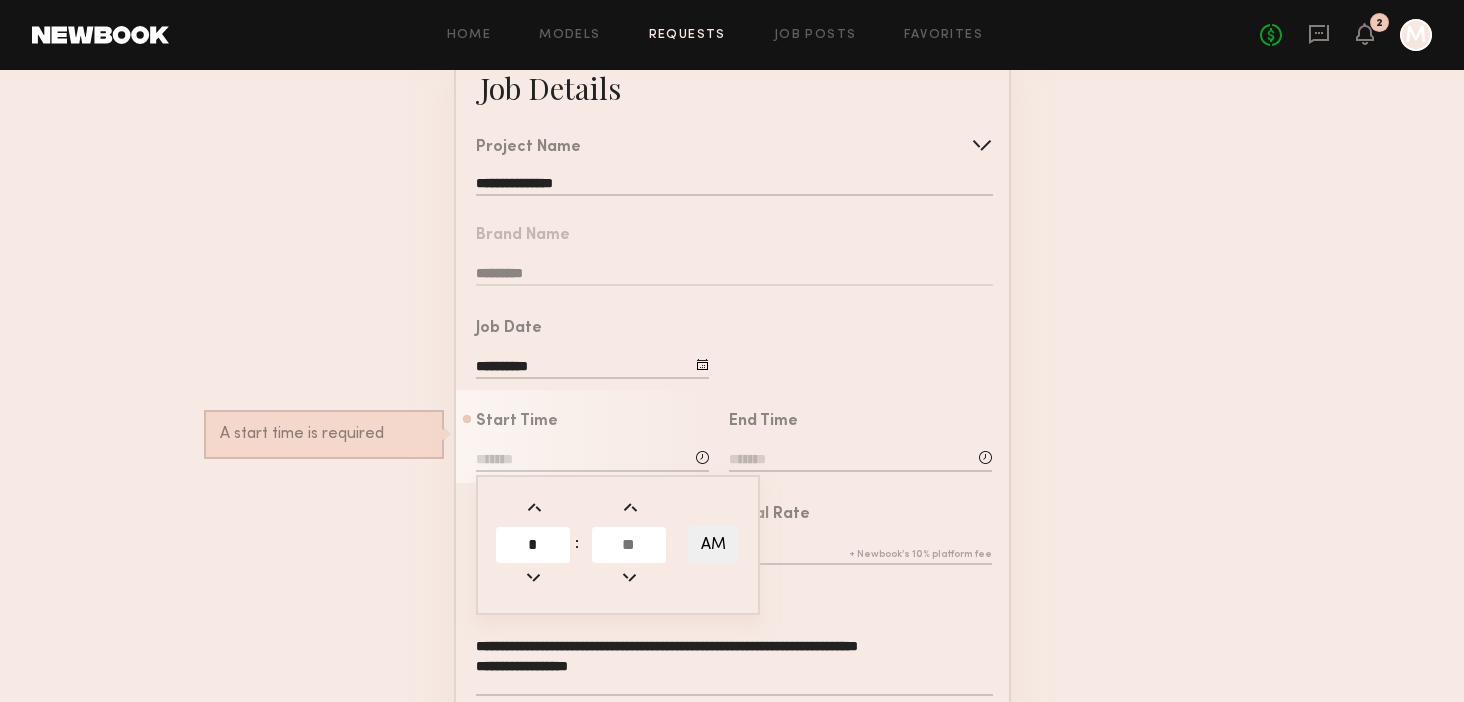 type on "*" 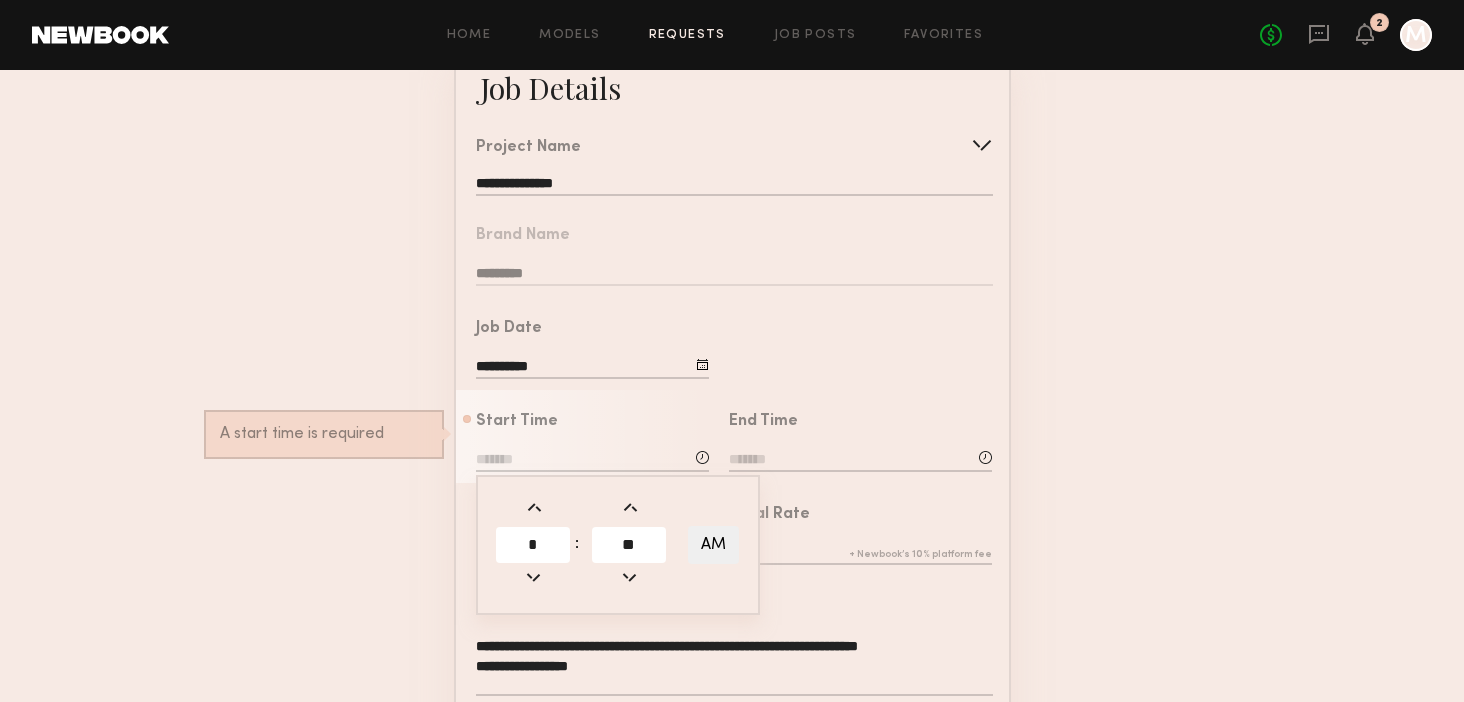 type on "**" 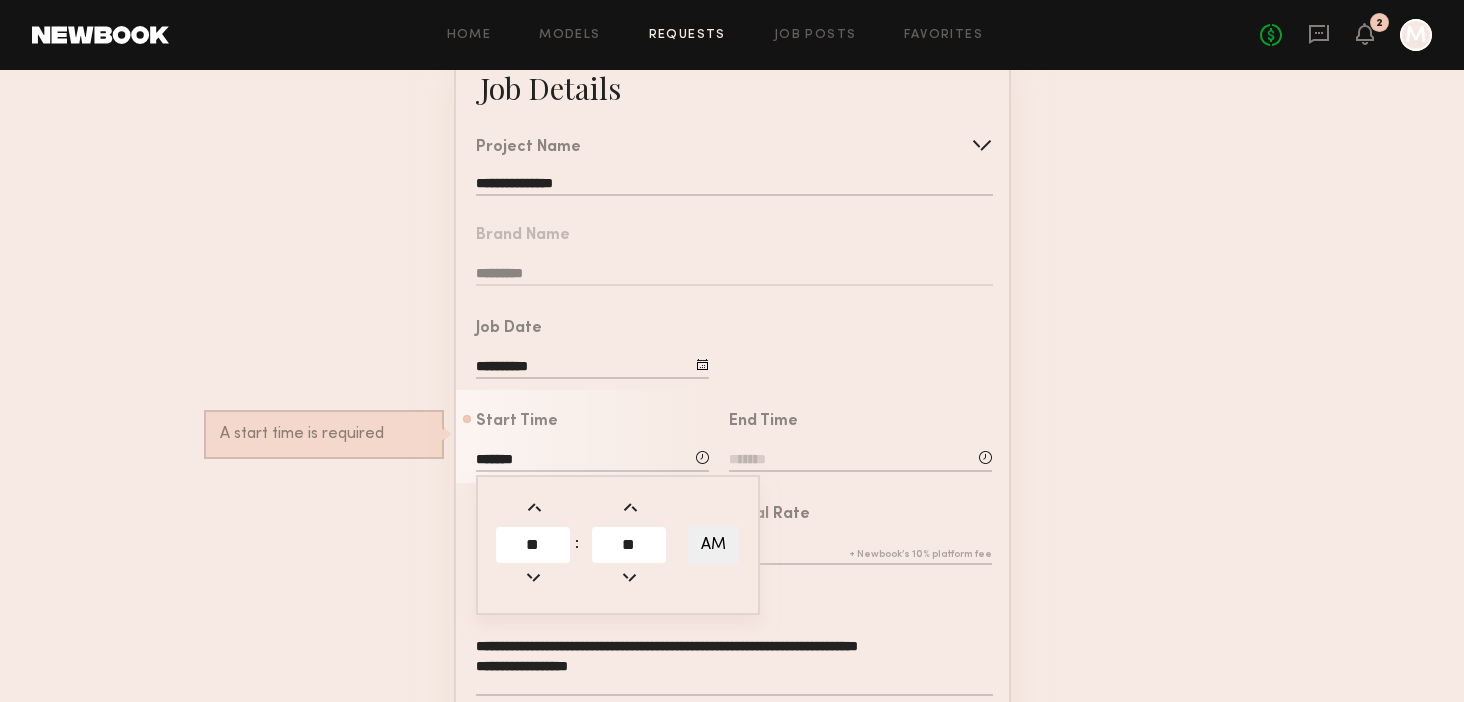 click 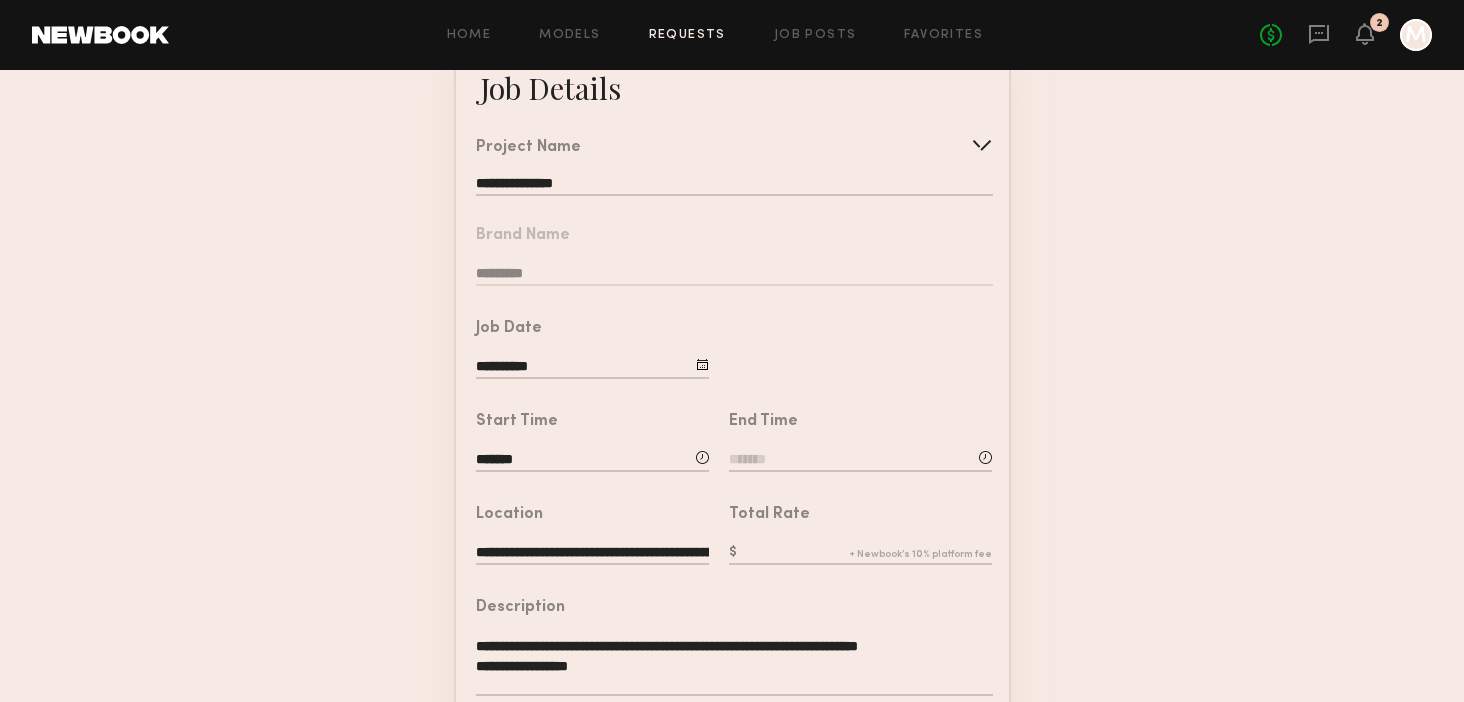 click 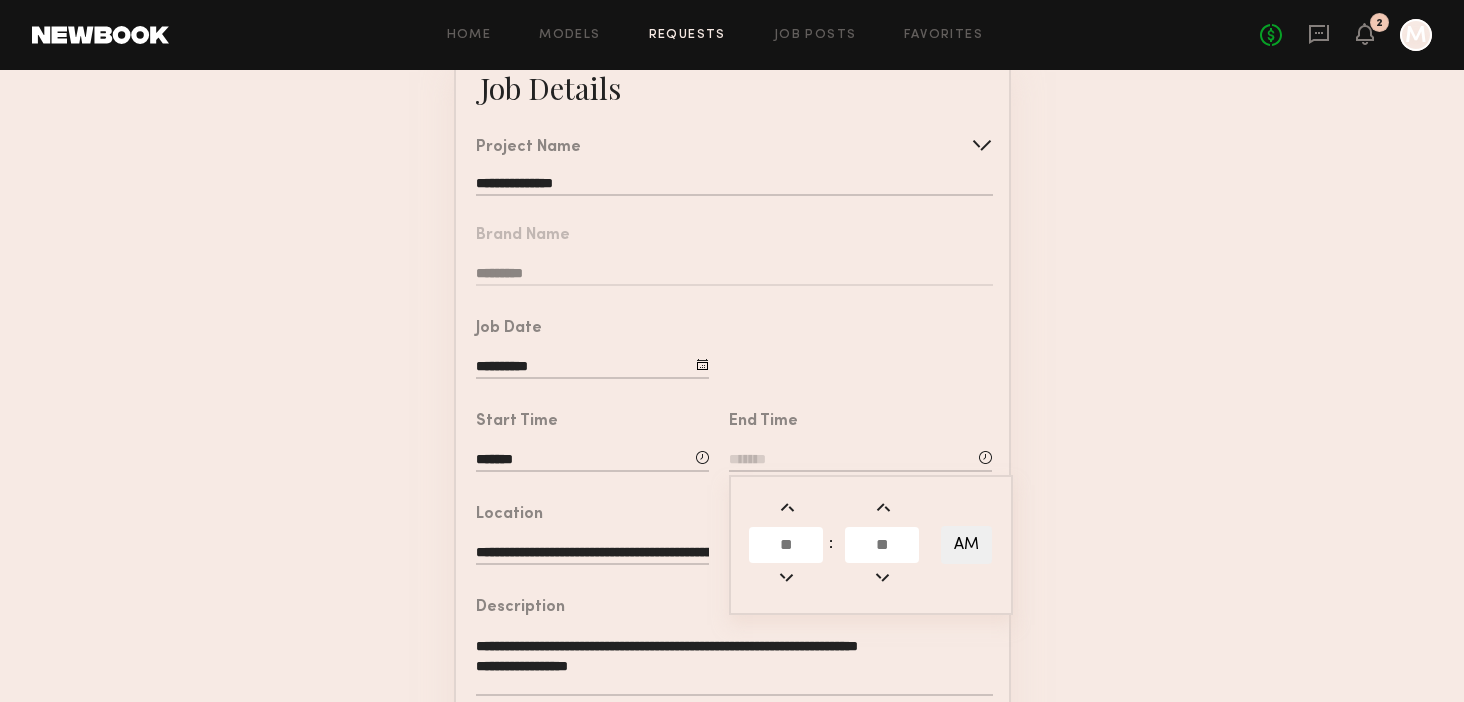 click 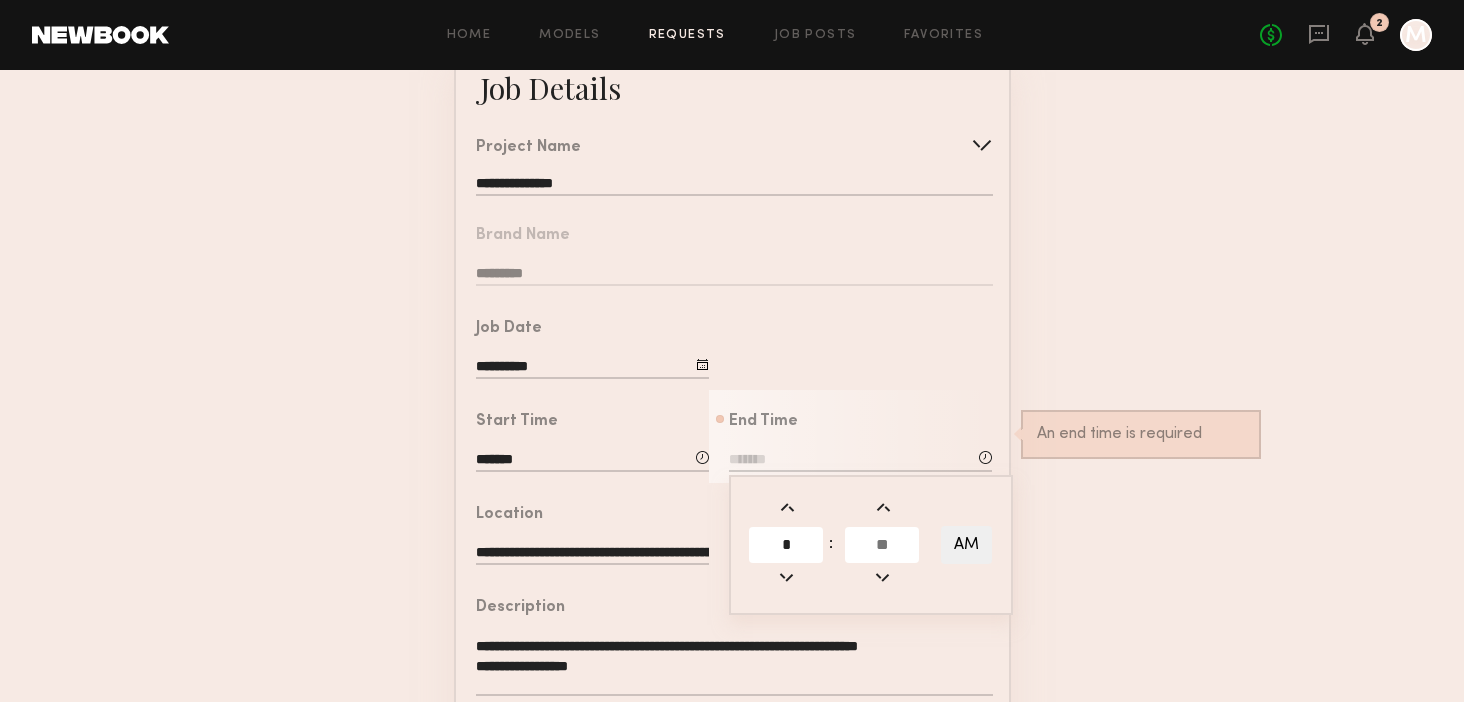 type on "*" 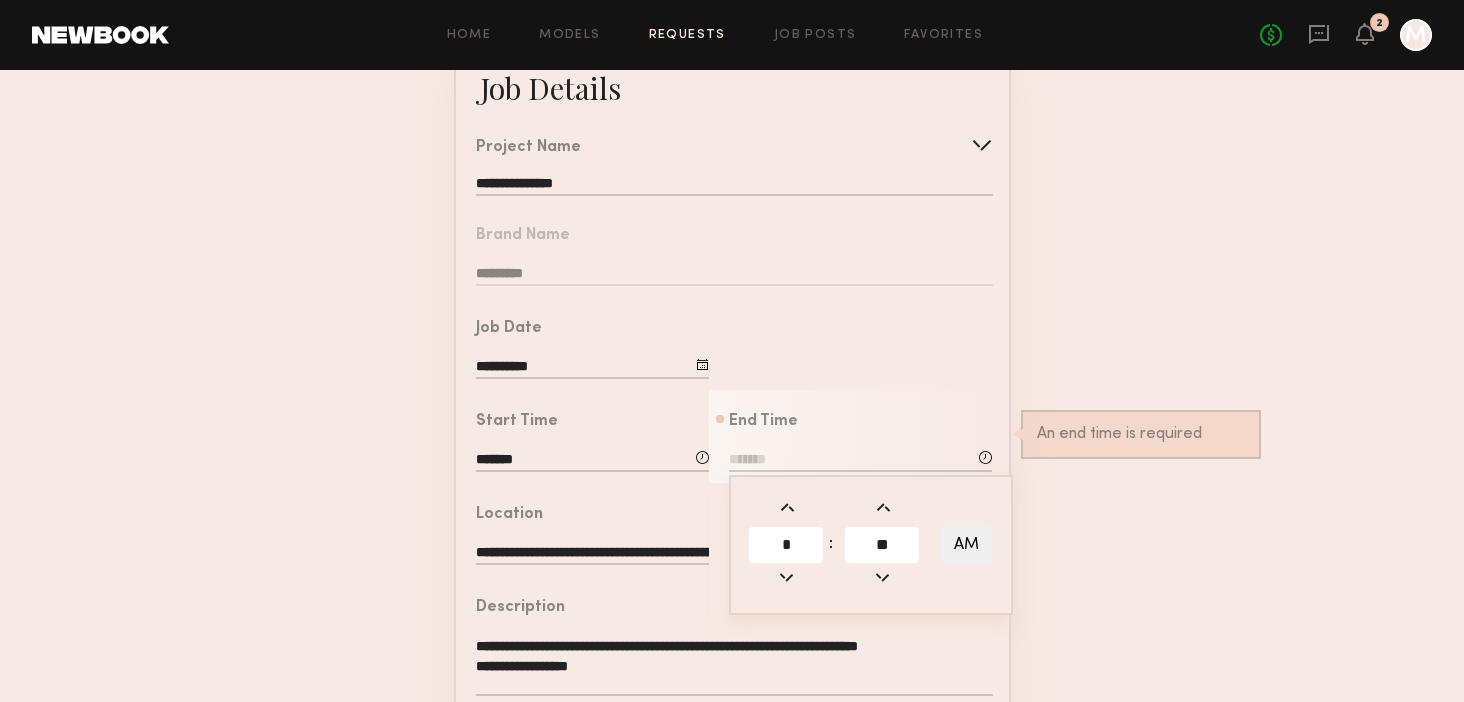 type on "**" 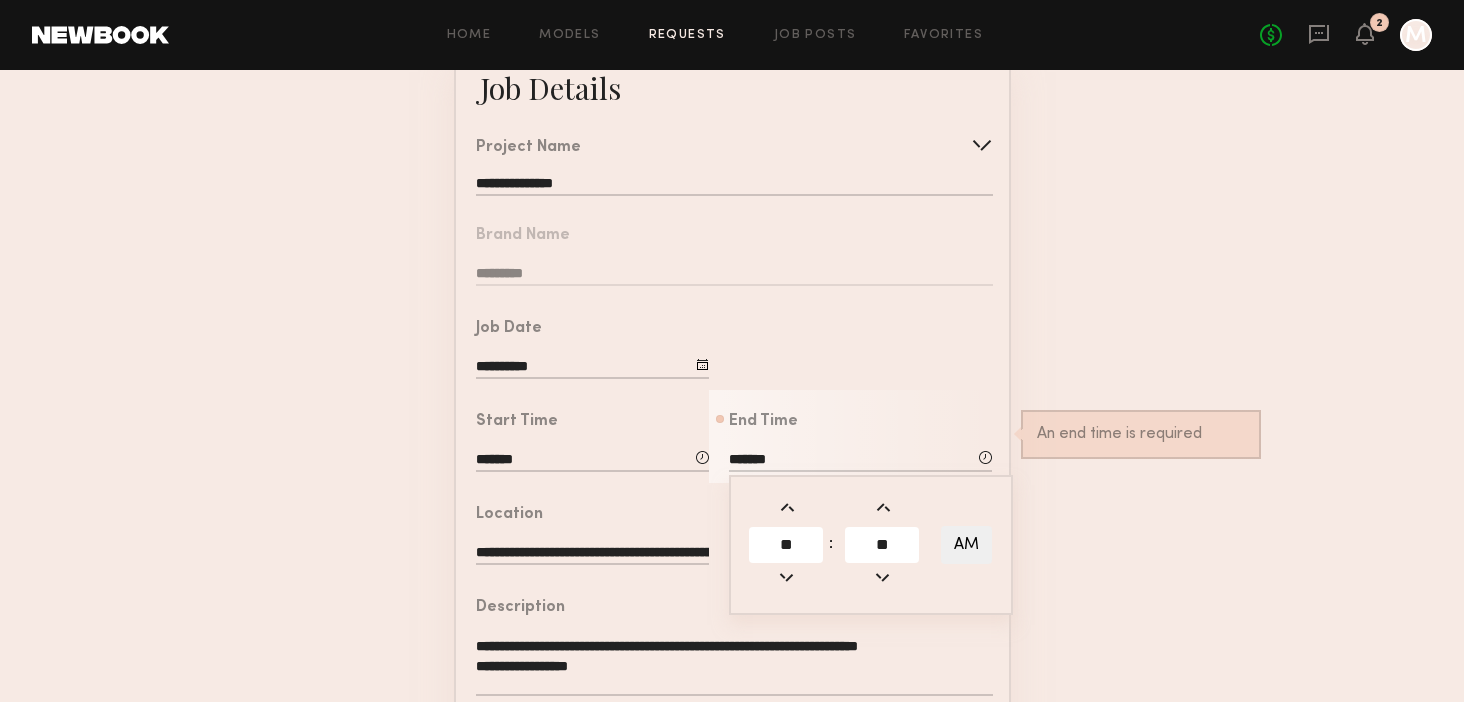 click on "AM" 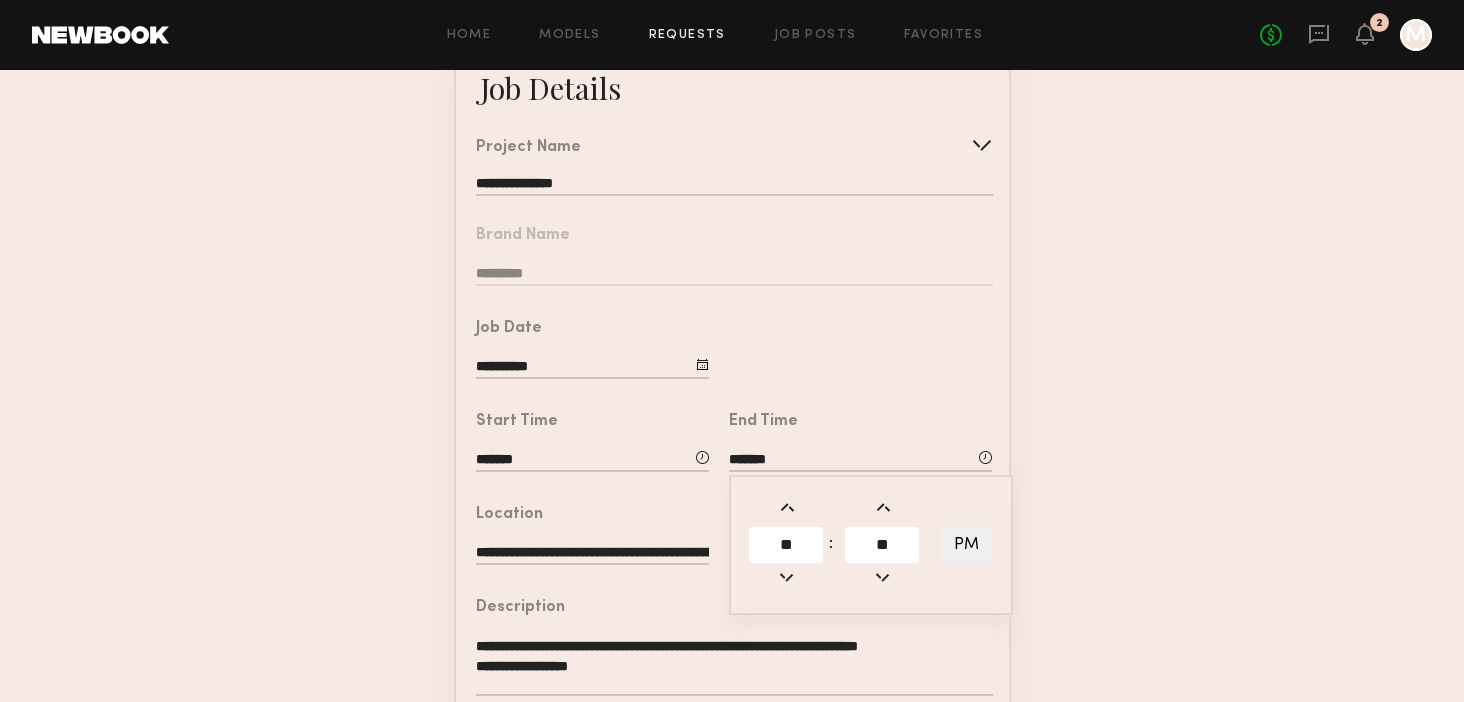 click on "**********" 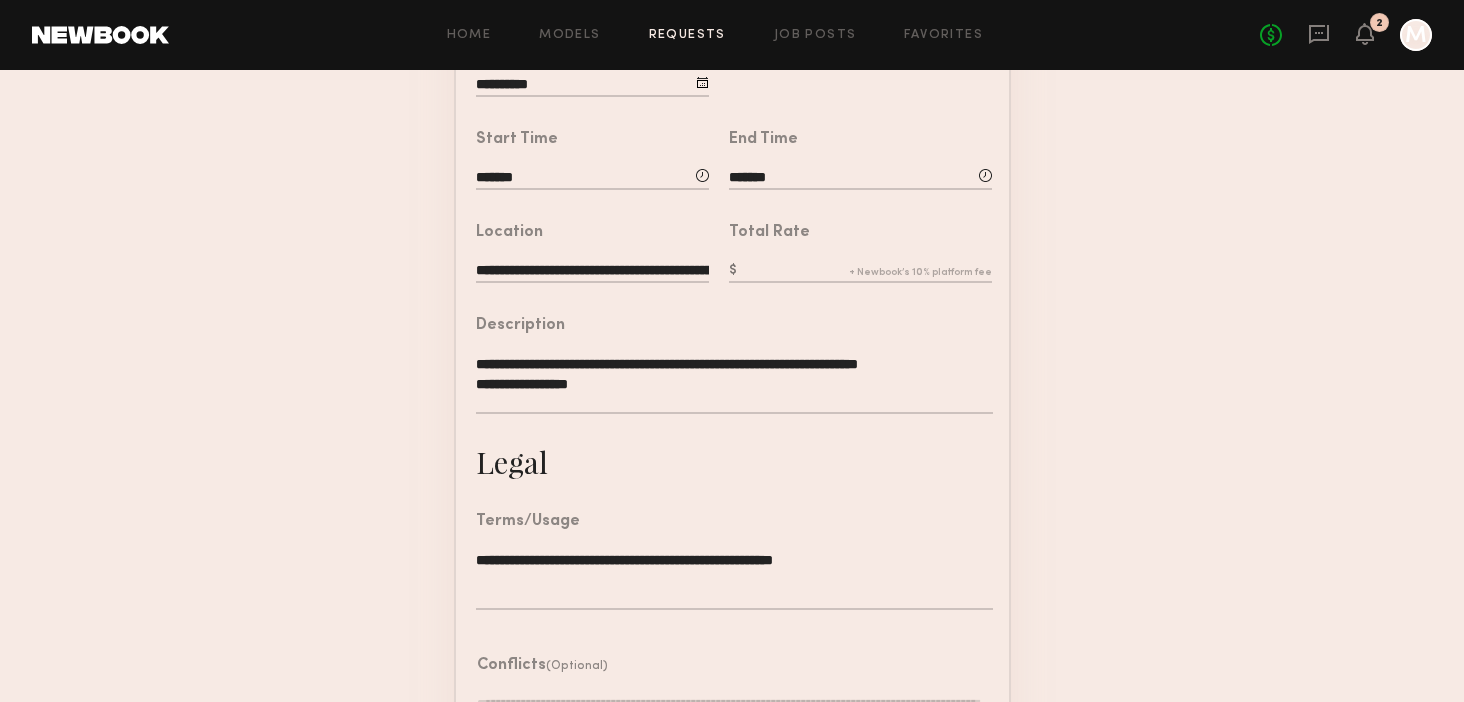 scroll, scrollTop: 532, scrollLeft: 0, axis: vertical 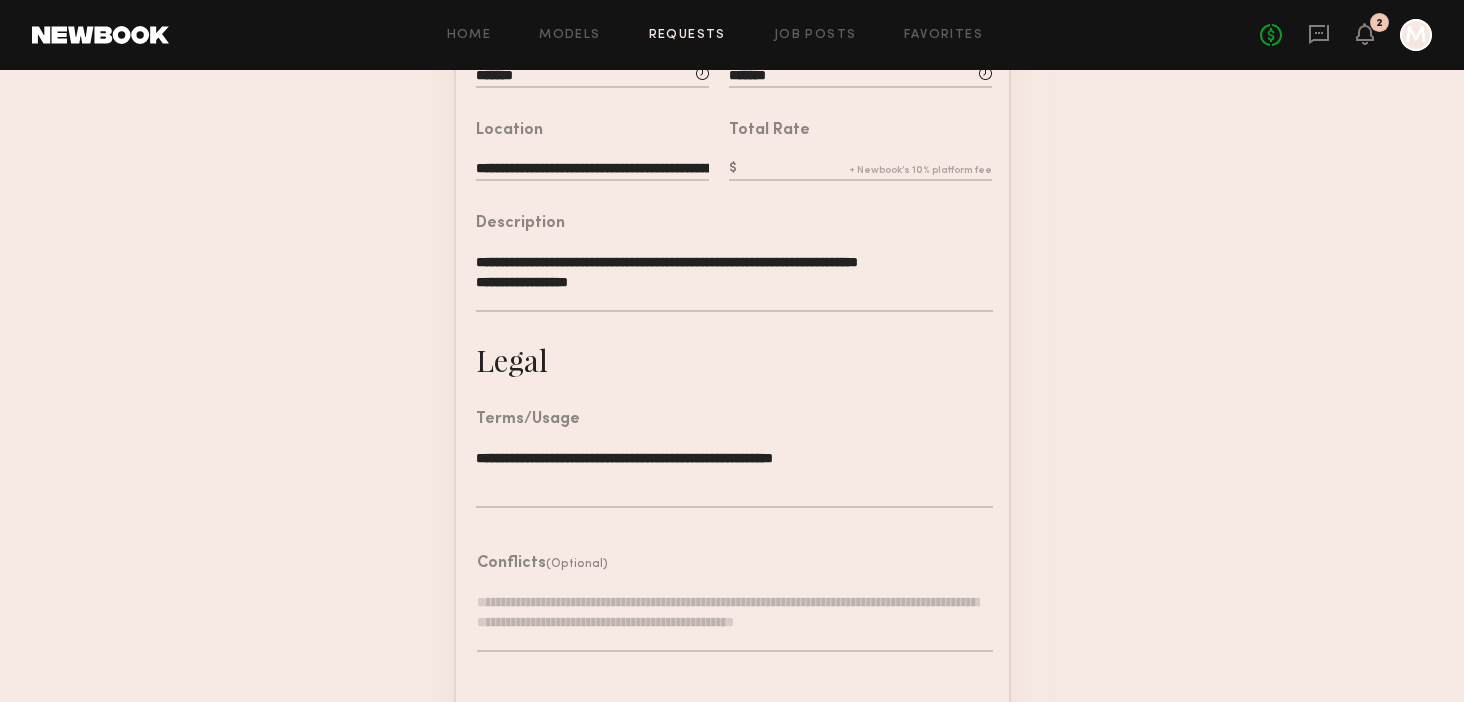 click 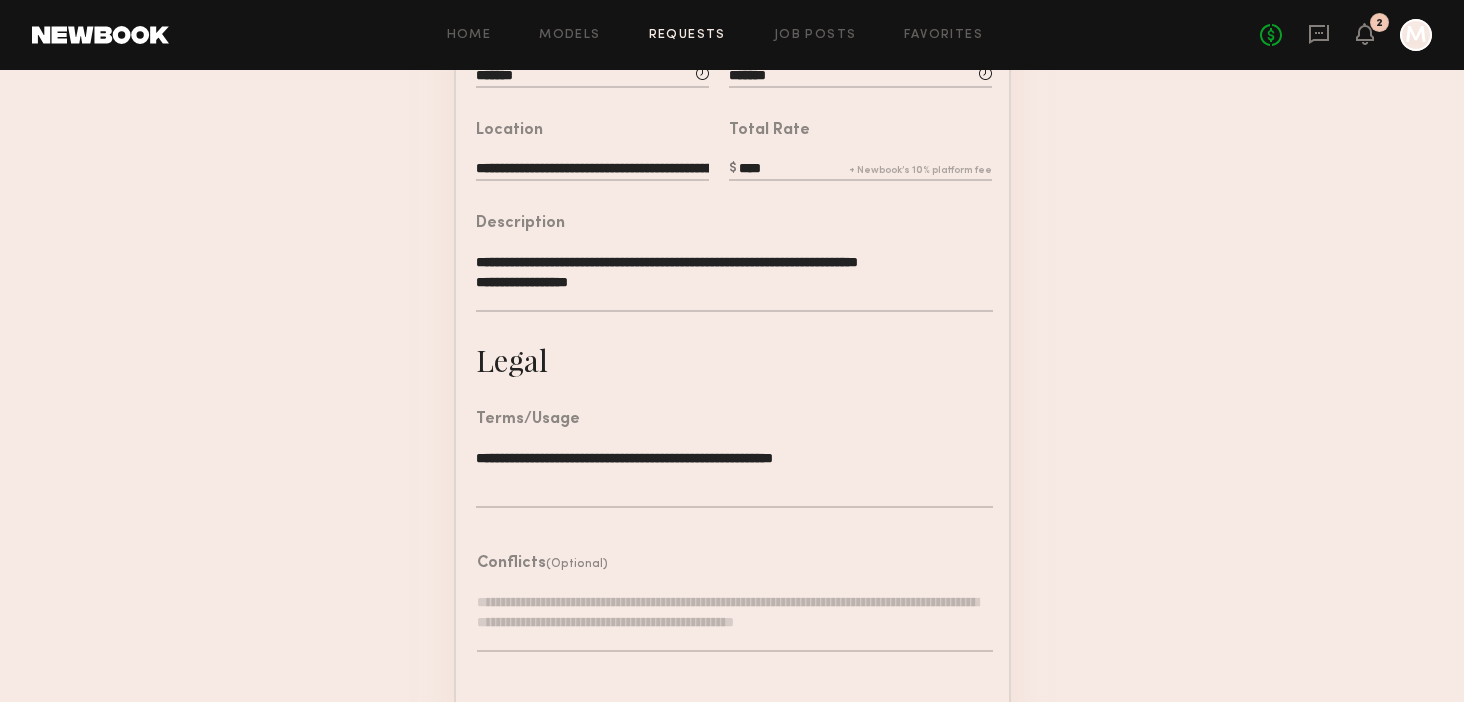 type on "****" 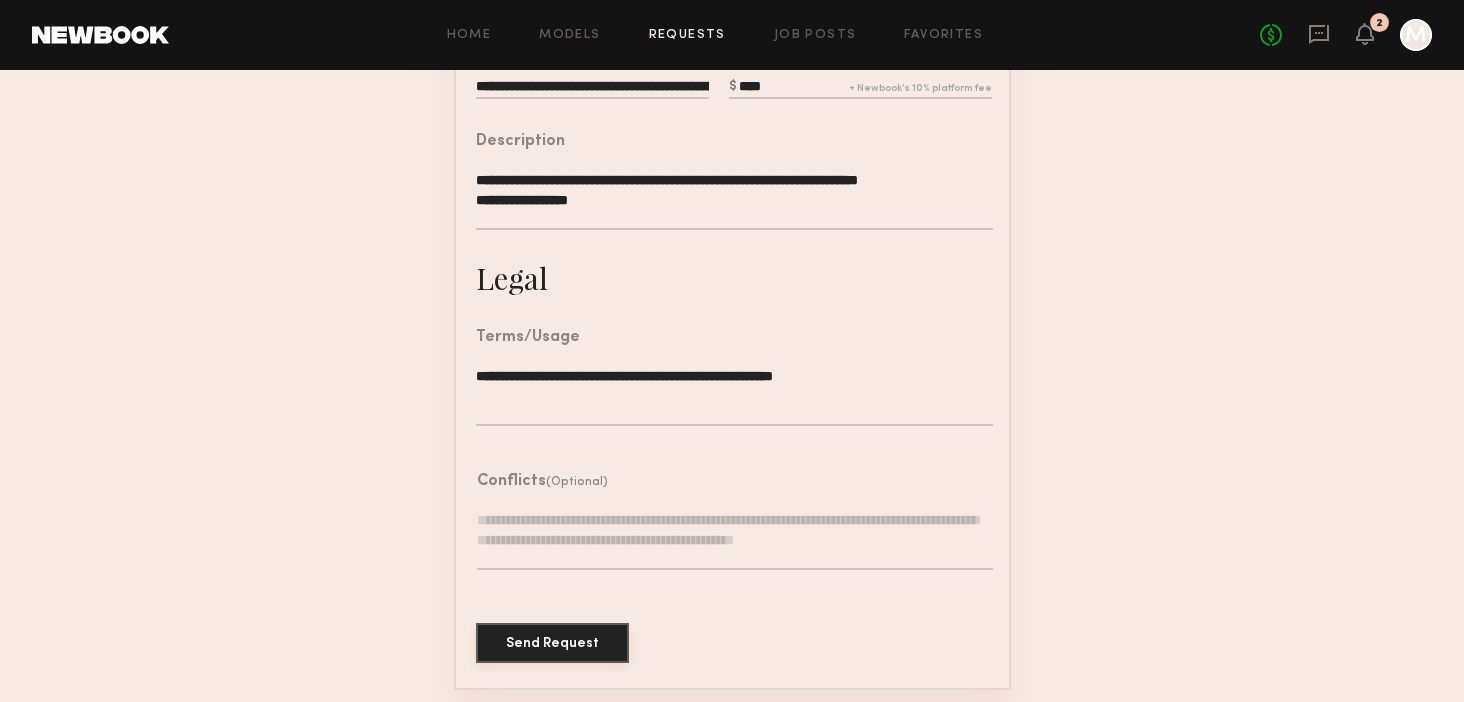 click on "Send Request" 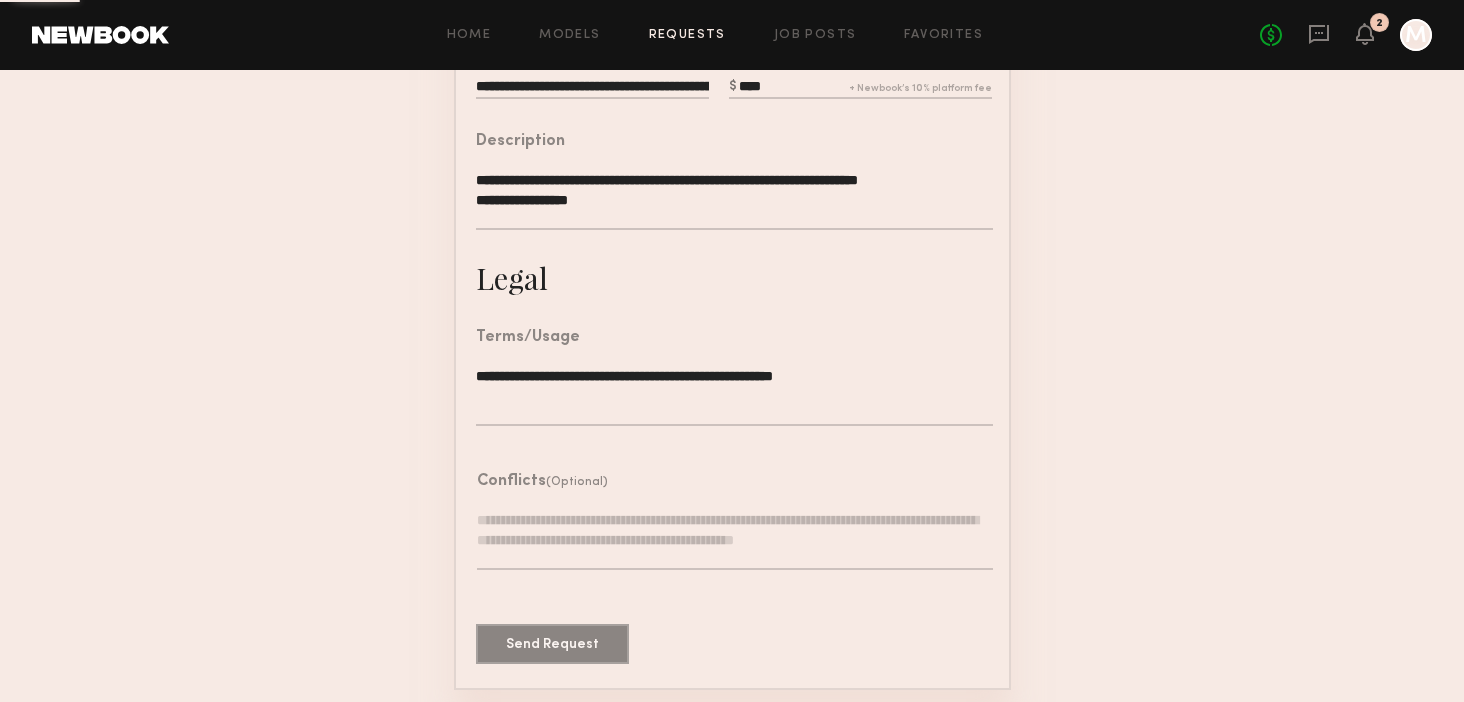 scroll, scrollTop: 0, scrollLeft: 0, axis: both 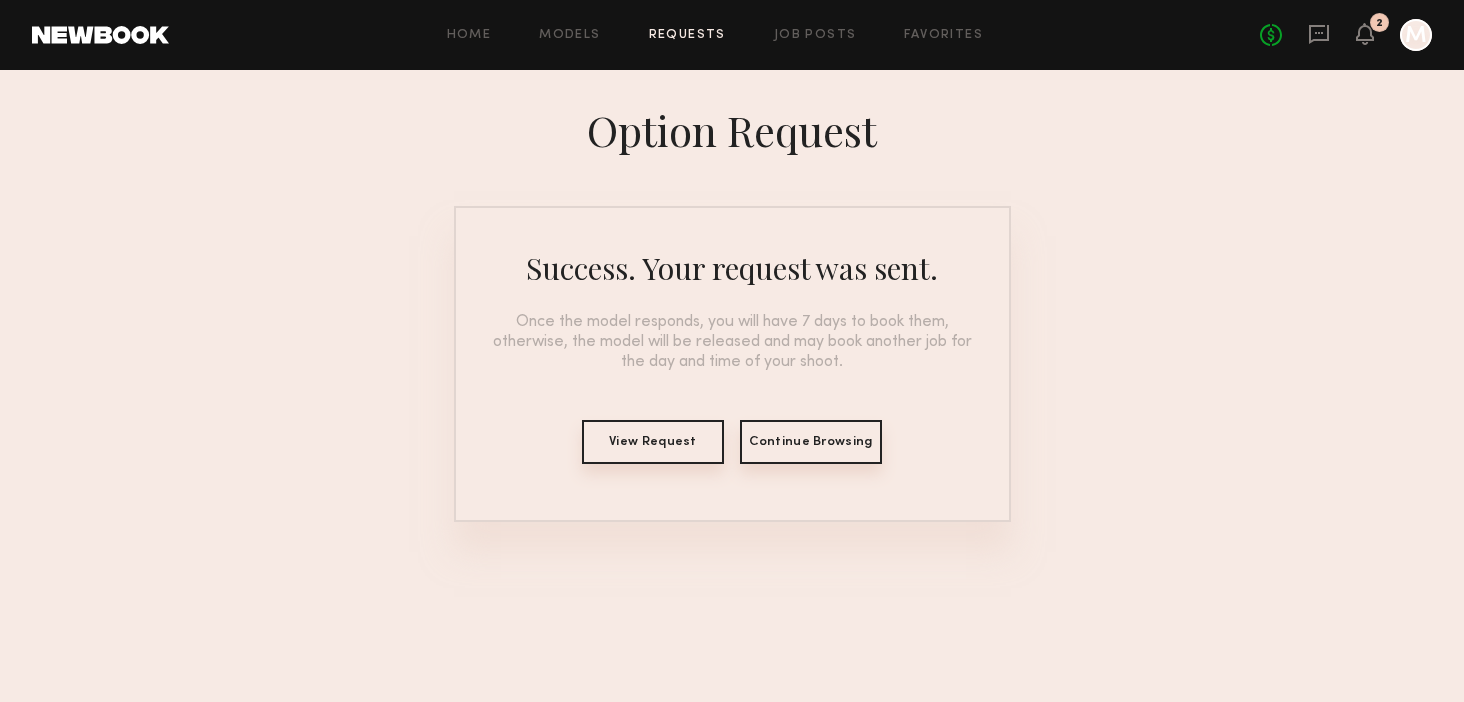 click on "Continue Browsing" 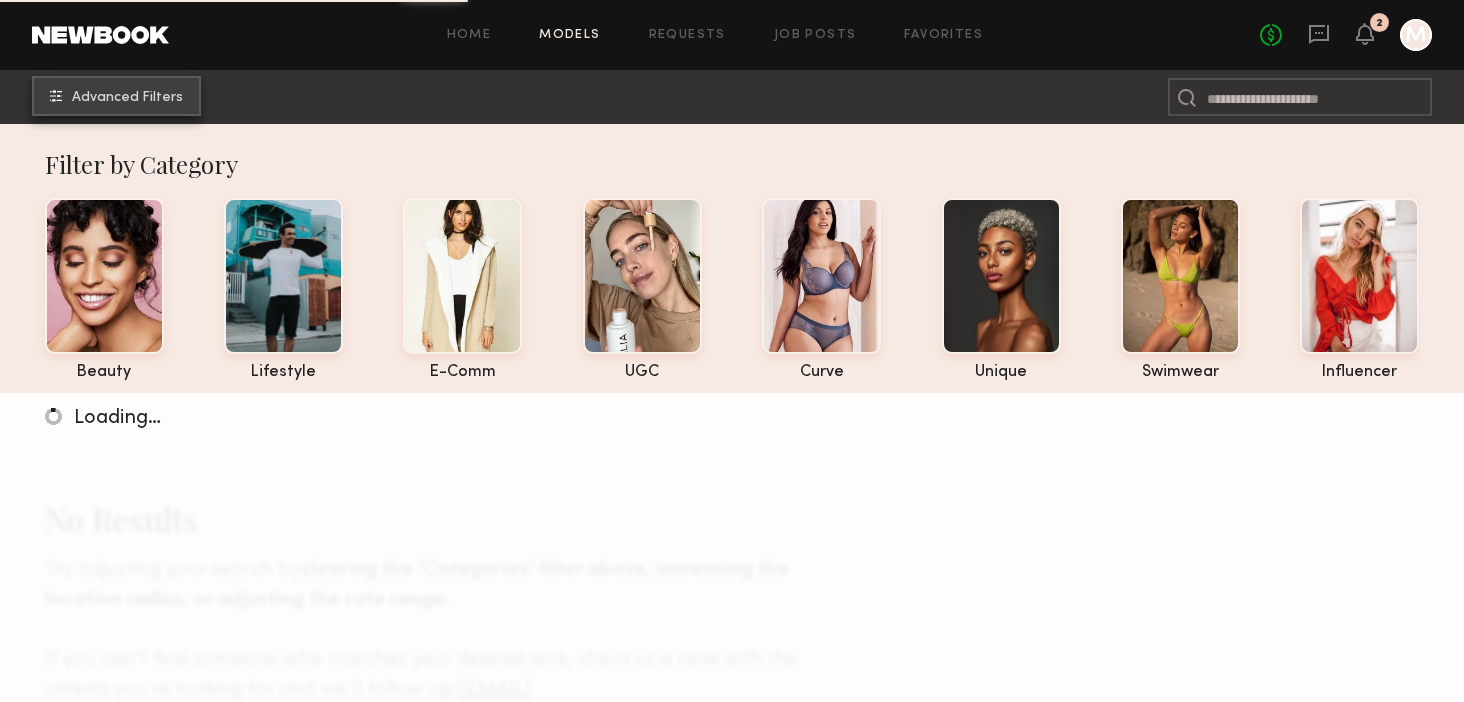 click on "Advanced Filters" 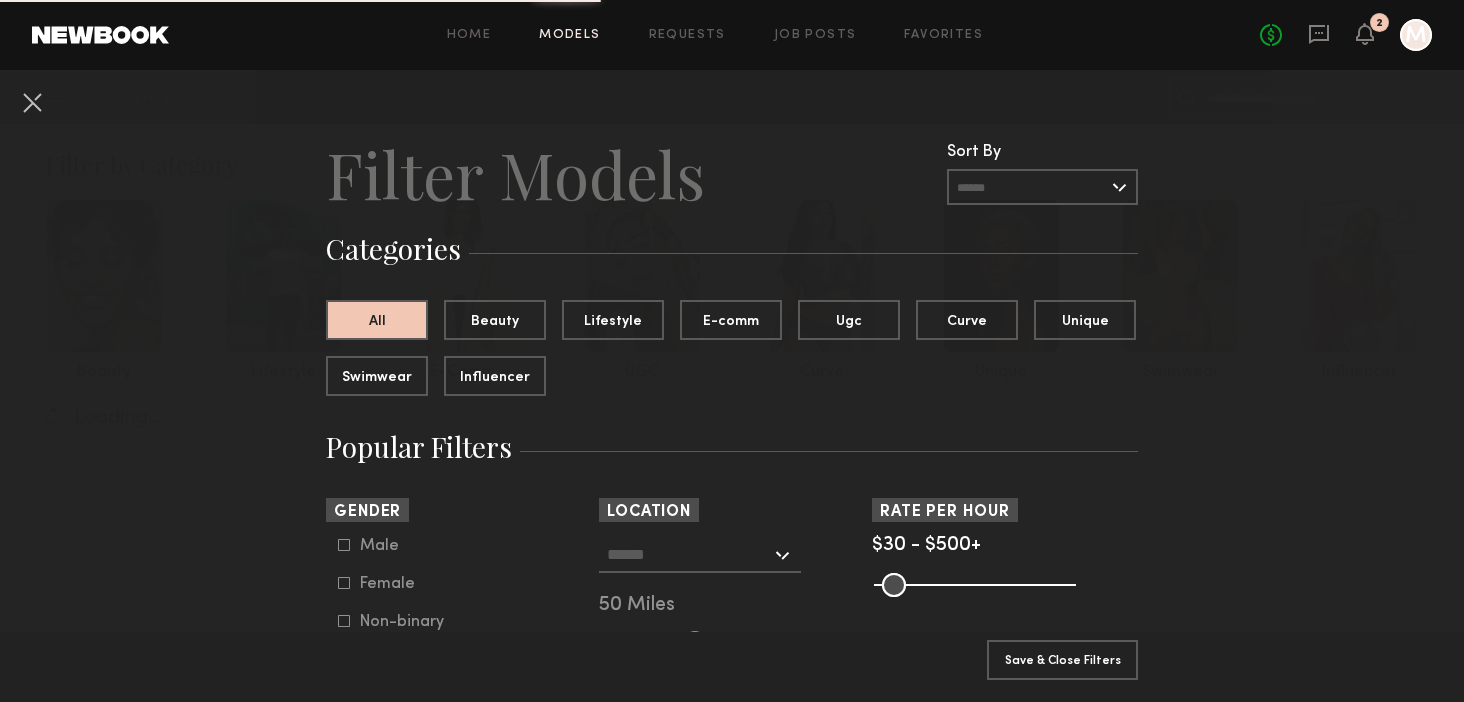 click 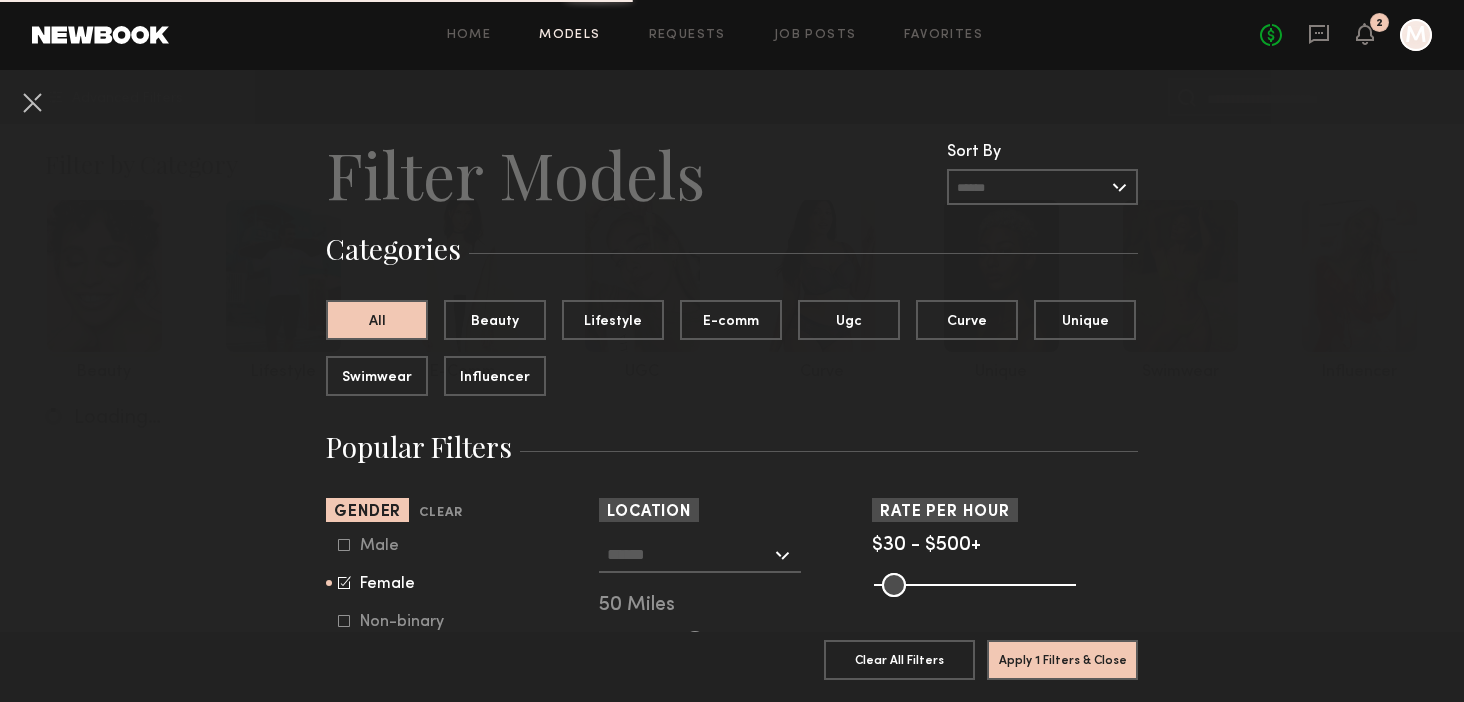 click 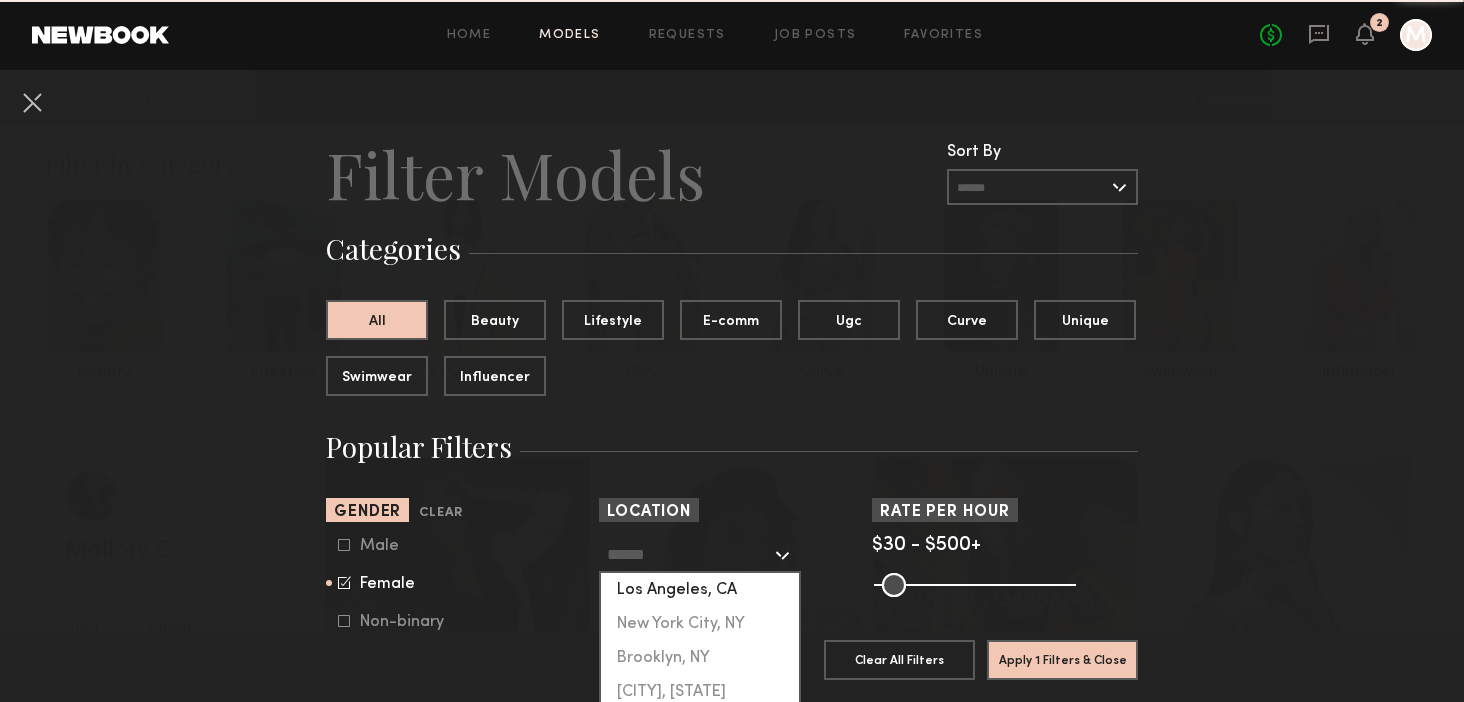 click on "Los Angeles, CA" 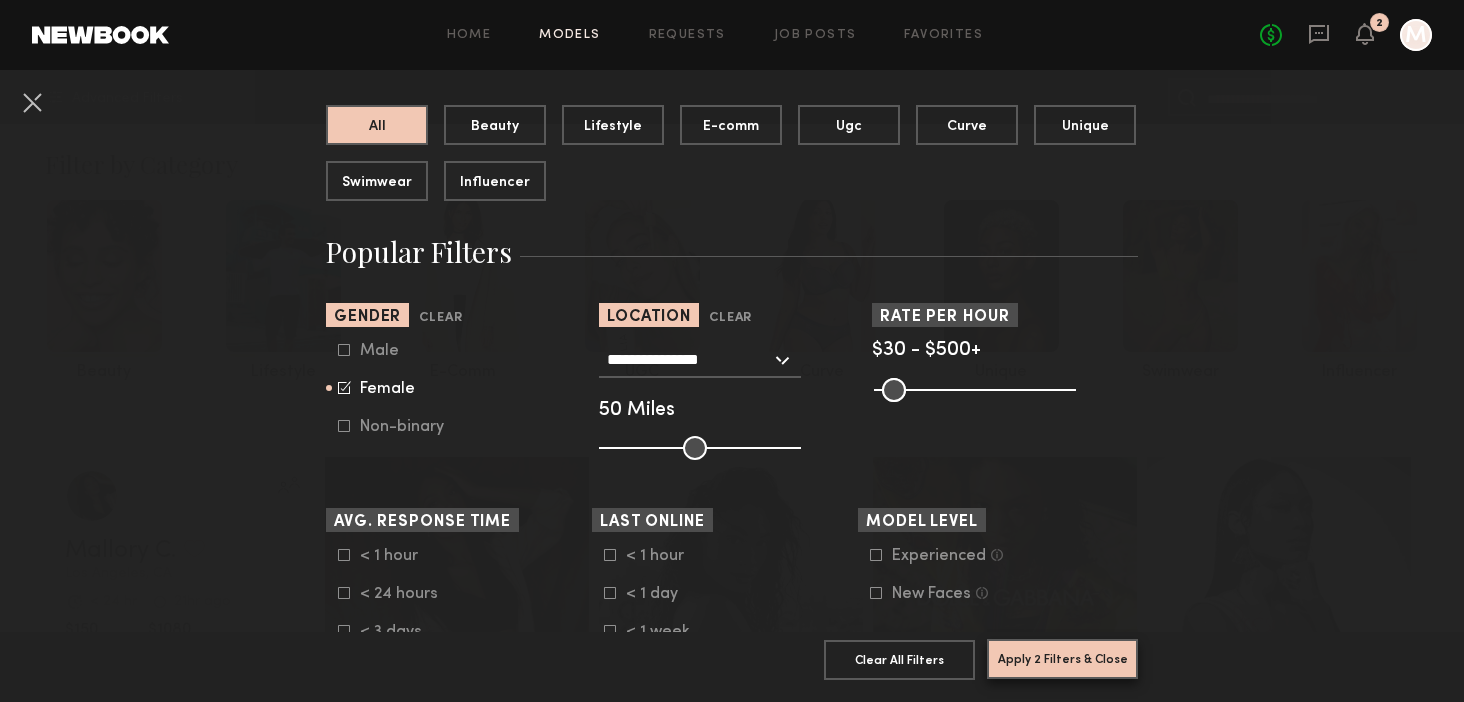 scroll, scrollTop: 198, scrollLeft: 0, axis: vertical 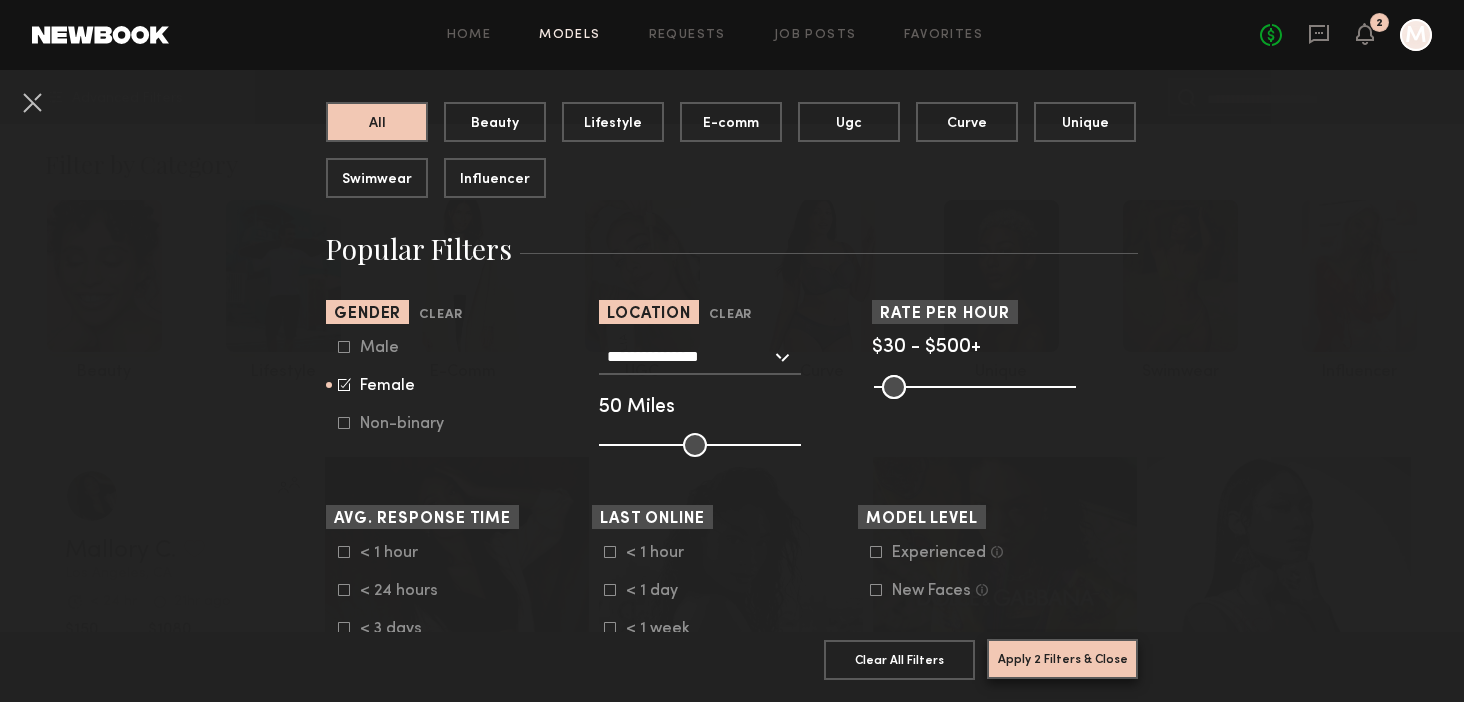 click on "Apply 2 Filters & Close" 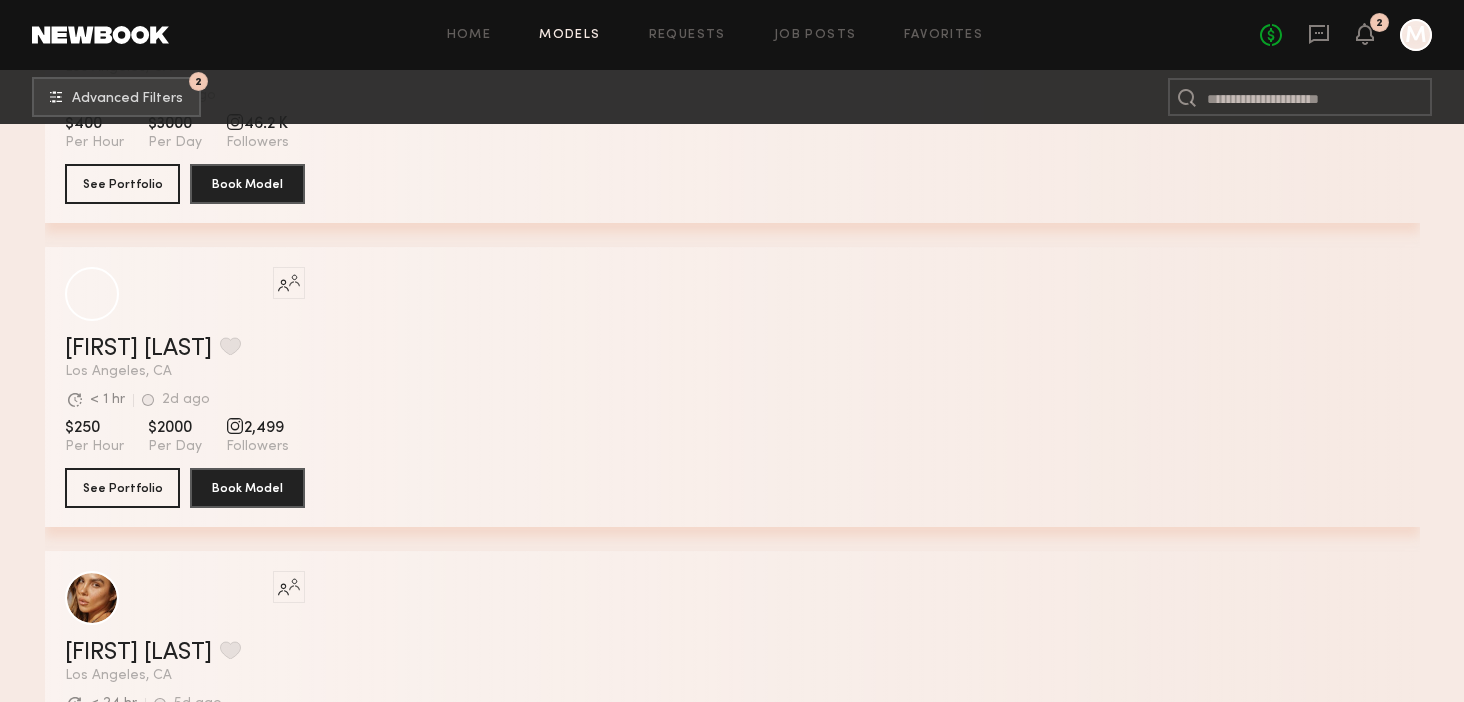 scroll, scrollTop: 1982, scrollLeft: 0, axis: vertical 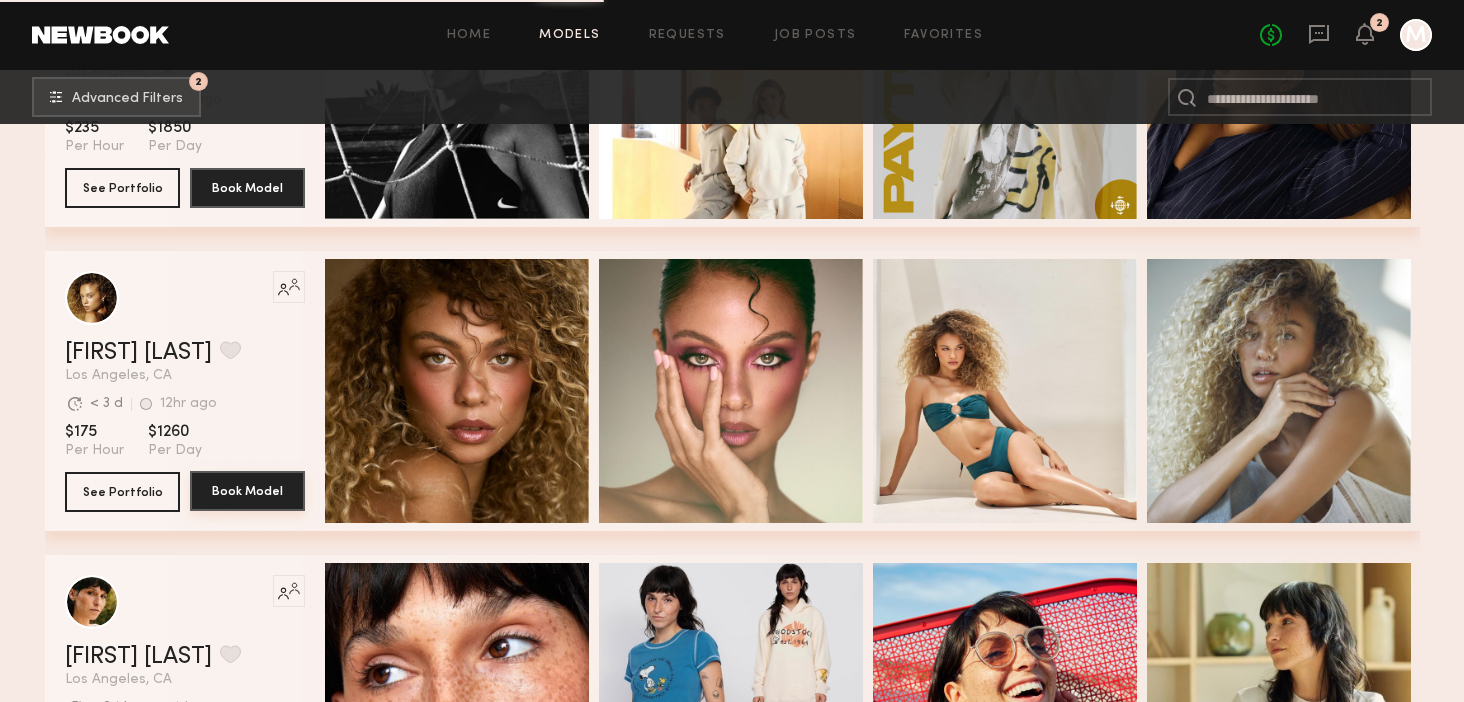 click on "Book Model" 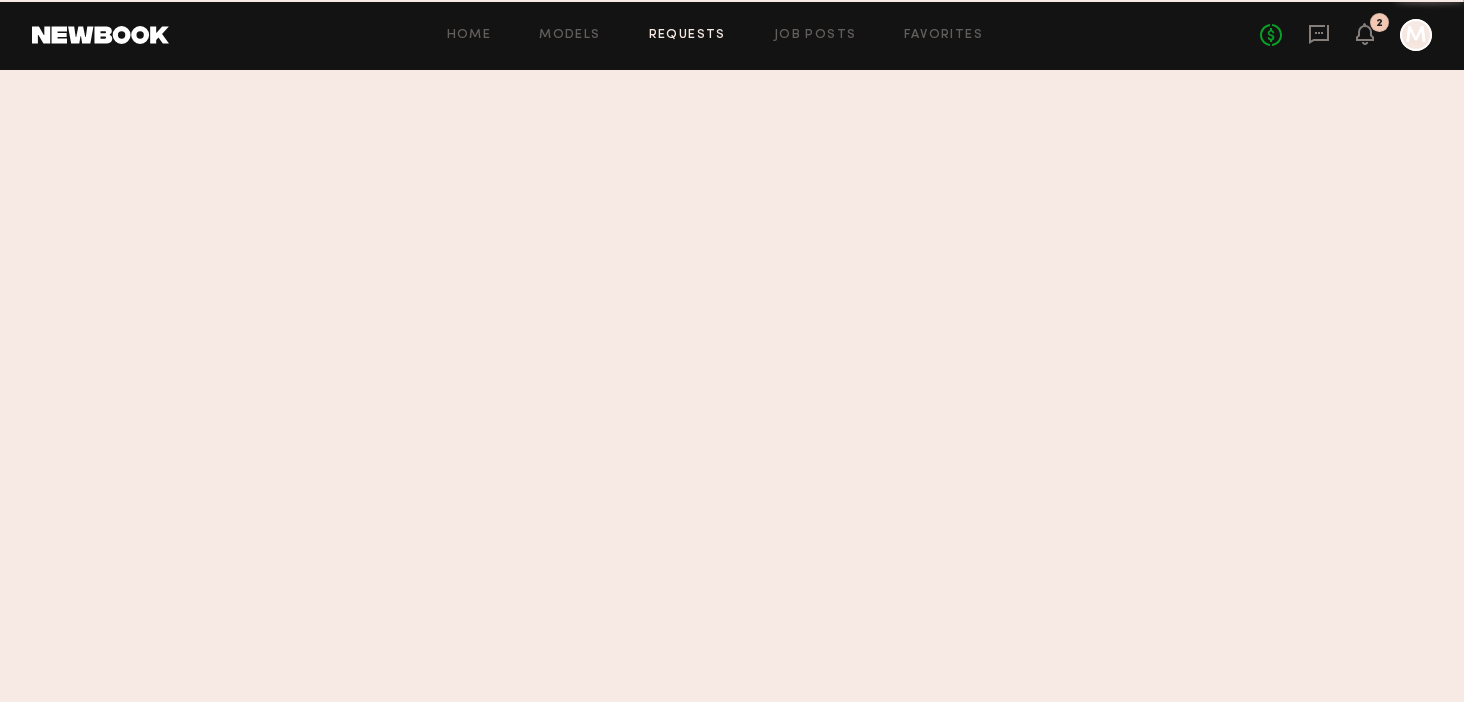 scroll, scrollTop: 0, scrollLeft: 0, axis: both 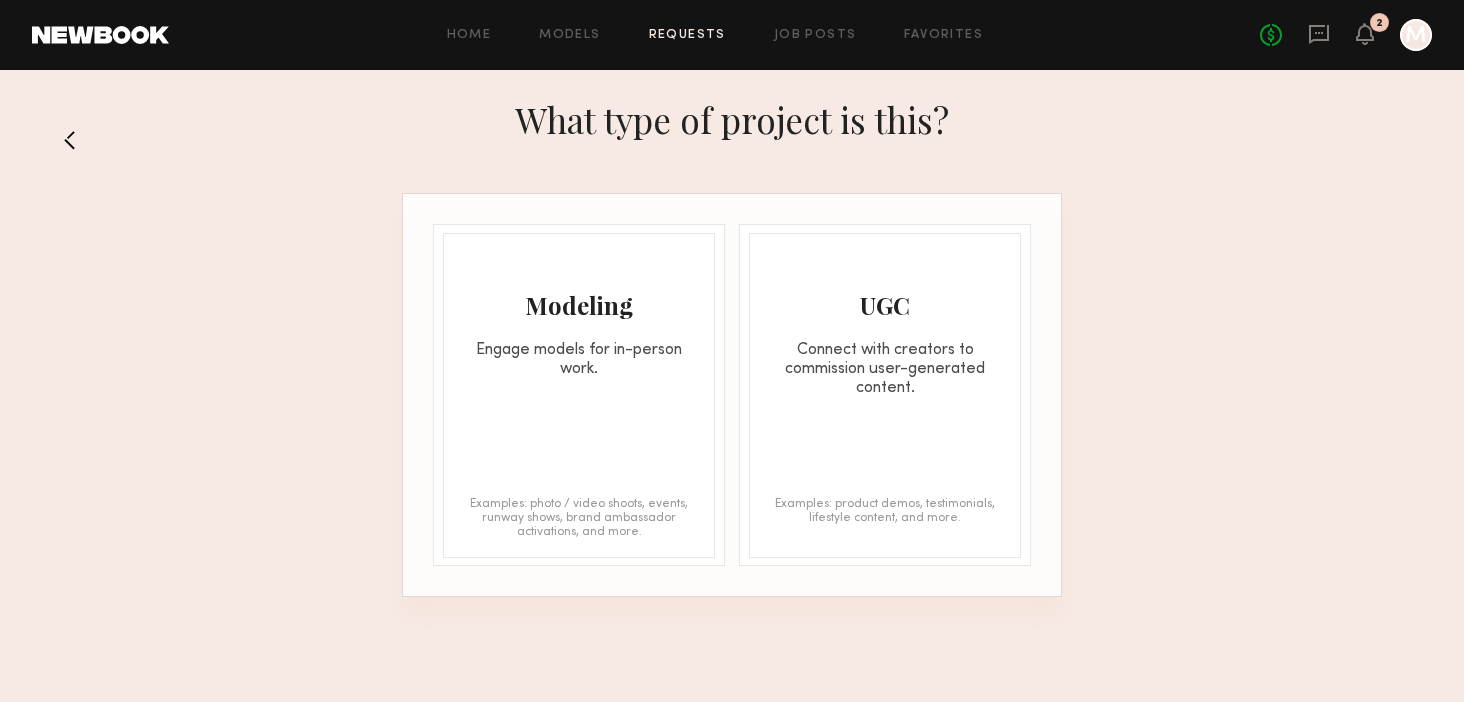 click on "Modeling Engage models for in-person work." 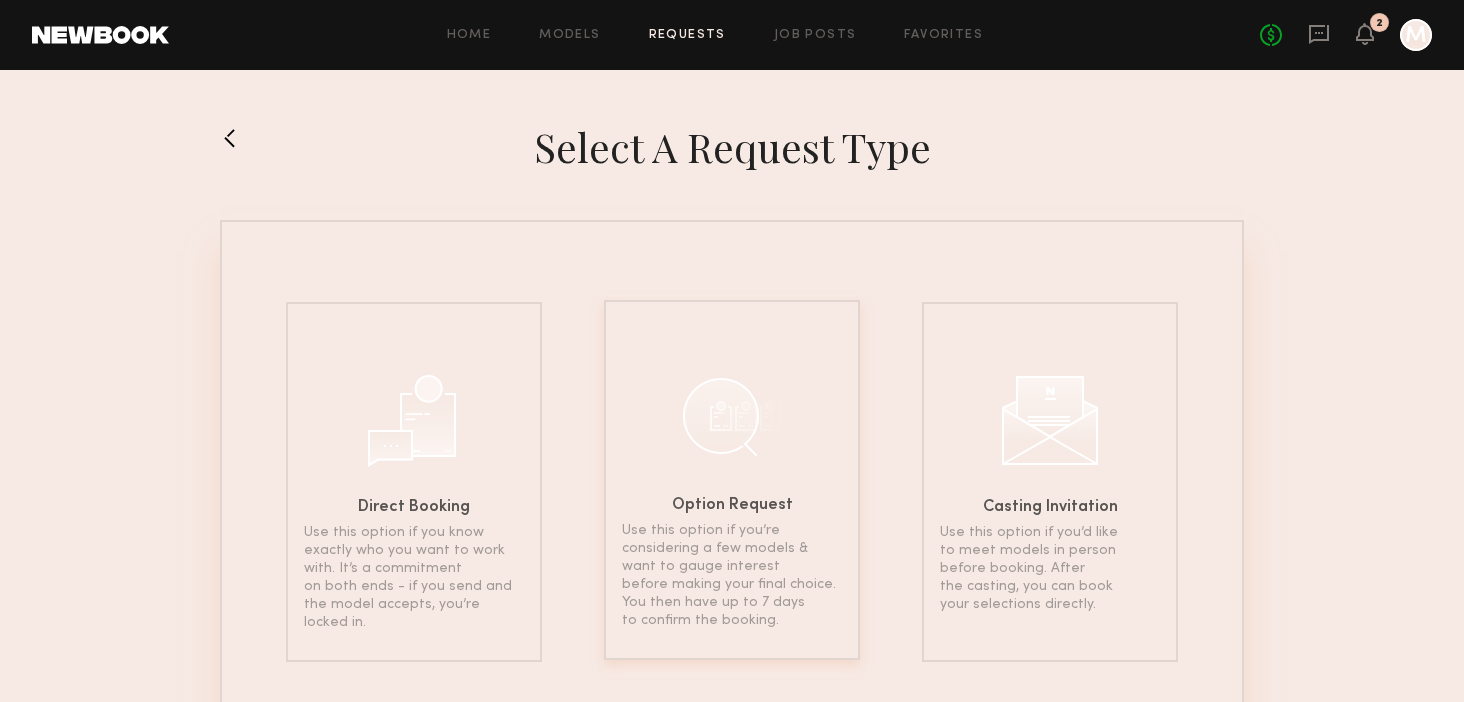 click on "Option Request Use this option if you’re considering a few models & want to gauge interest before making your final choice. You then have up to 7 days to confirm the booking." 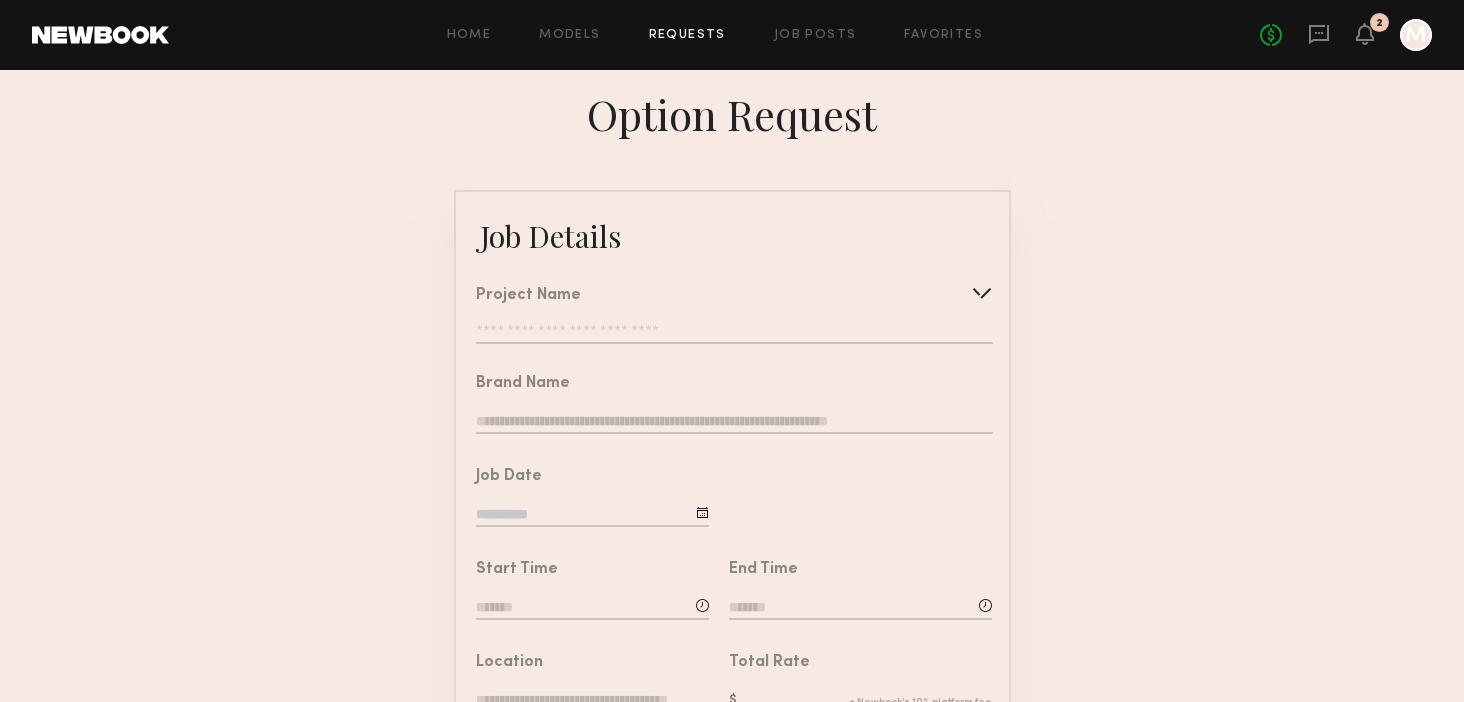 click on "Project Name   Create   Use recent modeling project  Bandolier Shoot" 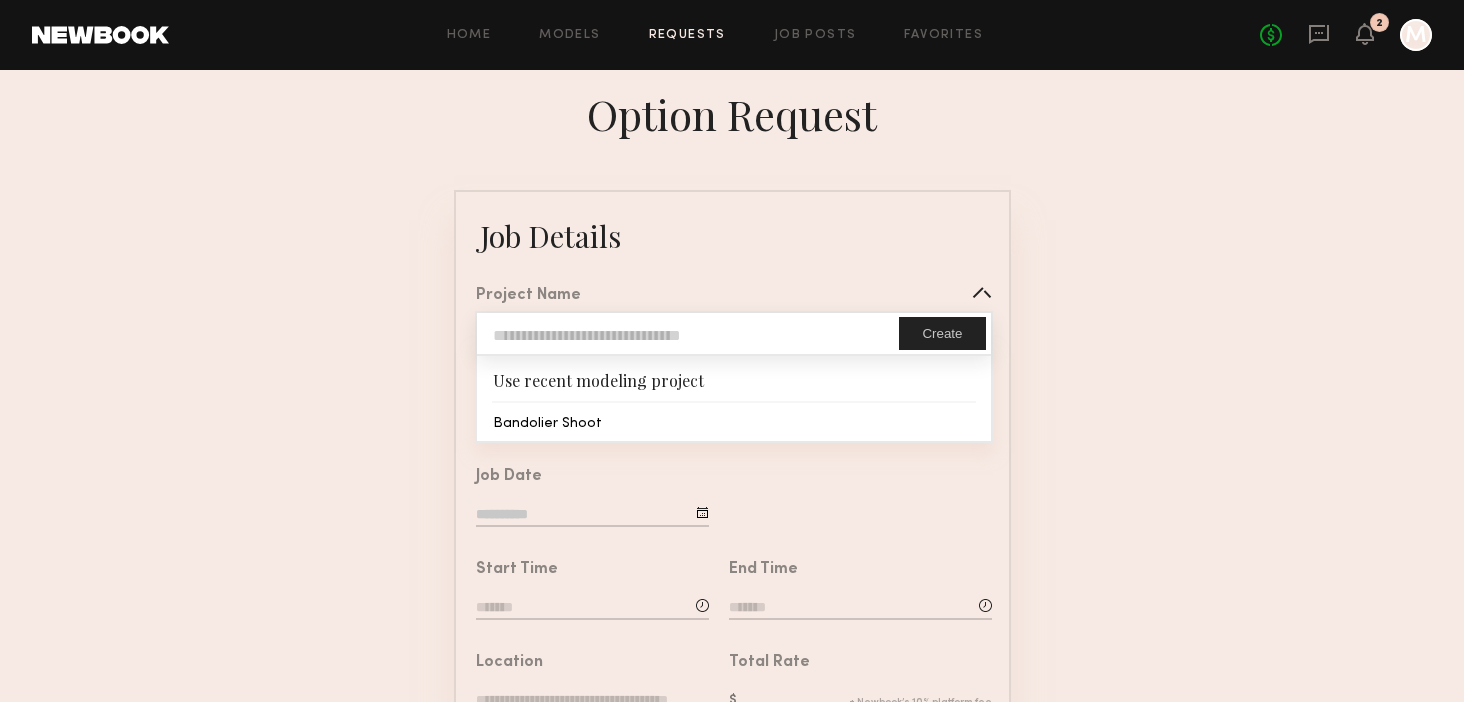 type on "**********" 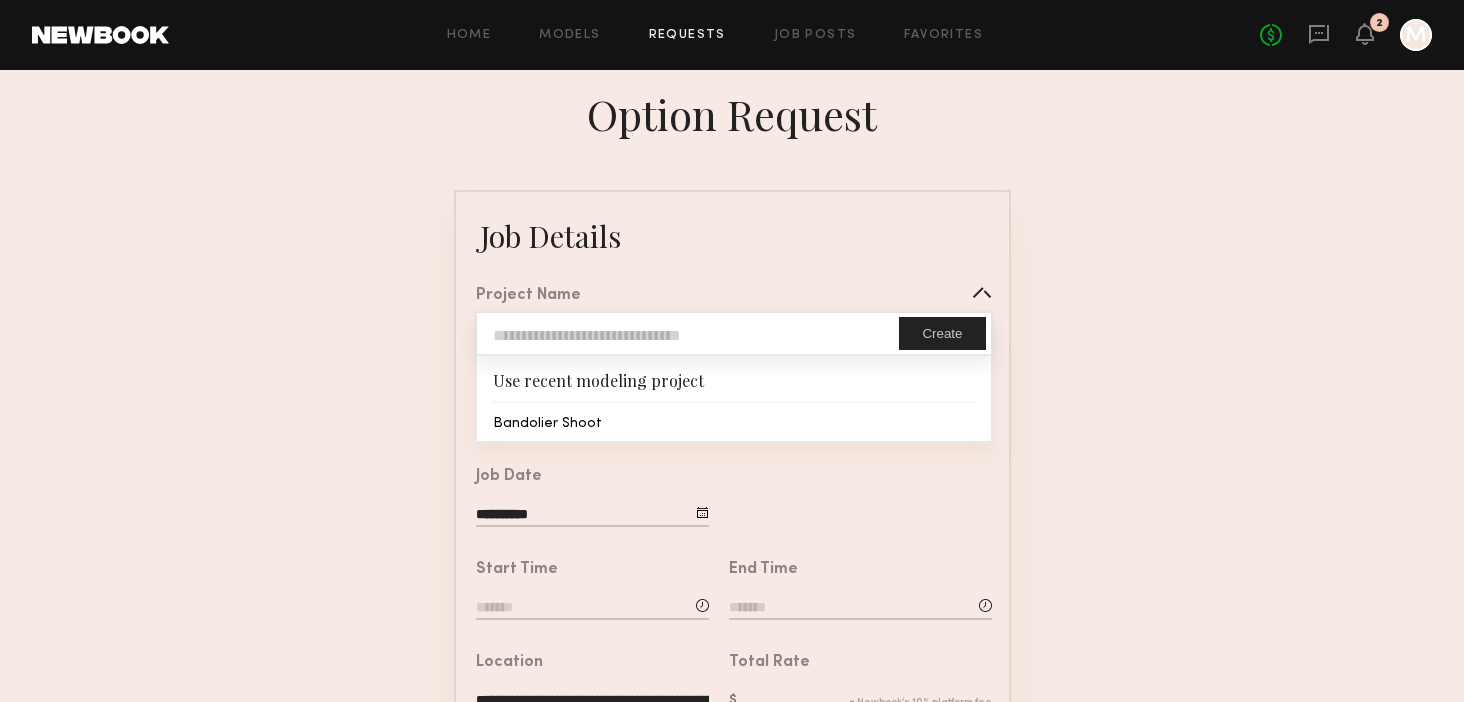 click on "**********" 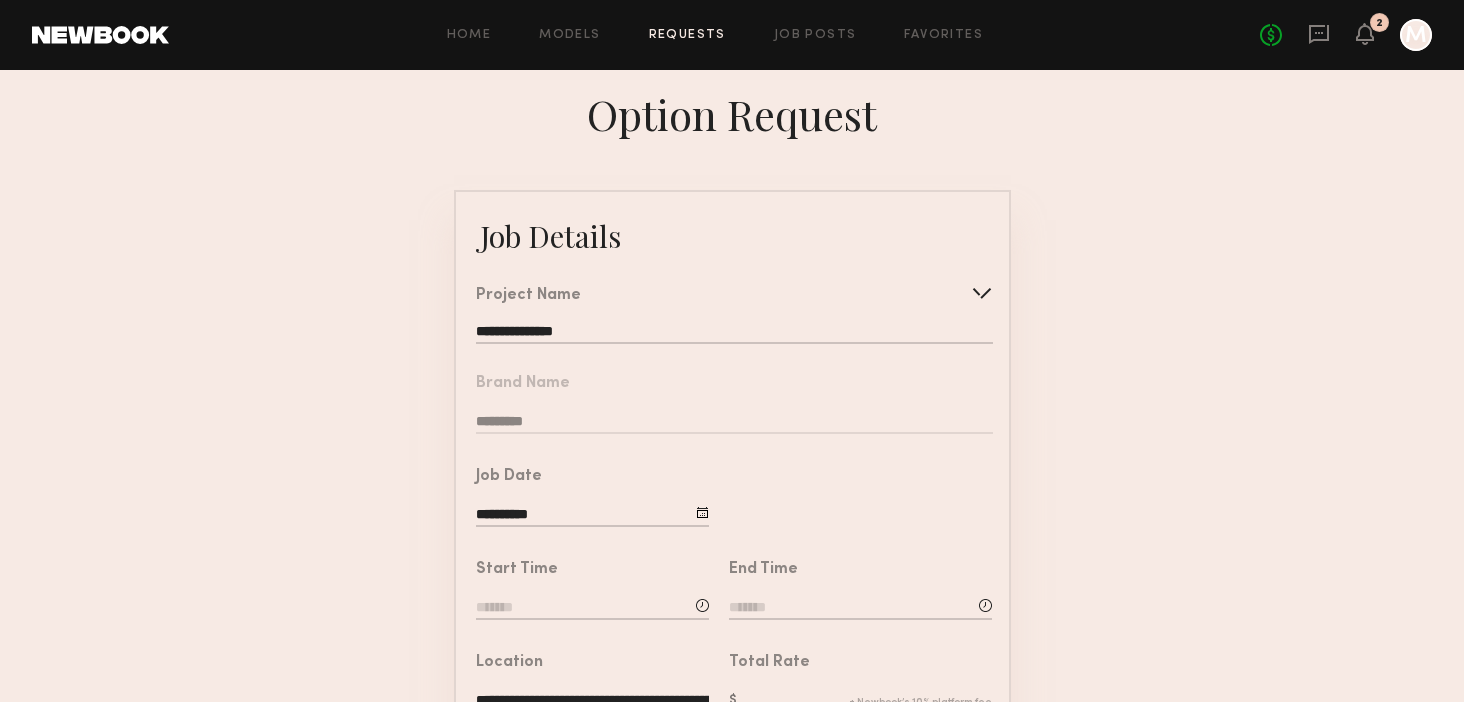 click on "**********" 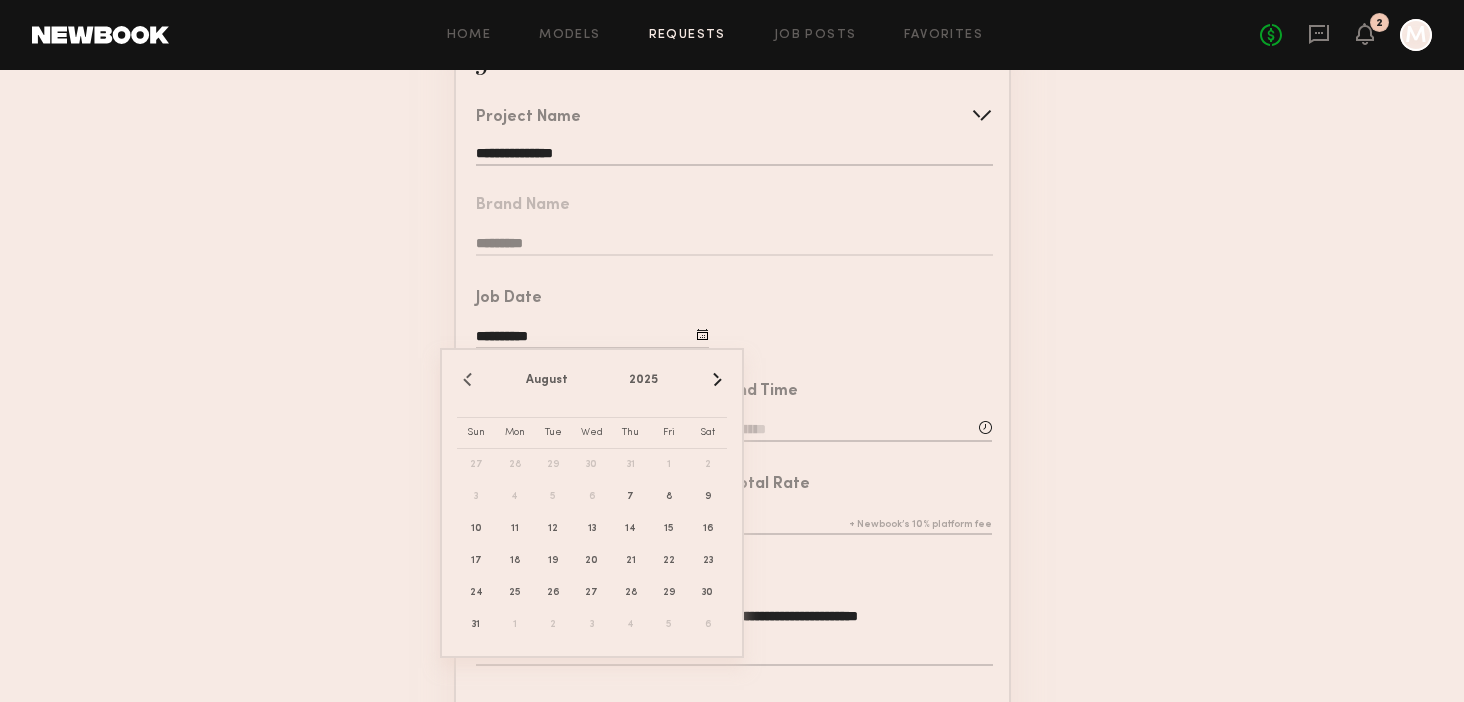 scroll, scrollTop: 174, scrollLeft: 0, axis: vertical 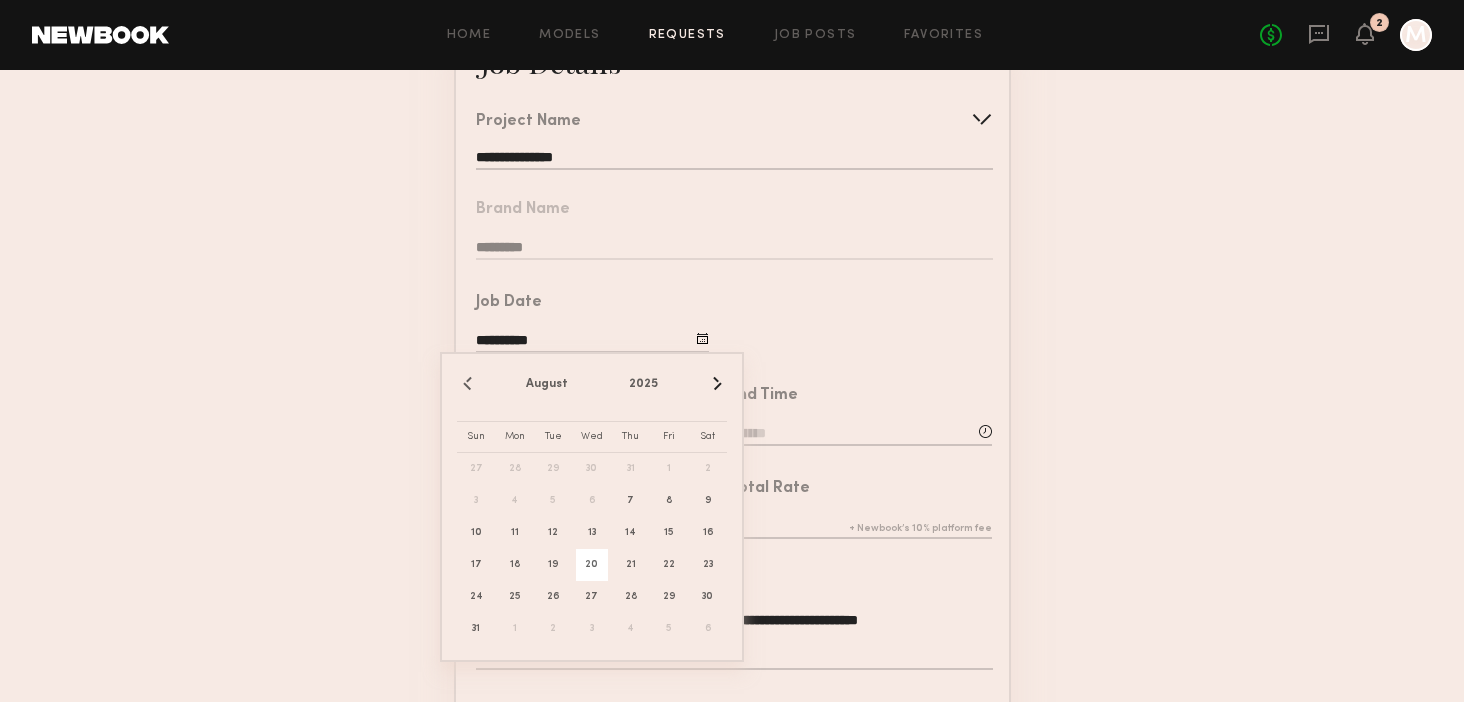 click on "20" 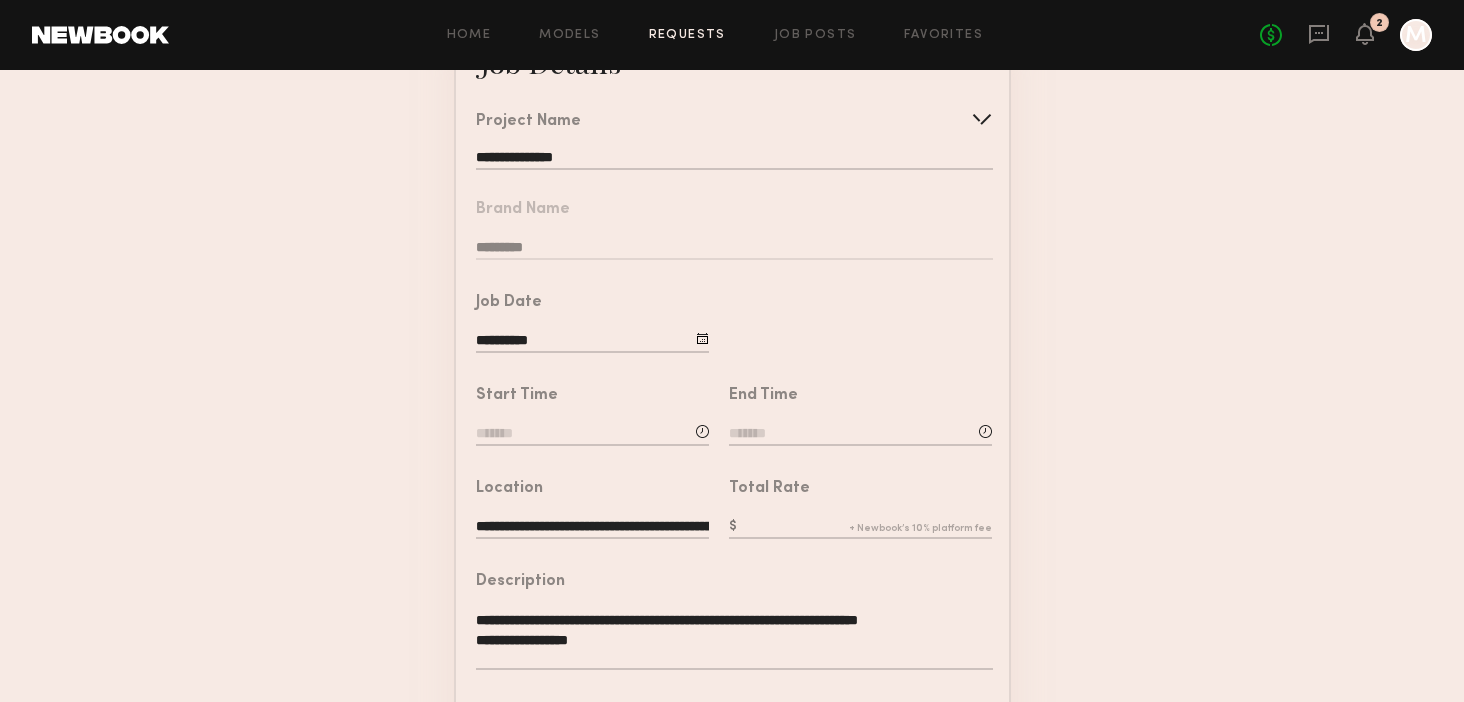 click 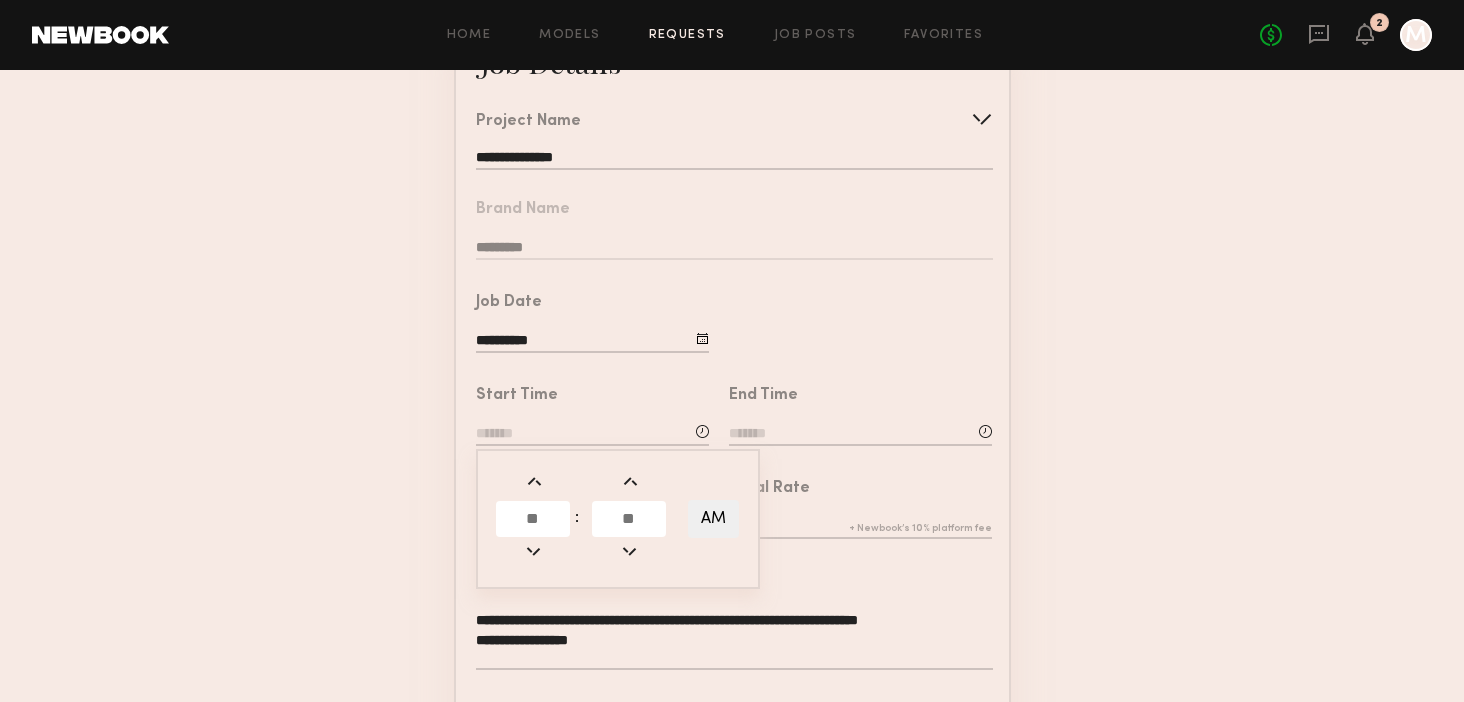 click 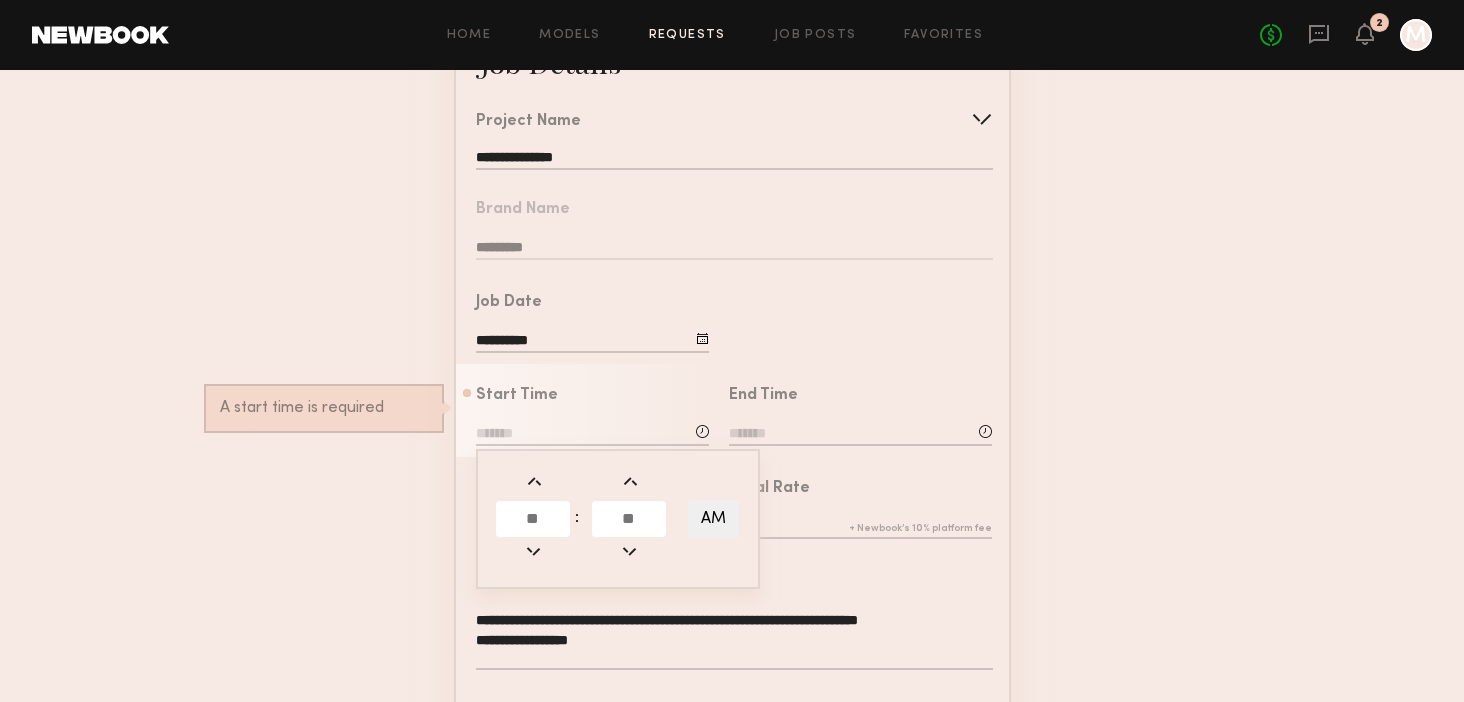 type on "*" 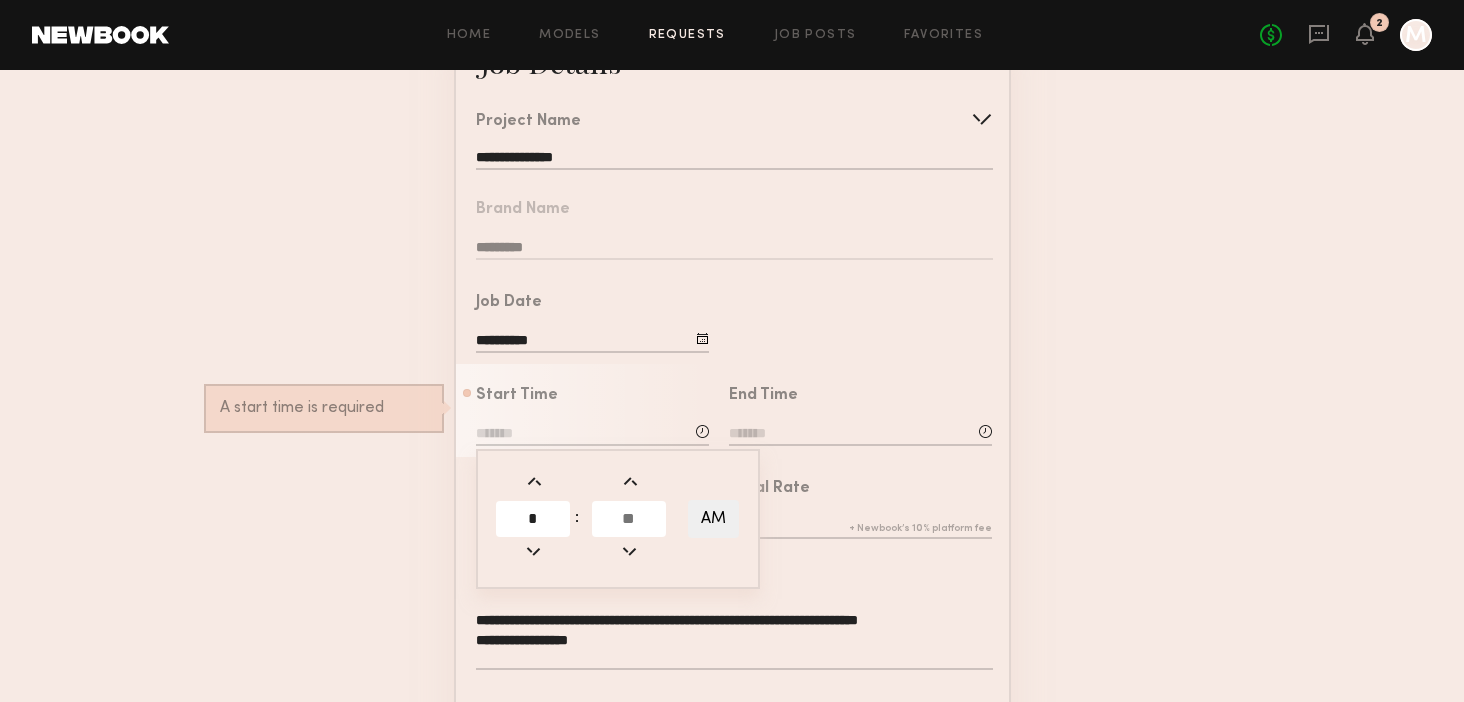 type on "*" 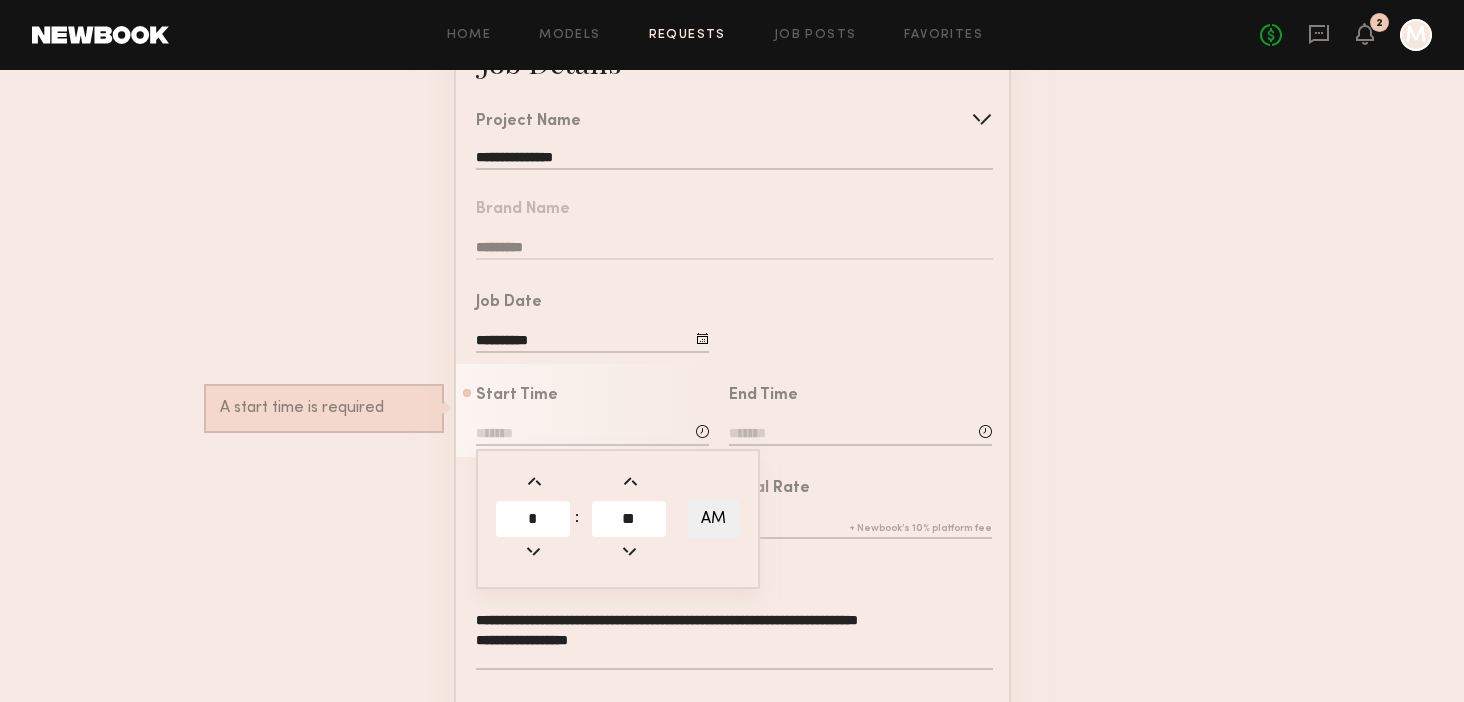 type on "**" 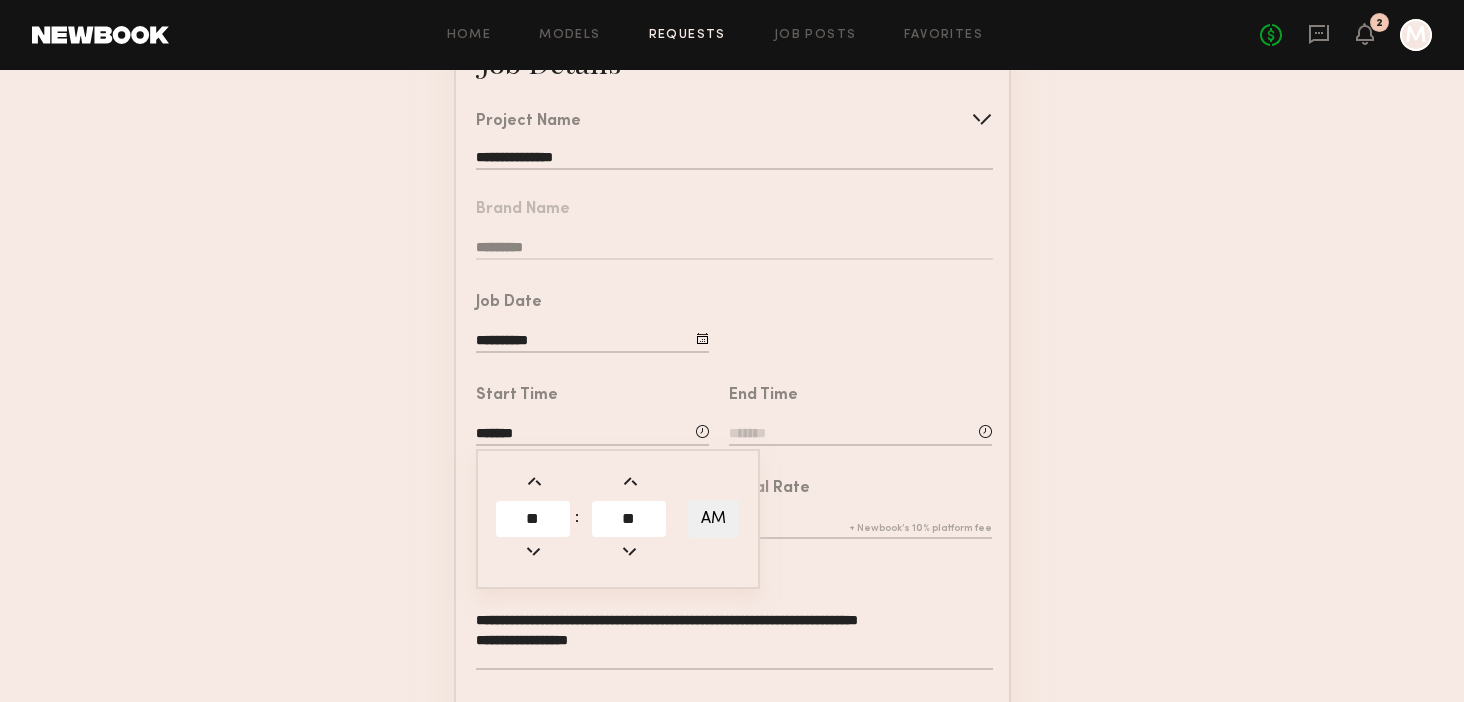 click 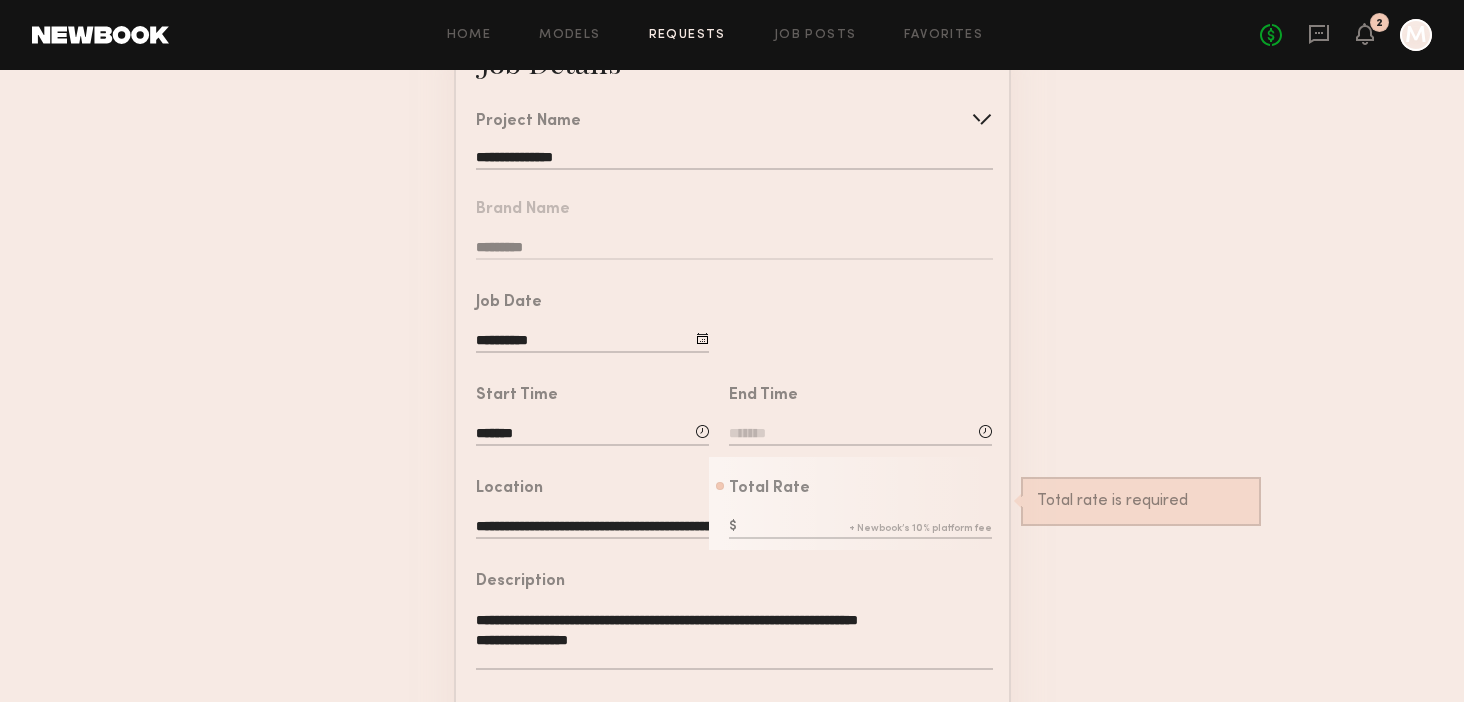 click 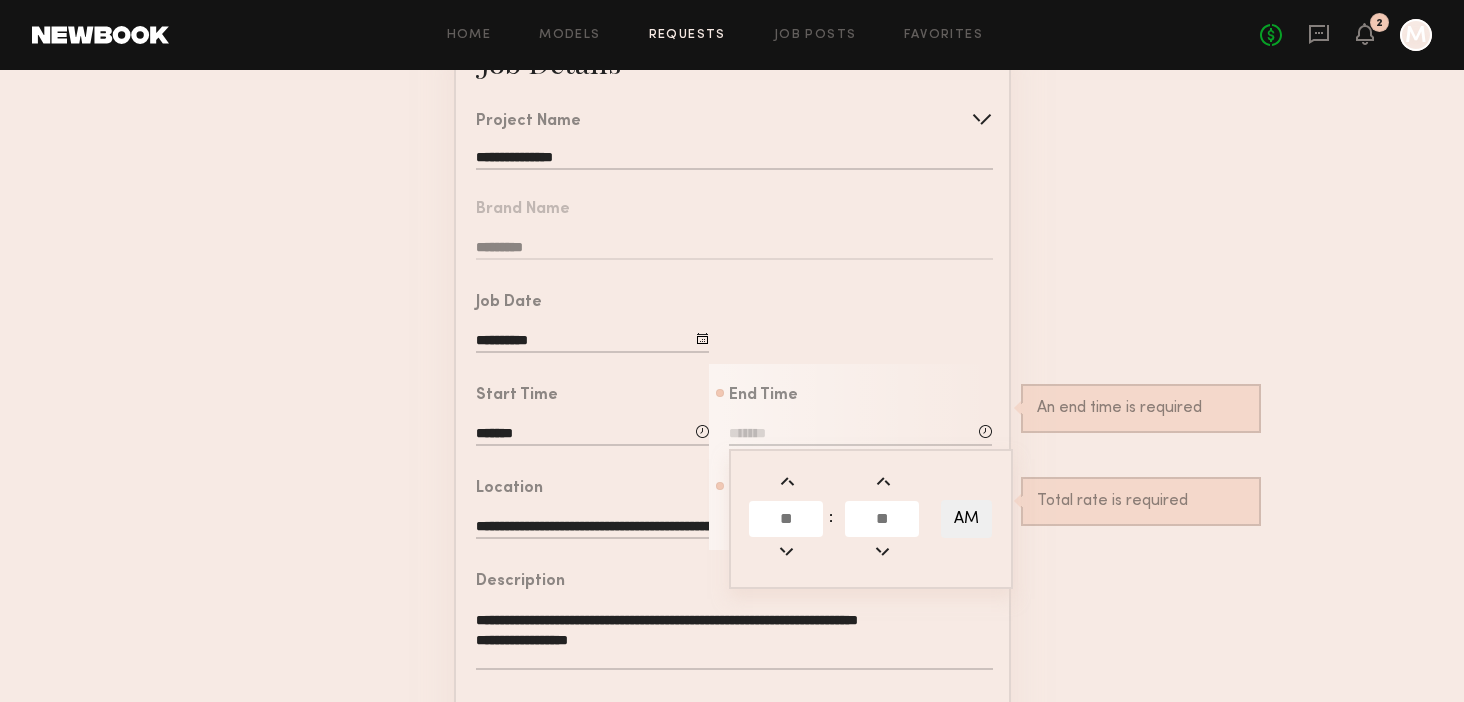 click 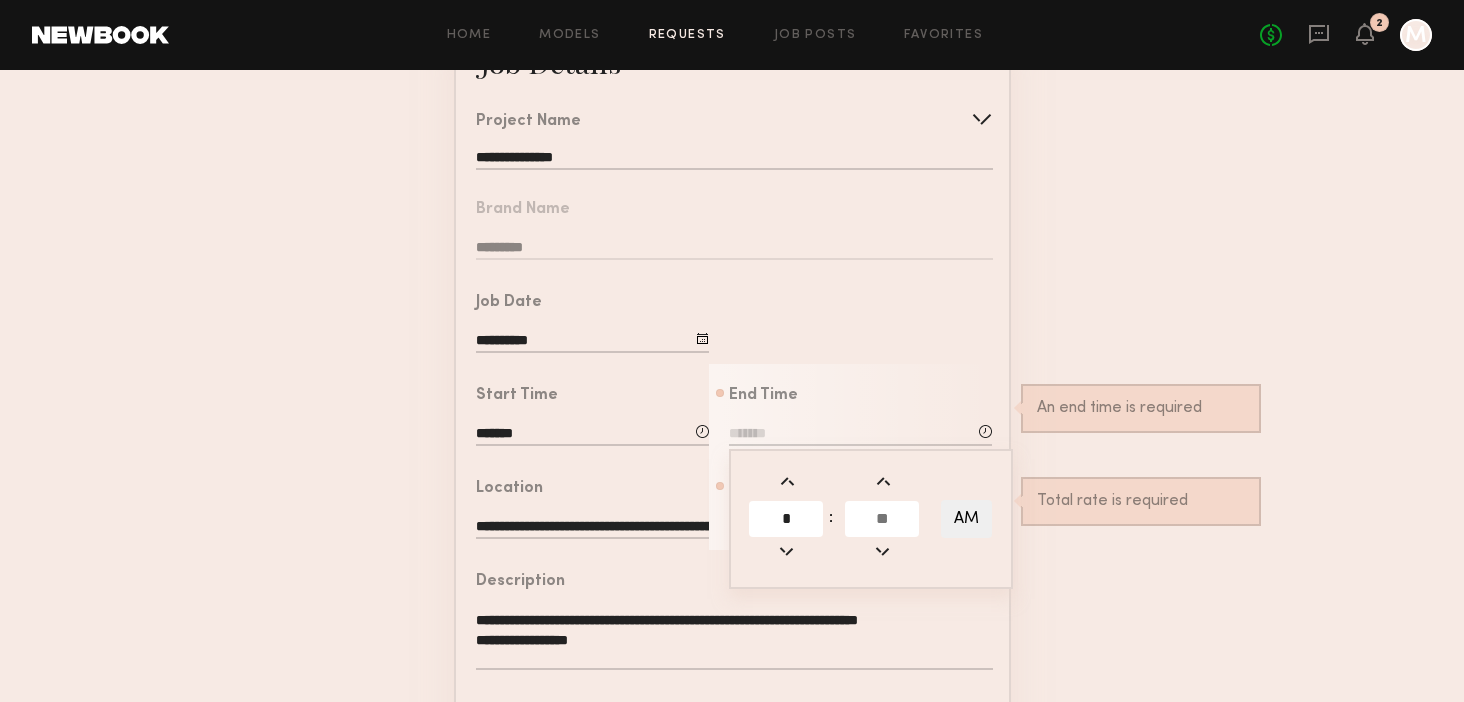 type on "*" 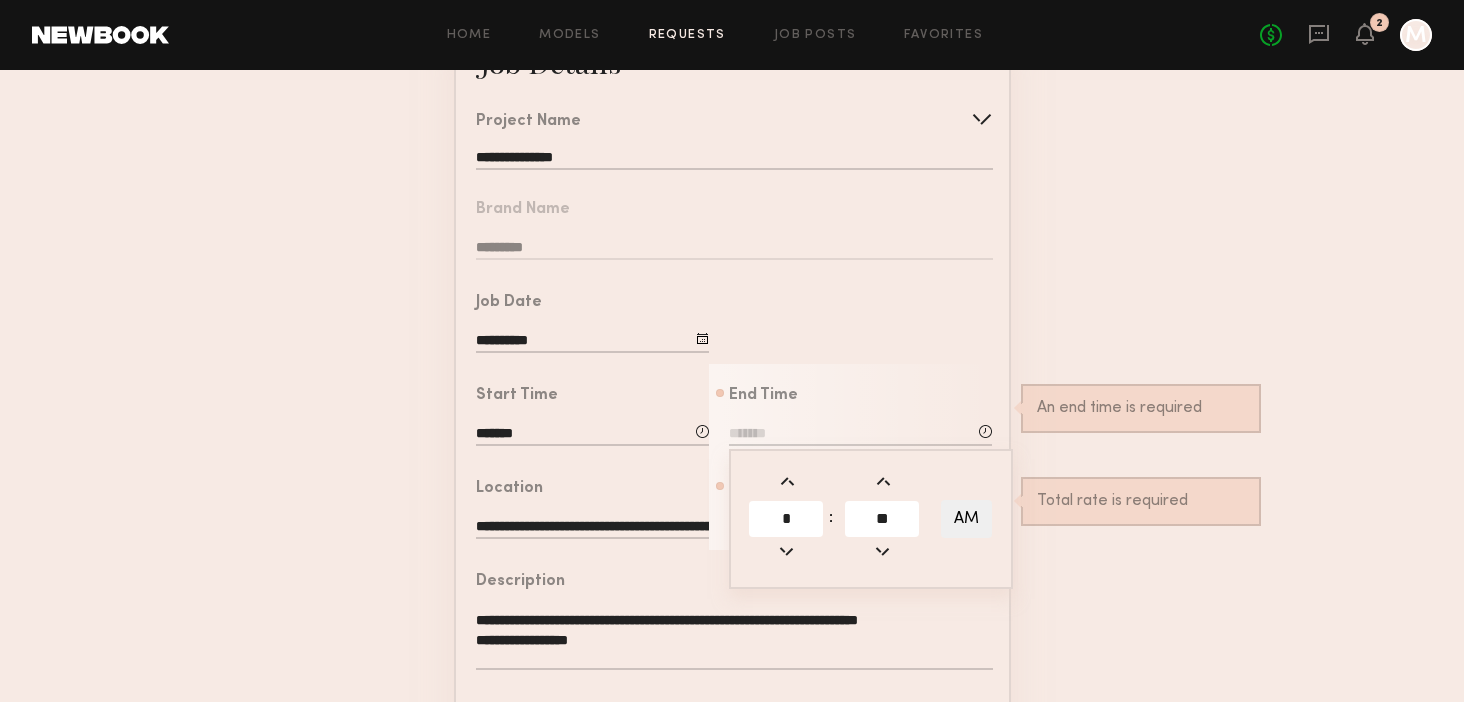 type on "**" 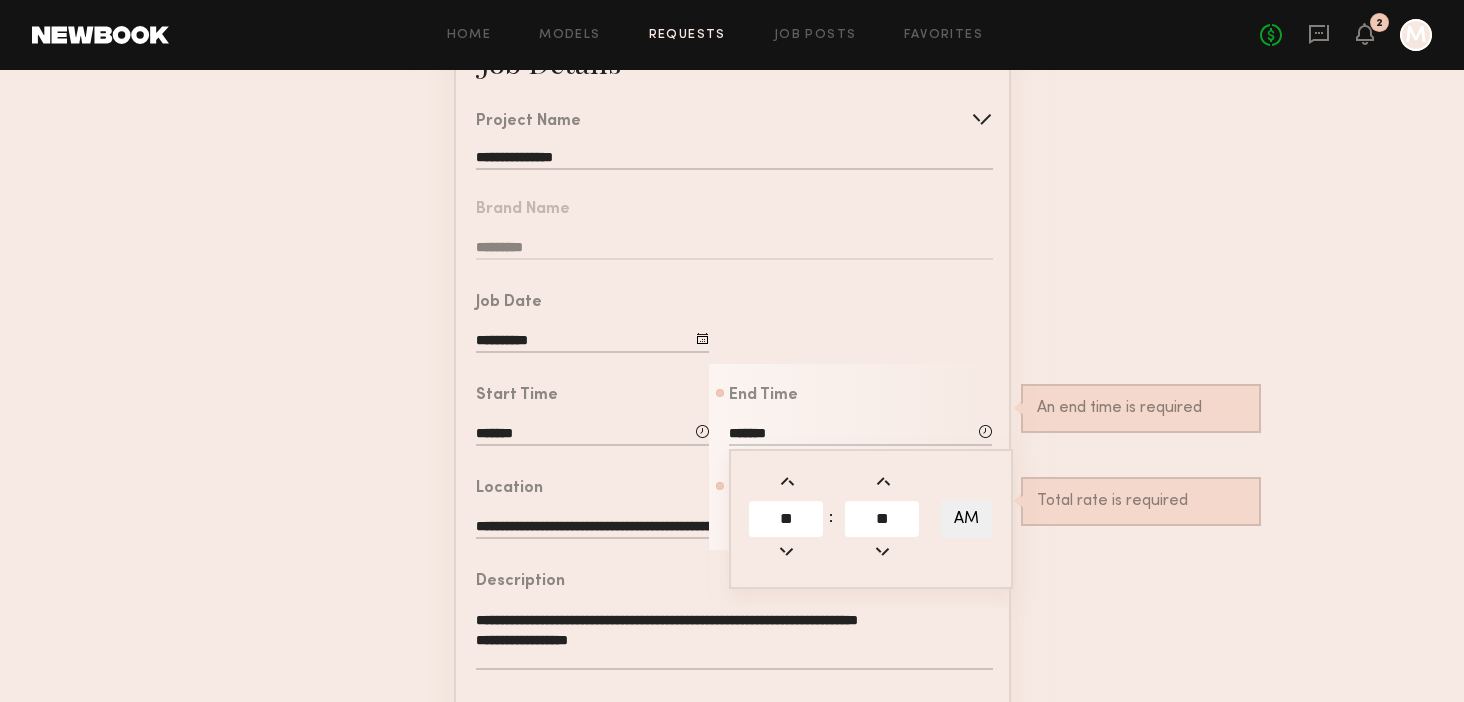 click on "AM" 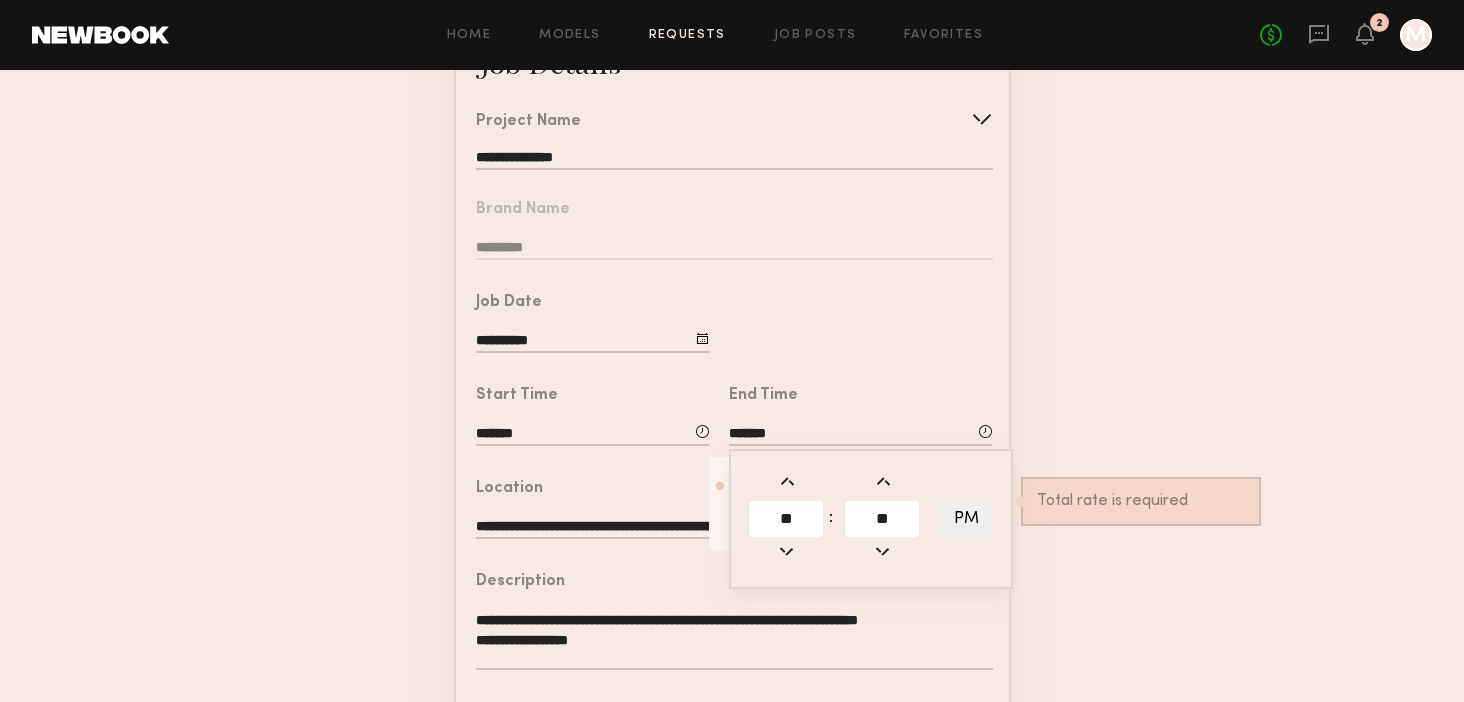 click on "**********" 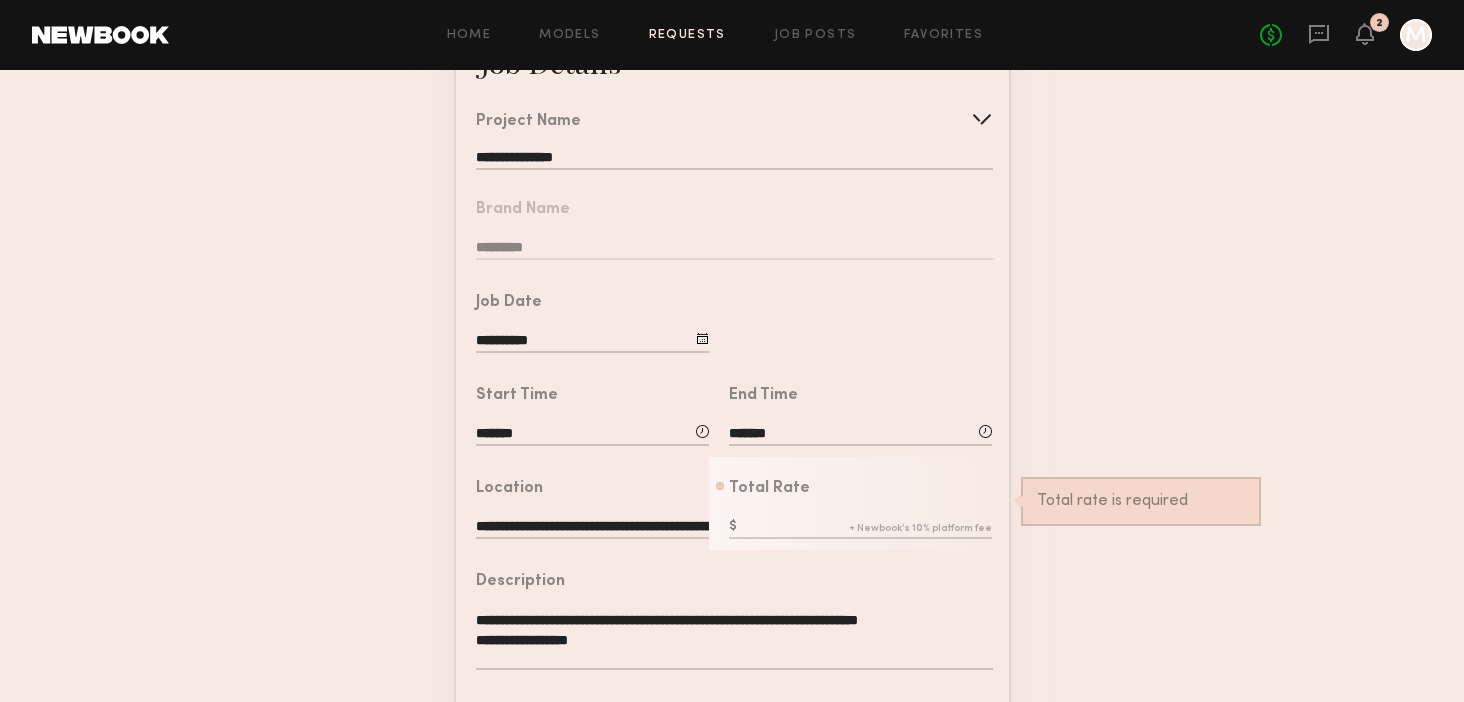 click 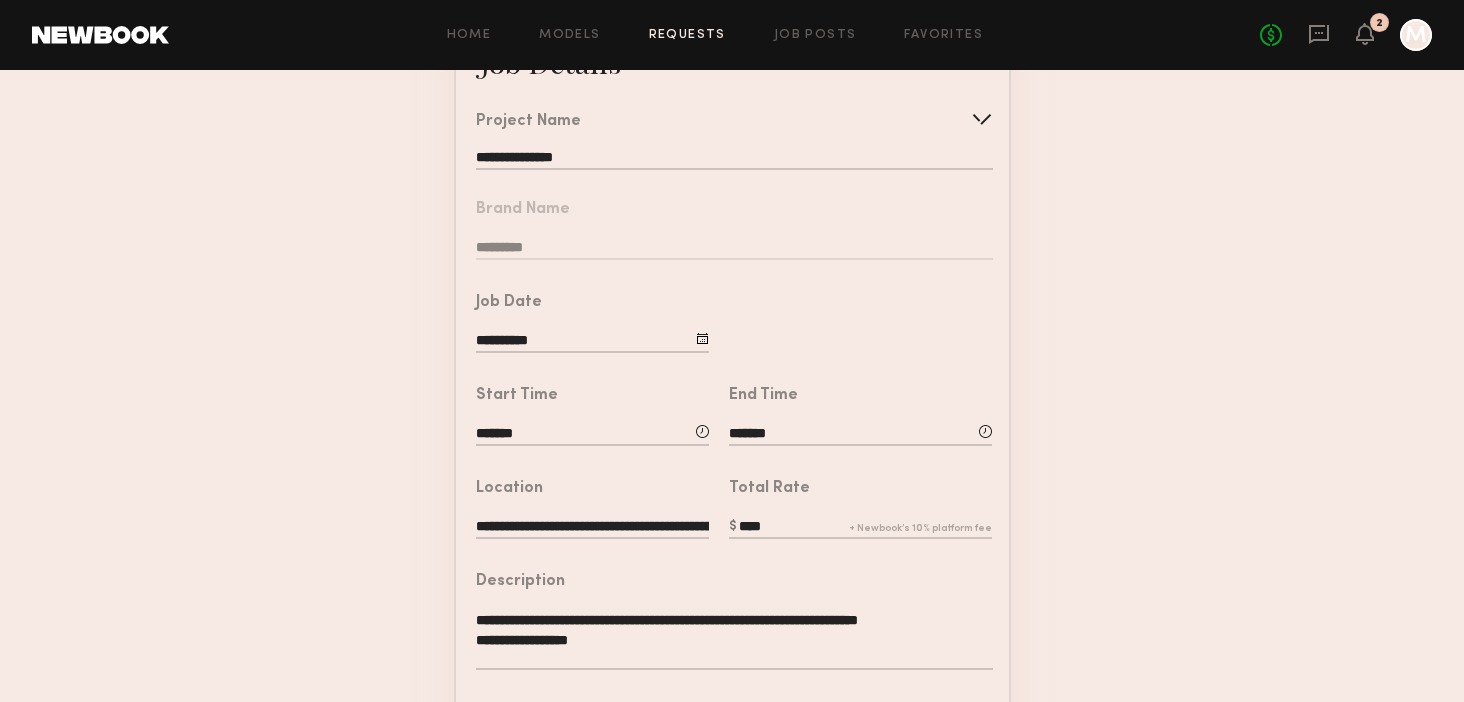 type on "****" 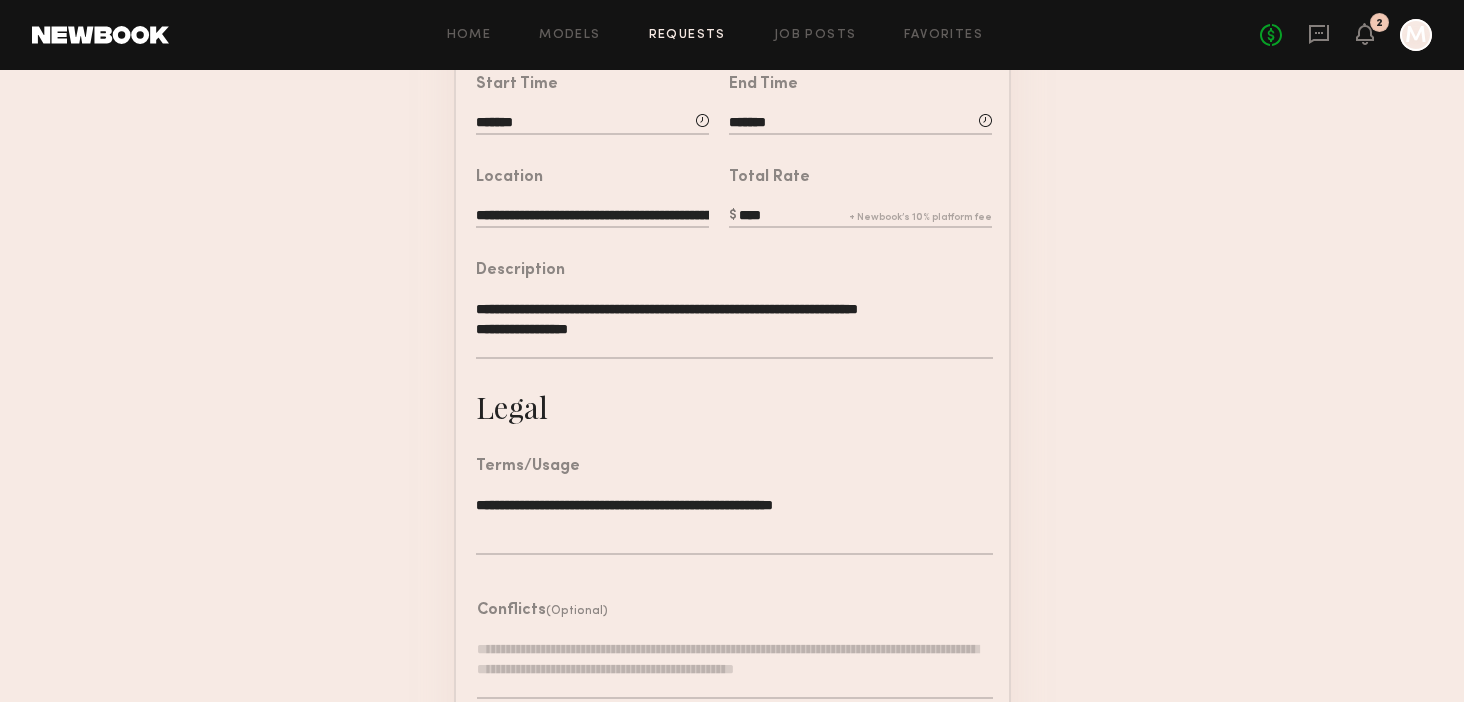 scroll, scrollTop: 614, scrollLeft: 0, axis: vertical 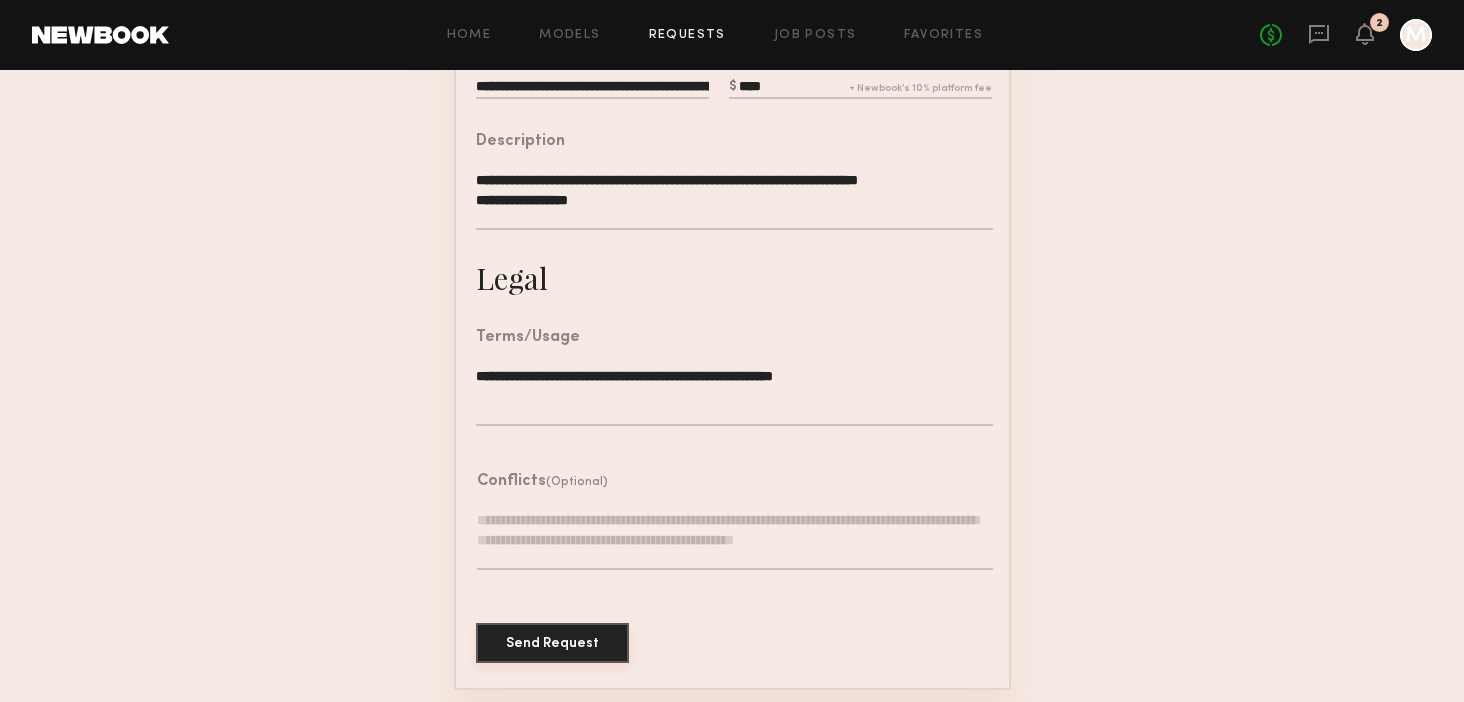 click on "Send Request" 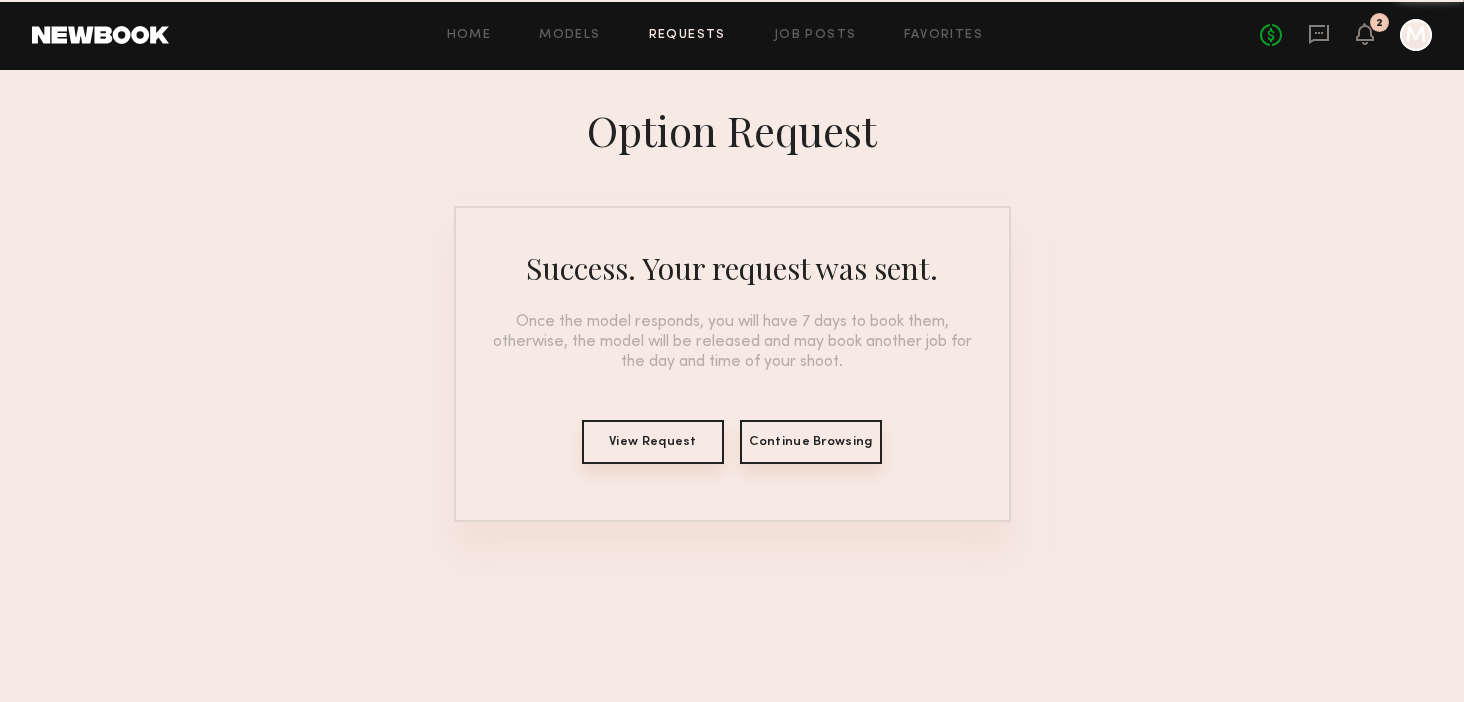 scroll, scrollTop: 0, scrollLeft: 0, axis: both 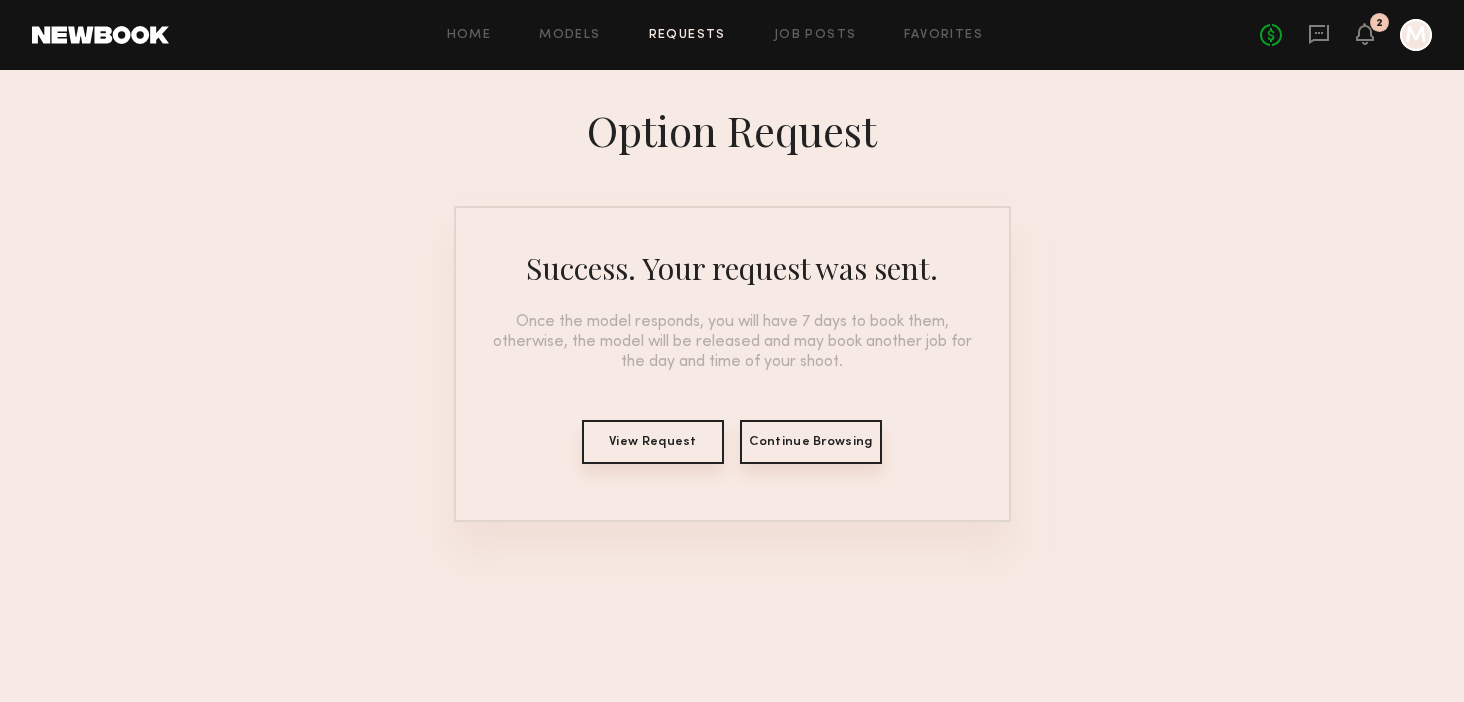 click on "Continue Browsing" 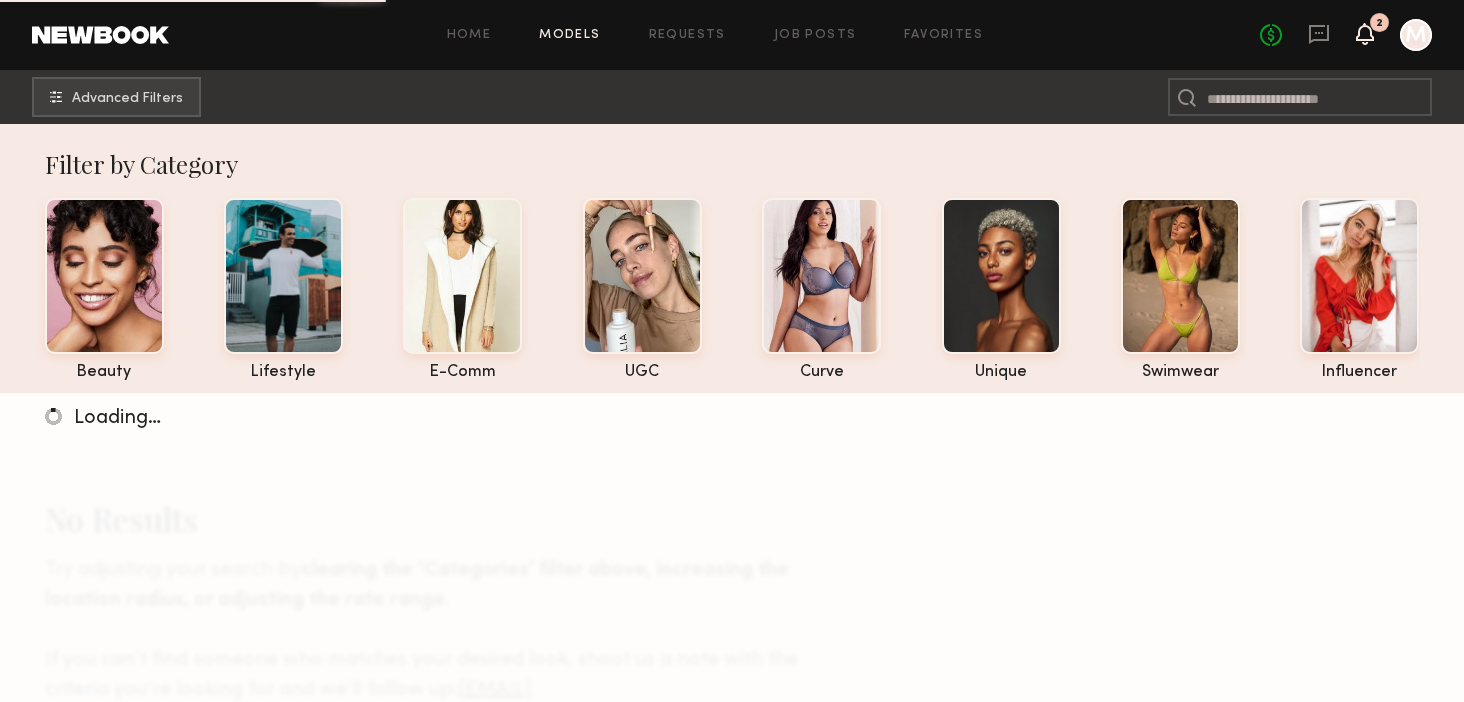 click 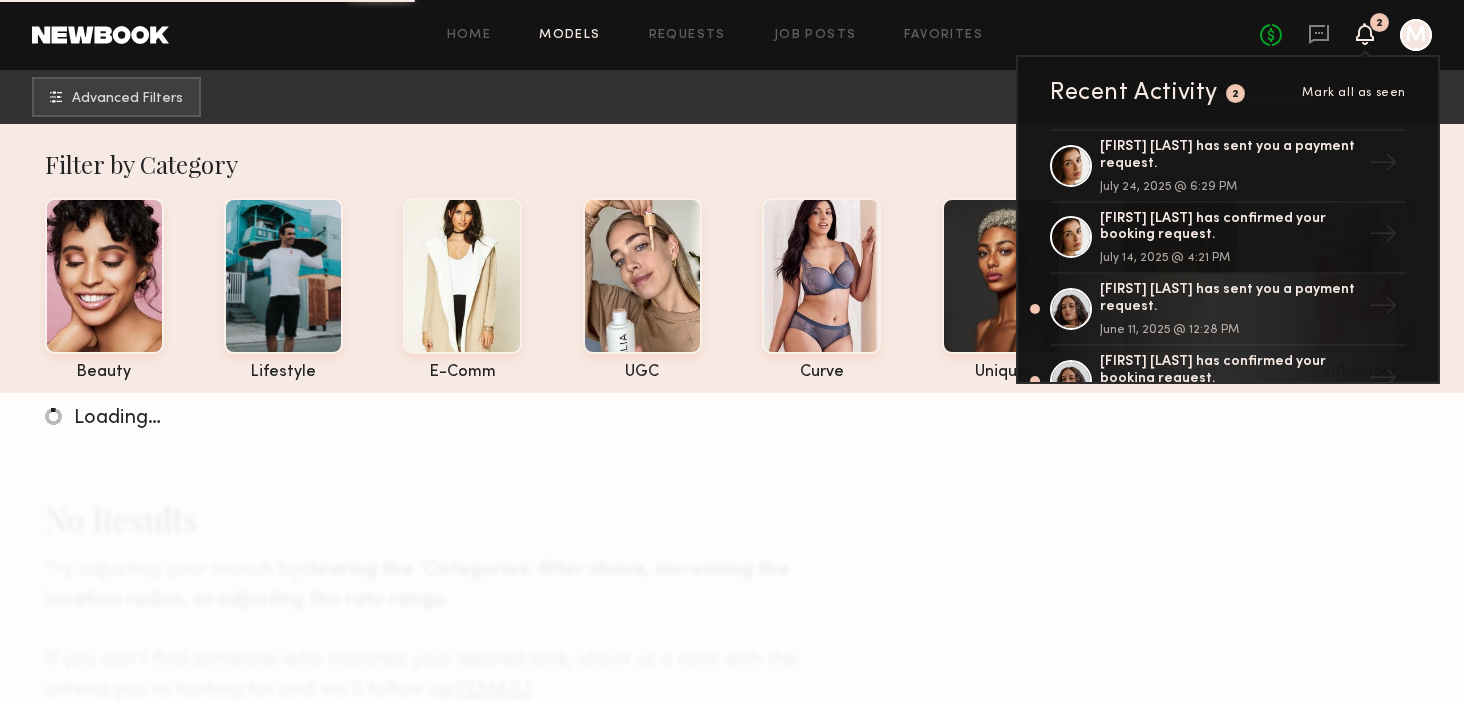 click 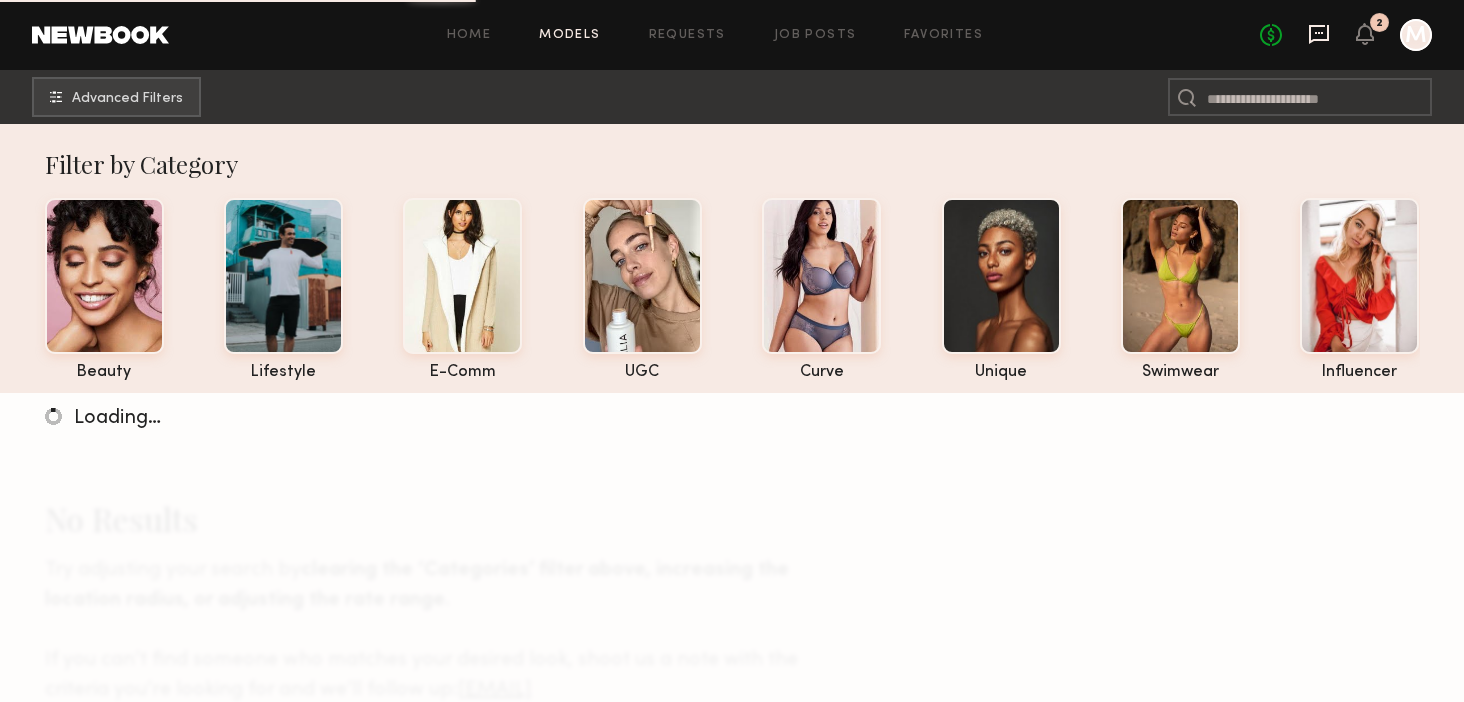 click 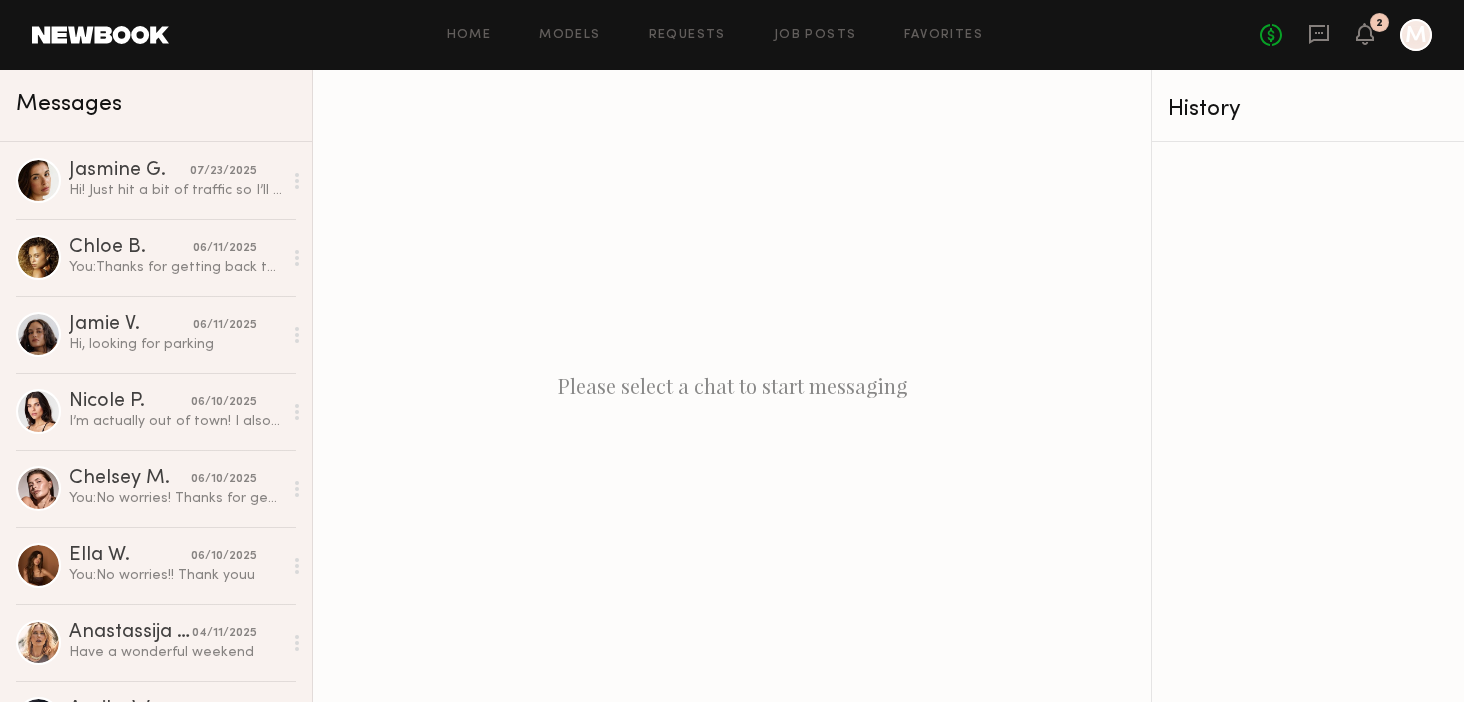 click 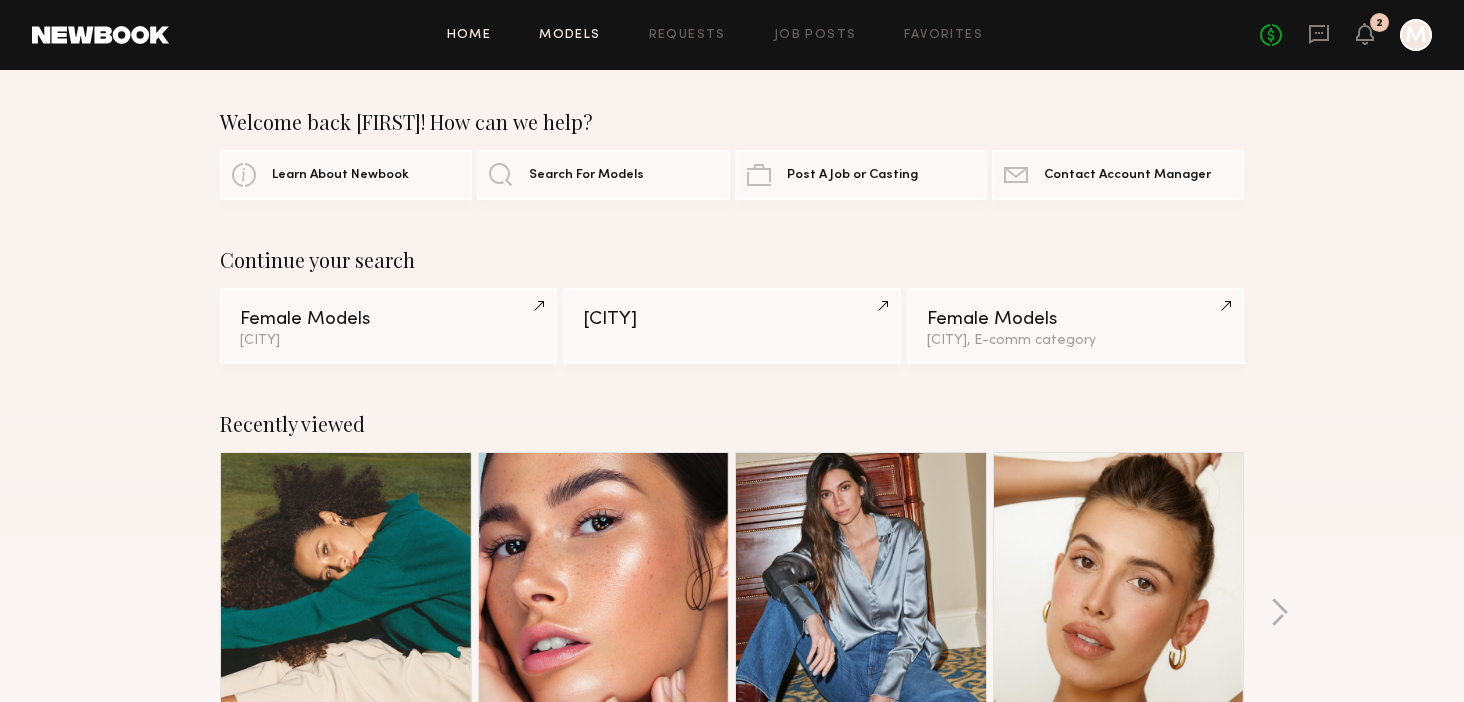 click on "Models" 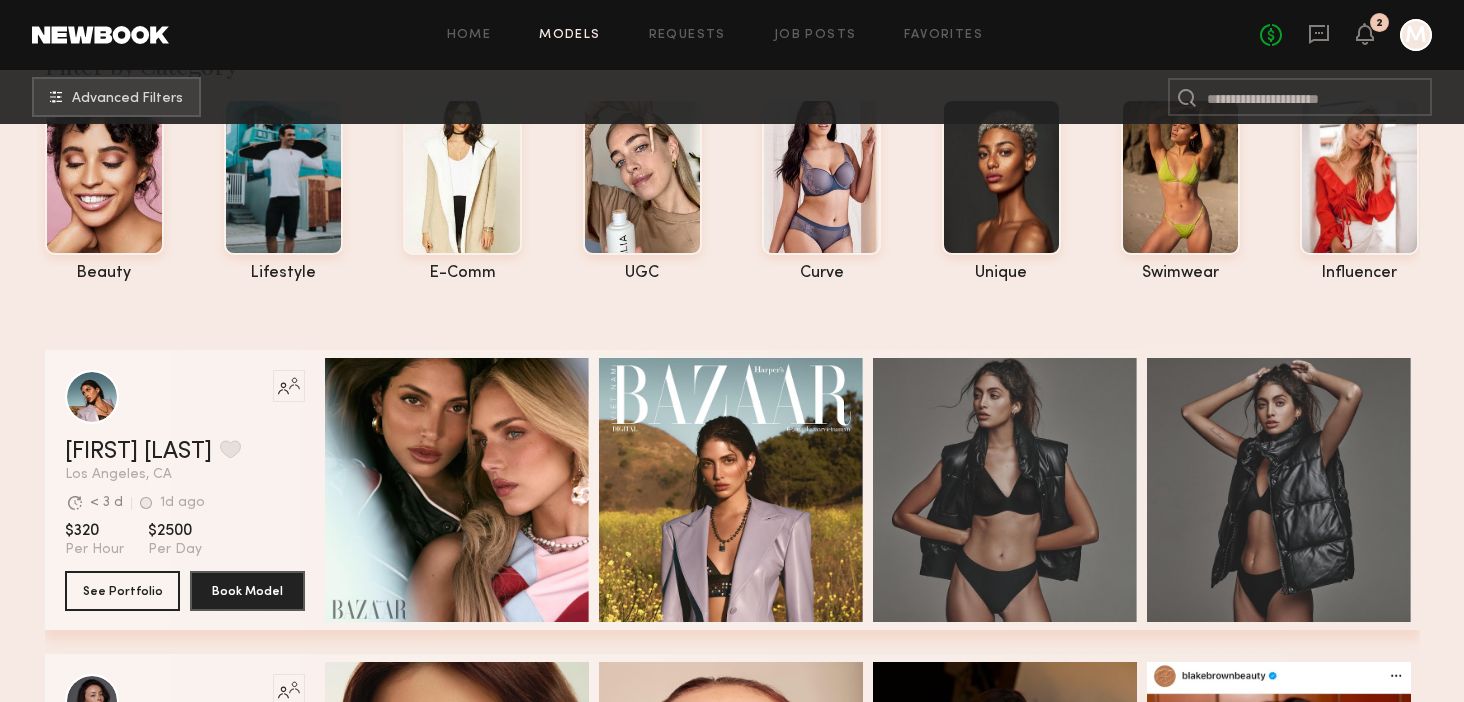 scroll, scrollTop: 0, scrollLeft: 0, axis: both 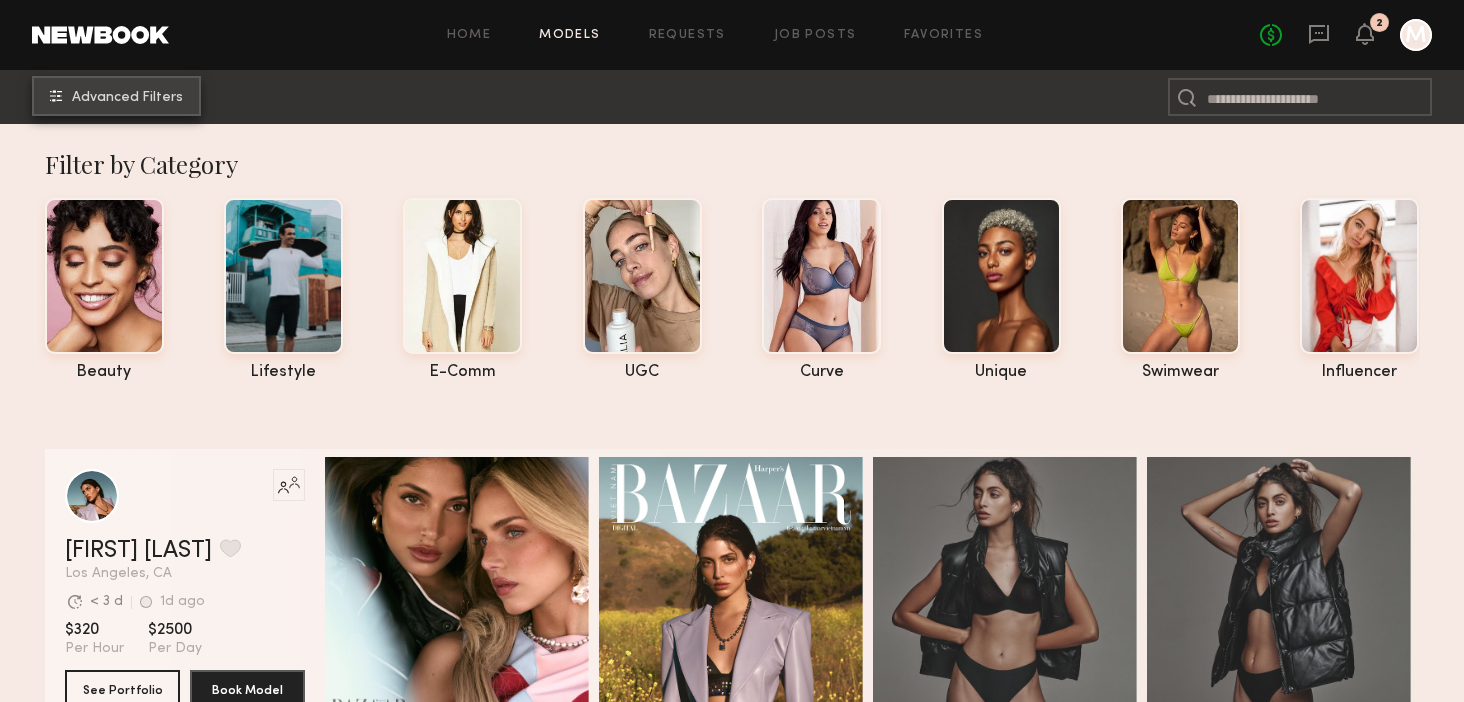 click on "Advanced Filters" 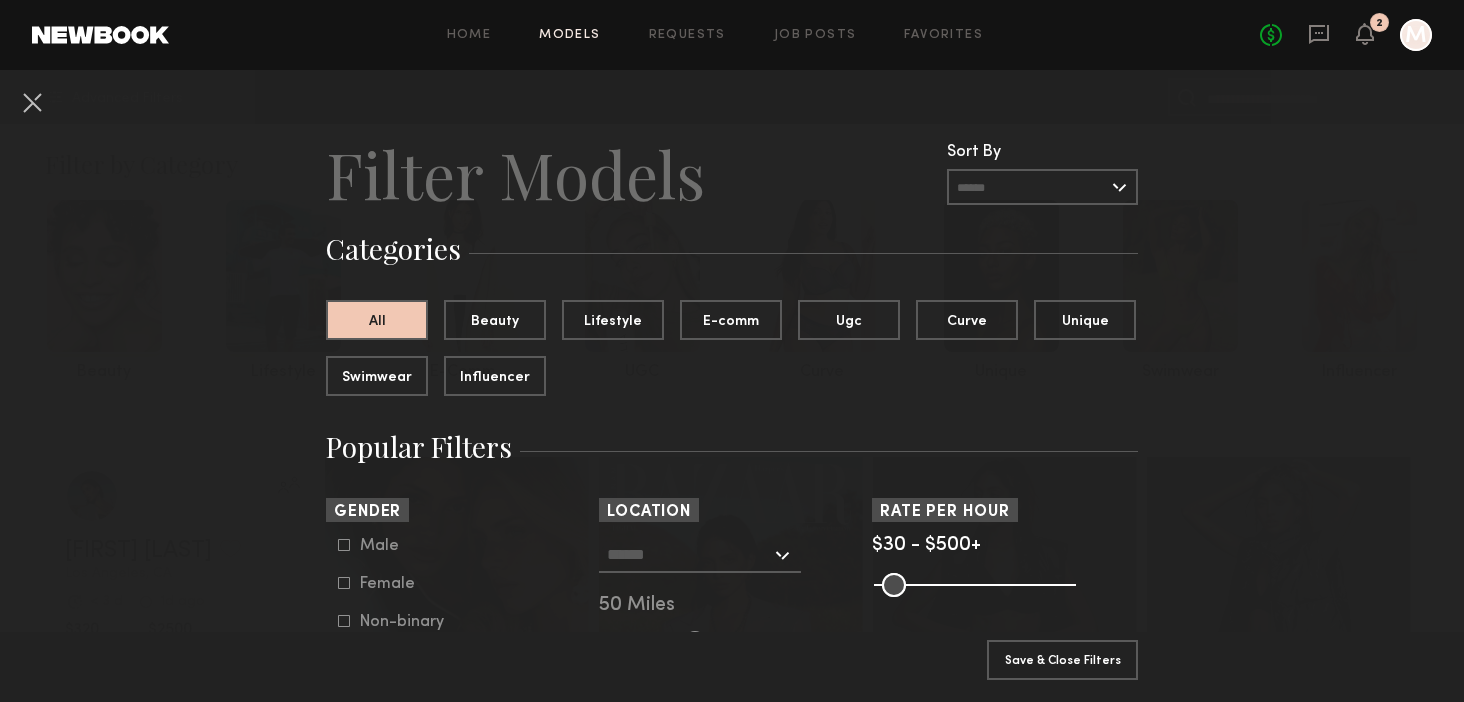 click on "Female" 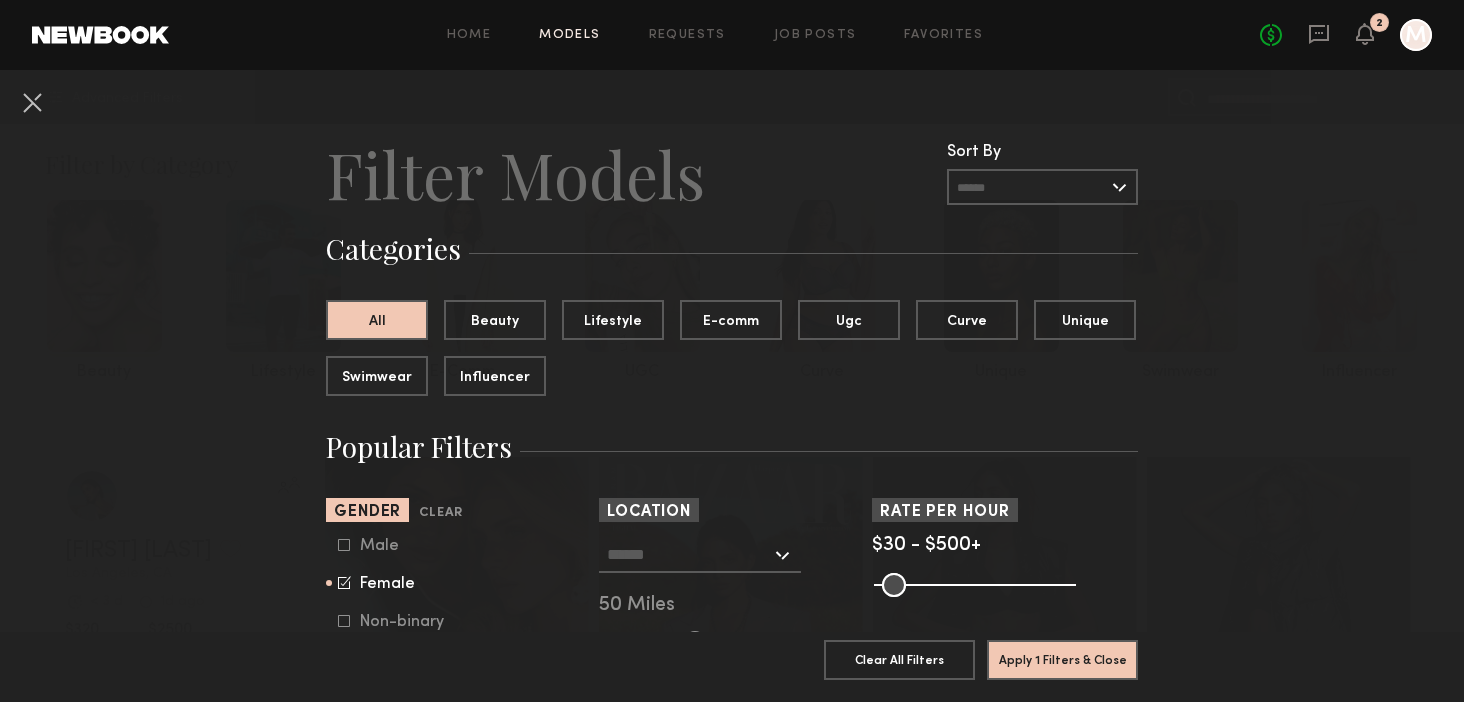 click 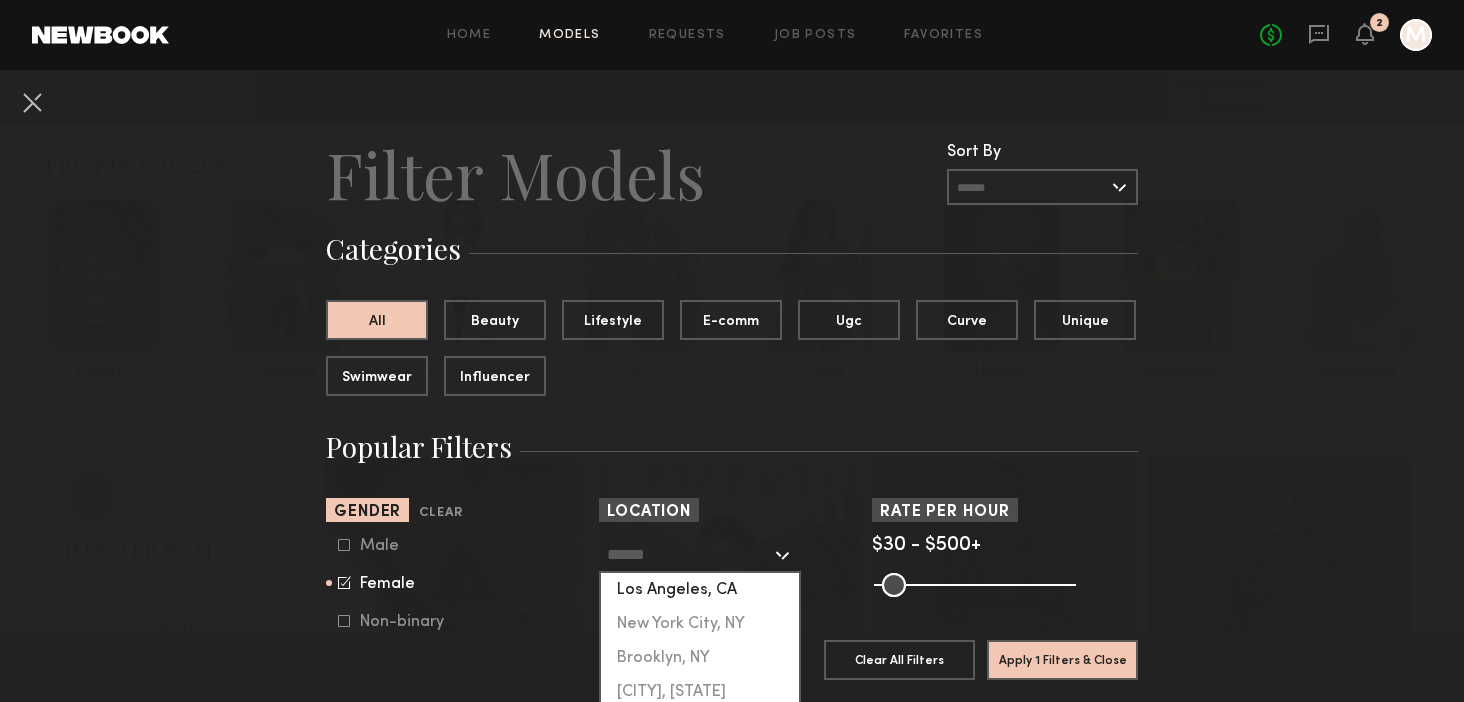 click on "Los Angeles, CA" 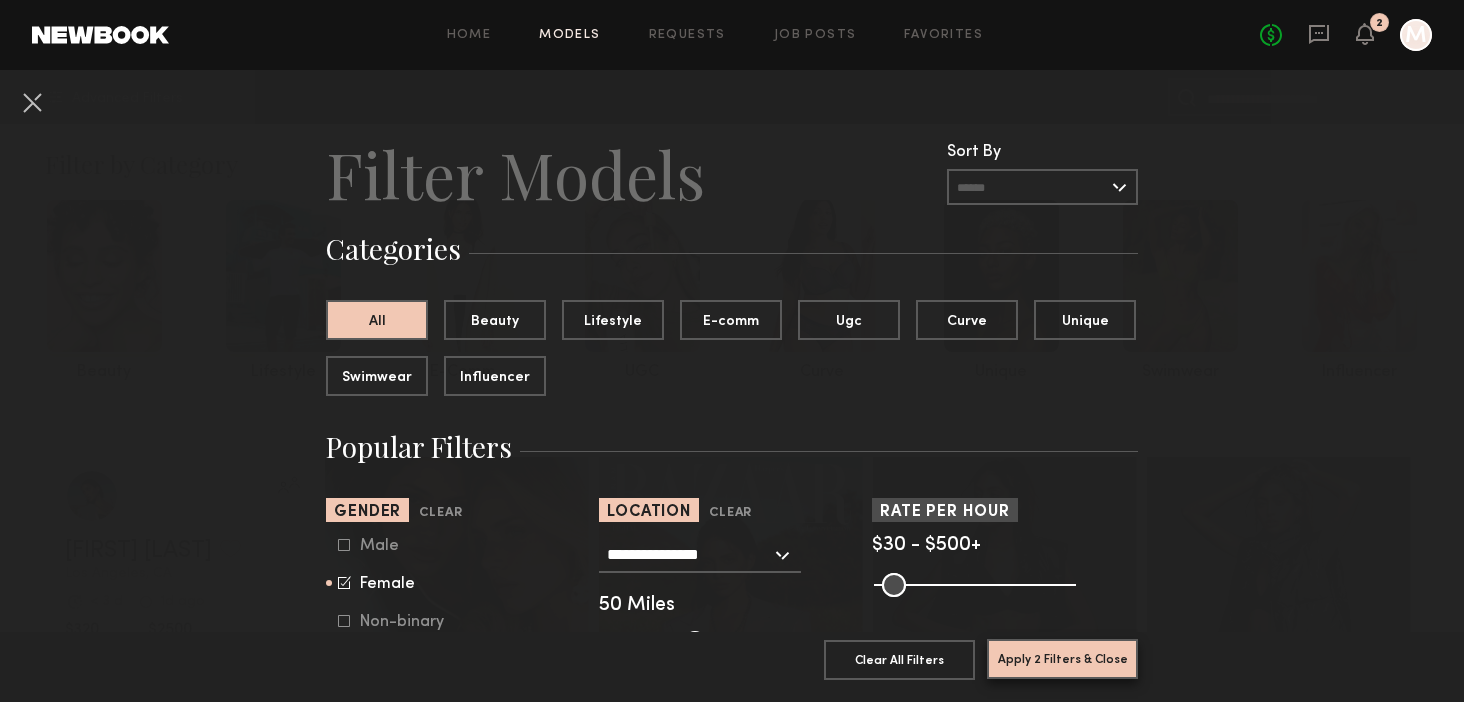 click on "Apply 2 Filters & Close" 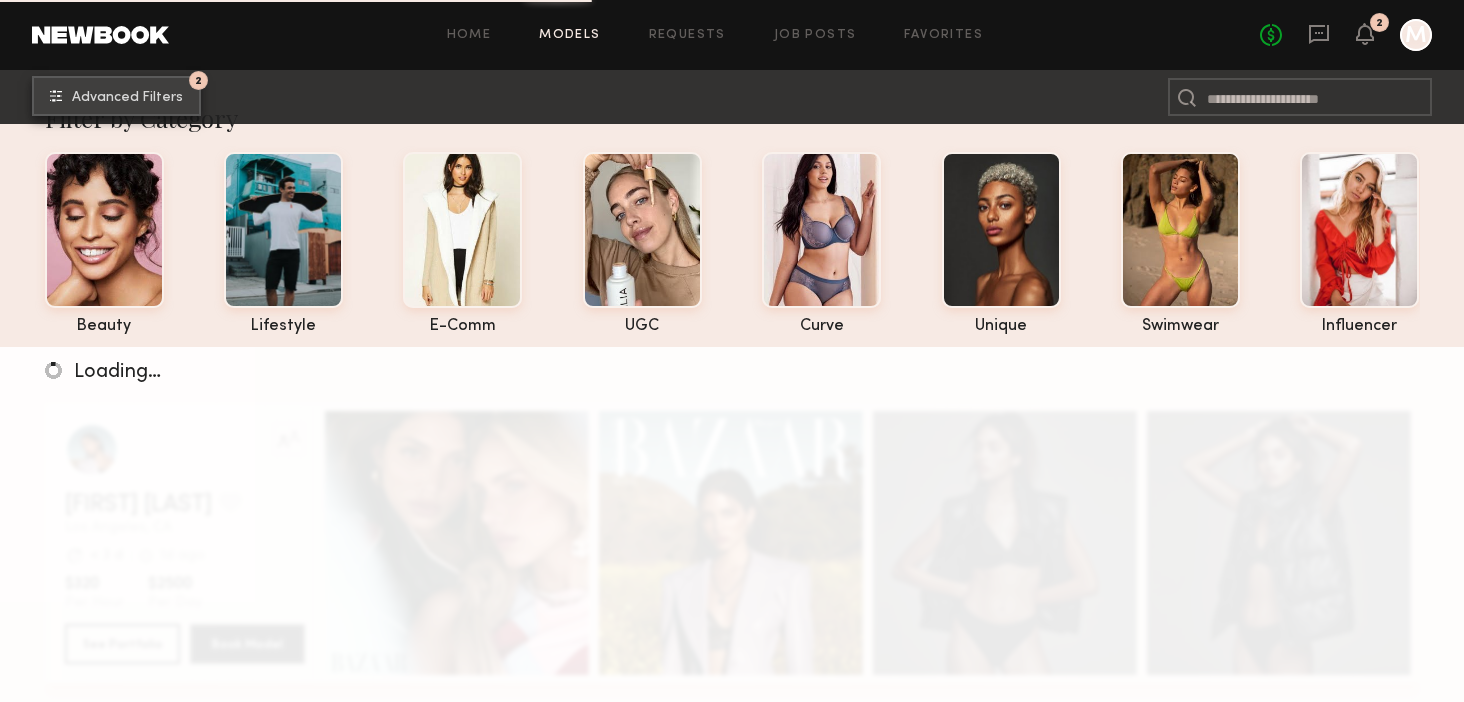 scroll, scrollTop: 67, scrollLeft: 0, axis: vertical 